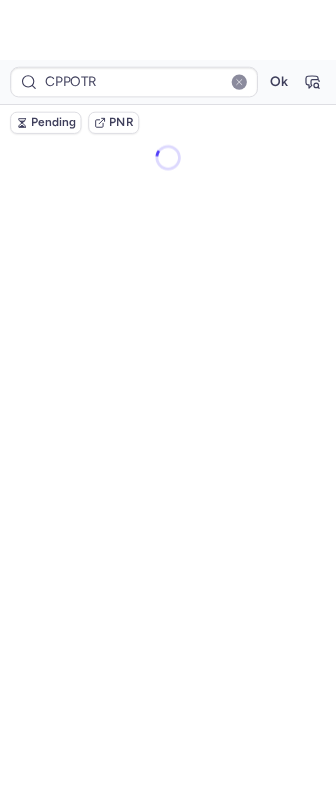 scroll, scrollTop: 0, scrollLeft: 0, axis: both 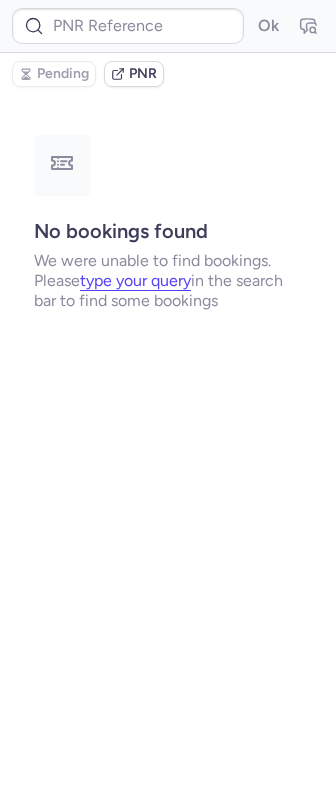 type on "CPSMBY" 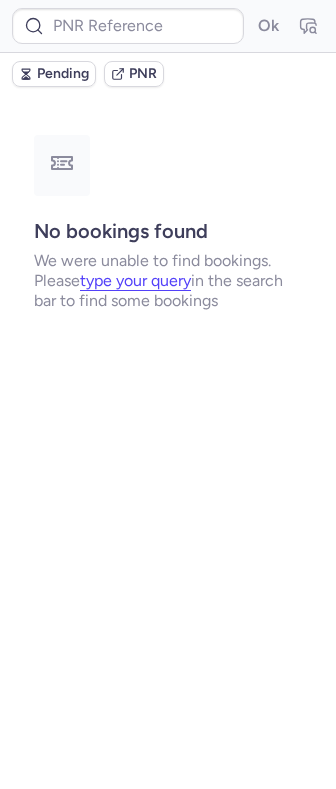 type on "A1680565" 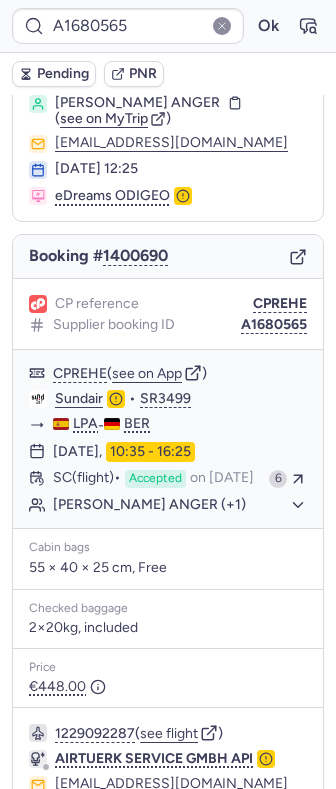 scroll, scrollTop: 0, scrollLeft: 0, axis: both 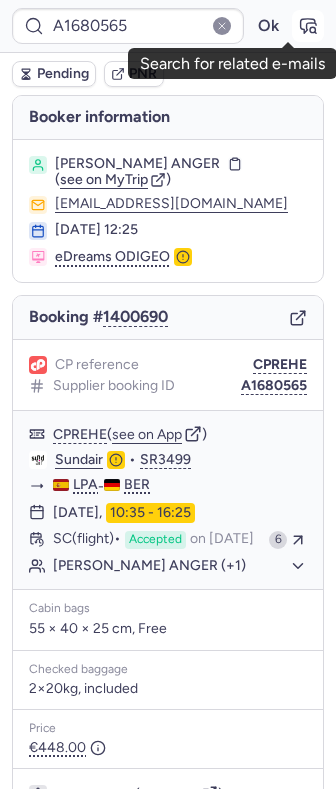 click at bounding box center [308, 26] 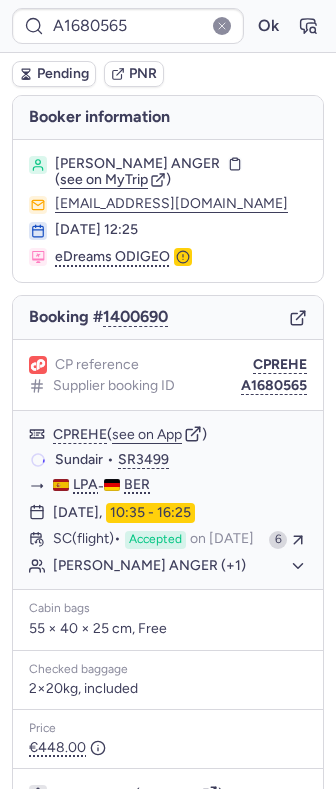 type on "CPREHE" 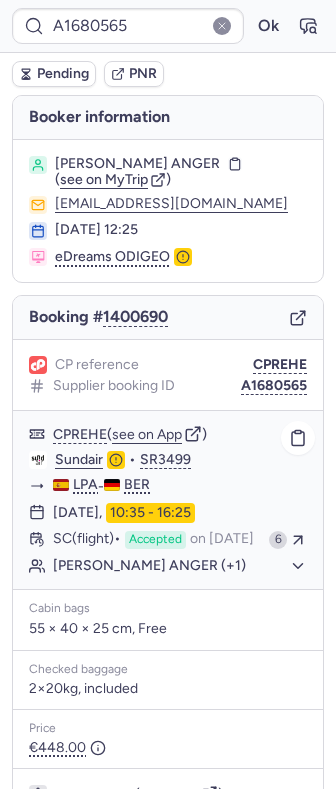 scroll, scrollTop: 246, scrollLeft: 0, axis: vertical 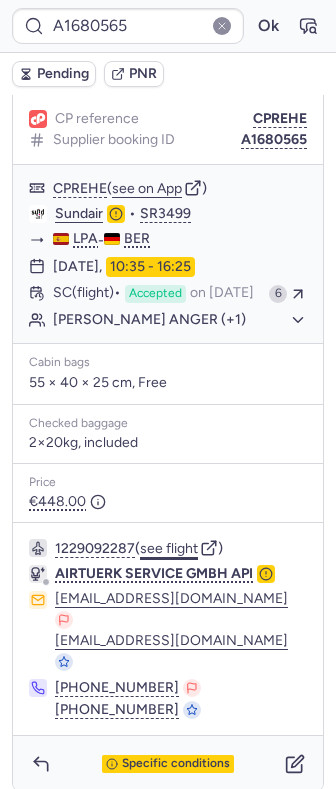click on "see flight" 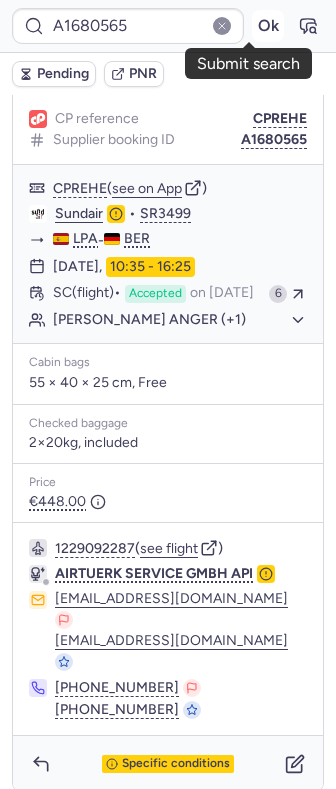 click on "Ok" at bounding box center [268, 26] 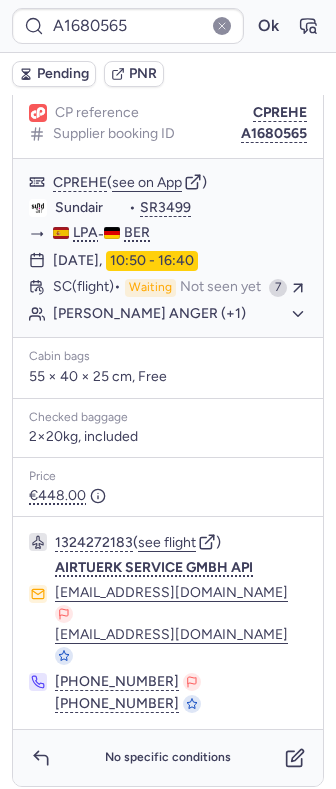 scroll, scrollTop: 246, scrollLeft: 0, axis: vertical 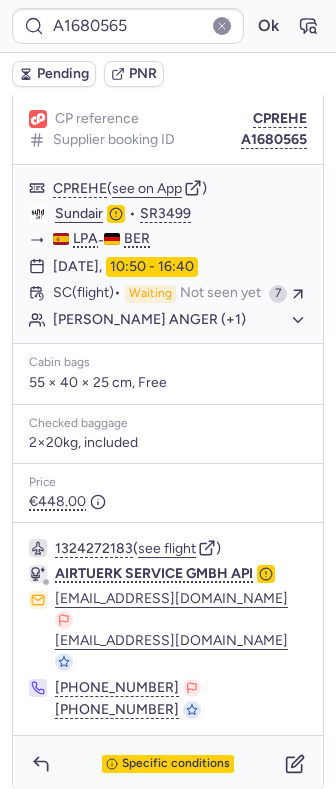 type on "CP5NXC" 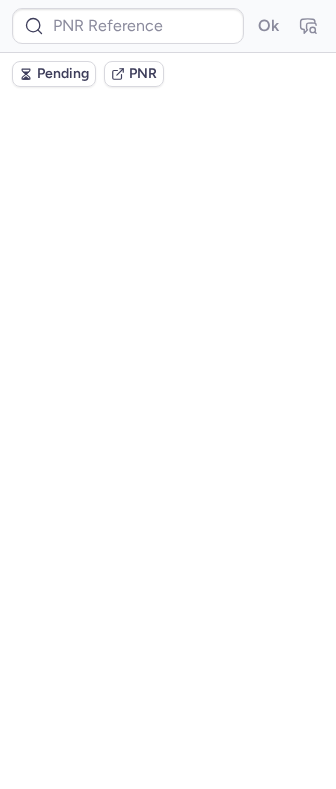 scroll, scrollTop: 0, scrollLeft: 0, axis: both 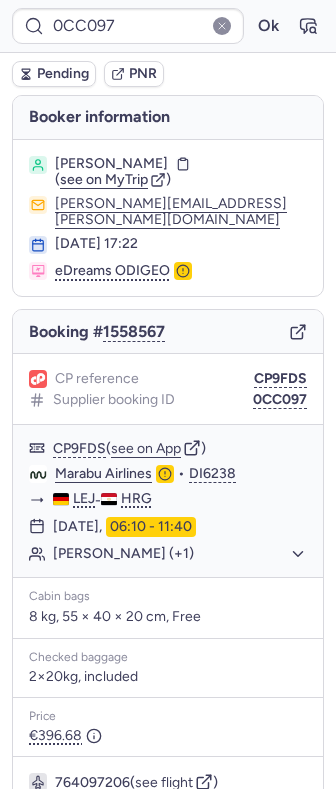 type on "CP5NXC" 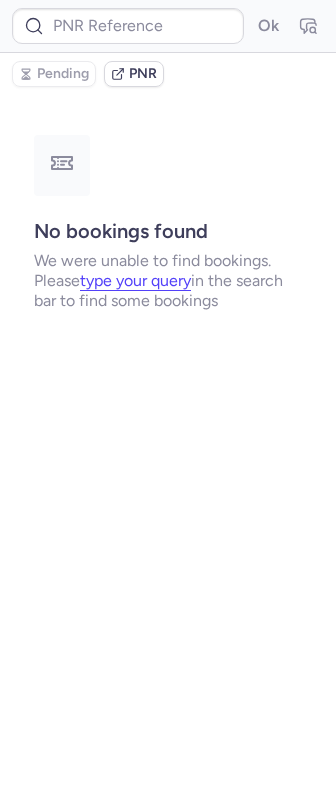 type on "CP7WVI" 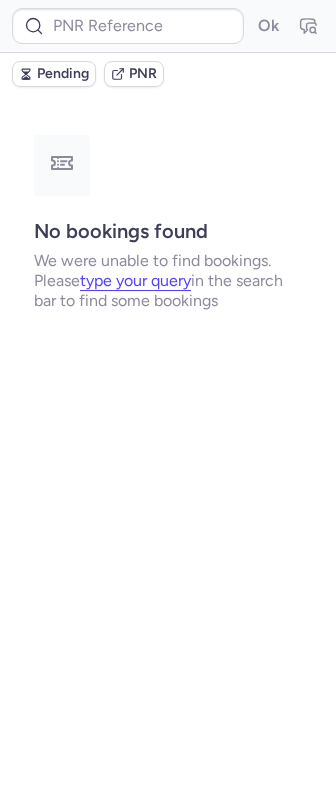 type on "CPS96S" 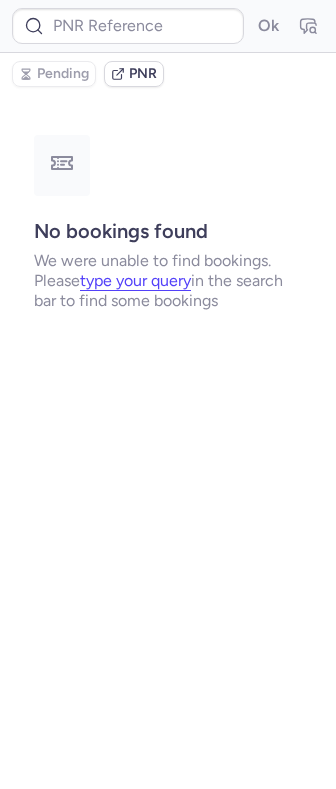 type on "CPMFGT" 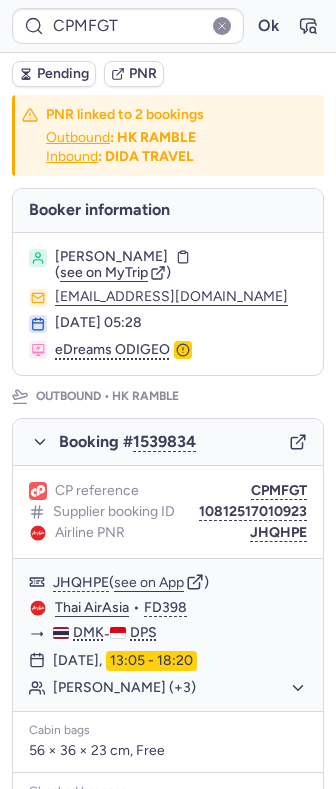 type on "CPAXLW" 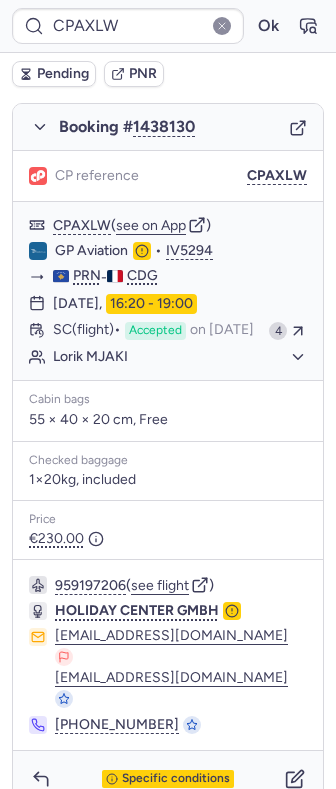 scroll, scrollTop: 1084, scrollLeft: 0, axis: vertical 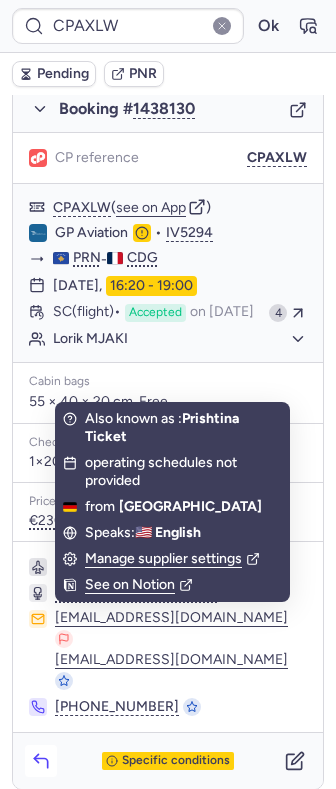 click at bounding box center [41, 761] 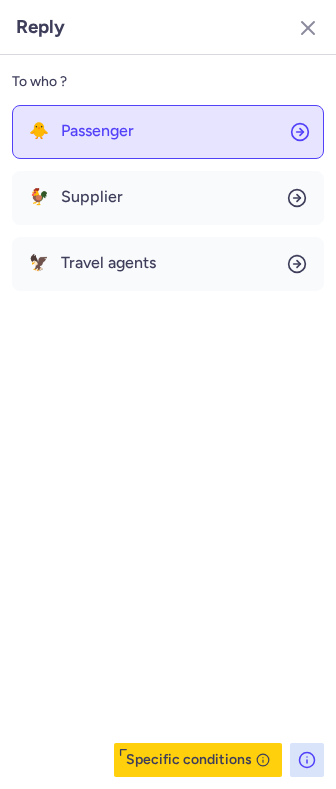 click on "Passenger" at bounding box center [97, 131] 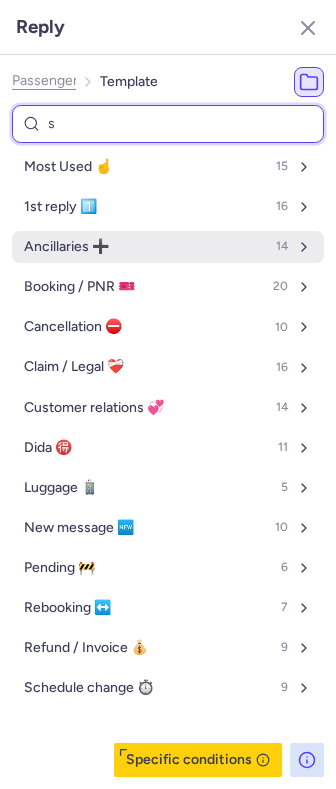 type on "sc" 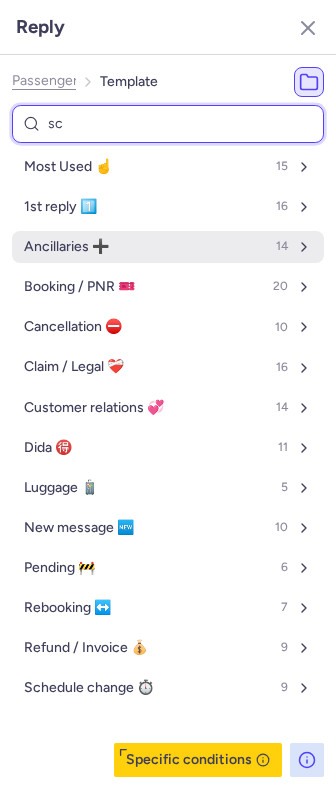 select on "en" 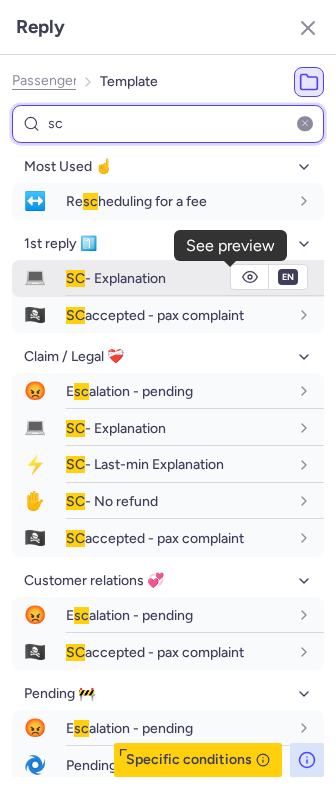 type on "sc" 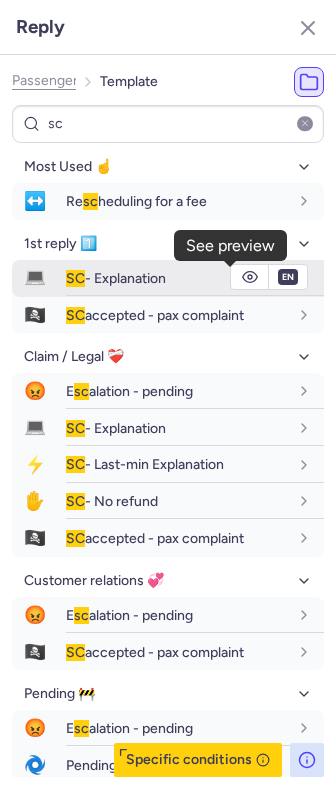 click 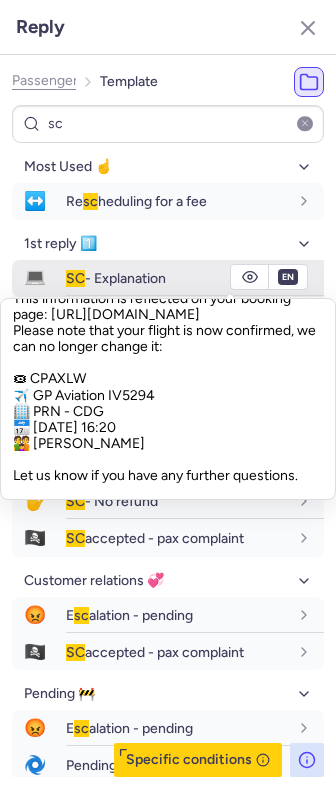 scroll, scrollTop: 400, scrollLeft: 0, axis: vertical 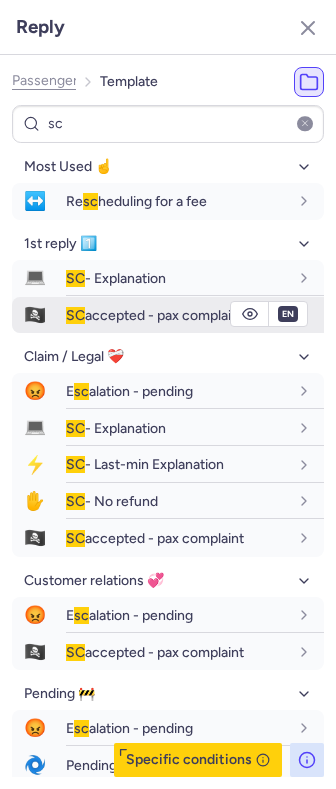 click 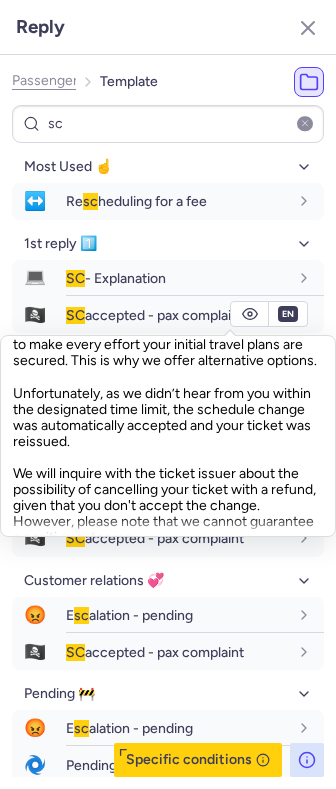 scroll, scrollTop: 266, scrollLeft: 0, axis: vertical 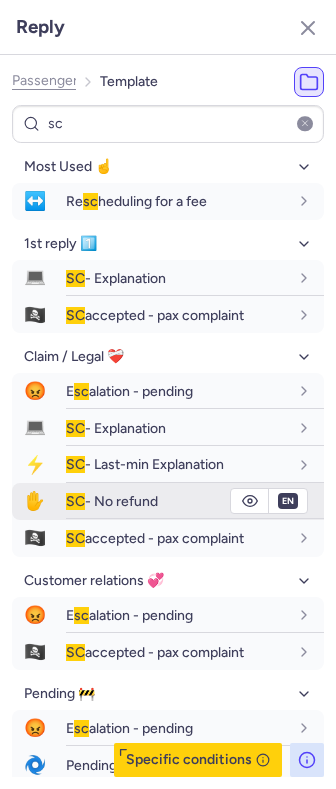 click 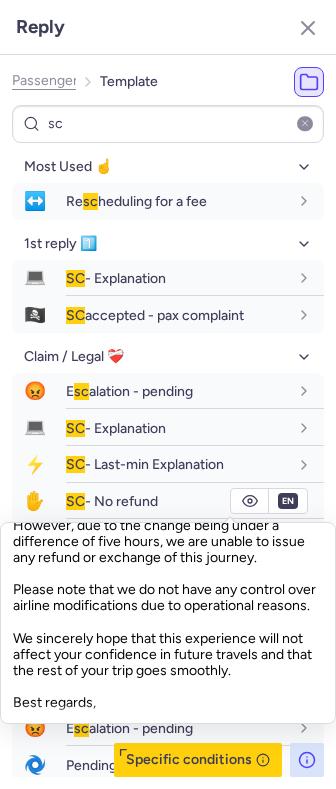 scroll, scrollTop: 177, scrollLeft: 0, axis: vertical 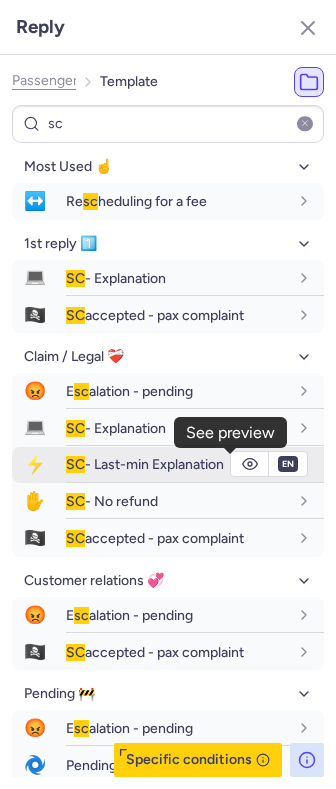 click 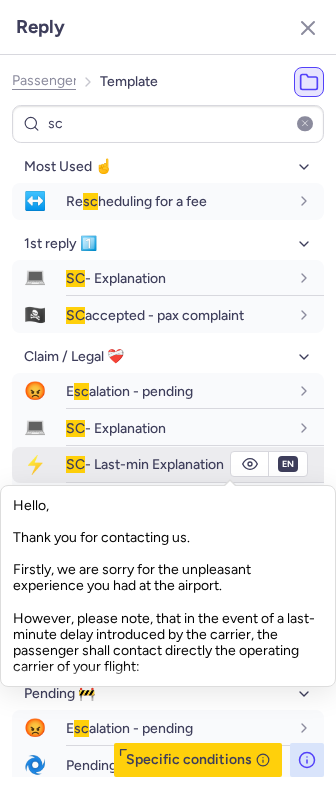 click 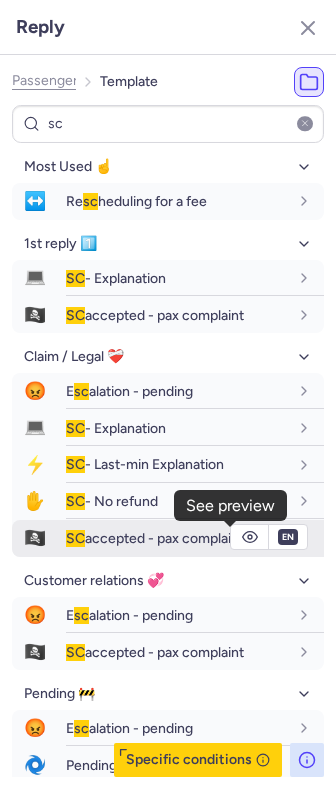 click 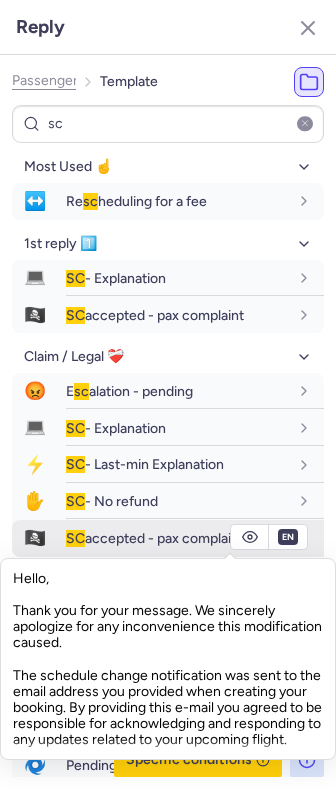click 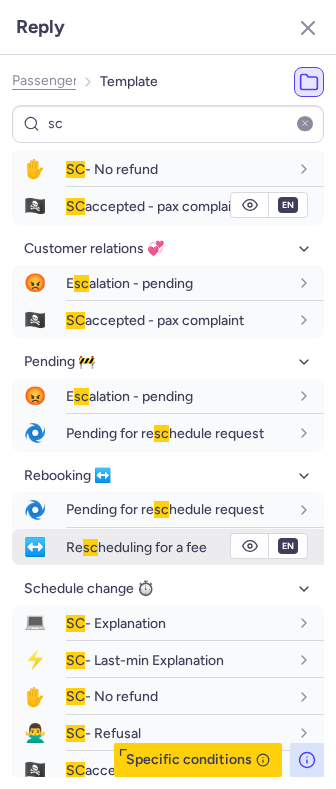 scroll, scrollTop: 386, scrollLeft: 0, axis: vertical 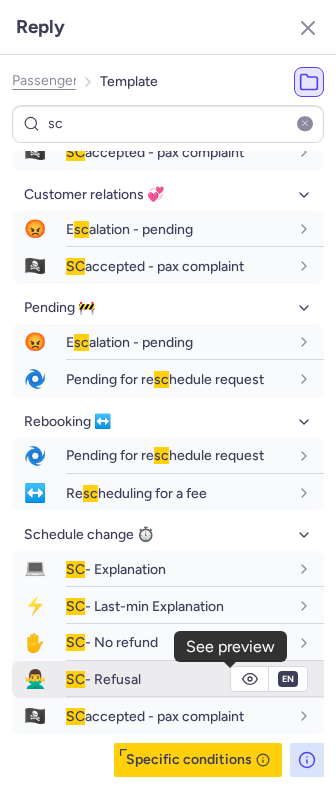 click 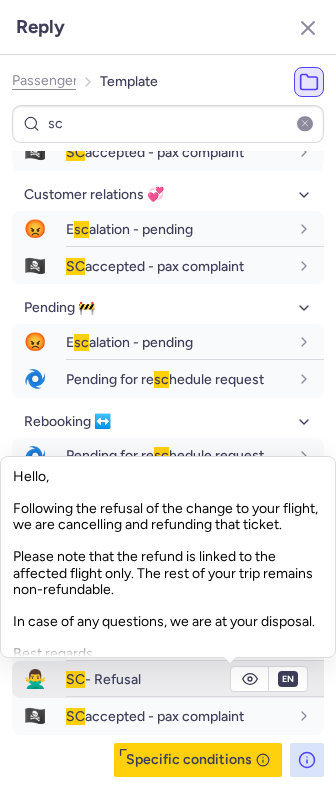 click 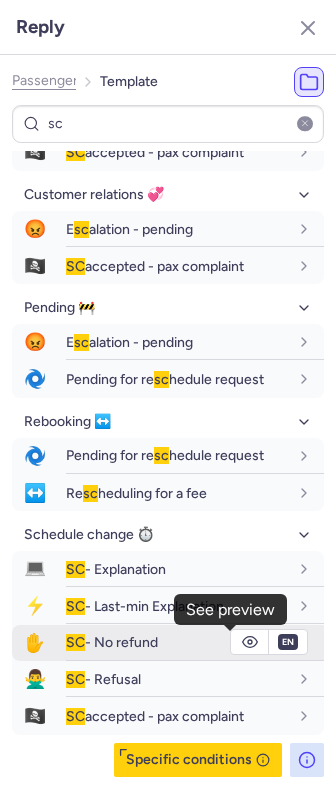 click 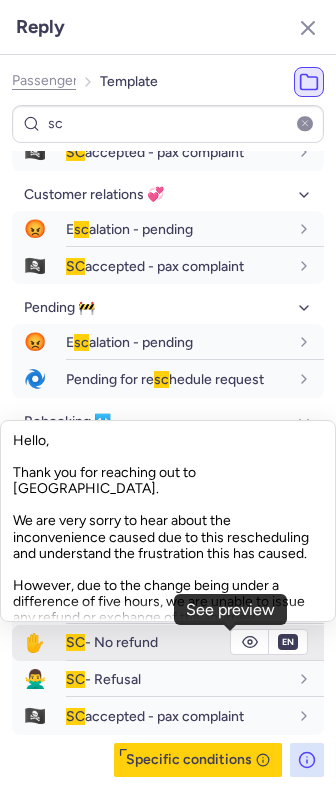 click 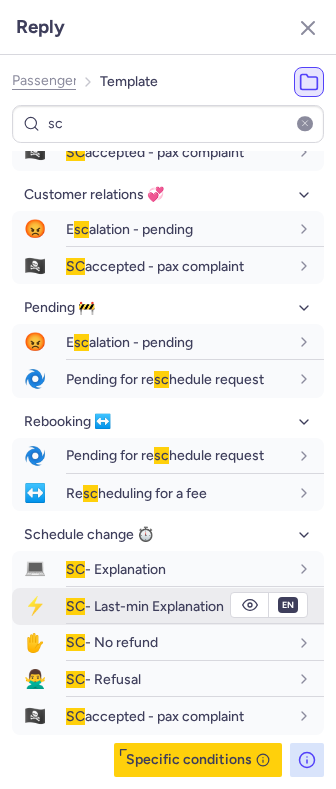 click 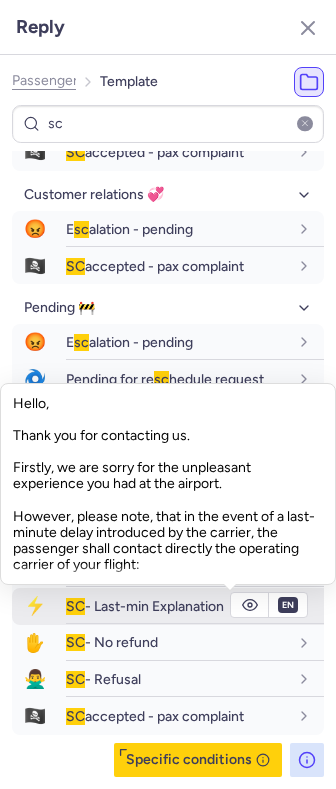 click 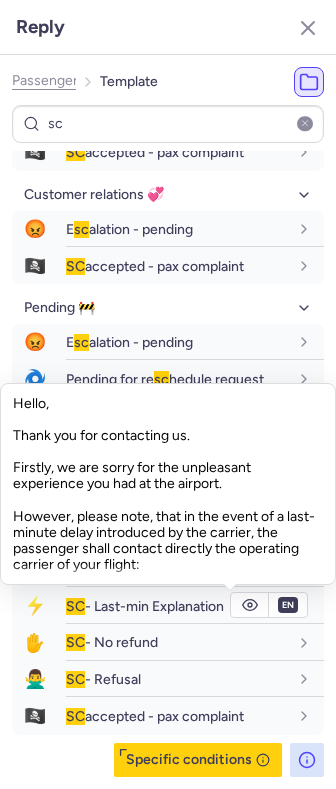 click on "Most Used ☝️ ↔️ Re sc heduling for a fee fr en de nl pt es it ru en 1st reply 1️⃣ 💻 SC  - Explanation fr en de nl pt es it ru en 🏴‍☠️ SC  accepted - pax complaint  fr en de nl pt es it ru en Claim / Legal ❤️‍🩹 😡 E sc alation - pending fr en de nl pt es it ru en 💻 SC  - Explanation fr en de nl pt es it ru en ⚡ SC  - Last-min Explanation fr en de nl pt es it ru en ✋ SC  - No refund fr en de nl pt es it ru en 🏴‍☠️ SC  accepted - pax complaint  fr en de nl pt es it ru en Customer relations 💞 😡 E sc alation - pending fr en de nl pt es it ru en 🏴‍☠️ SC  accepted - pax complaint  fr en de nl pt es it ru en Pending 🚧 😡 E sc alation - pending fr en de nl pt es it ru en 🌀 Pending for re sc hedule request fr en de nl pt es it ru en Rebooking ↔️ 🌀 Pending for re sc hedule request fr en de nl pt es it ru en ↔️ Re sc heduling for a fee fr en de nl pt es it ru en Schedule change ⏱️ 💻 SC  - Explanation fr en de nl pt es it ru en" at bounding box center [168, 464] 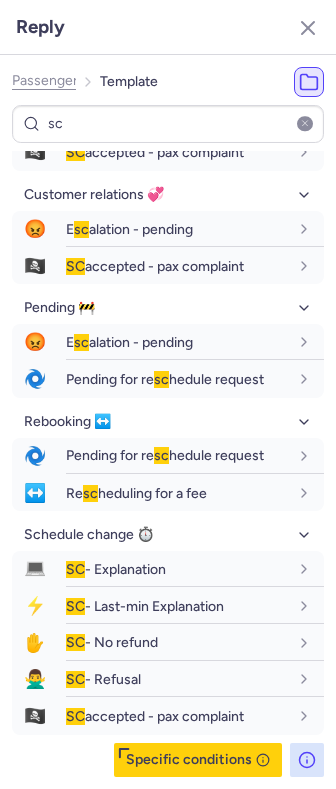 click on "Specific conditions" at bounding box center [198, 760] 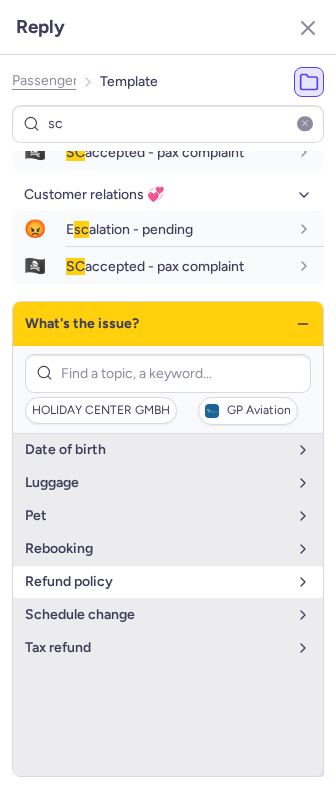 click on "refund policy" at bounding box center (156, 582) 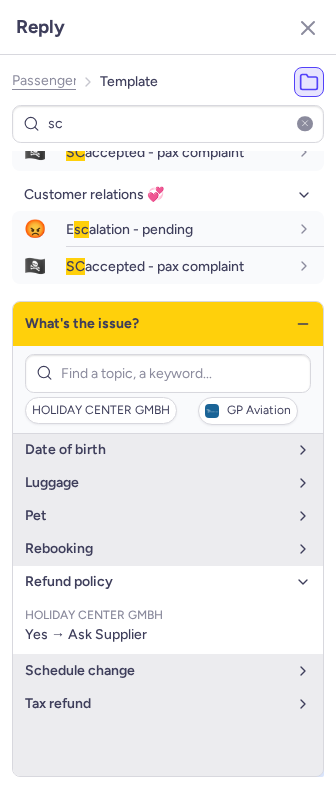 click on "refund policy" at bounding box center (156, 582) 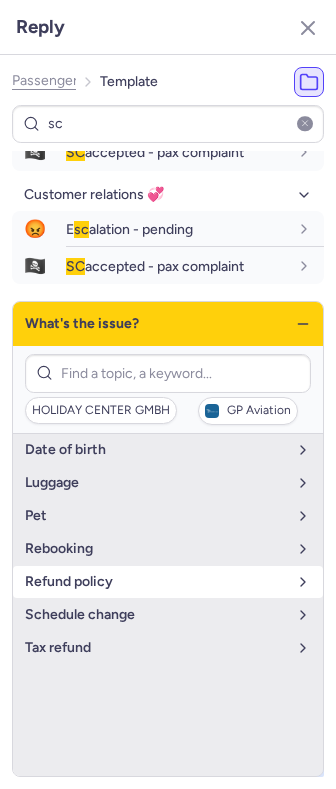 click on "refund policy" at bounding box center [156, 582] 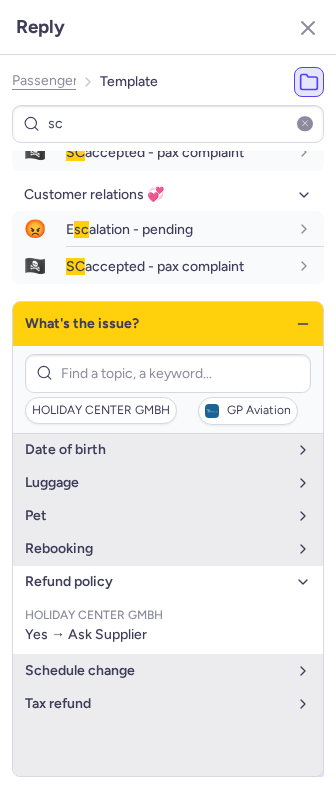 click on "refund policy" at bounding box center (156, 582) 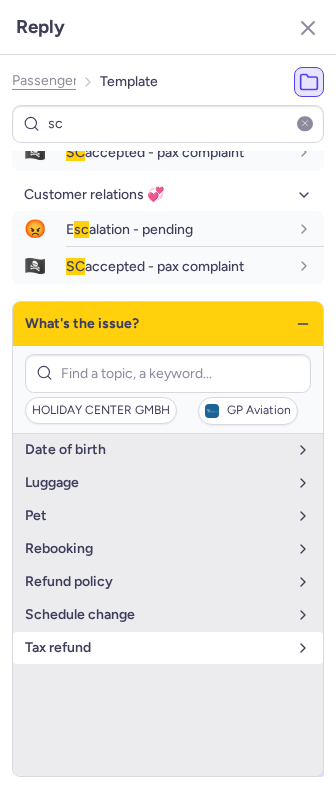 click on "tax refund" at bounding box center (156, 648) 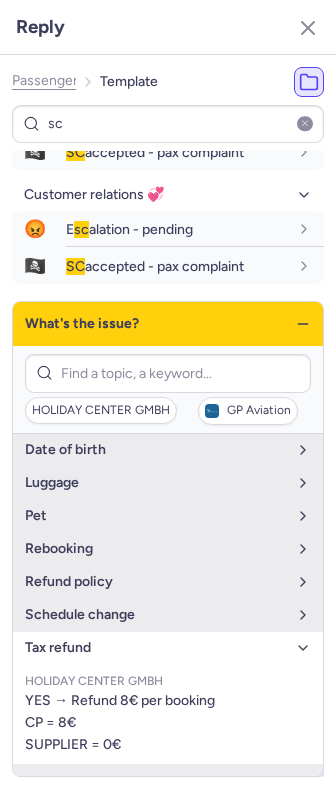 click on "tax refund" at bounding box center [156, 648] 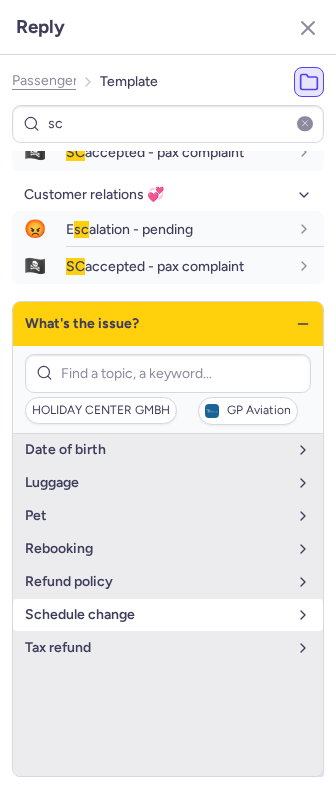 click on "schedule change" at bounding box center (156, 615) 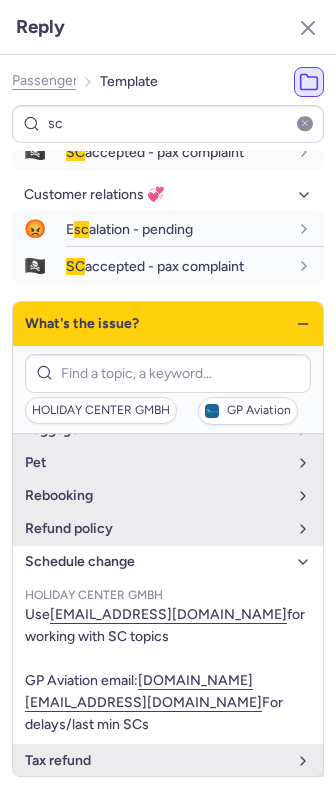 scroll, scrollTop: 78, scrollLeft: 0, axis: vertical 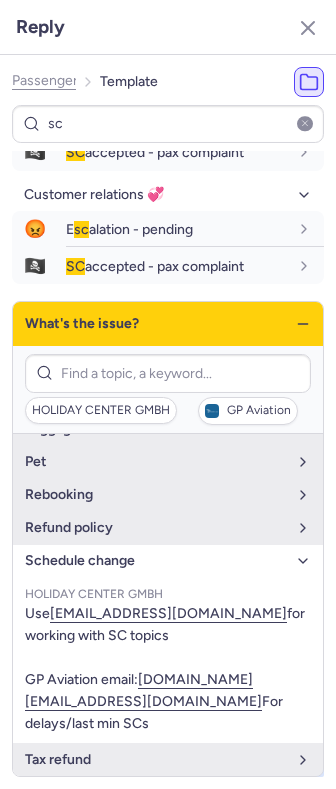 click on "schedule change" at bounding box center (156, 561) 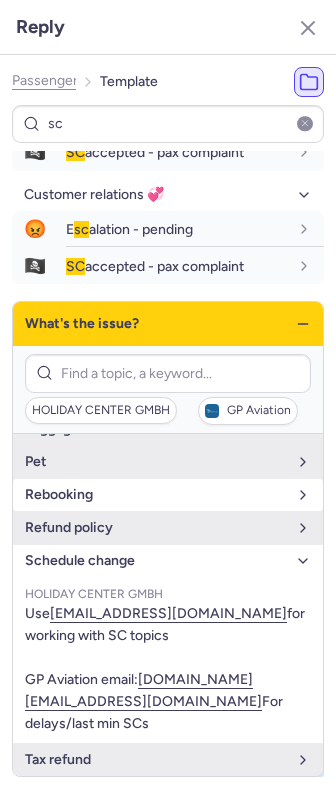 scroll, scrollTop: 0, scrollLeft: 0, axis: both 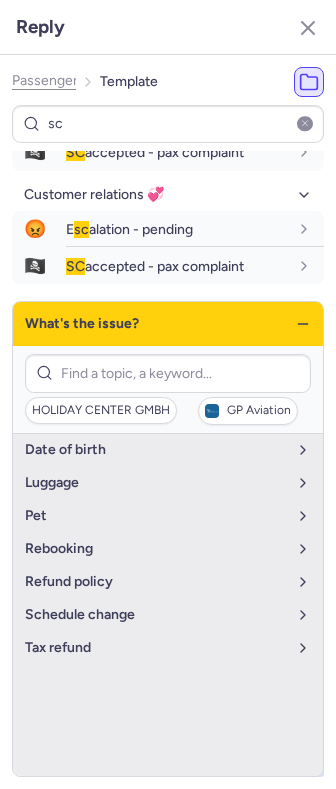 click on "What's the issue?" at bounding box center [168, 324] 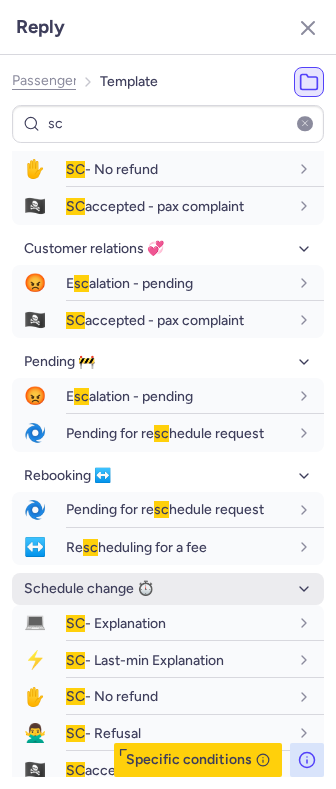 scroll, scrollTop: 386, scrollLeft: 0, axis: vertical 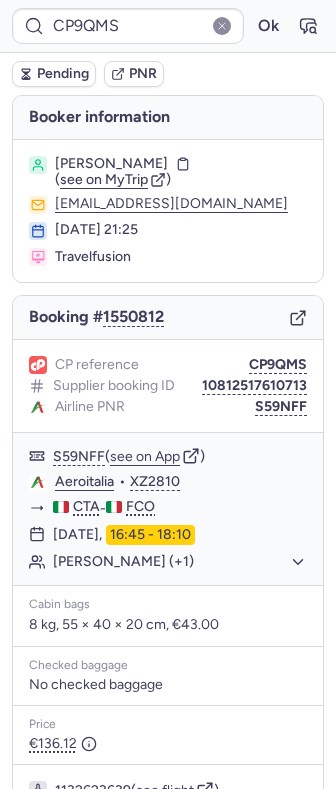 type on "CPAXLW" 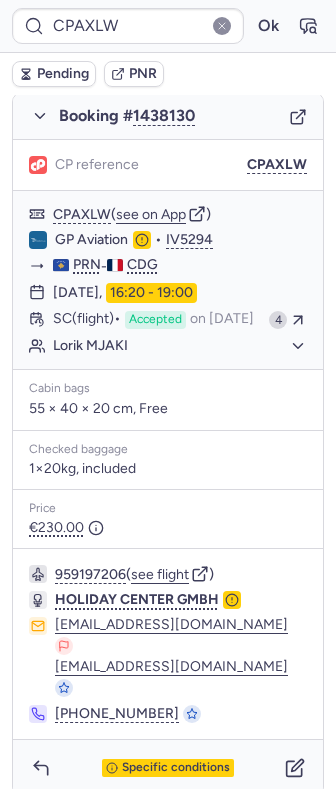 scroll, scrollTop: 1084, scrollLeft: 0, axis: vertical 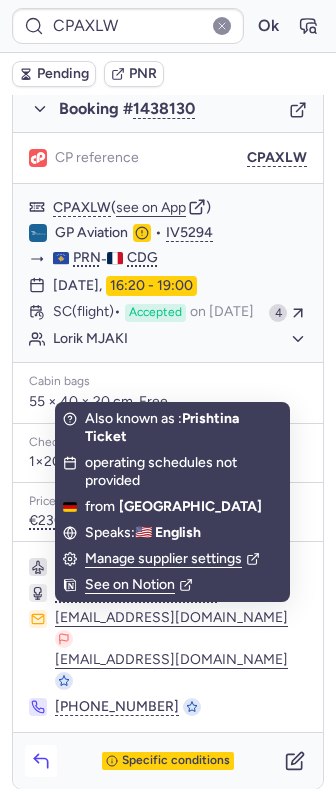 click 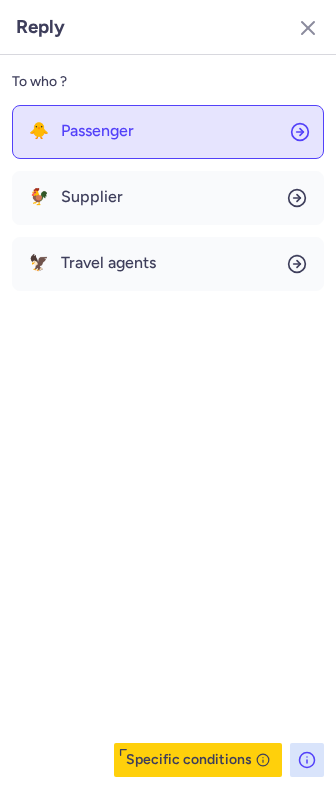 click on "🐥 Passenger" 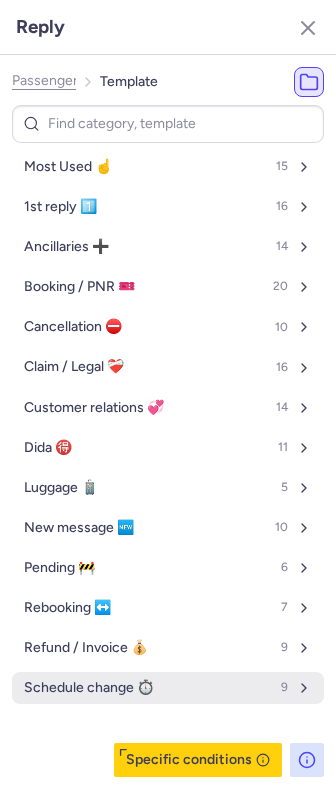 click on "Schedule change ⏱️" at bounding box center (89, 688) 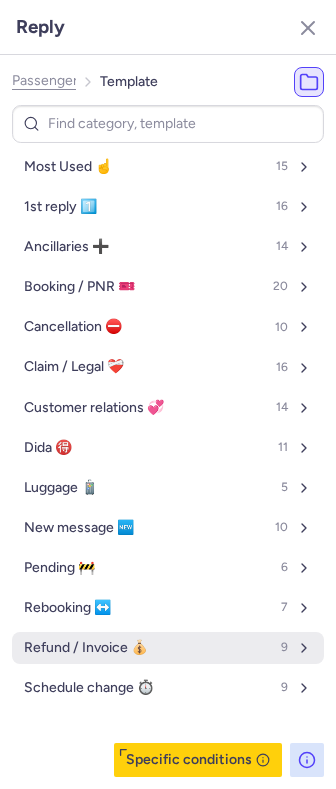 select on "en" 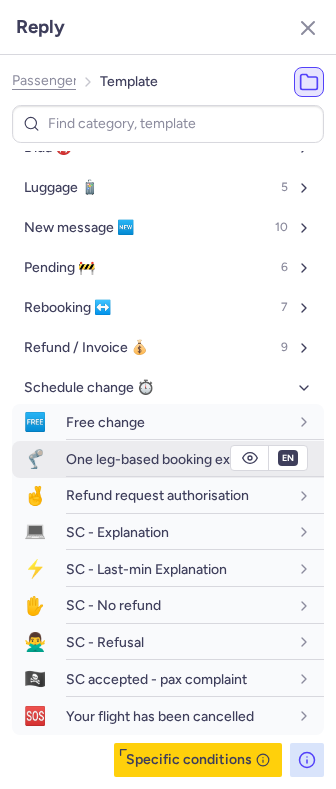 scroll, scrollTop: 317, scrollLeft: 0, axis: vertical 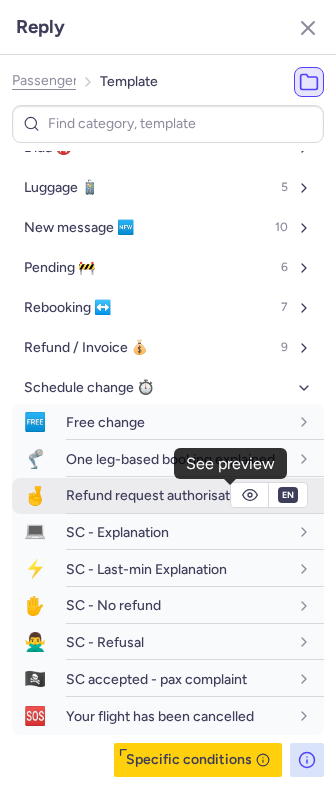 click 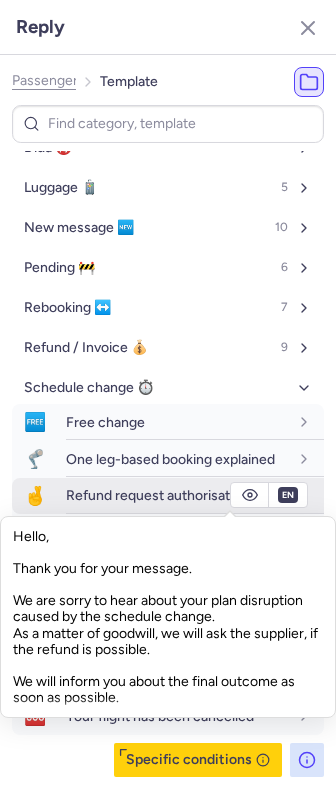 click 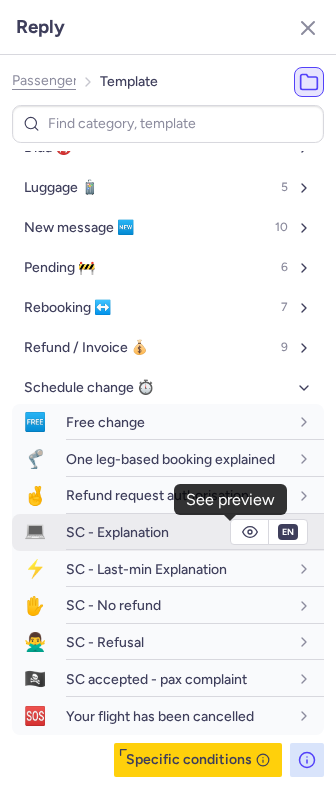 click 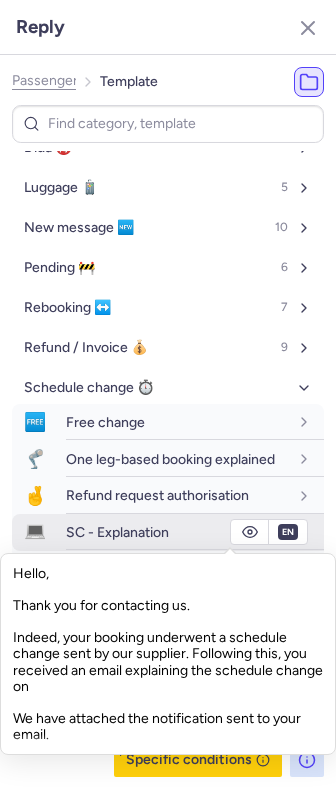 click 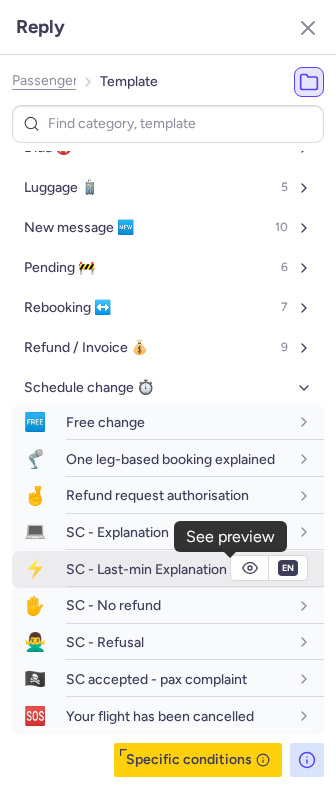 click 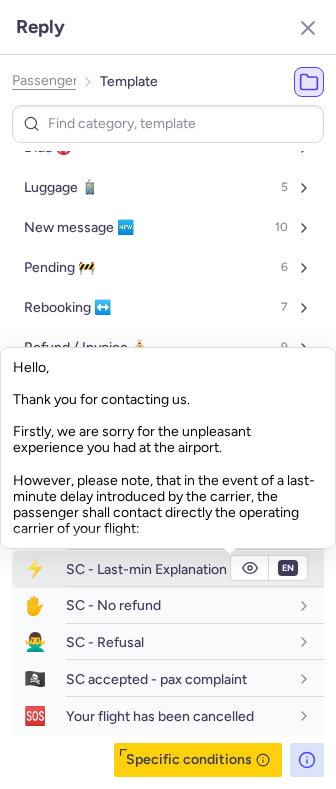 click 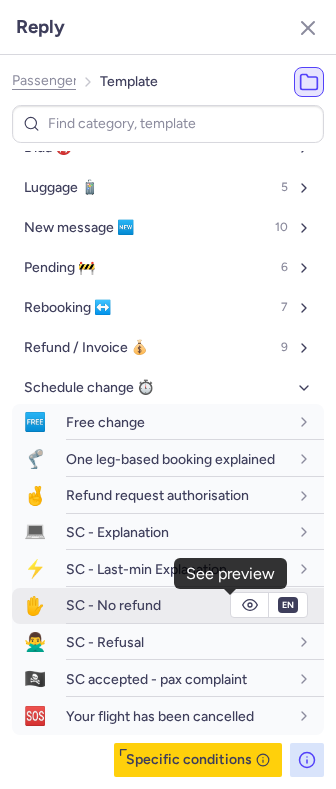 click 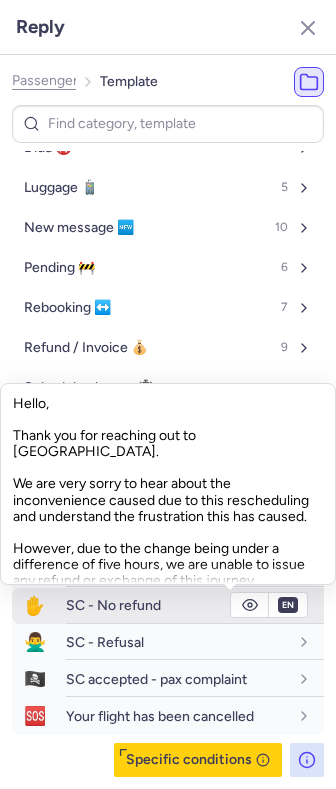 click 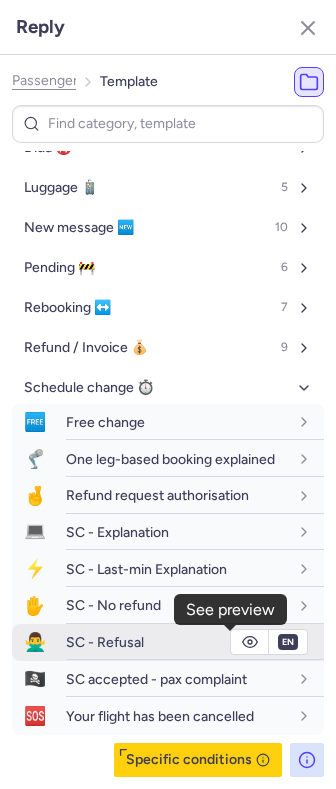 click 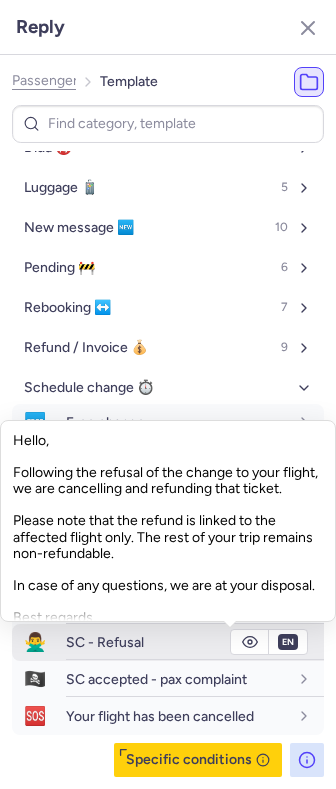 click 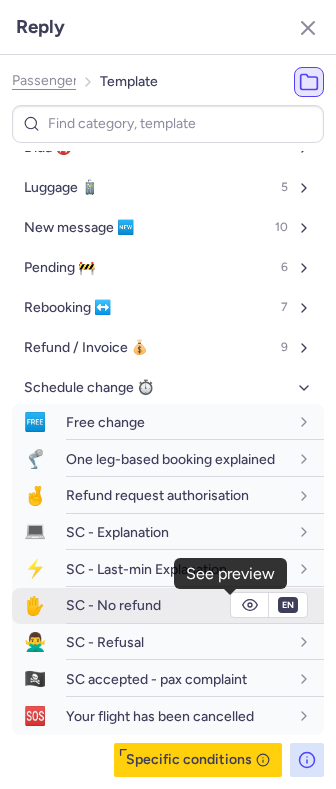 click 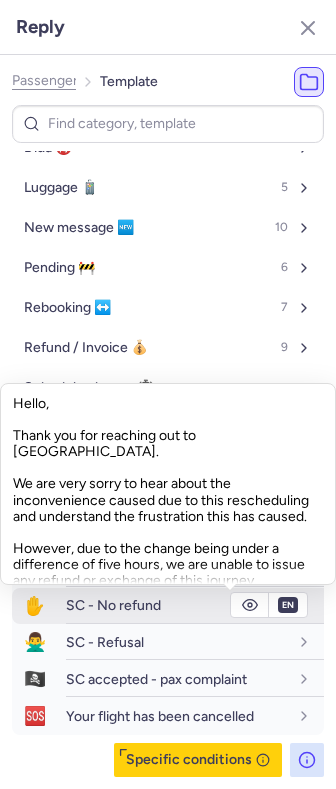 click on "SC - No refund" at bounding box center [177, 605] 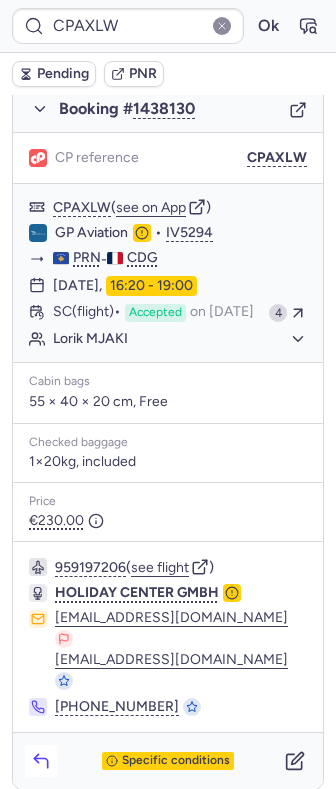 click 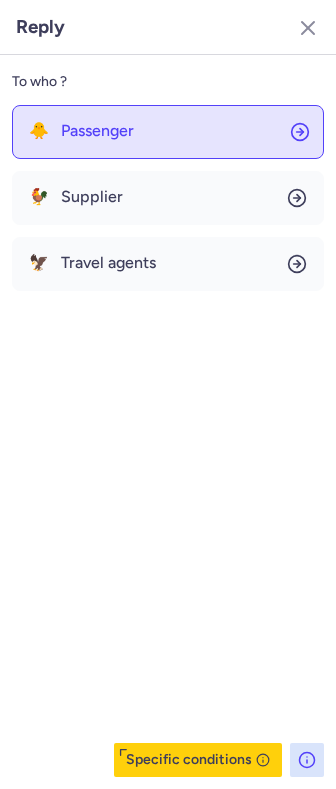 click on "🐥 Passenger" 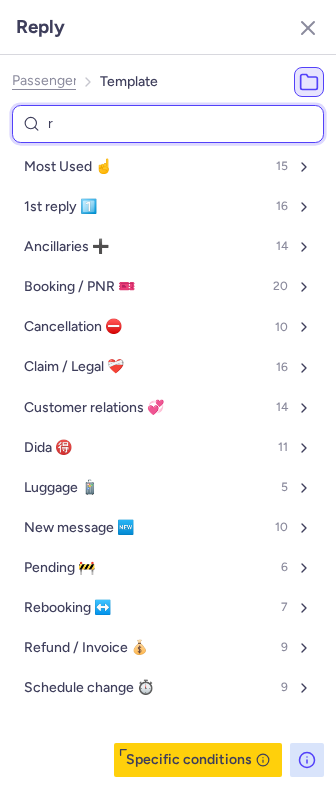 type on "re" 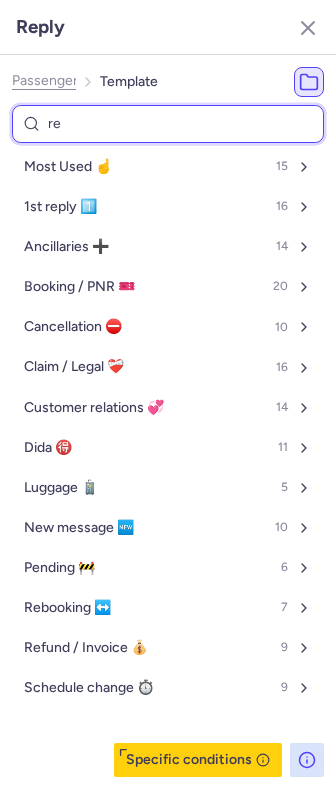 select on "en" 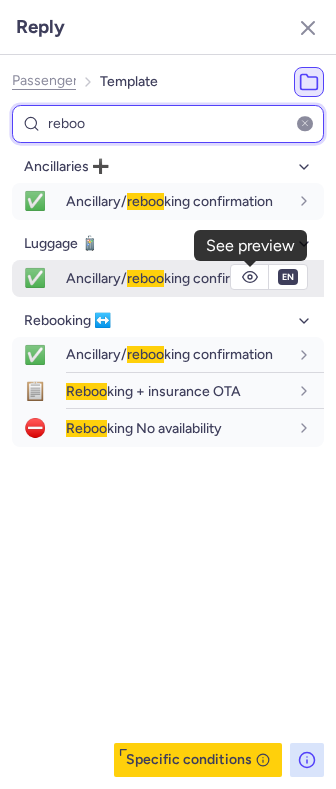 type on "reboo" 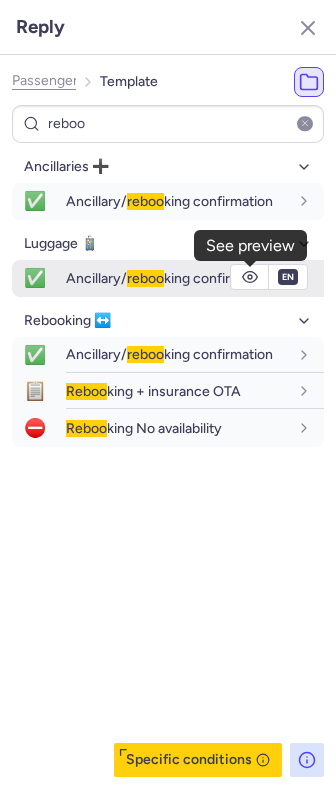 click 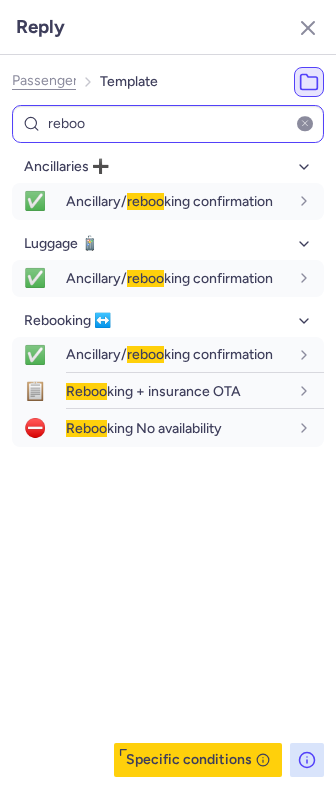 scroll, scrollTop: 0, scrollLeft: 0, axis: both 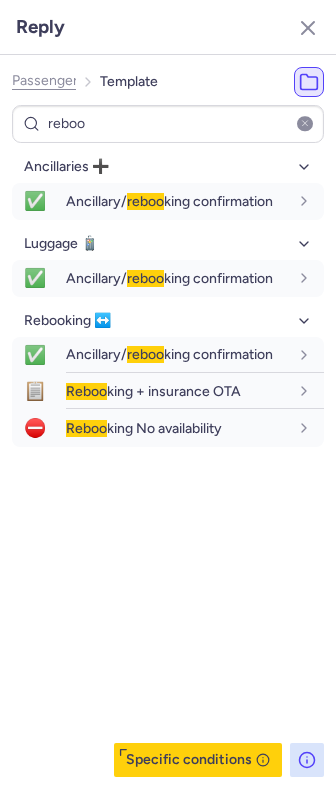 click at bounding box center (305, 124) 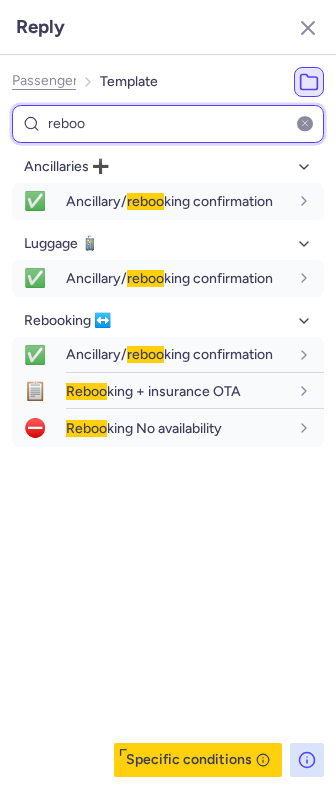 type 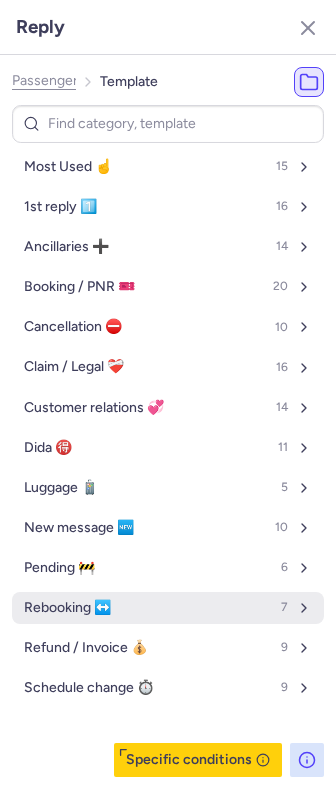 click on "Rebooking ↔️" at bounding box center (67, 608) 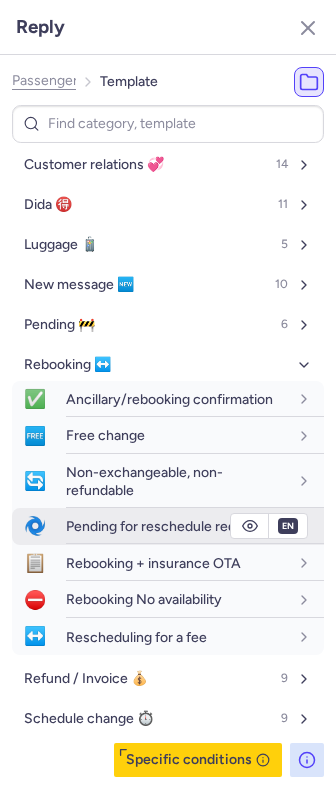 scroll, scrollTop: 261, scrollLeft: 0, axis: vertical 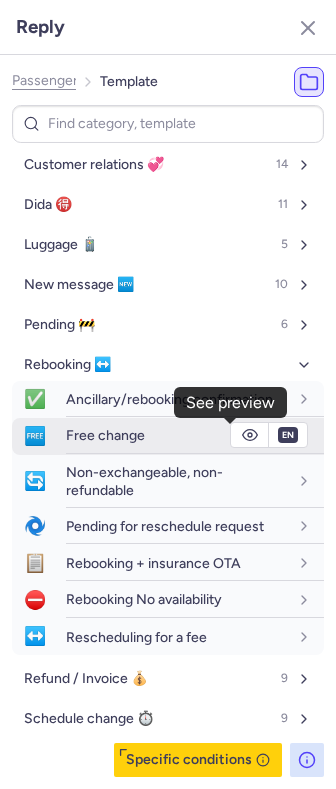 click 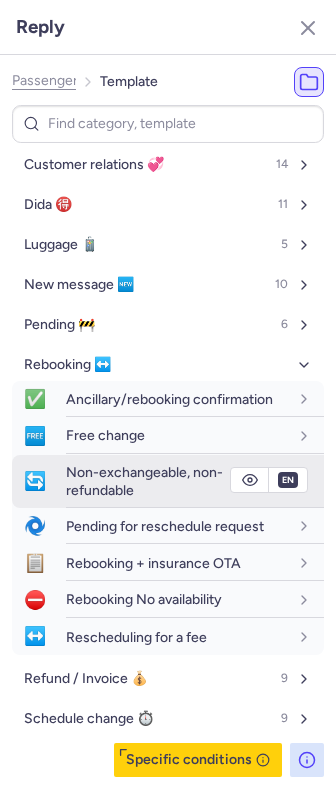 click 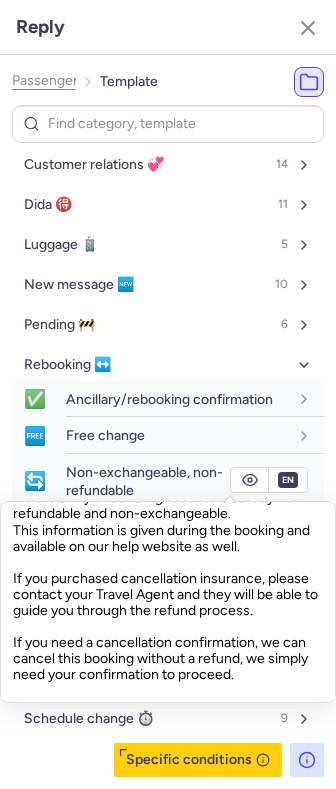 scroll, scrollTop: 161, scrollLeft: 0, axis: vertical 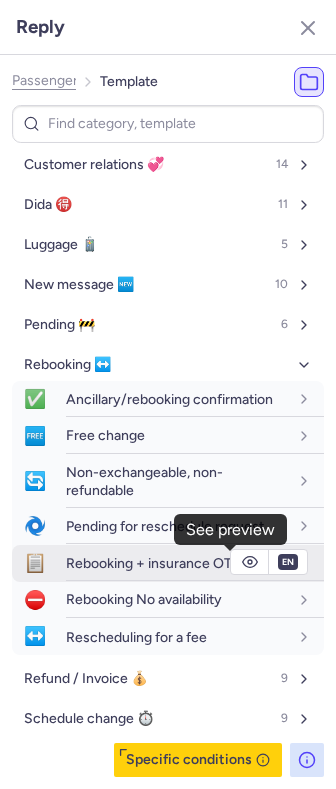click 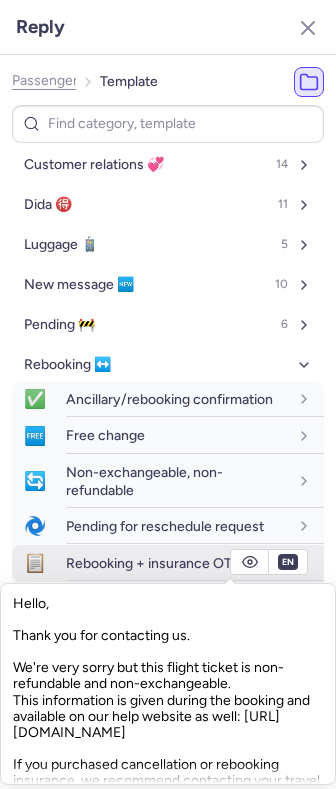 click 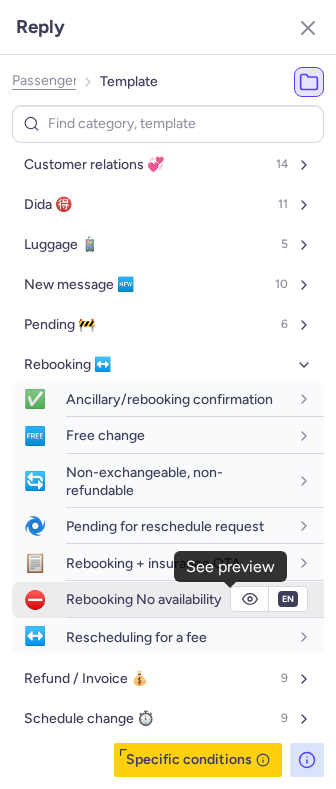 click 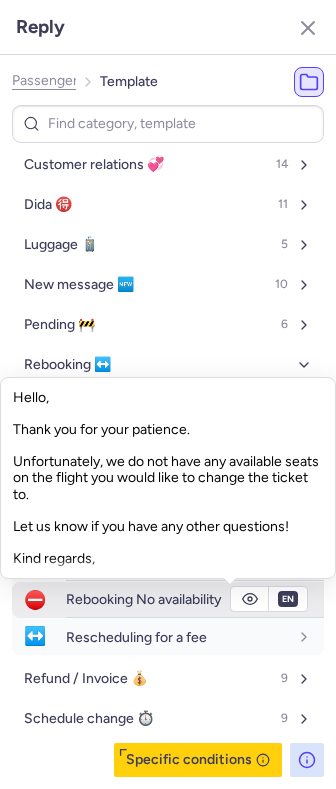 click 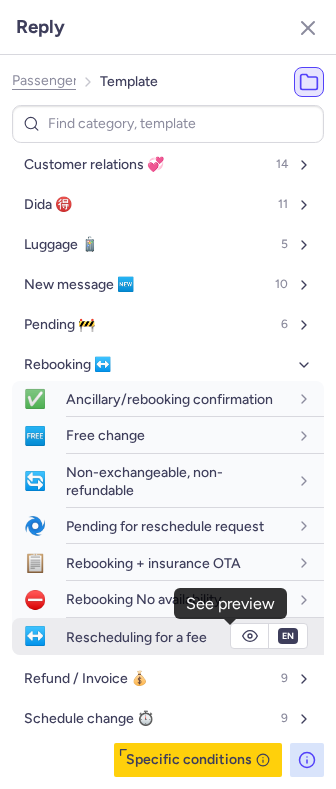 click 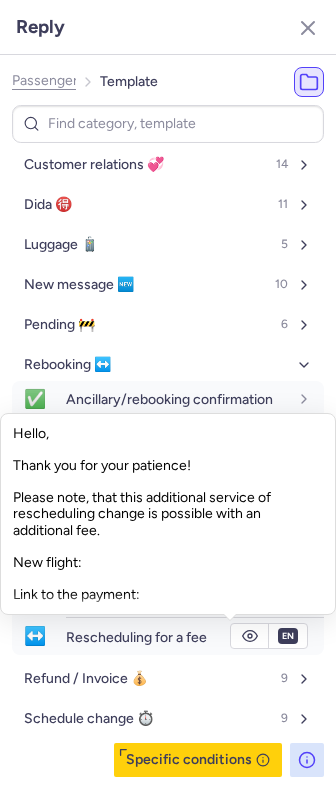 click at bounding box center [230, 620] 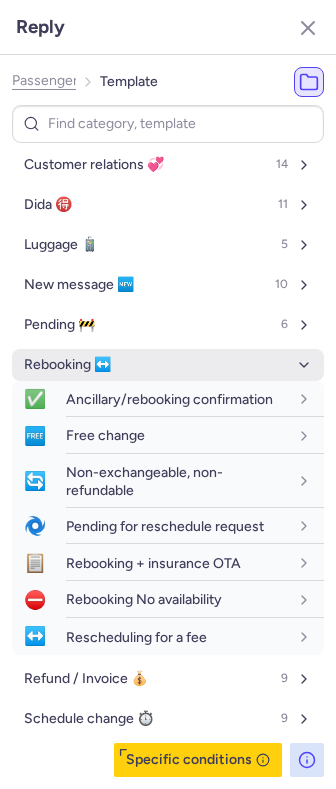 click on "Rebooking ↔️" at bounding box center [168, 365] 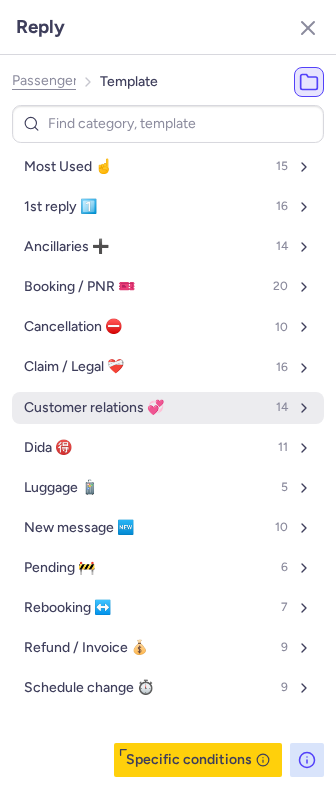 scroll, scrollTop: 0, scrollLeft: 0, axis: both 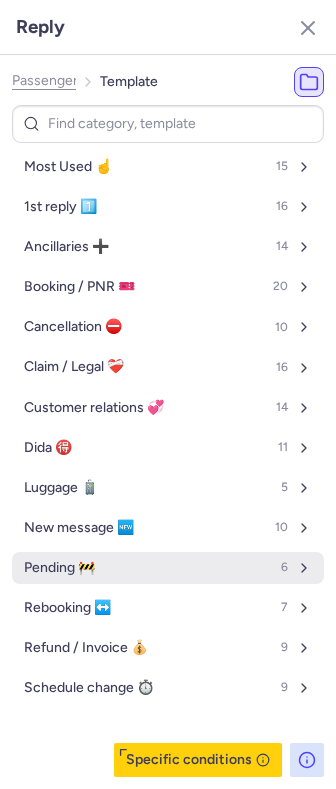 click on "Pending 🚧 6" at bounding box center (168, 568) 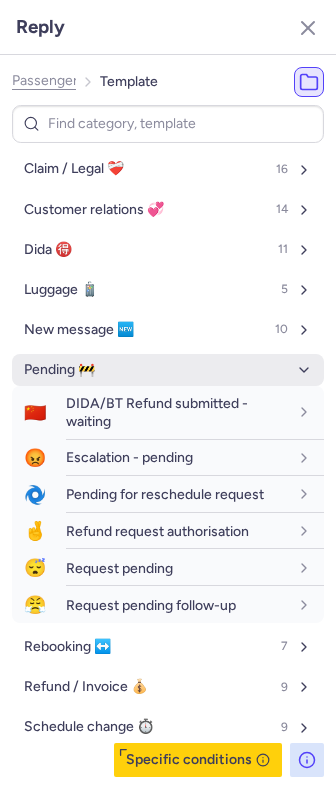 scroll, scrollTop: 208, scrollLeft: 0, axis: vertical 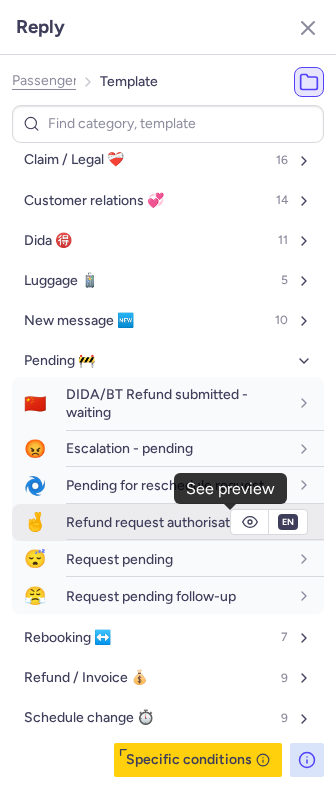 click 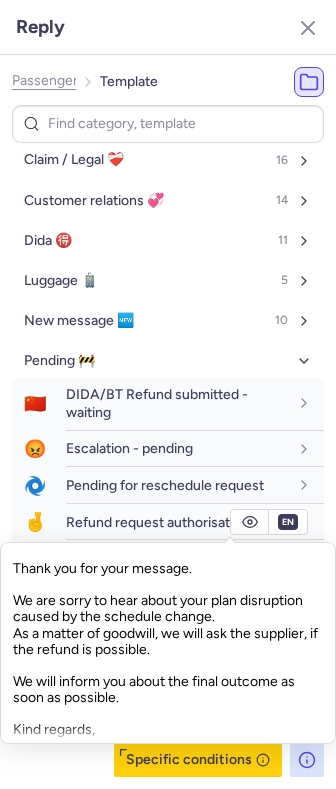 scroll, scrollTop: 33, scrollLeft: 0, axis: vertical 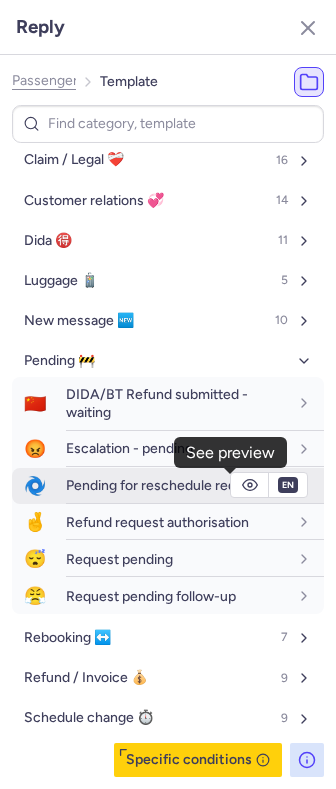 click 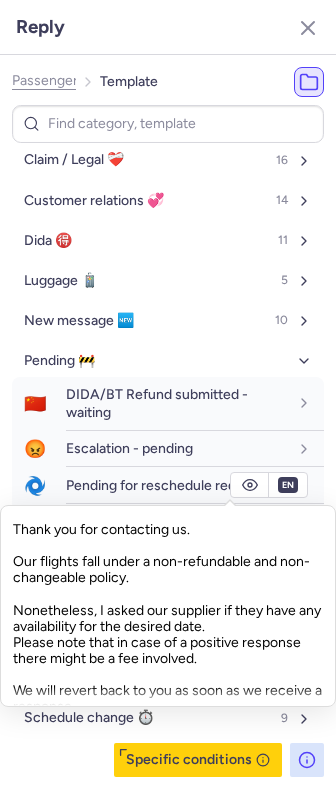 scroll, scrollTop: 0, scrollLeft: 0, axis: both 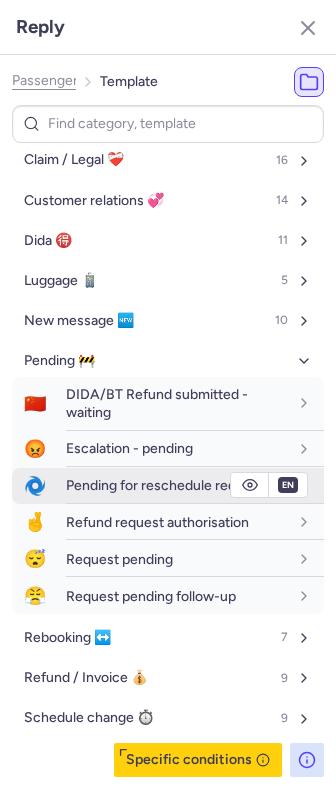 click on "Pending for reschedule request" at bounding box center (165, 485) 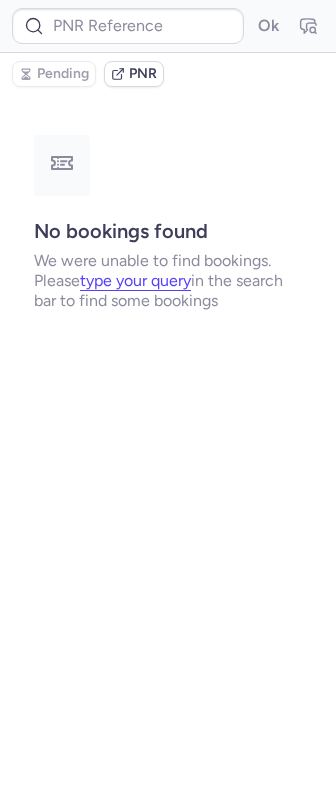 type on "CPNSD3" 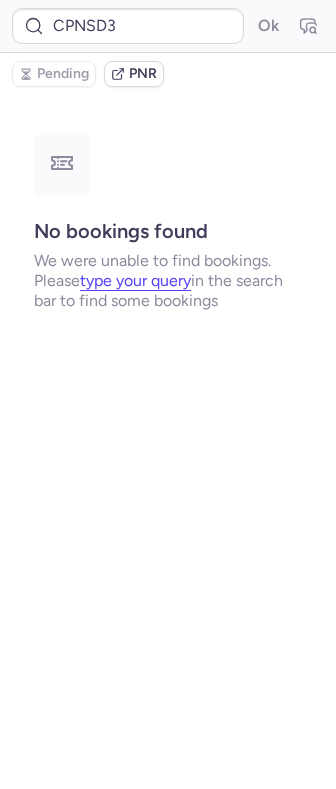 scroll, scrollTop: 0, scrollLeft: 0, axis: both 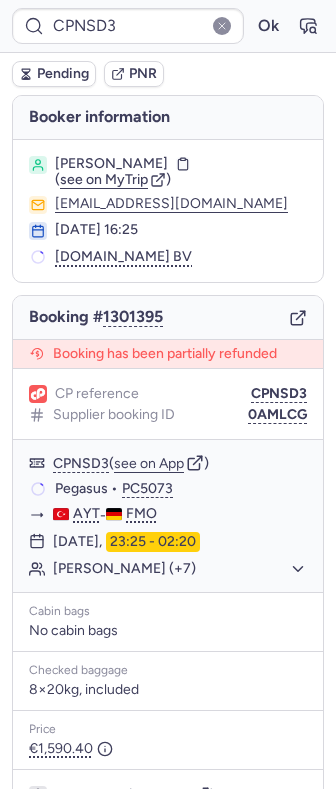 click on "CPNSD3  Ok" at bounding box center (168, 26) 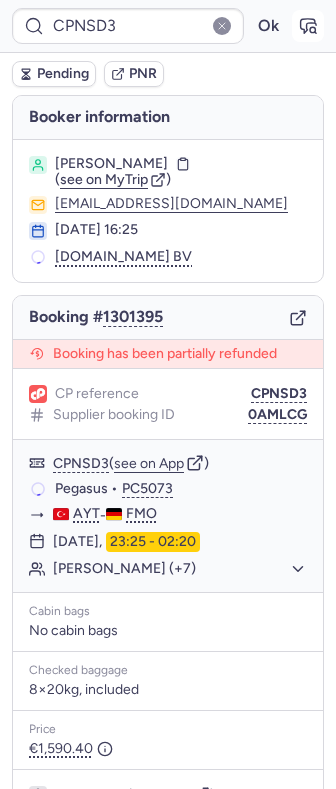 click at bounding box center [308, 26] 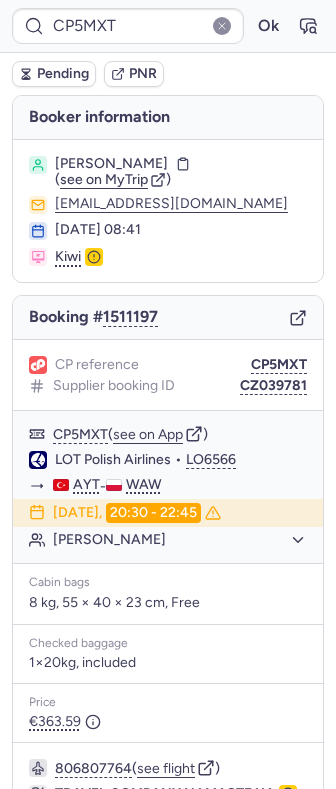 type on "CPCFA2" 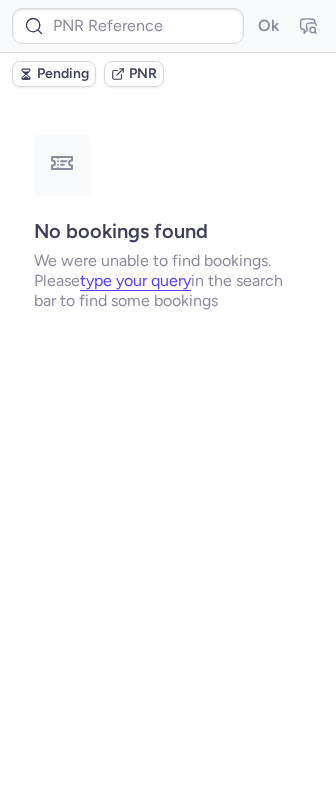 type on "CPAXLW" 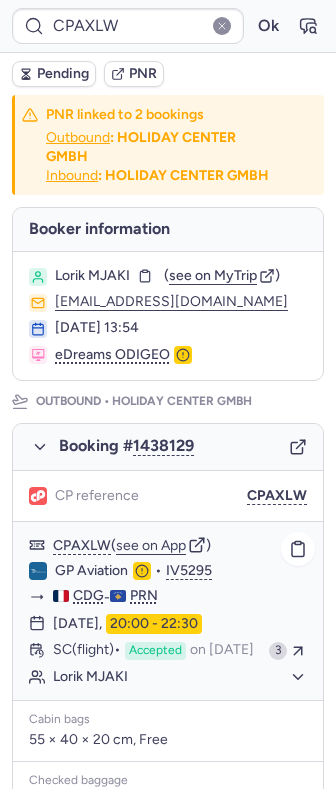 scroll, scrollTop: 266, scrollLeft: 0, axis: vertical 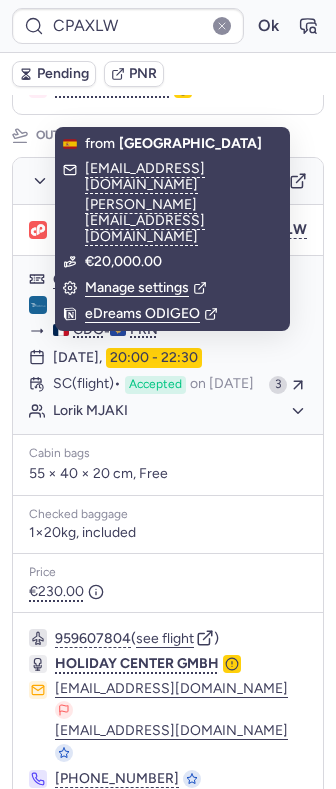 click on "Pending" at bounding box center [63, 74] 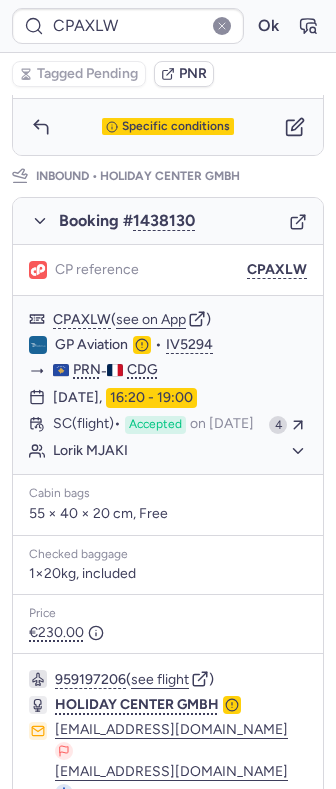 scroll, scrollTop: 1084, scrollLeft: 0, axis: vertical 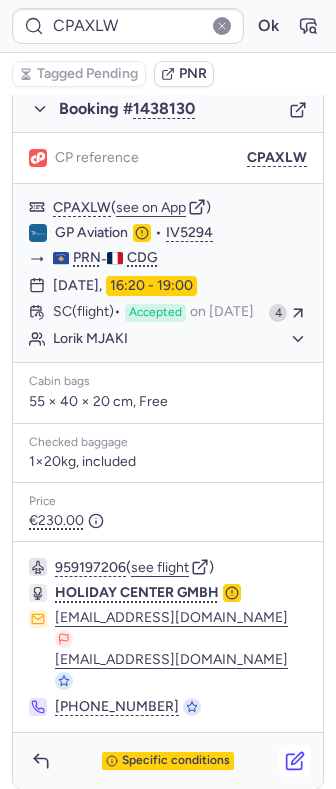 click at bounding box center (295, 761) 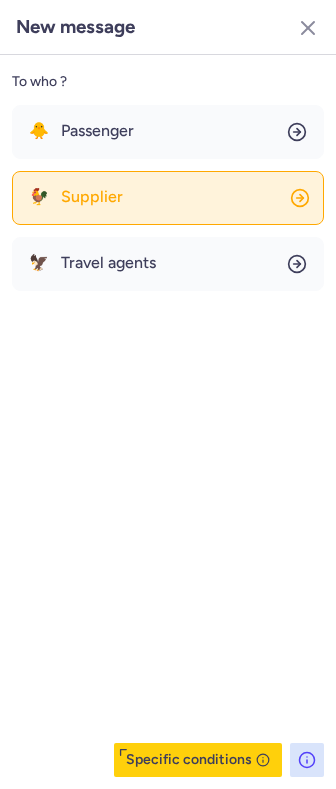 click on "🐓 Supplier" 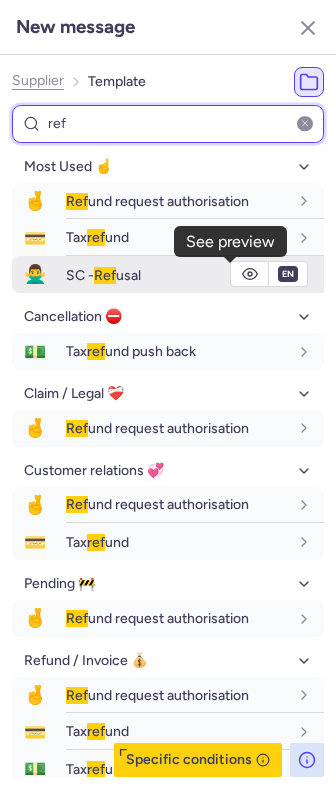 type on "ref" 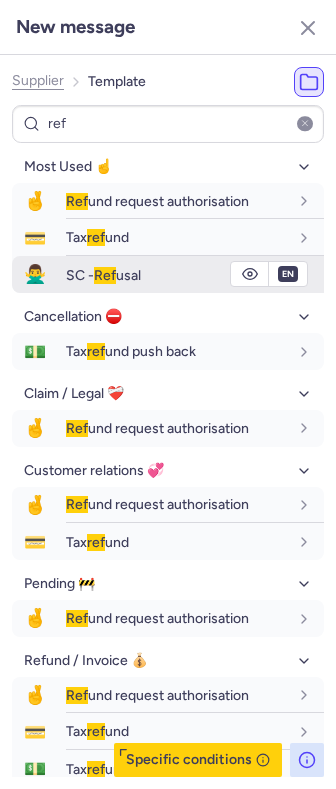click on "SC -  Ref usal" at bounding box center (177, 275) 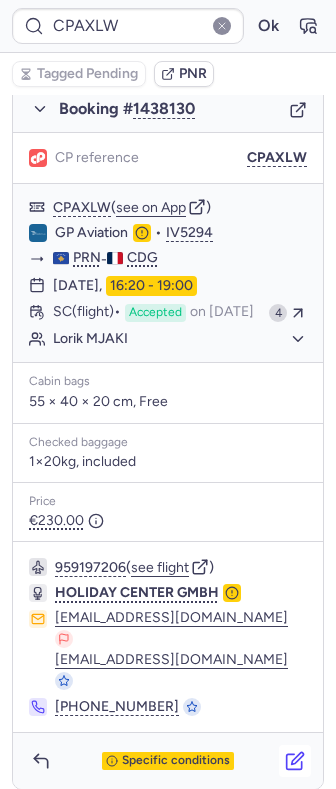 click 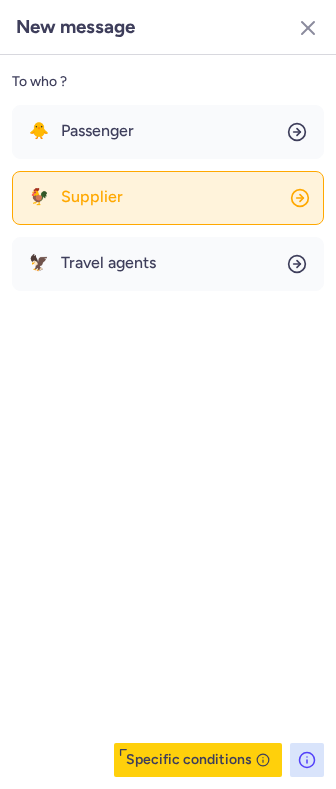 click on "🐓 Supplier" 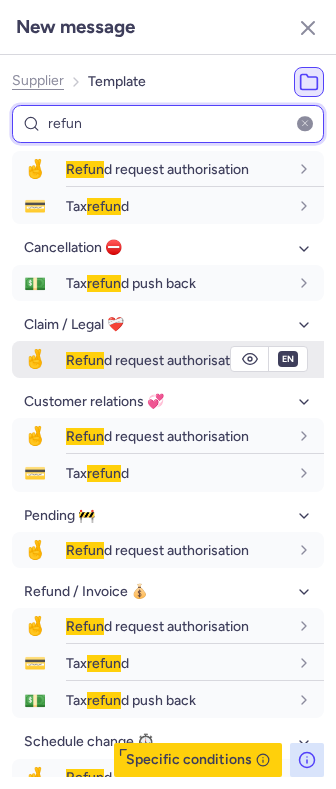 scroll, scrollTop: 0, scrollLeft: 0, axis: both 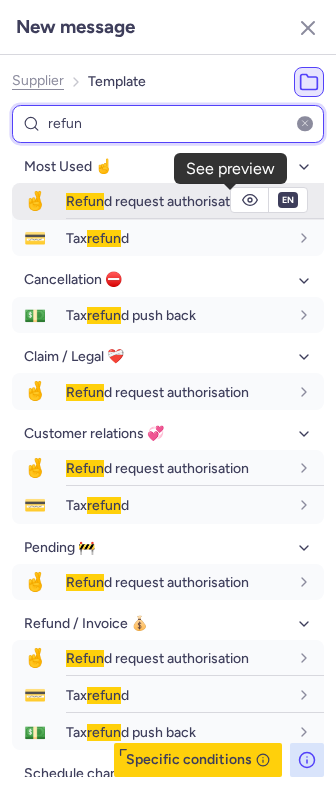 type on "refun" 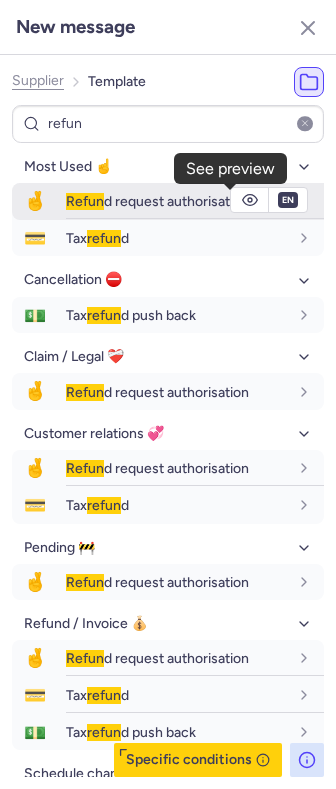 click 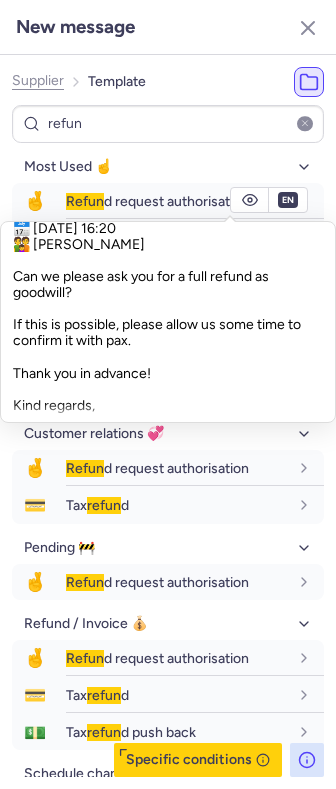 scroll, scrollTop: 145, scrollLeft: 0, axis: vertical 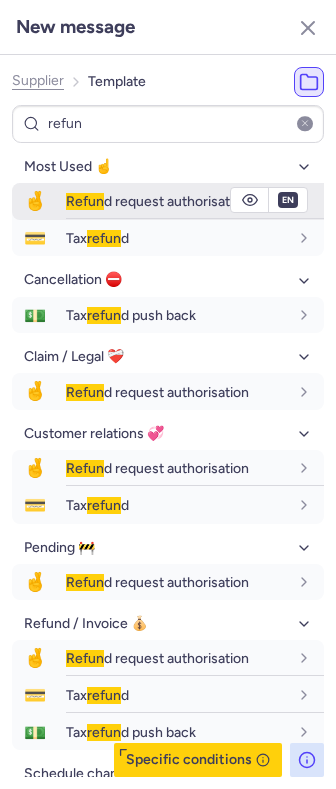 click on "Refun d request authorisation" at bounding box center (157, 201) 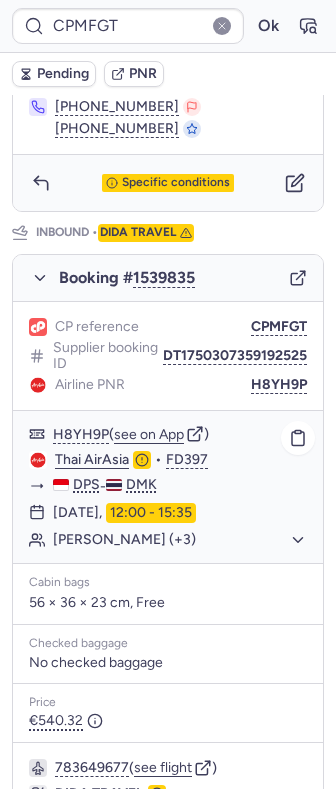 scroll, scrollTop: 1133, scrollLeft: 0, axis: vertical 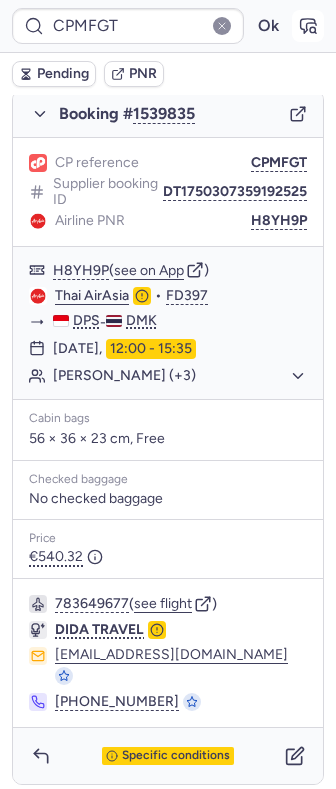 click at bounding box center [308, 26] 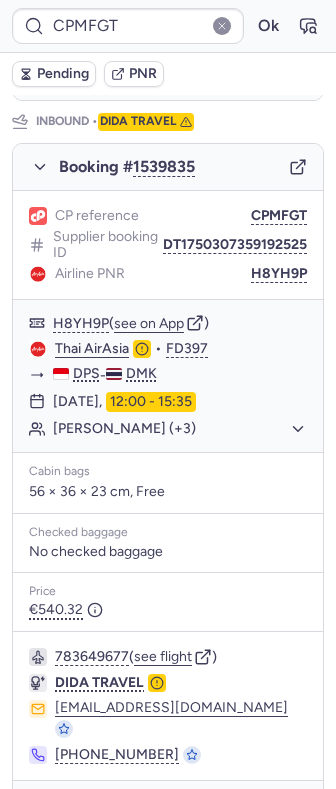 scroll, scrollTop: 1000, scrollLeft: 0, axis: vertical 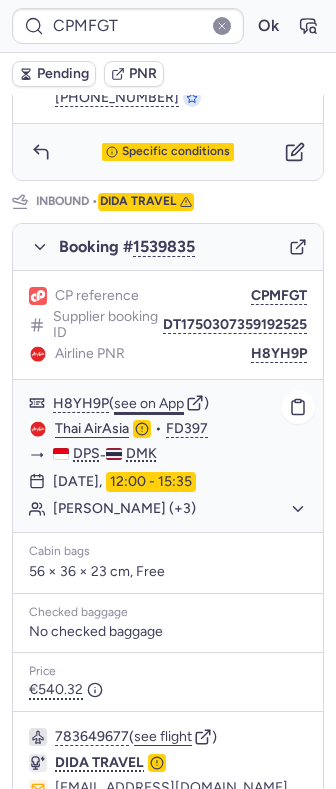 click on "see on App" 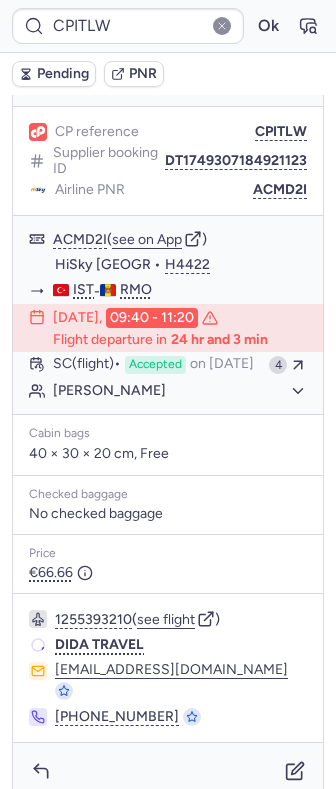 scroll, scrollTop: 228, scrollLeft: 0, axis: vertical 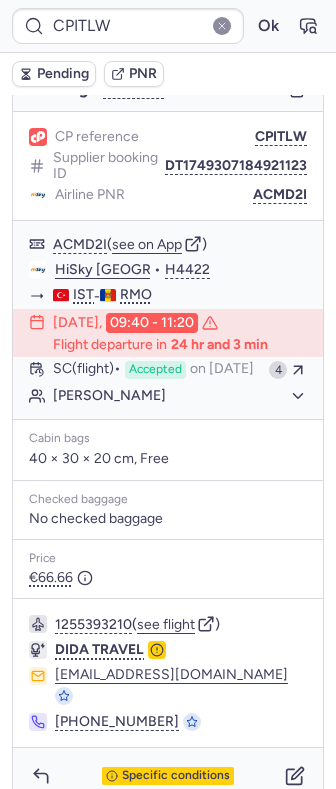 type on "CPMFGT" 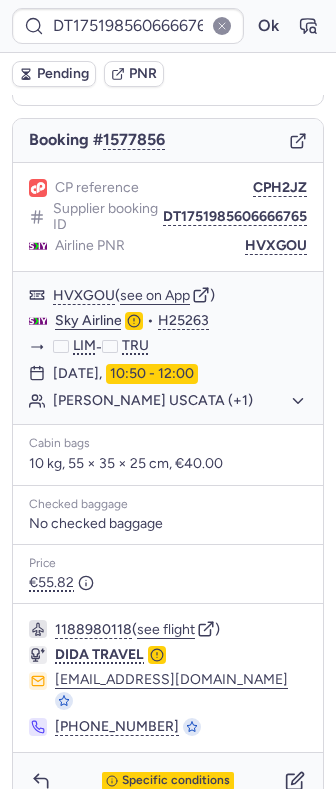 scroll, scrollTop: 194, scrollLeft: 0, axis: vertical 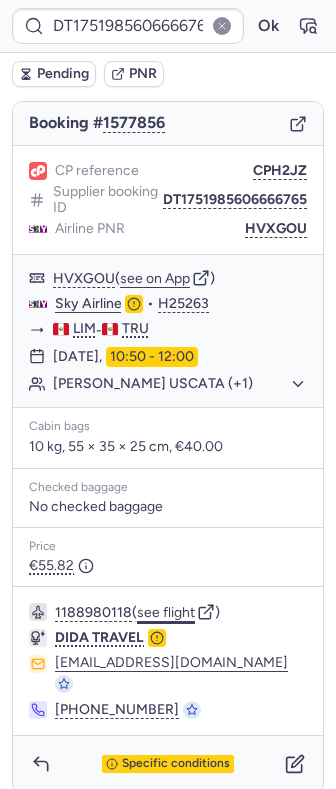 click on "see flight" 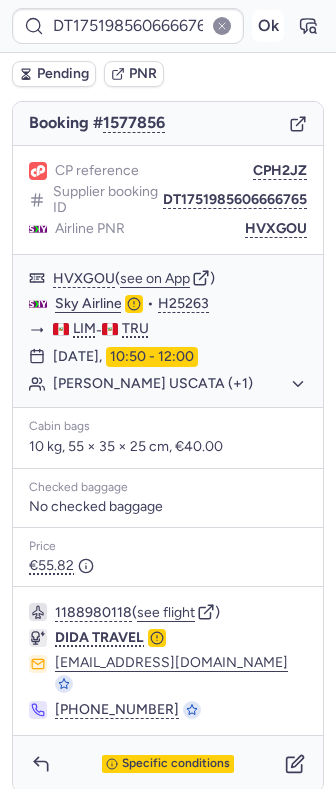 click on "Ok" at bounding box center (268, 26) 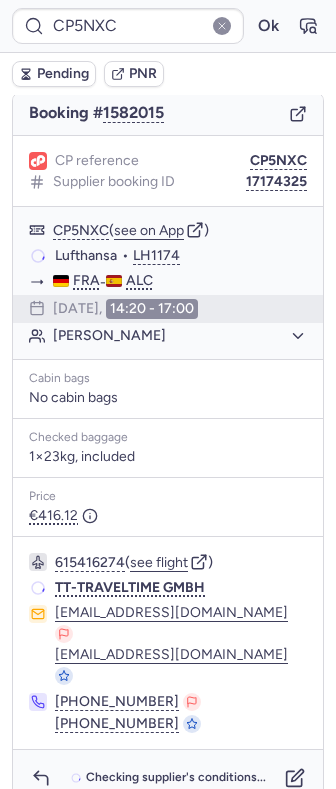 scroll, scrollTop: 194, scrollLeft: 0, axis: vertical 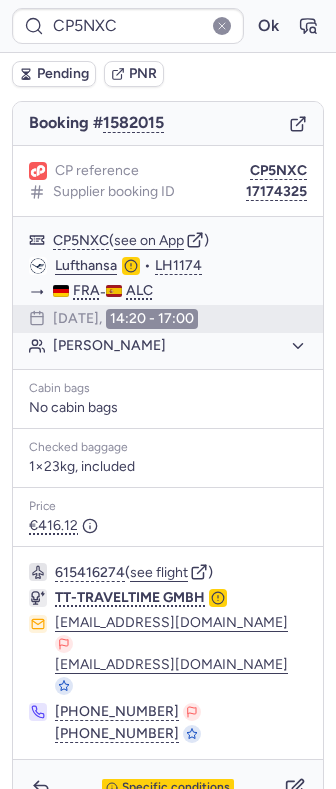 type on "CPMFGT" 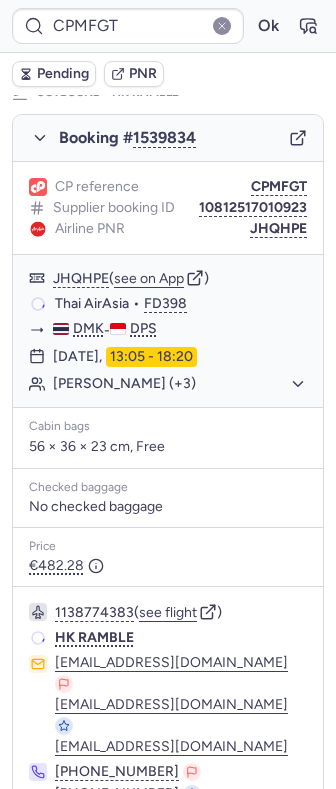 scroll, scrollTop: 304, scrollLeft: 0, axis: vertical 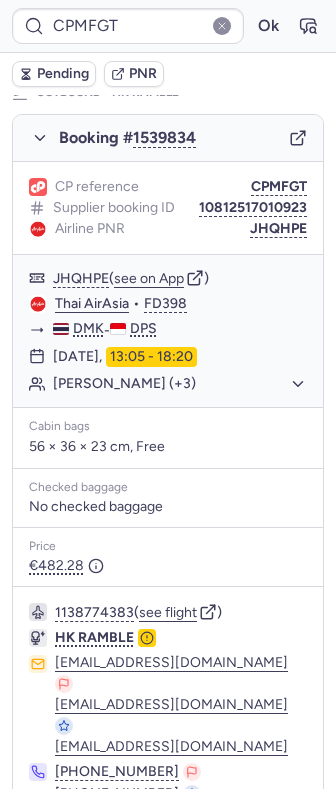 click on "CPMFGT  Ok" at bounding box center (168, 26) 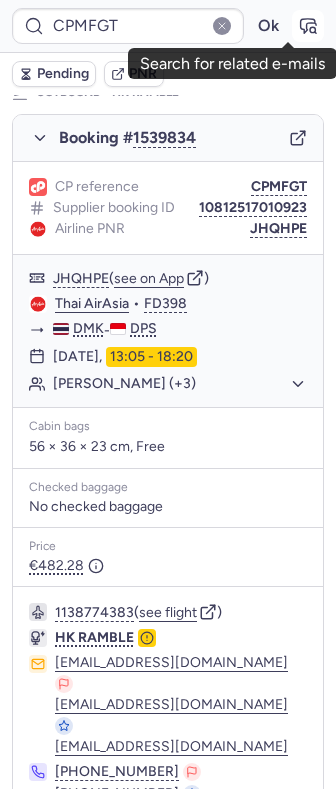 click 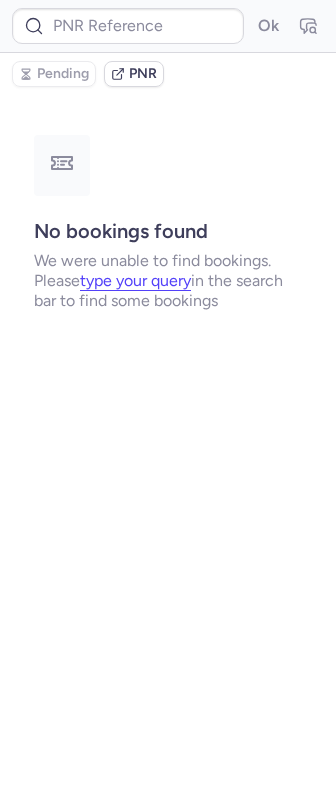 scroll, scrollTop: 0, scrollLeft: 0, axis: both 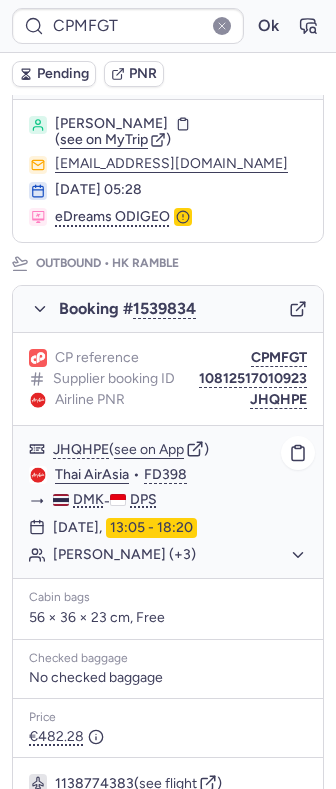 click on "[PERSON_NAME] (+3)" 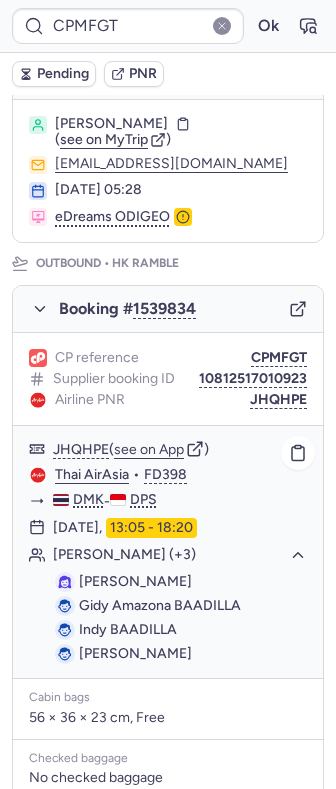 scroll, scrollTop: 266, scrollLeft: 0, axis: vertical 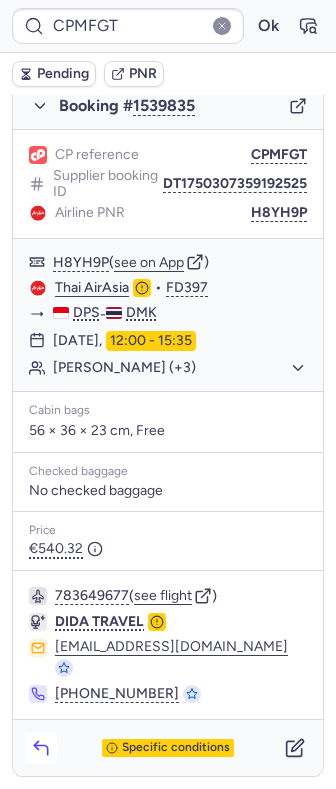 click 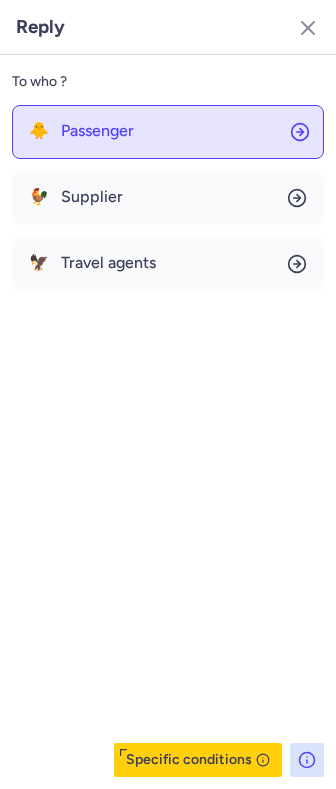 click on "Passenger" at bounding box center (97, 131) 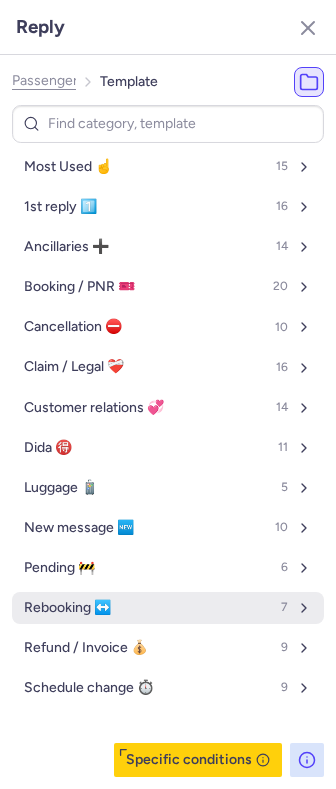 click on "Rebooking ↔️ 7" at bounding box center [168, 608] 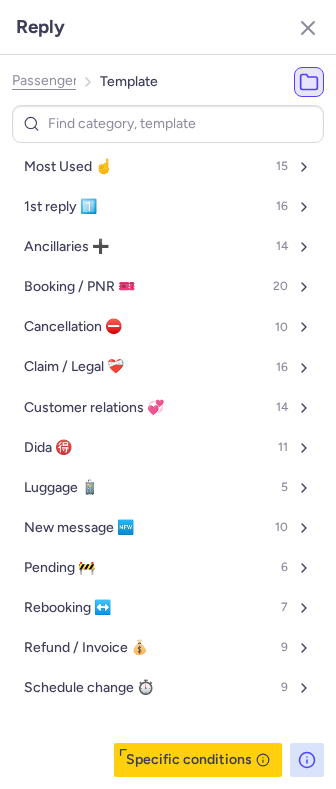 select on "en" 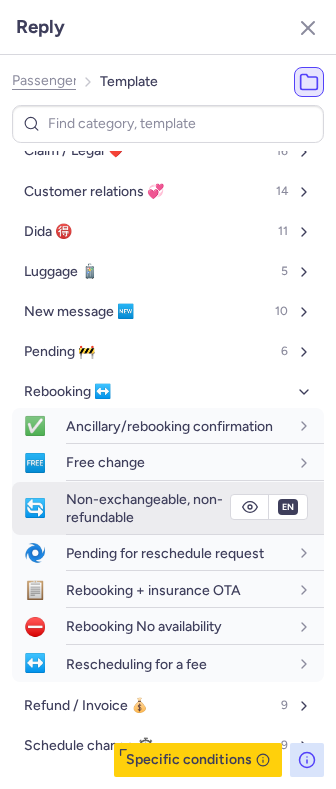 scroll, scrollTop: 261, scrollLeft: 0, axis: vertical 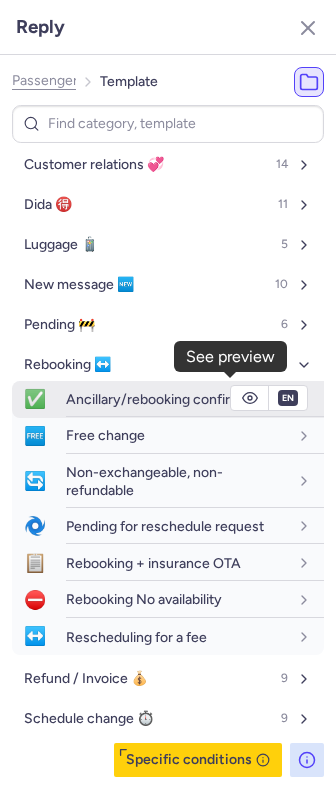 click 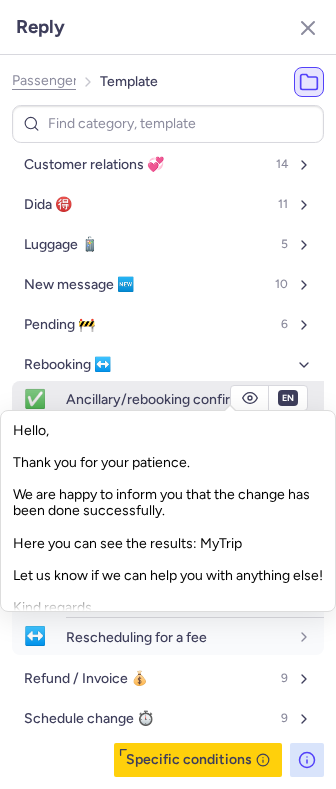 click 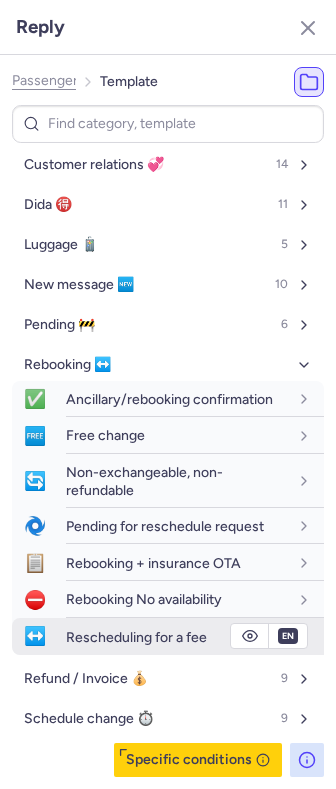 click on "Rescheduling for a fee" at bounding box center [136, 637] 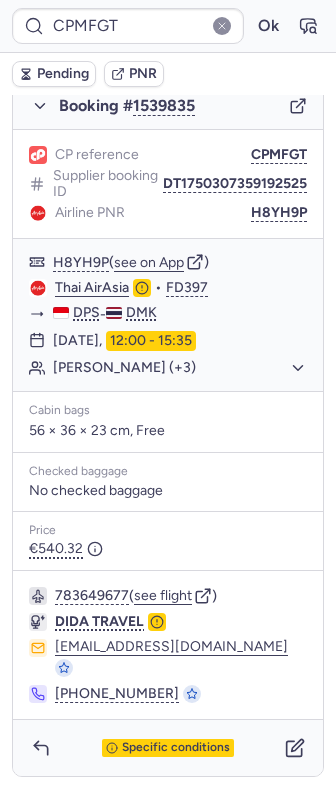 type on "CP5KMA" 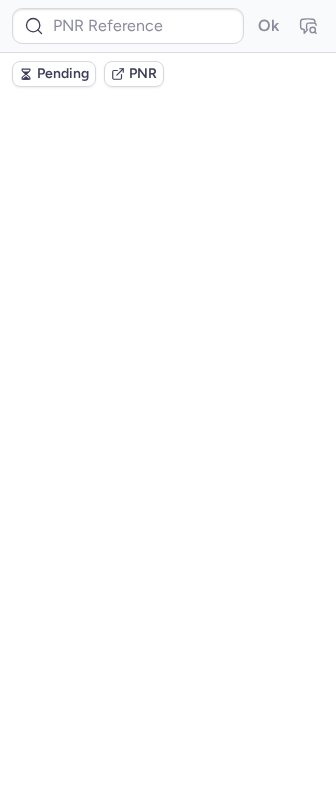 scroll, scrollTop: 0, scrollLeft: 0, axis: both 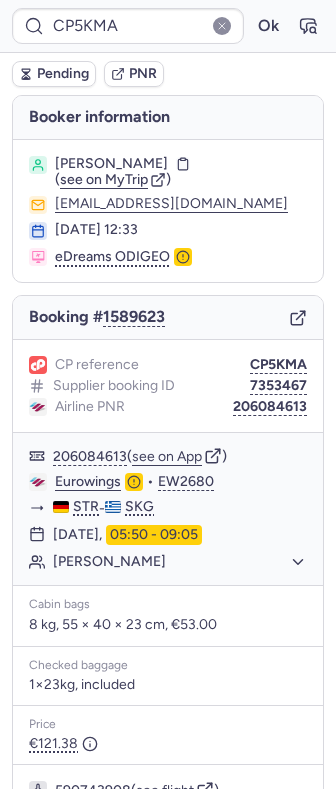 type on "0CHPQK" 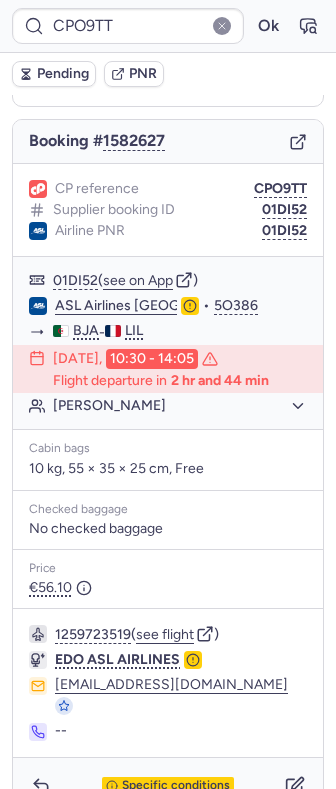 scroll, scrollTop: 198, scrollLeft: 0, axis: vertical 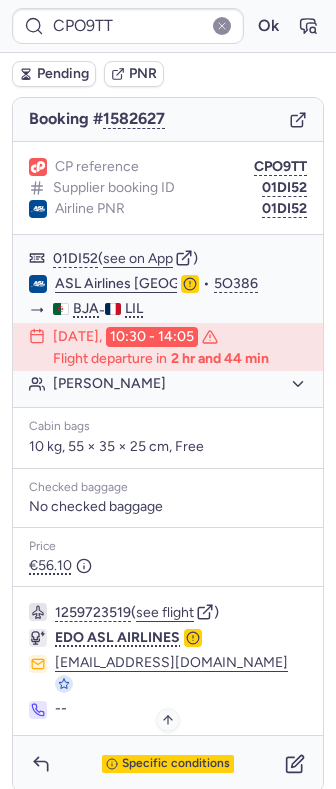 click on "Specific conditions" at bounding box center [176, 764] 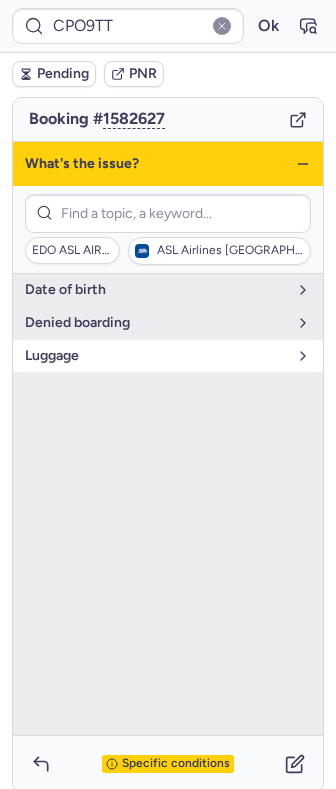 click on "luggage" at bounding box center (156, 356) 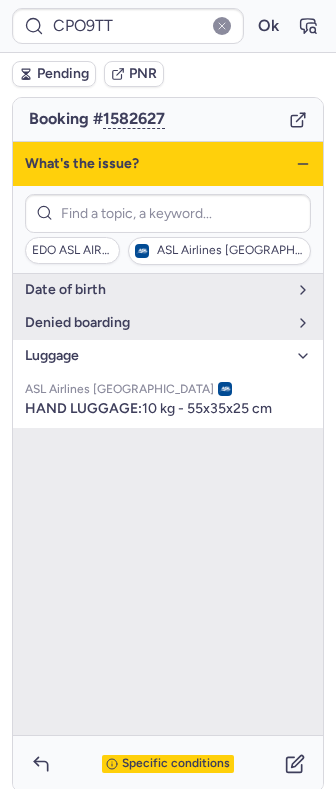click on "luggage" at bounding box center [156, 356] 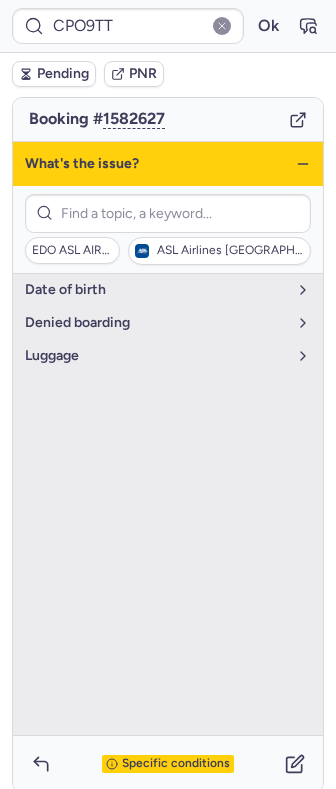 type on "CPGEZK" 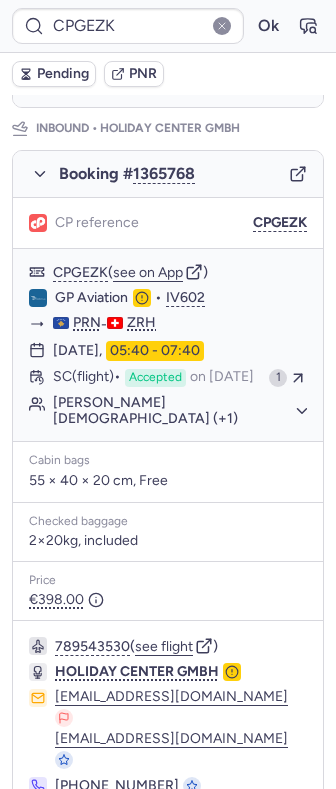 scroll, scrollTop: 1052, scrollLeft: 0, axis: vertical 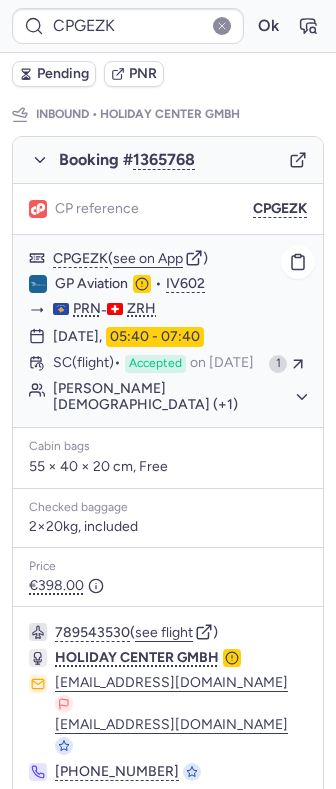 click on "[PERSON_NAME][DEMOGRAPHIC_DATA] (+1)" 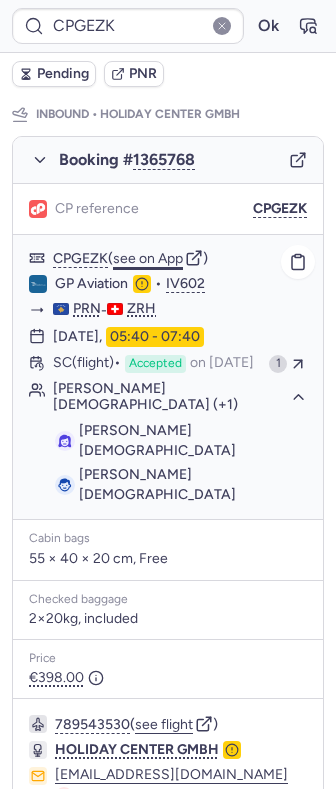 click on "see on App" 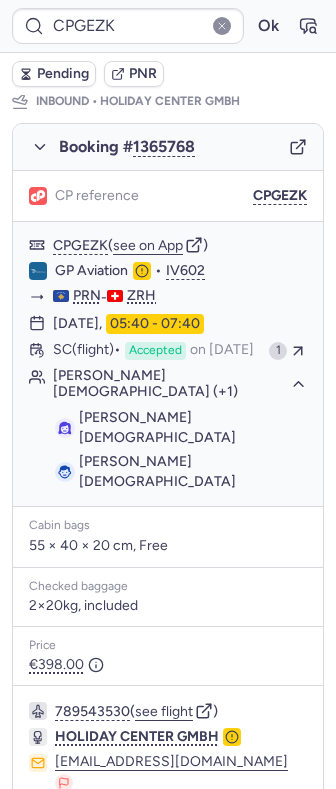 scroll, scrollTop: 1104, scrollLeft: 0, axis: vertical 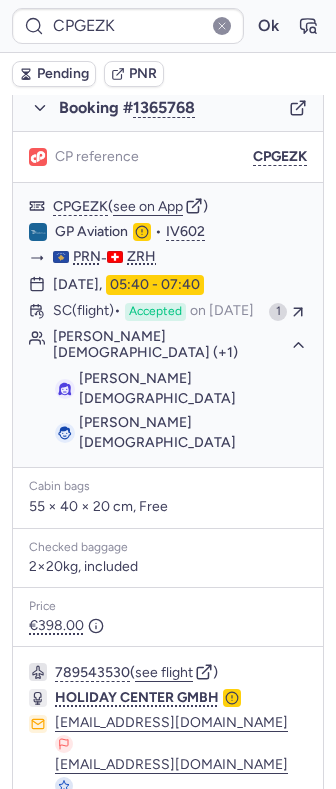 click on "Specific conditions" at bounding box center (168, 866) 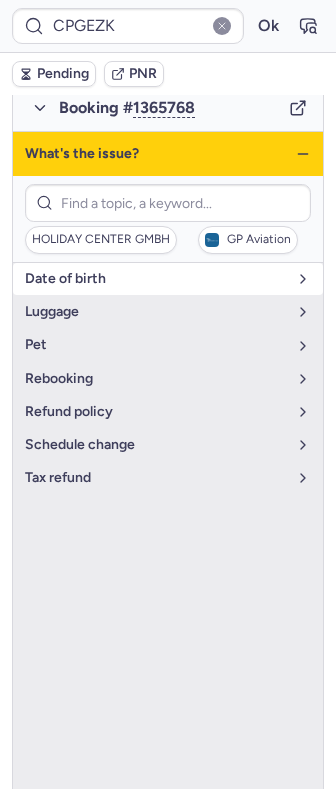 click on "date of birth" at bounding box center [156, 279] 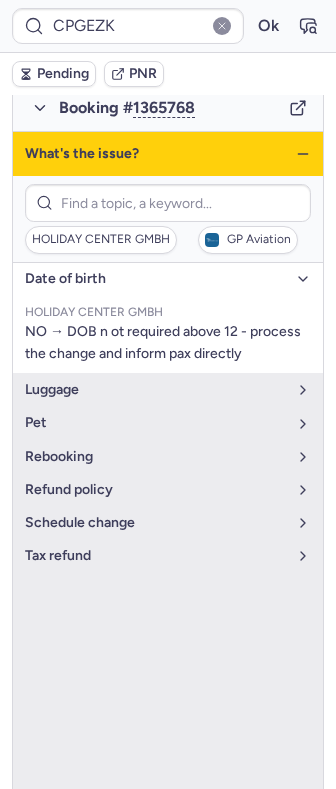 click on "date of birth" at bounding box center (156, 279) 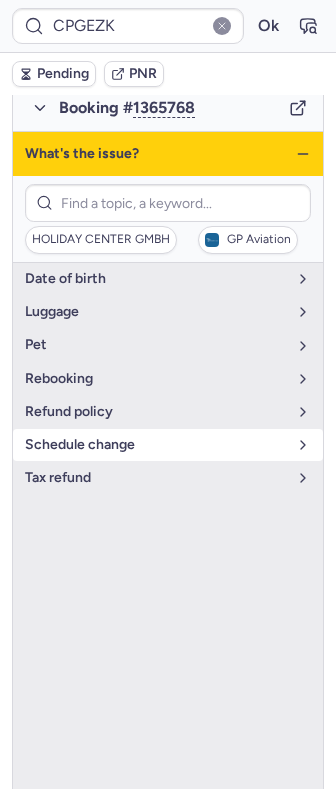 click on "schedule change" at bounding box center (156, 445) 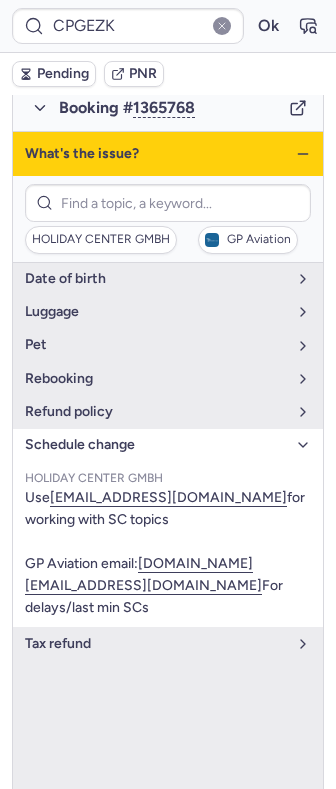 click on "schedule change" at bounding box center (156, 445) 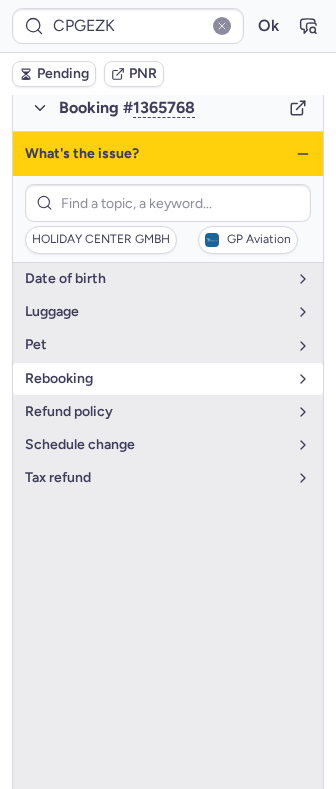 click on "rebooking" at bounding box center [156, 379] 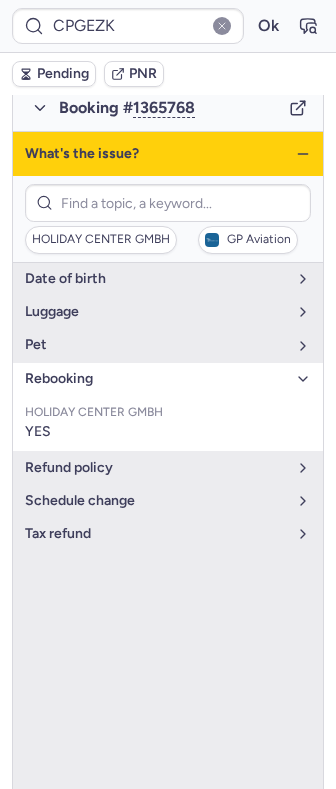 click on "rebooking" at bounding box center [156, 379] 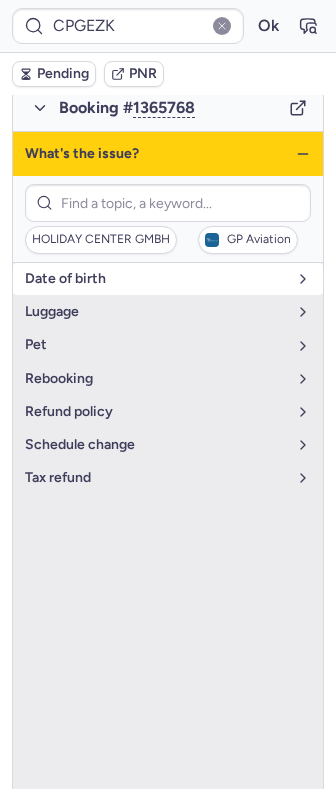 click on "date of birth" at bounding box center (156, 279) 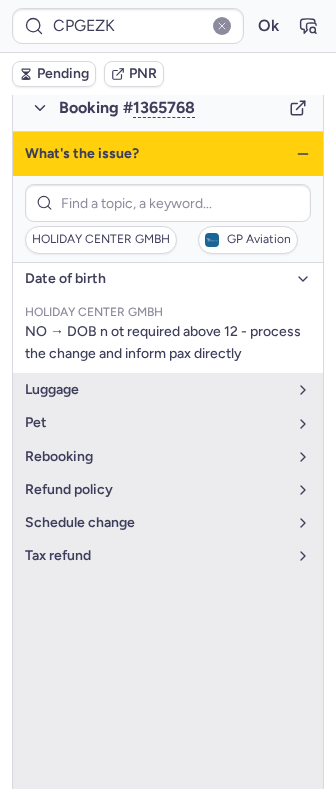 click on "date of birth" at bounding box center [156, 279] 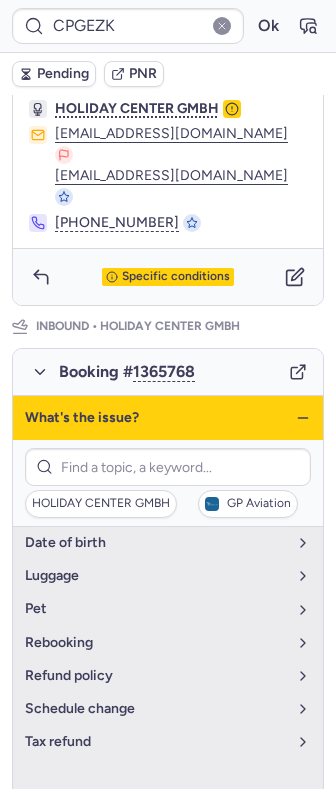 scroll, scrollTop: 837, scrollLeft: 0, axis: vertical 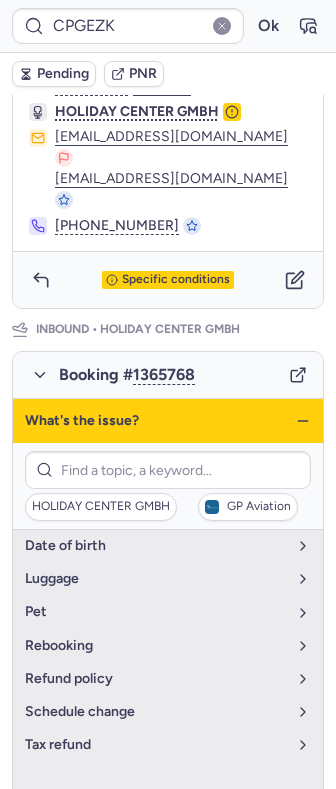 click 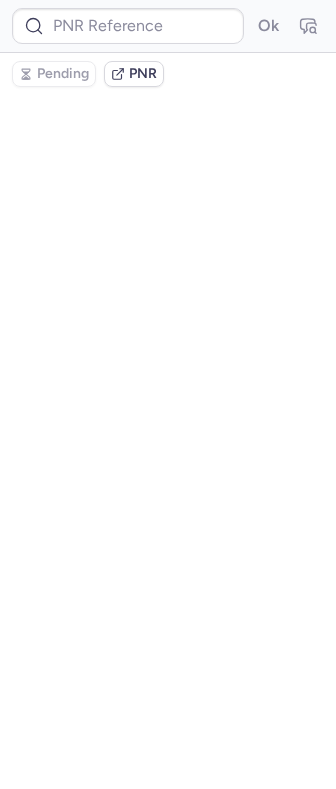 scroll, scrollTop: 0, scrollLeft: 0, axis: both 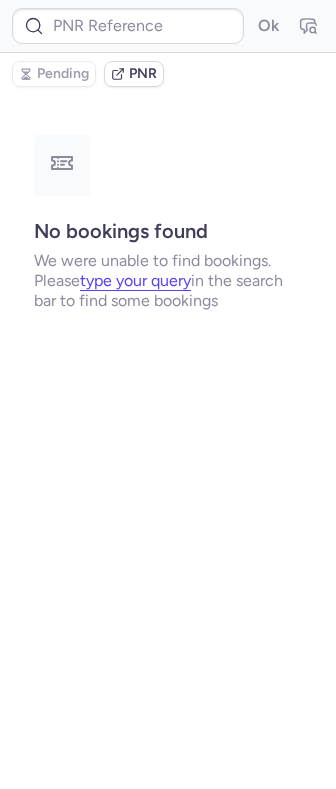 type on "CPONAH" 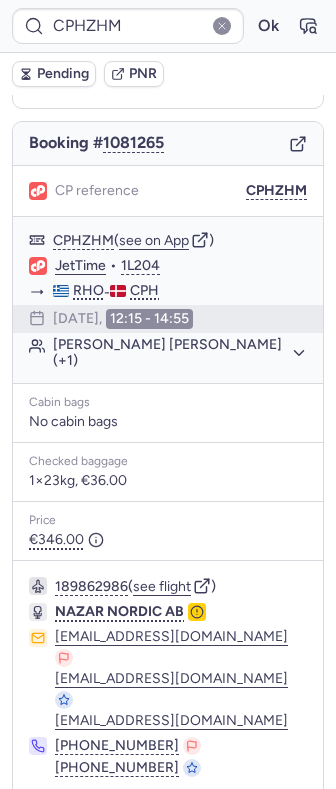 scroll, scrollTop: 198, scrollLeft: 0, axis: vertical 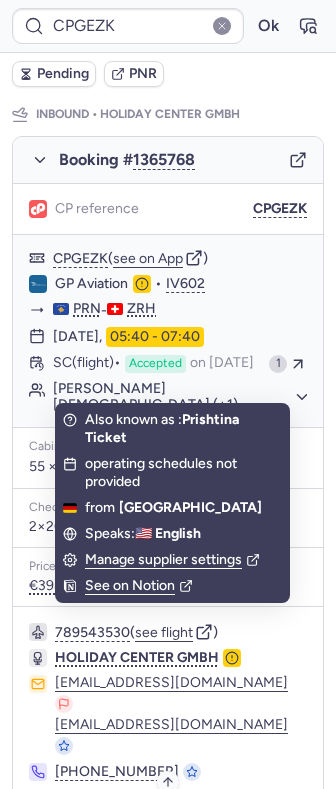 click on "Specific conditions" at bounding box center (176, 826) 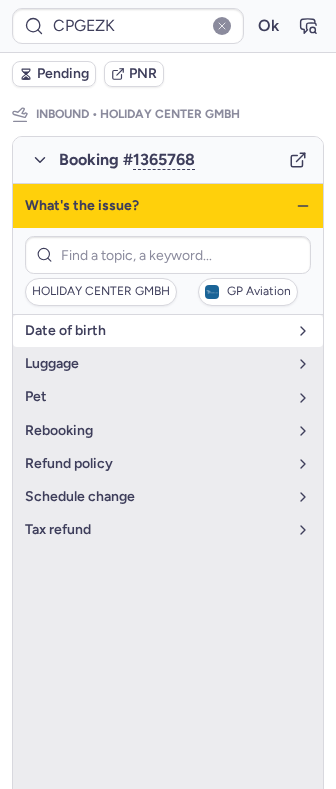 click on "date of birth" at bounding box center [156, 331] 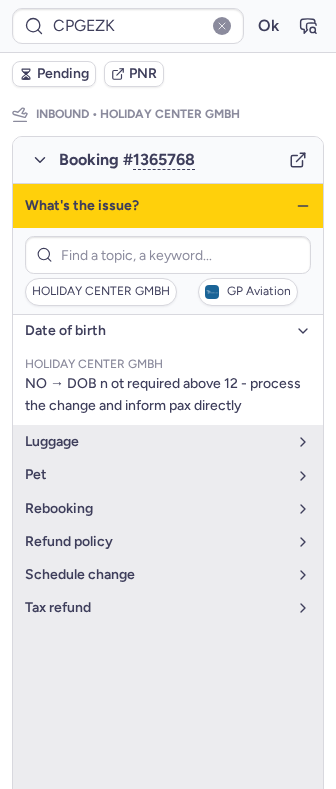 click on "date of birth" at bounding box center [156, 331] 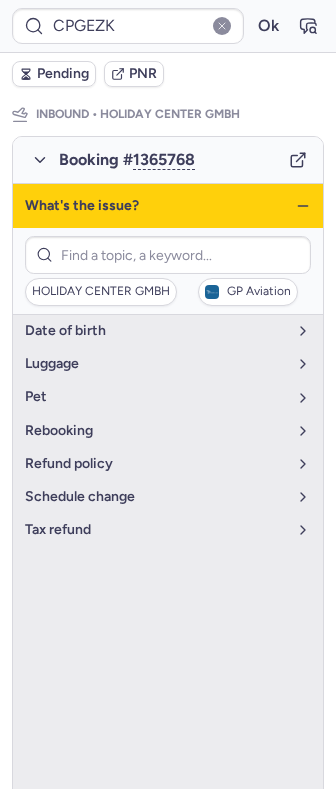 click 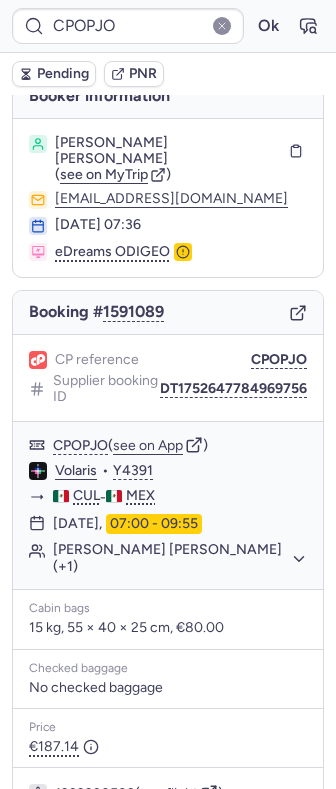 scroll, scrollTop: 0, scrollLeft: 0, axis: both 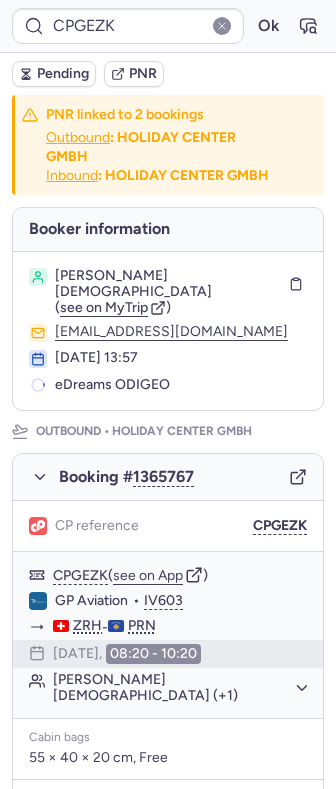 type on "CPAXLW" 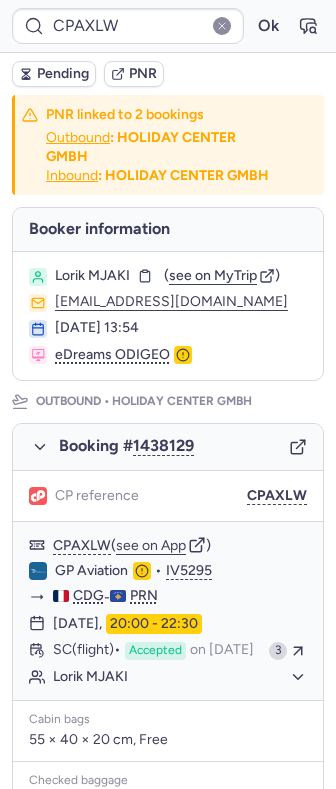click on "Pending PNR" at bounding box center [168, 74] 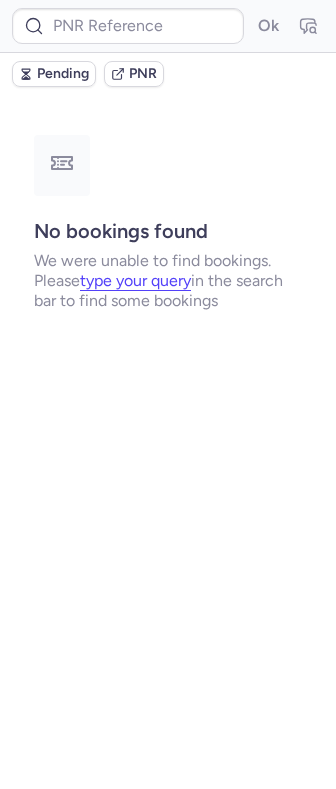 type on "CPS9BK" 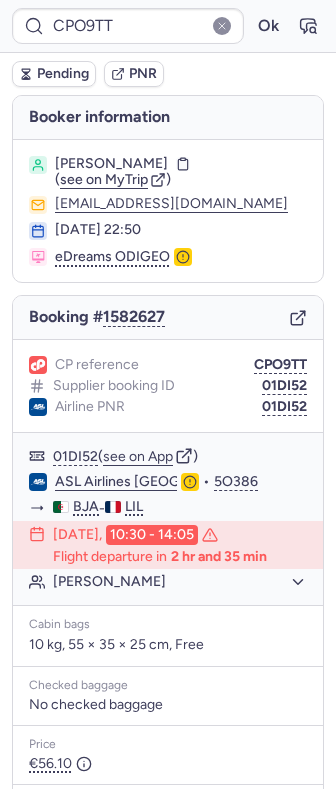 click on "[PERSON_NAME]" at bounding box center [111, 164] 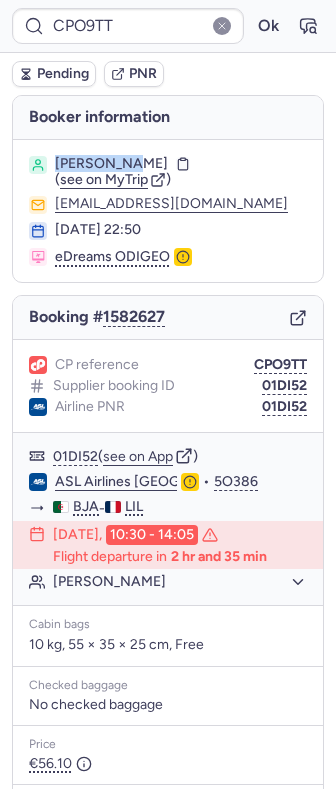 click on "[PERSON_NAME]" at bounding box center [111, 164] 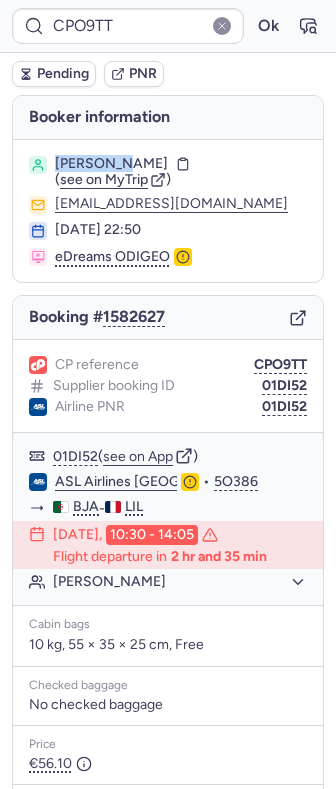 copy on "Abdelkrim" 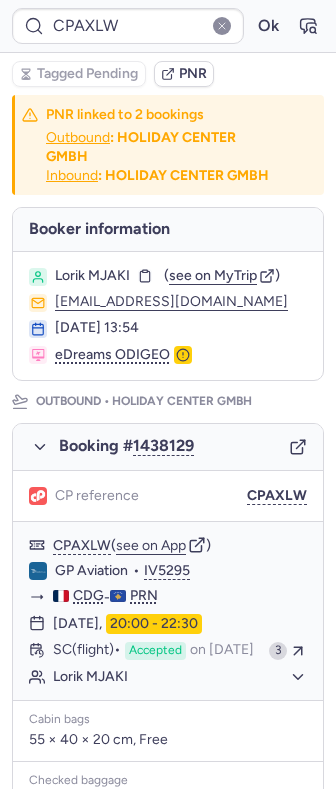 type on "CPGEZK" 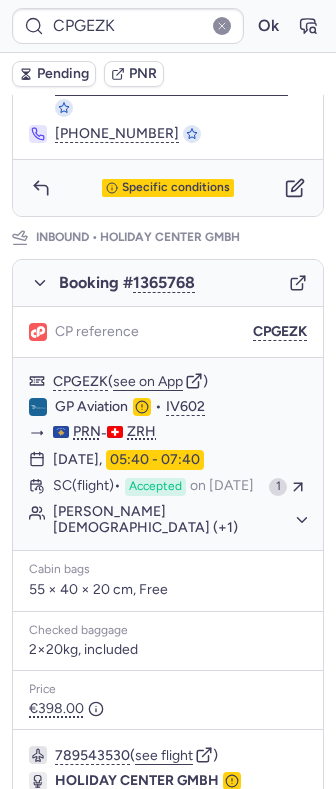 scroll, scrollTop: 1052, scrollLeft: 0, axis: vertical 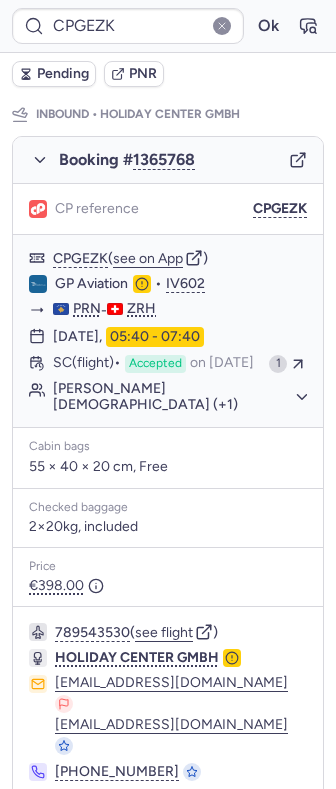click at bounding box center [41, 826] 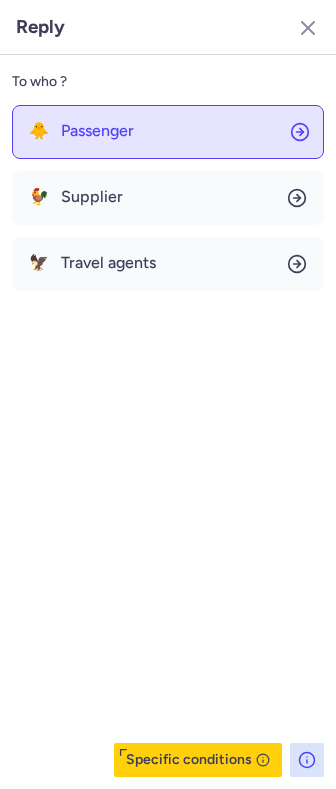 click on "🐥 Passenger" 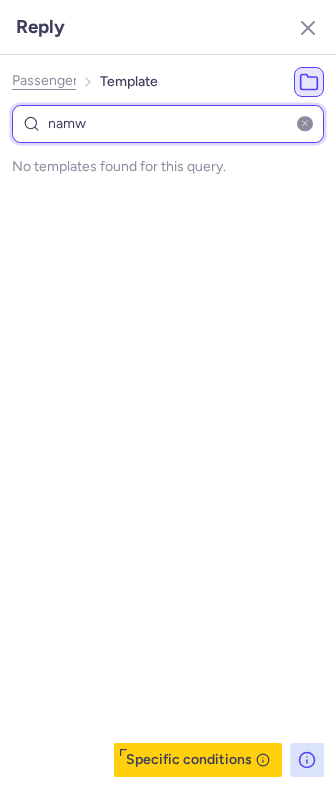 type on "nam" 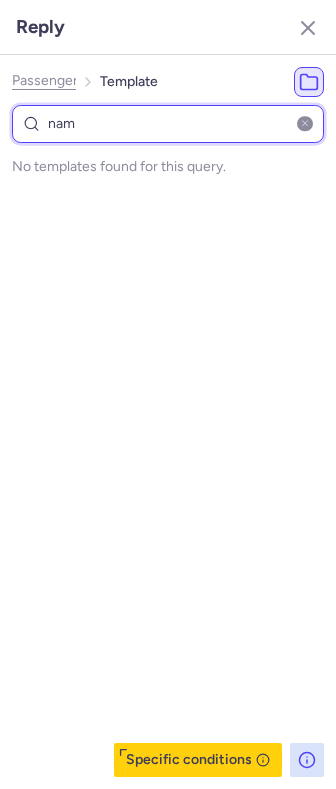 select on "en" 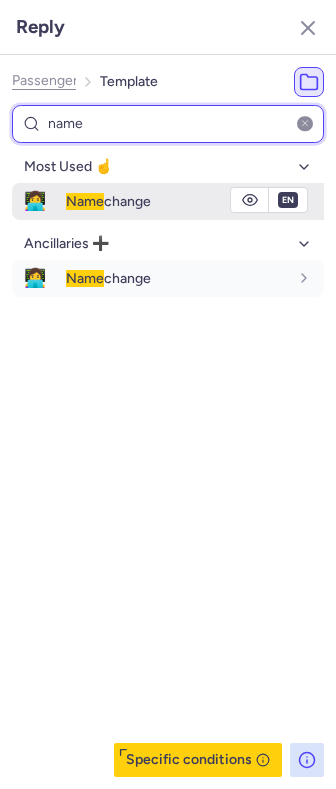 type on "name" 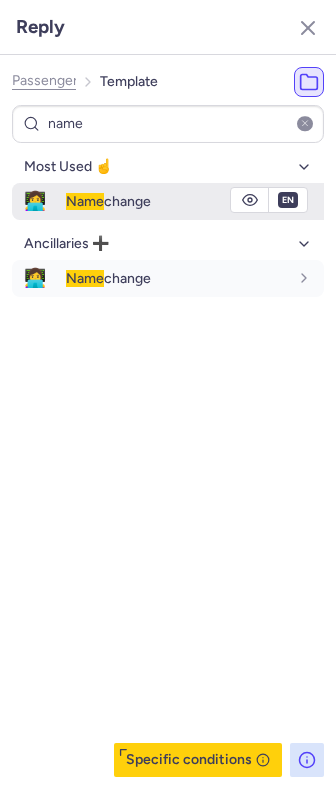 click on "Name  change" at bounding box center (177, 201) 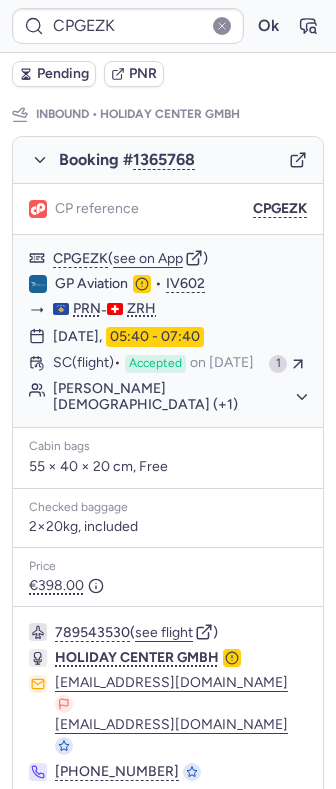 click 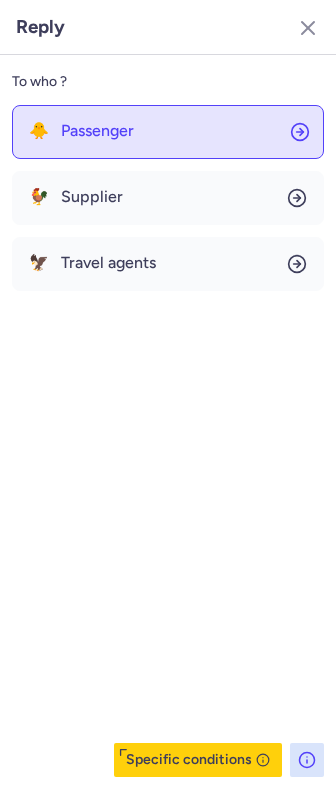click on "Passenger" at bounding box center [97, 131] 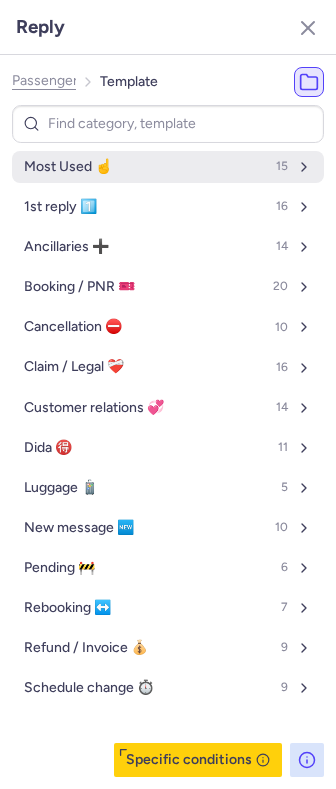 click on "Most Used ☝️ 15" at bounding box center [168, 167] 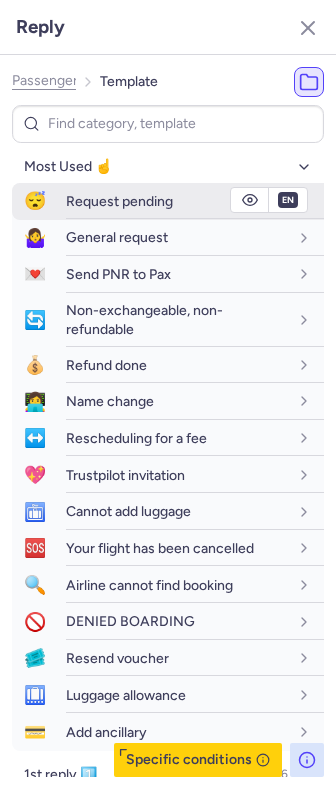 click on "en" at bounding box center (288, 200) 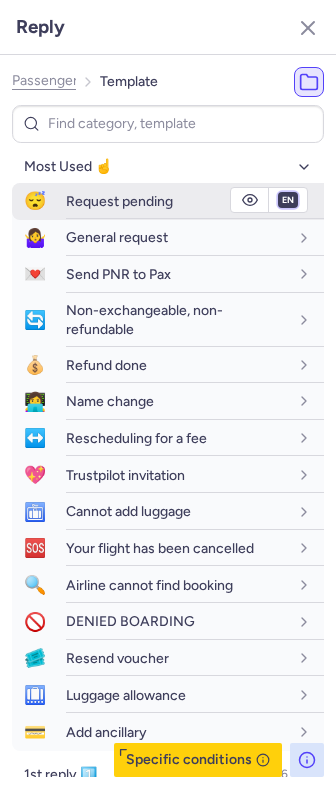 click on "fr en de nl pt es it ru" at bounding box center [288, 200] 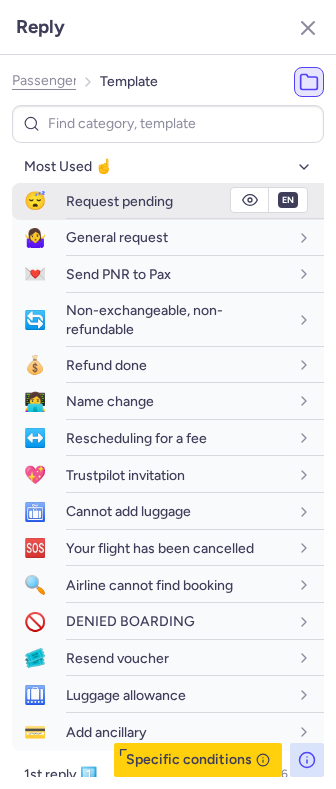 click on "fr en de nl pt es it ru" at bounding box center (288, 200) 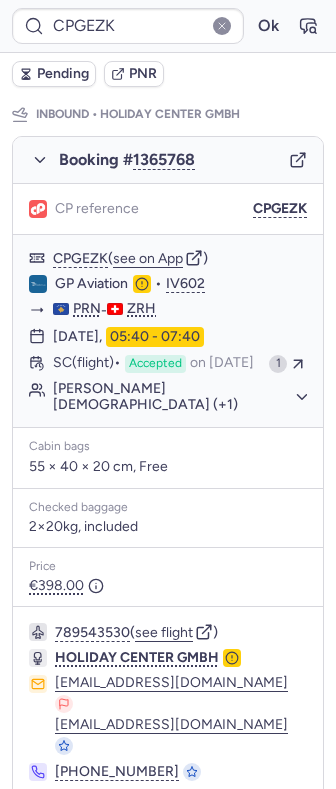 click on "Pending PNR" at bounding box center (168, 74) 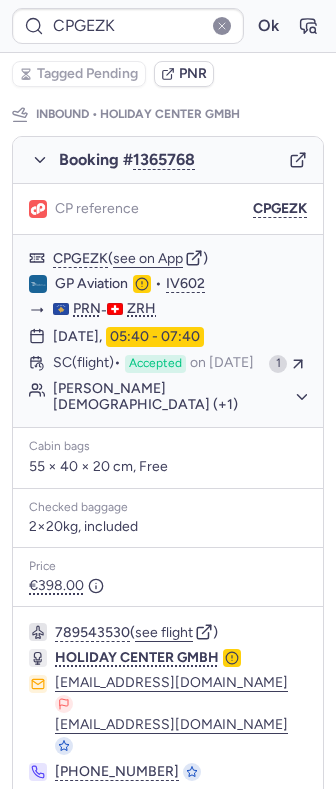 click 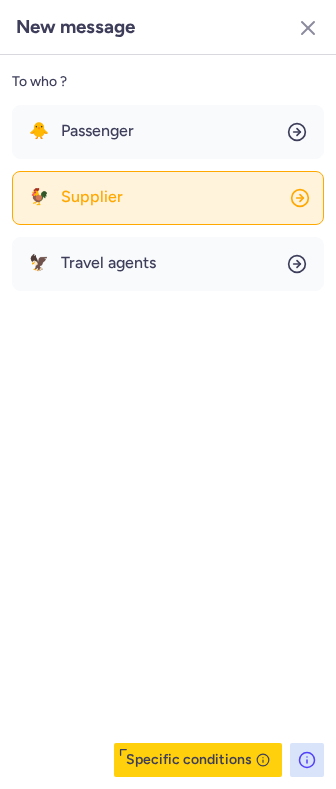 click on "🐓 Supplier" 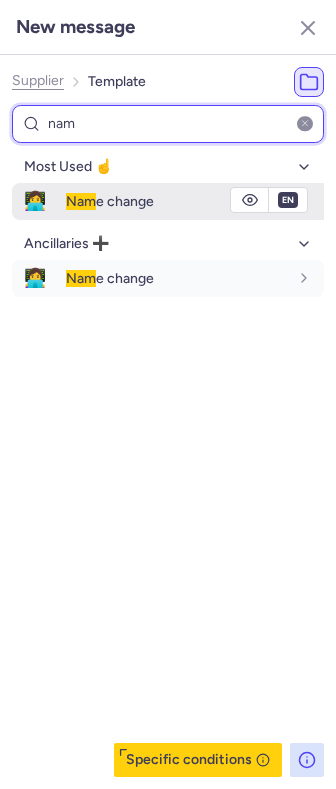 type on "nam" 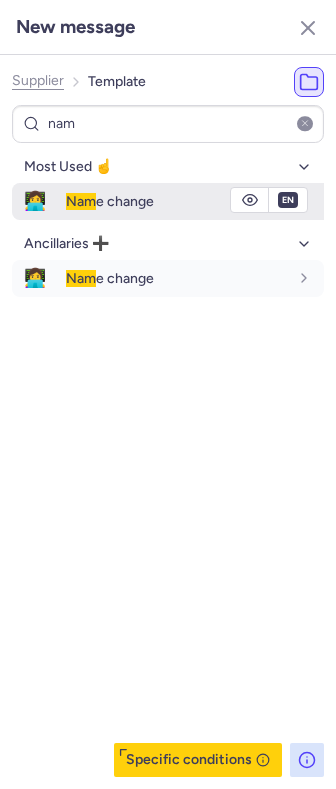 click on "Nam e change" at bounding box center (110, 201) 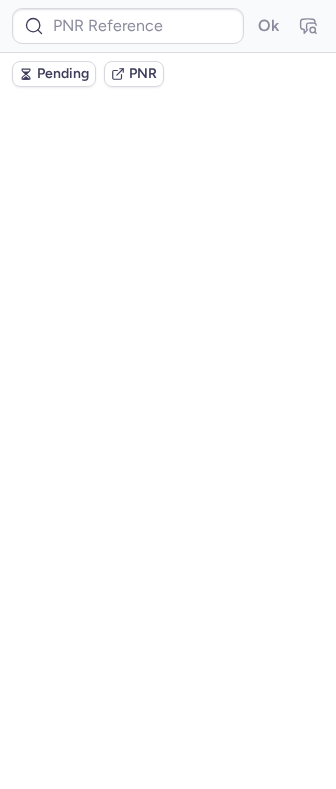 scroll, scrollTop: 0, scrollLeft: 0, axis: both 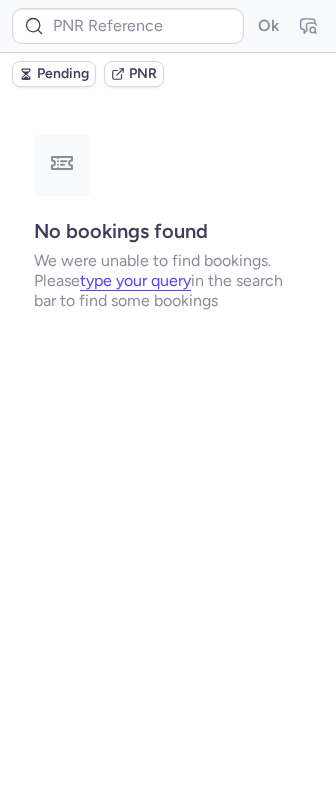 type on "CPAXLW" 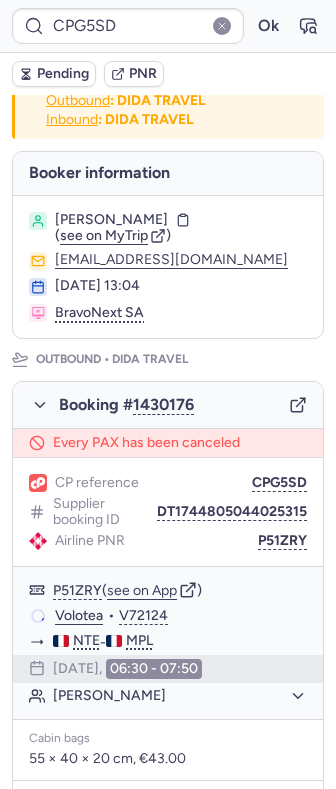 scroll, scrollTop: 0, scrollLeft: 0, axis: both 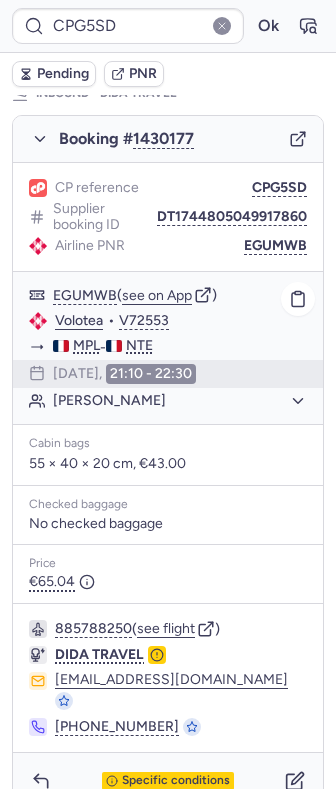 type on "CP5KMA" 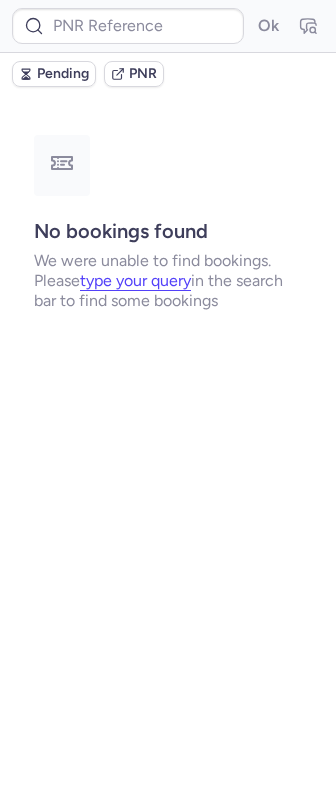 scroll, scrollTop: 0, scrollLeft: 0, axis: both 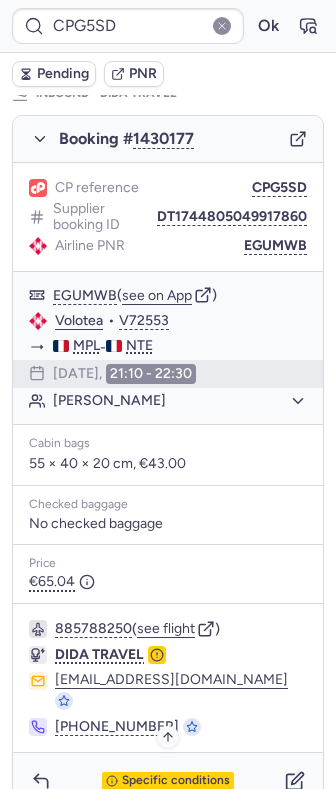 click on "Specific conditions" at bounding box center [168, 781] 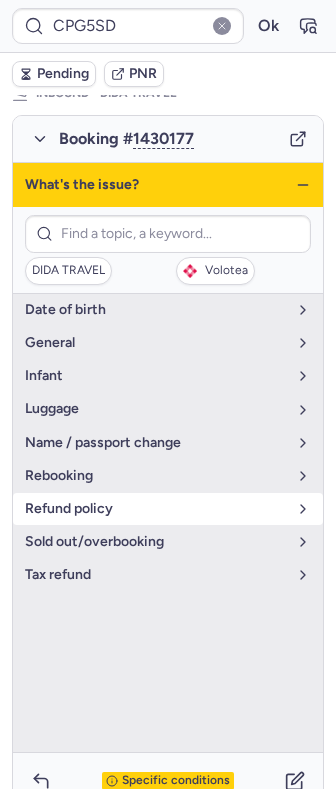 click on "refund policy" at bounding box center [156, 509] 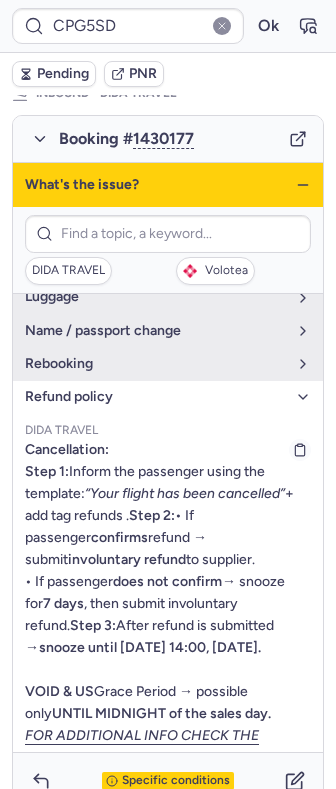 scroll, scrollTop: 92, scrollLeft: 0, axis: vertical 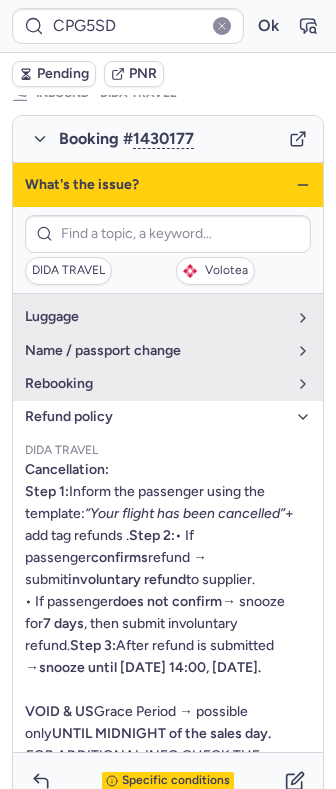 click on "refund policy" at bounding box center (156, 417) 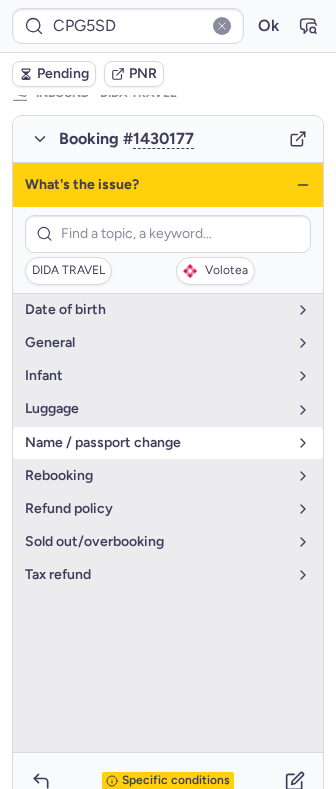 scroll, scrollTop: 0, scrollLeft: 0, axis: both 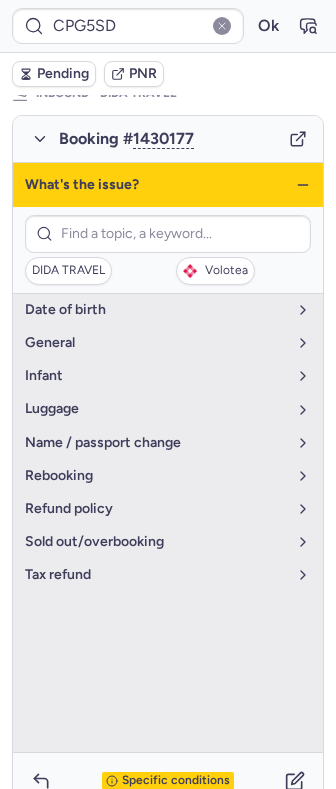 click 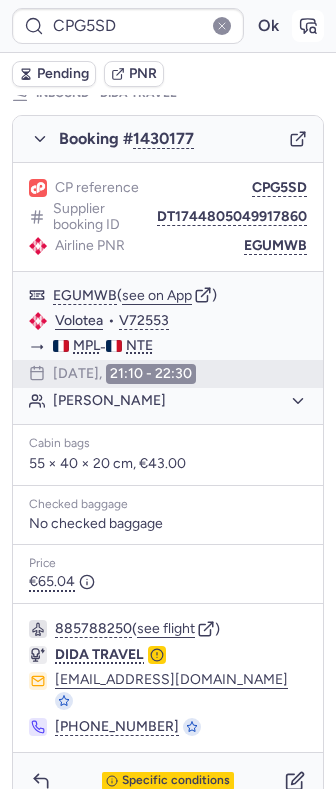 click 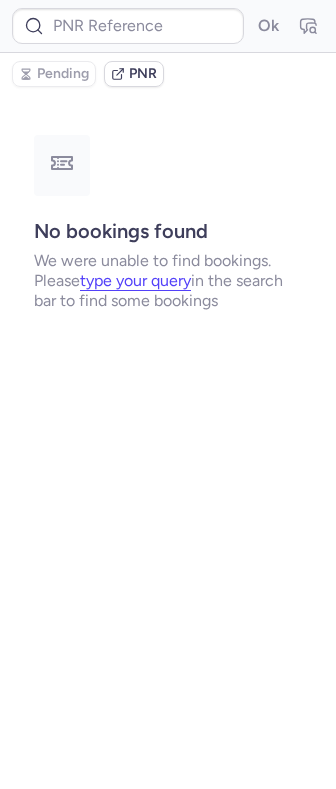 scroll, scrollTop: 0, scrollLeft: 0, axis: both 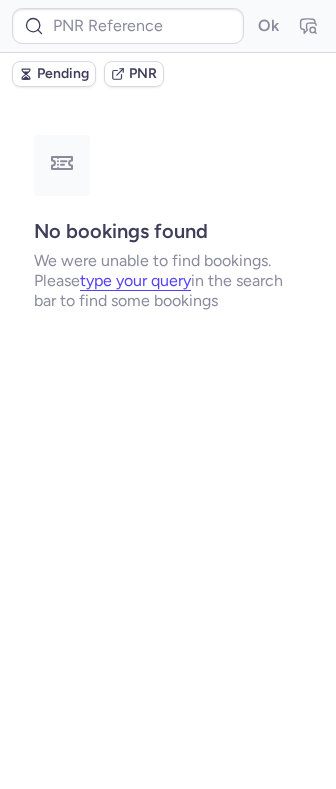 type on "CPG5SD" 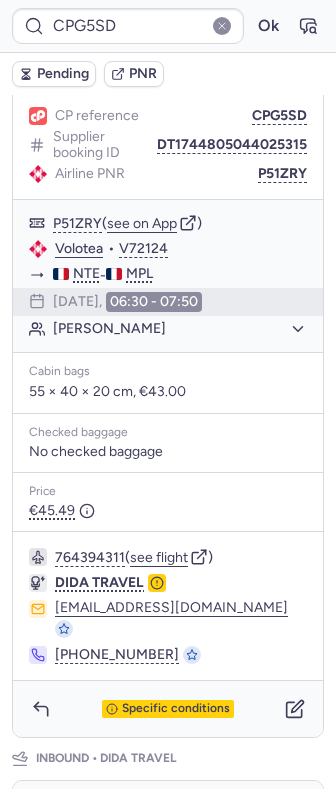 scroll, scrollTop: 533, scrollLeft: 0, axis: vertical 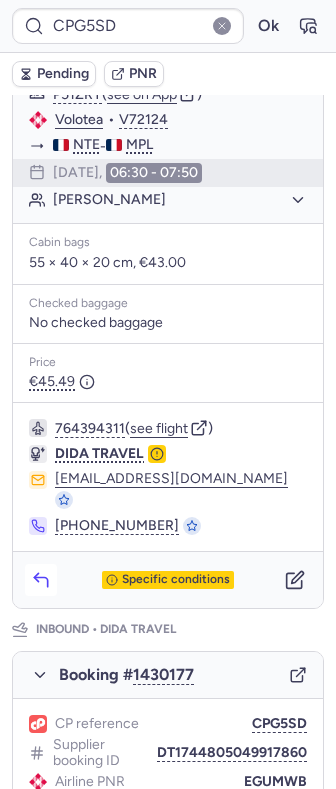 click 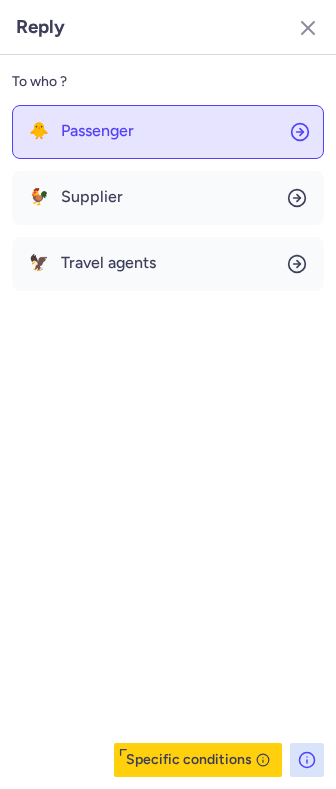 click on "🐥 Passenger" 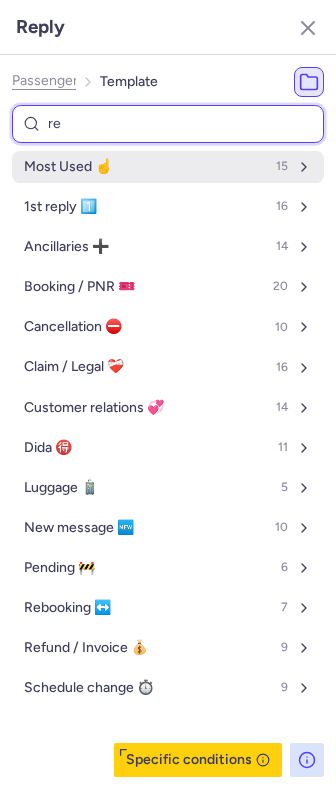 type on "ref" 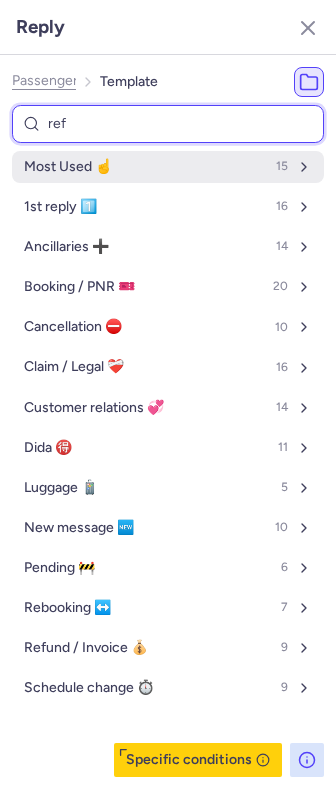 select on "en" 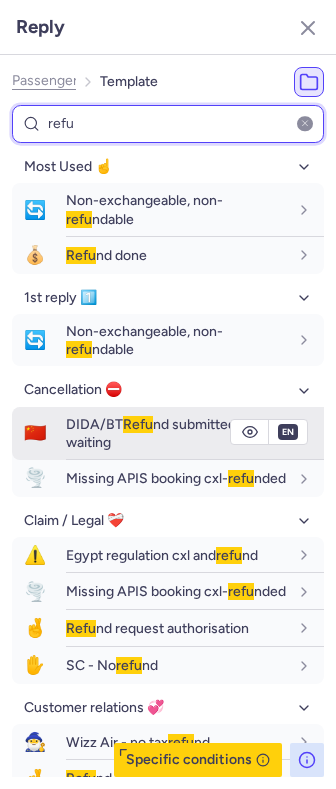 type on "refu" 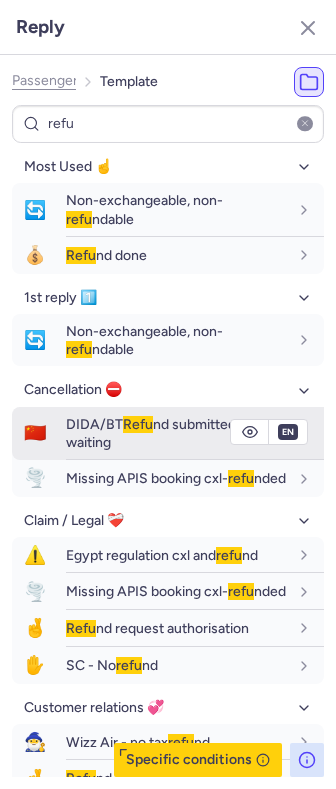 click on "DIDA/BT  Refu nd submitted - waiting" at bounding box center (177, 433) 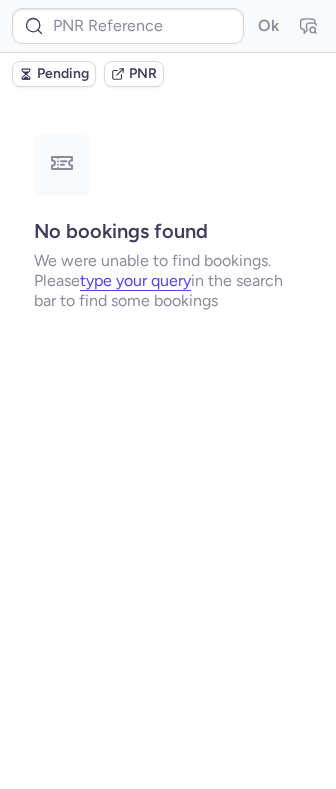 scroll, scrollTop: 0, scrollLeft: 0, axis: both 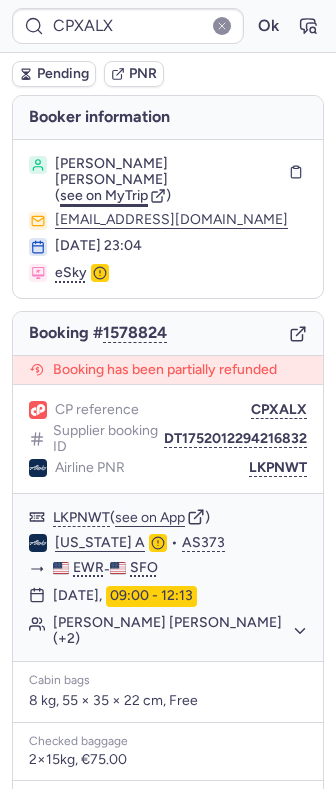 click on "see on MyTrip" at bounding box center (104, 195) 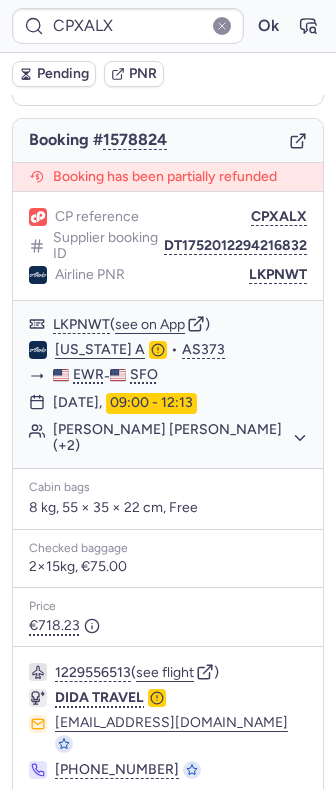 scroll, scrollTop: 224, scrollLeft: 0, axis: vertical 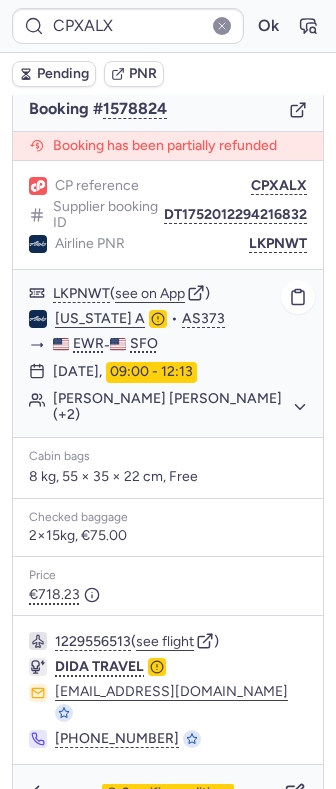 click on "LKPNWT  ( see on App )  [US_STATE] Airlines   •  AS373 EWR  -  SFO [DATE]  09:00 - 12:13 [PERSON_NAME] [PERSON_NAME] (+2)" at bounding box center [168, 353] 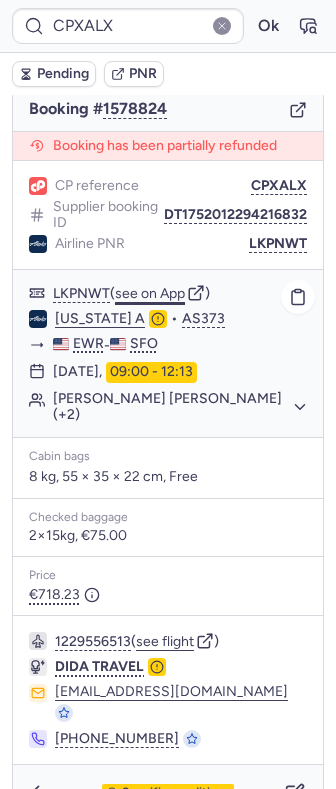 click on "see on App" 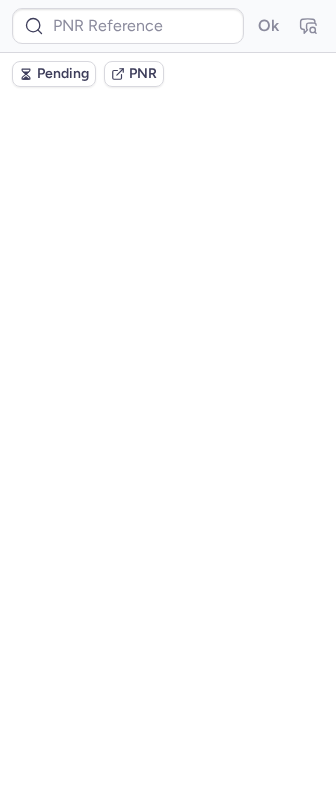 scroll, scrollTop: 0, scrollLeft: 0, axis: both 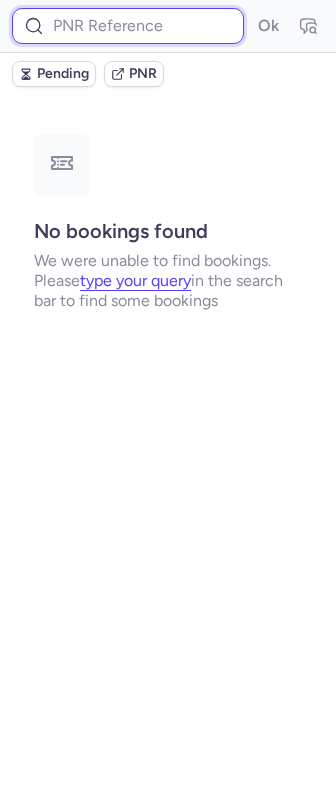 click at bounding box center [128, 26] 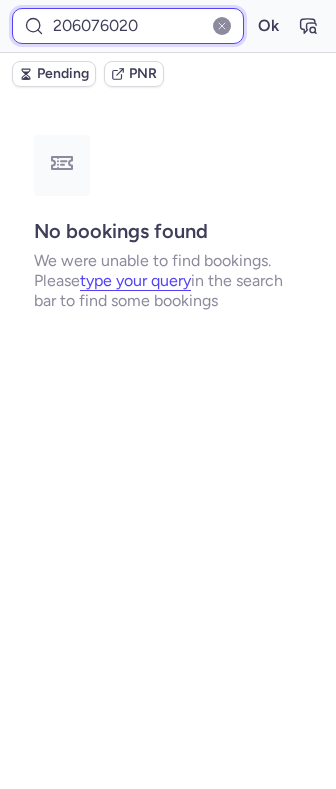click on "Ok" at bounding box center [268, 26] 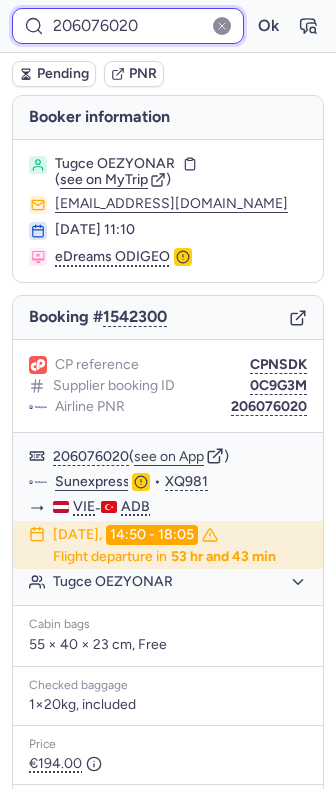 click on "206076020" at bounding box center [128, 26] 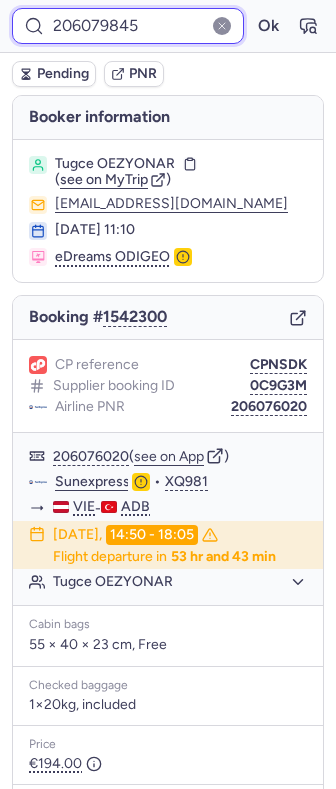 click on "Ok" at bounding box center (268, 26) 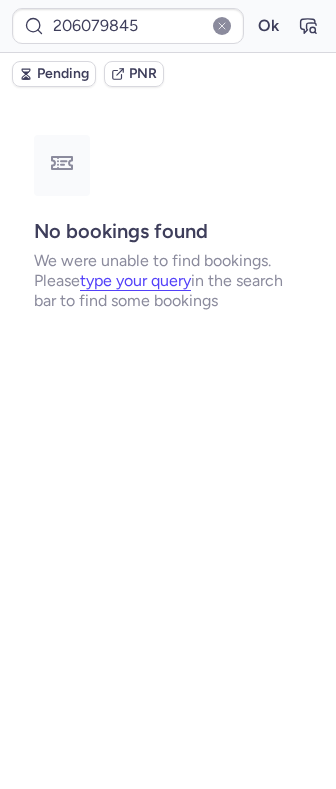 click on "206079845  Ok" at bounding box center [168, 26] 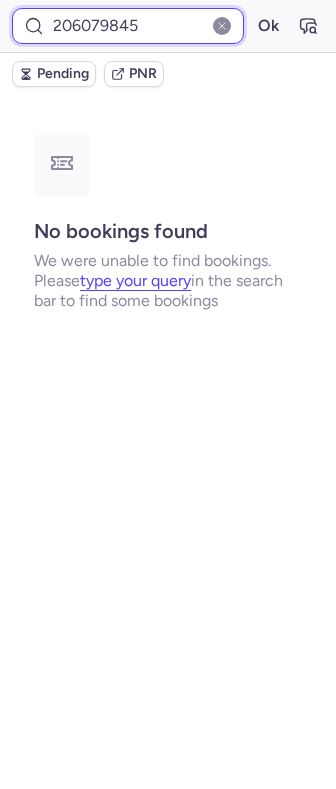 click on "206079845" at bounding box center (128, 26) 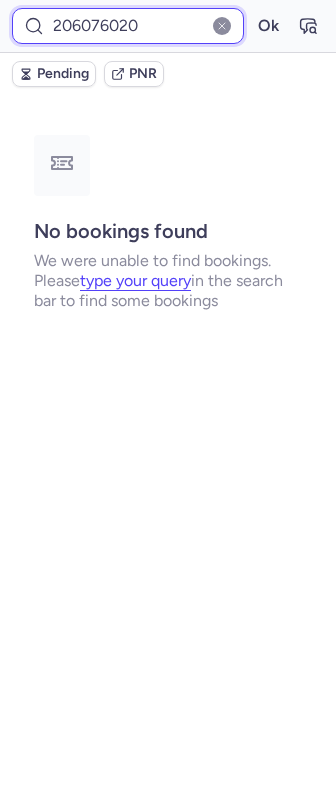 type on "206076020" 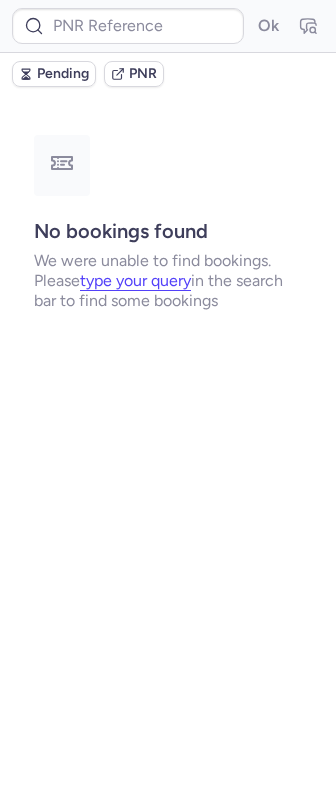 scroll, scrollTop: 0, scrollLeft: 0, axis: both 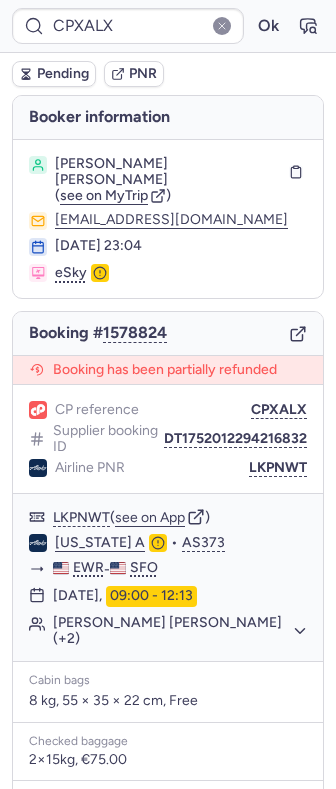 type on "CP5KMA" 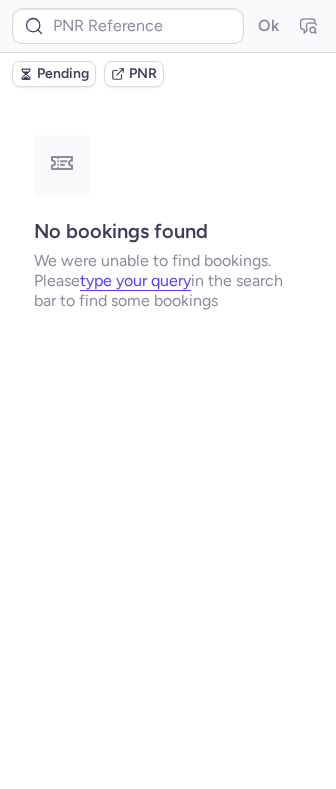 type on "CPDP82" 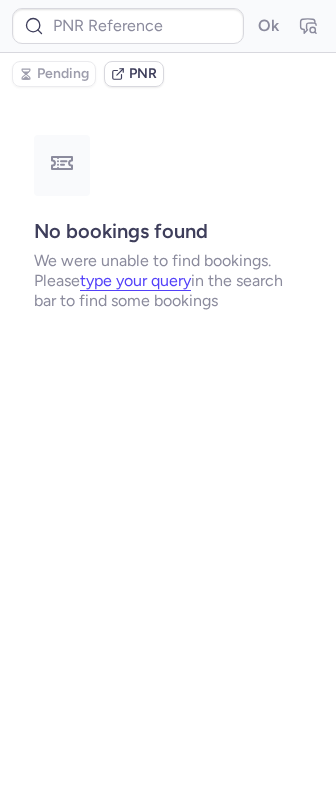 type on "CPO9TT" 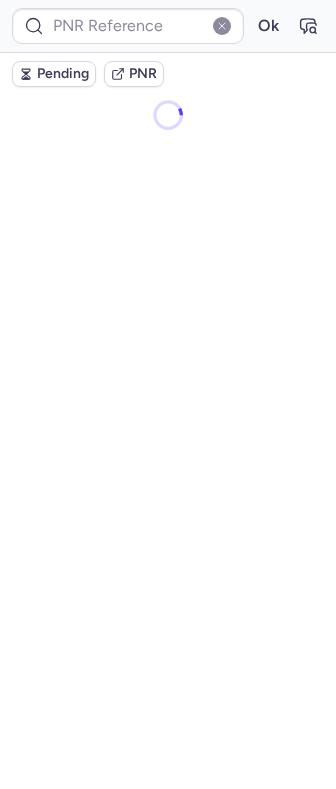 type on "CPO9TT" 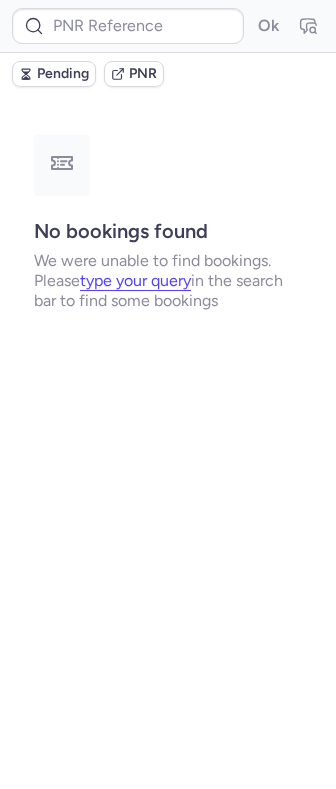 type on "CPYC9N" 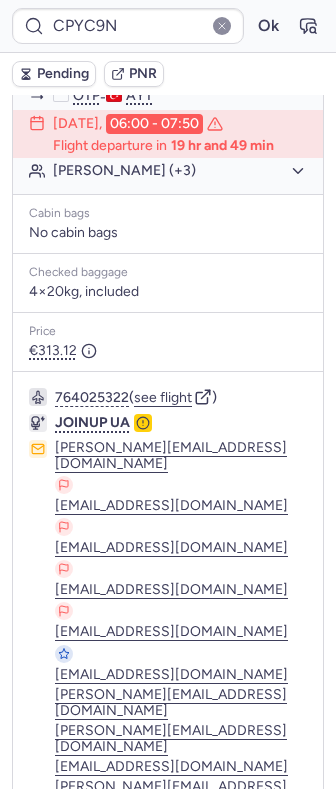 scroll, scrollTop: 400, scrollLeft: 0, axis: vertical 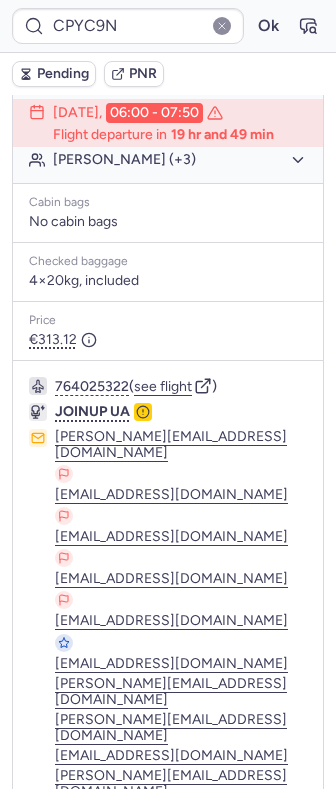 click at bounding box center [41, 915] 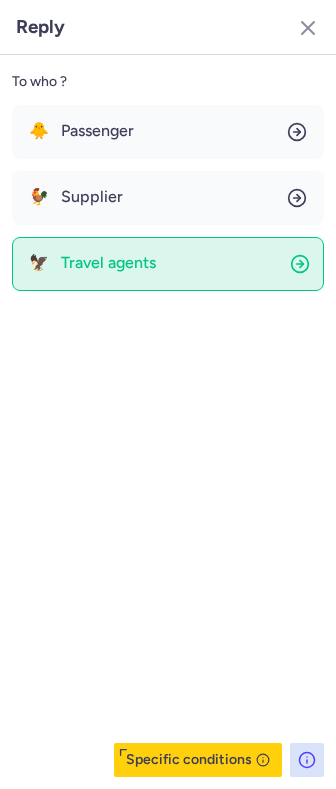 click on "🦅 Travel agents" 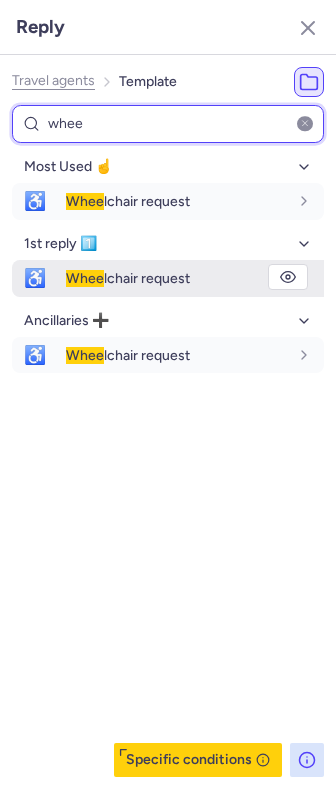 type on "whee" 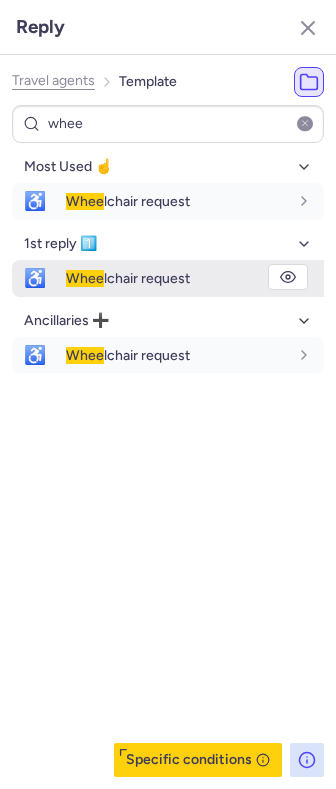 click on "Whee lchair request" at bounding box center (128, 278) 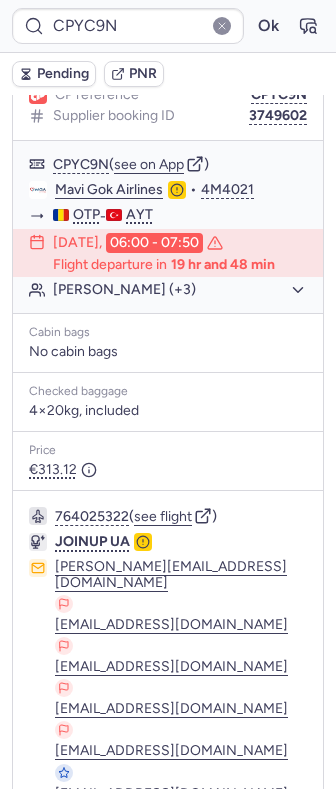 scroll, scrollTop: 0, scrollLeft: 0, axis: both 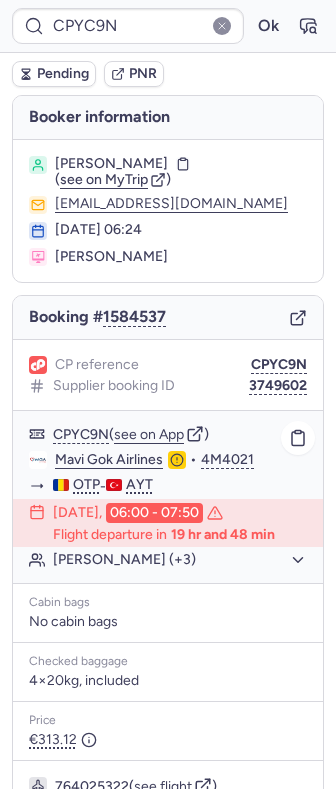 click on "[PERSON_NAME] (+3)" 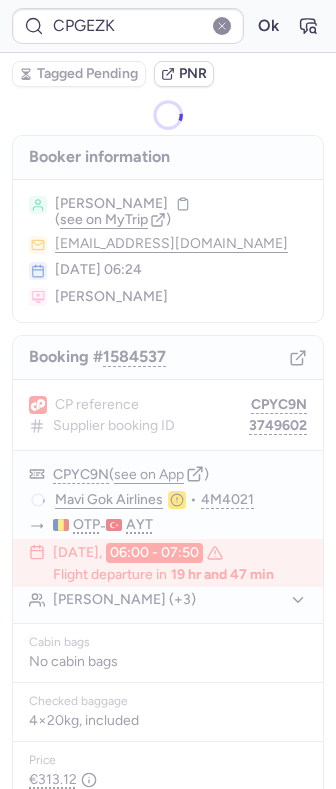 type on "CPDP82" 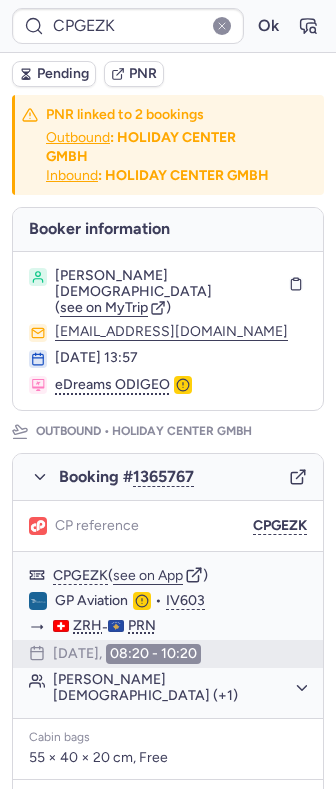 type on "CPHZZO" 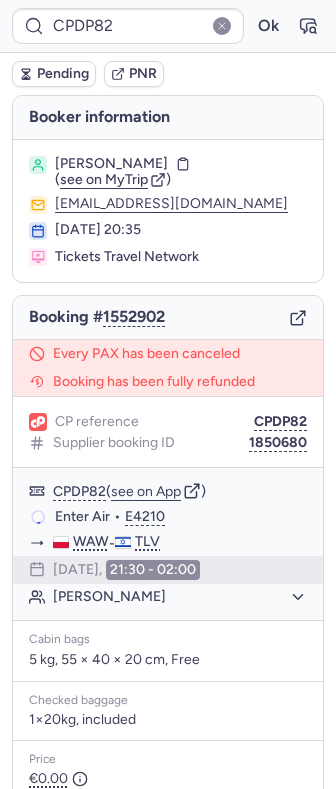 type on "CPGEZK" 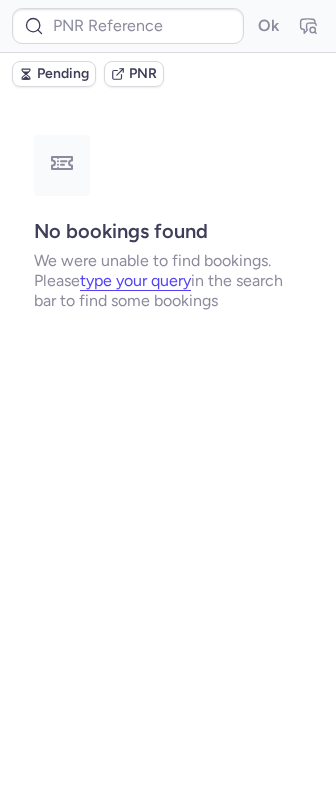 type on "CPGEZK" 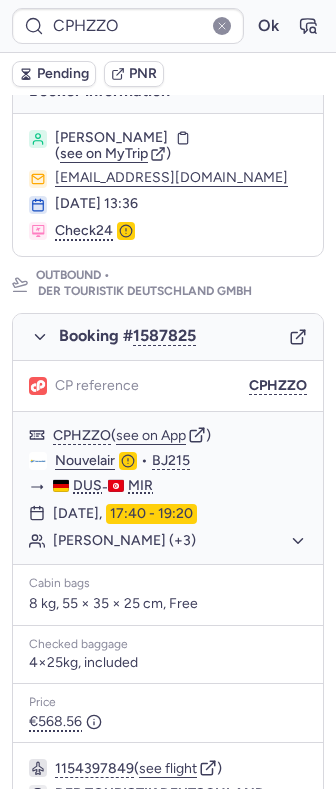 scroll, scrollTop: 400, scrollLeft: 0, axis: vertical 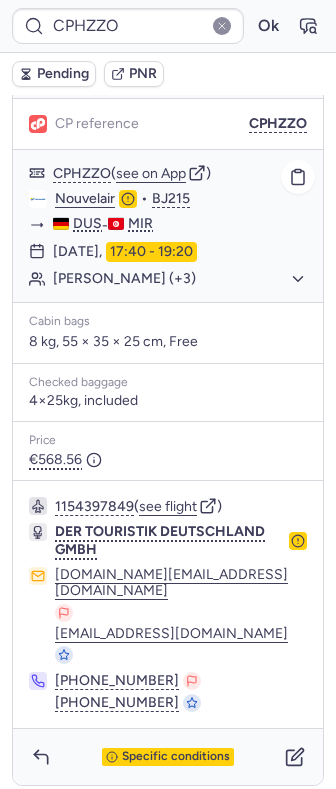 click on "[PERSON_NAME] (+3)" 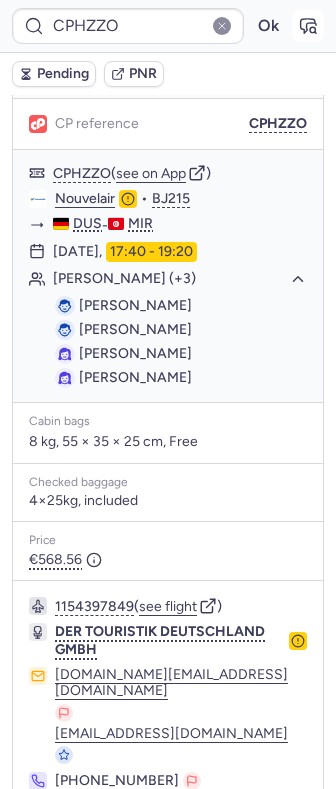 click 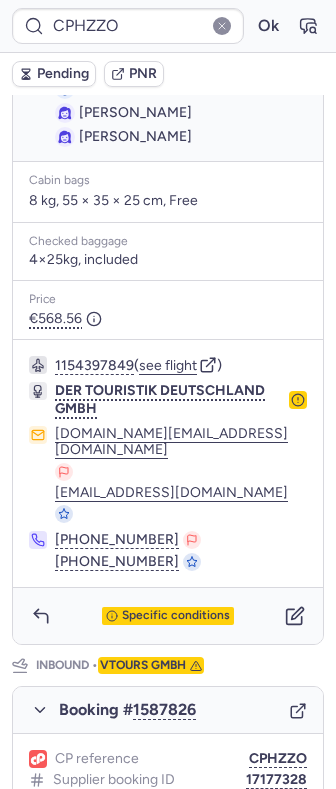 scroll, scrollTop: 666, scrollLeft: 0, axis: vertical 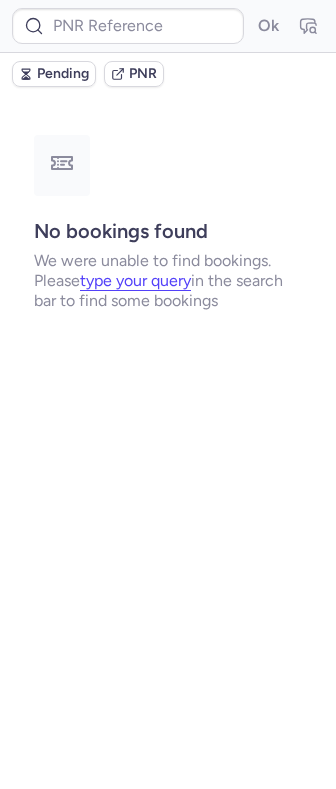 type on "CPGEZK" 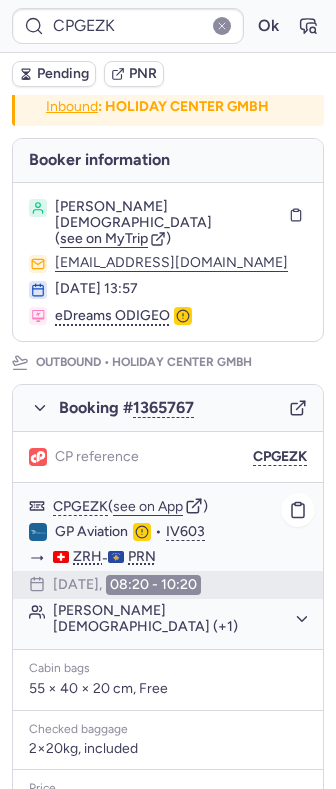 scroll, scrollTop: 133, scrollLeft: 0, axis: vertical 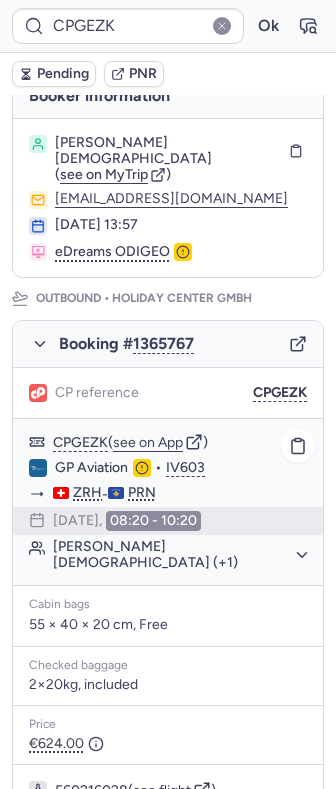 click on "[PERSON_NAME][DEMOGRAPHIC_DATA] (+1)" 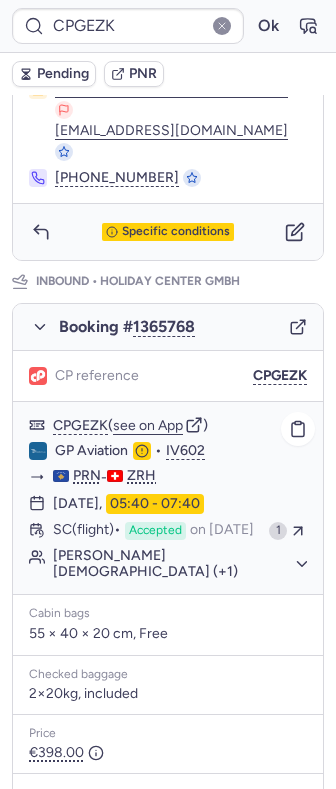 scroll, scrollTop: 1104, scrollLeft: 0, axis: vertical 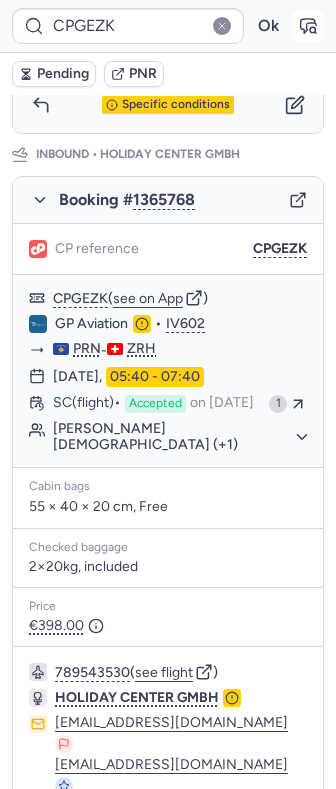 click 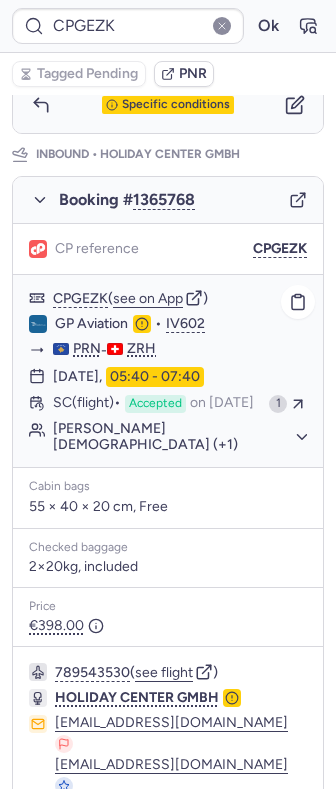 click on "[PERSON_NAME][DEMOGRAPHIC_DATA] (+1)" 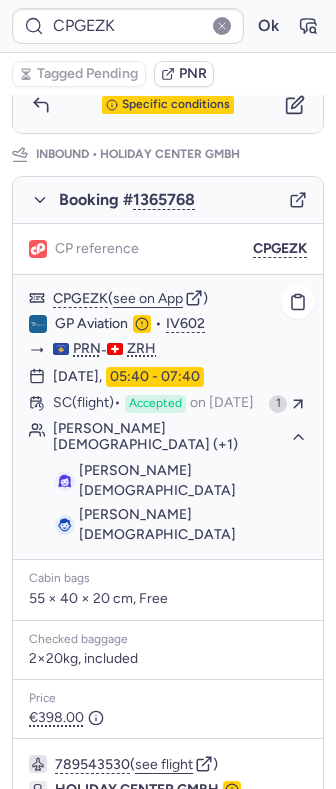 click on "[PERSON_NAME][DEMOGRAPHIC_DATA] (+1)" 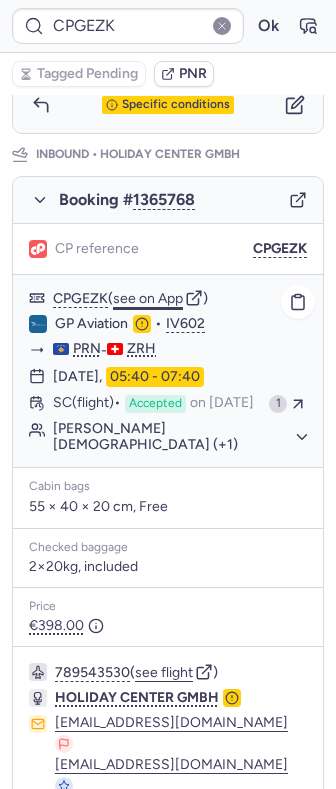 click on "see on App" 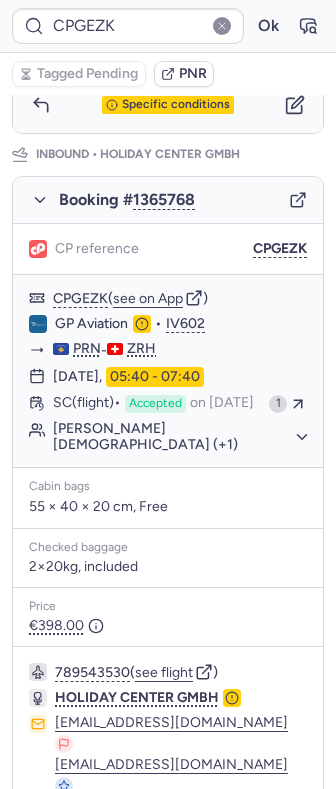 click on "Specific conditions" at bounding box center (168, 866) 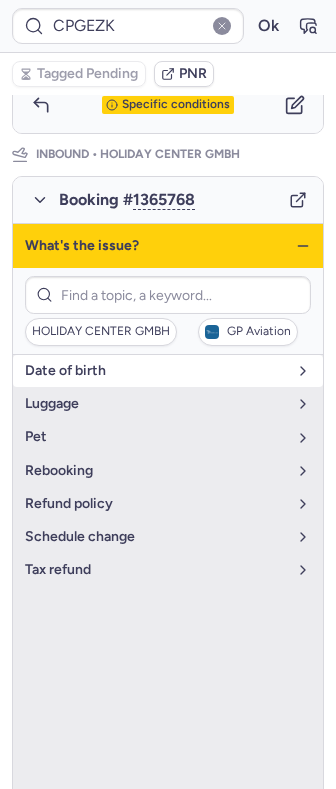 click on "date of birth" at bounding box center [156, 371] 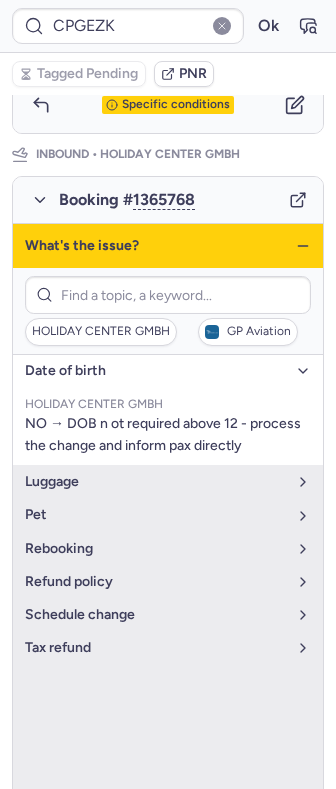click on "date of birth" at bounding box center [156, 371] 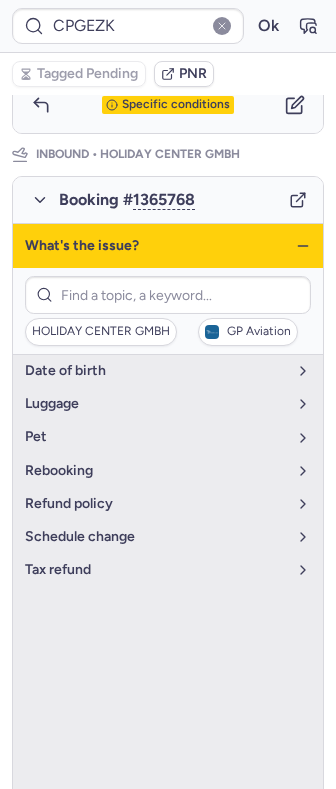 click 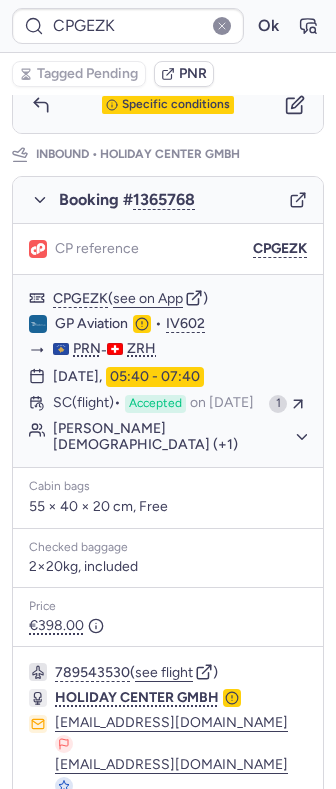 click 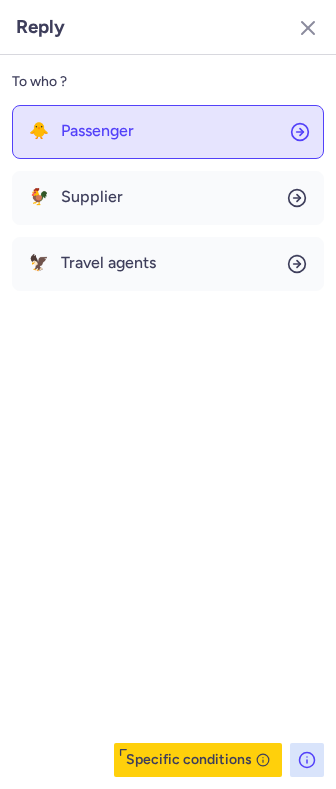 click on "🐥 Passenger" 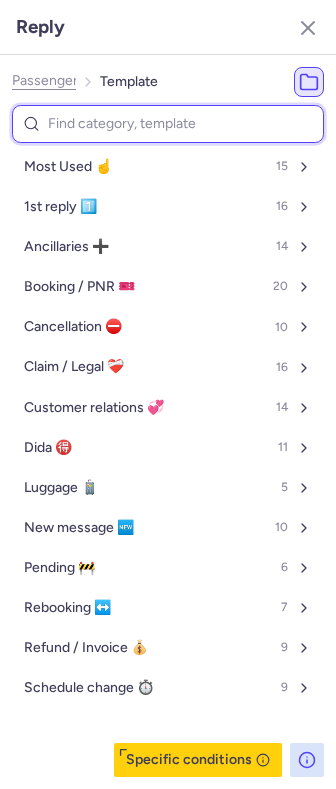 type on "d" 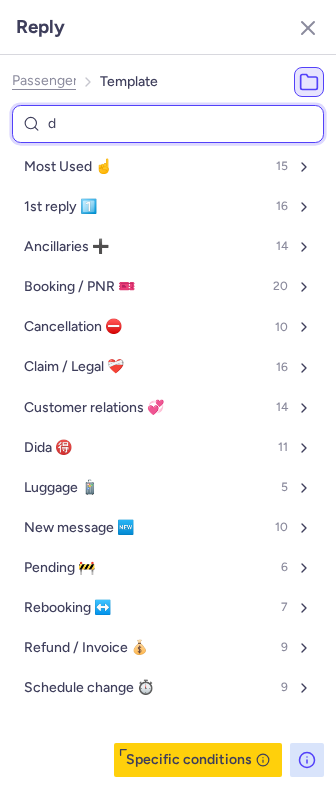 select on "en" 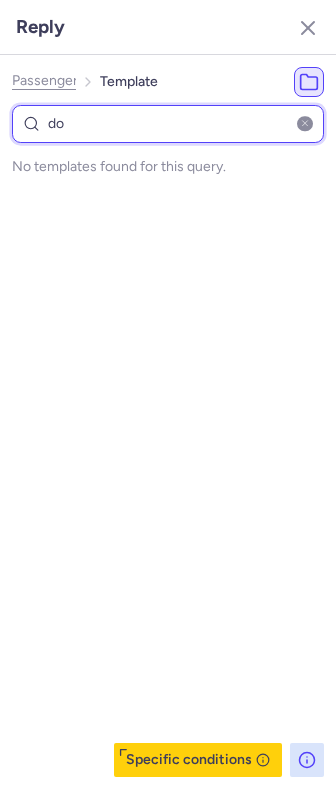 type on "d" 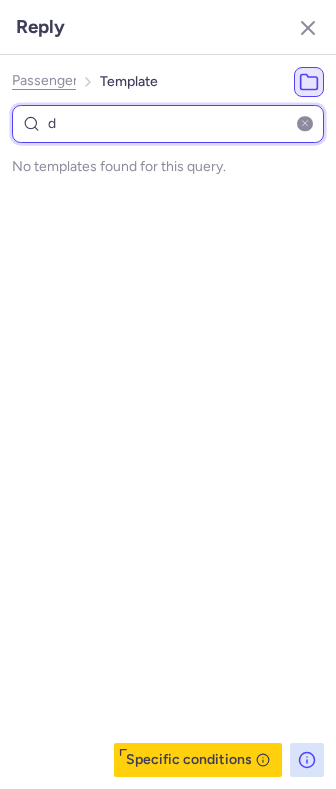select on "en" 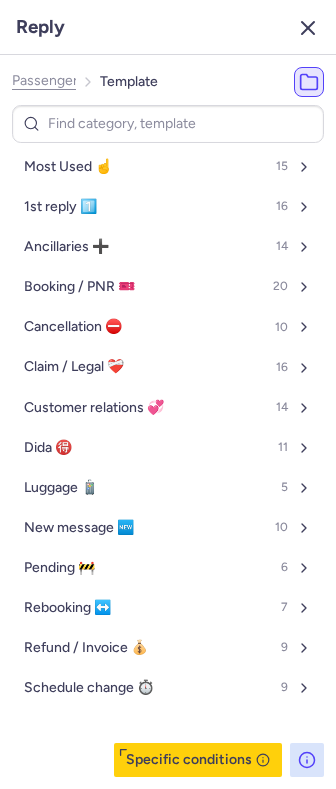 click 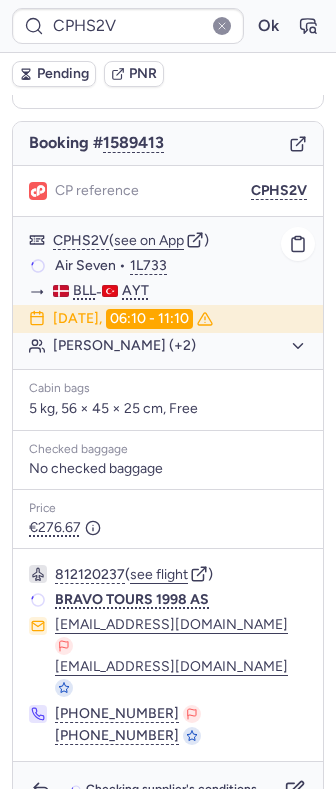 scroll, scrollTop: 180, scrollLeft: 0, axis: vertical 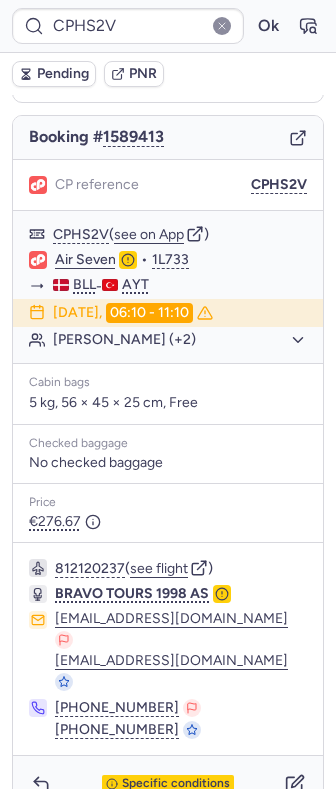 click on "Specific conditions" at bounding box center (176, 784) 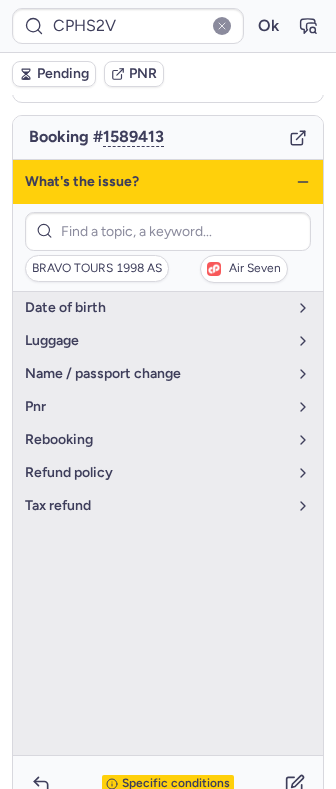 click on "What's the issue?" at bounding box center (168, 182) 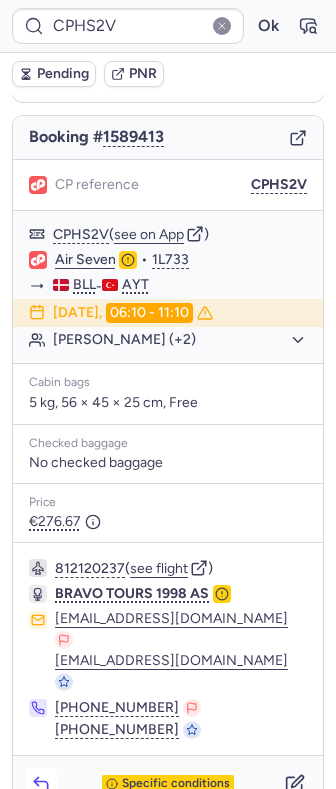 click 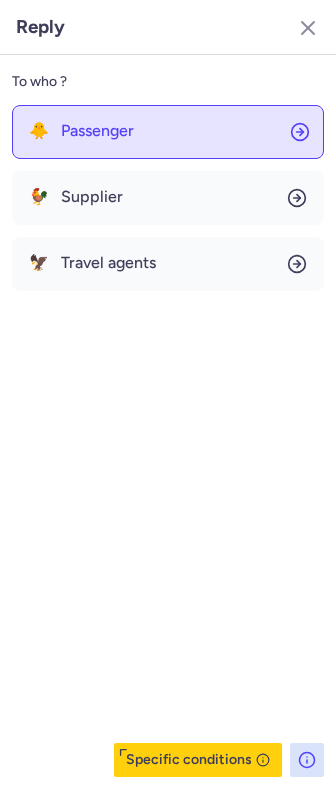 click on "🐥 Passenger" 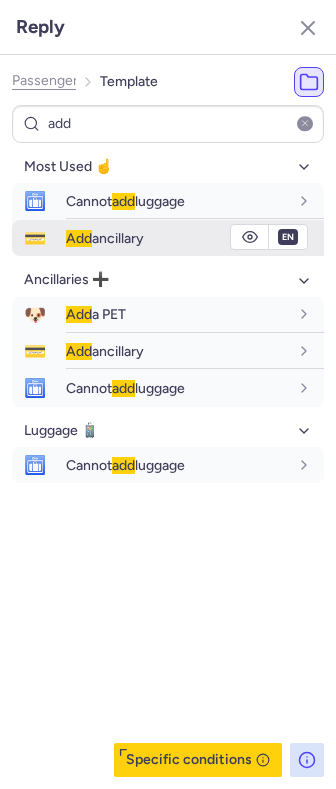 click 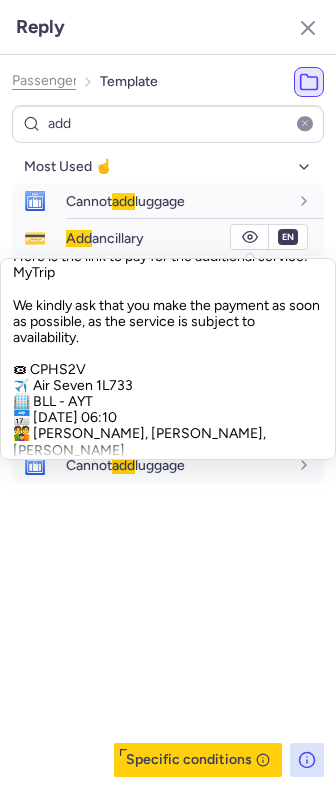 scroll, scrollTop: 133, scrollLeft: 0, axis: vertical 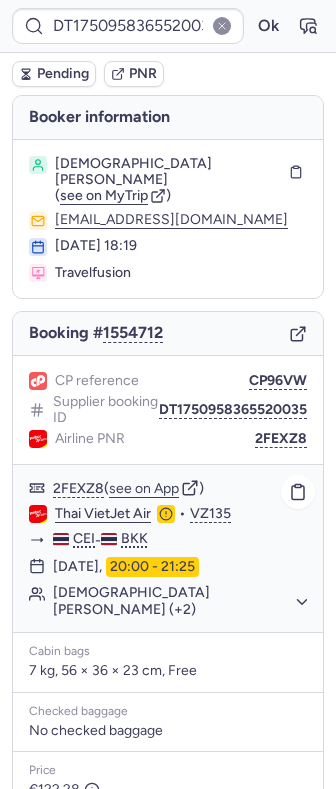 click on "[DEMOGRAPHIC_DATA][PERSON_NAME] (+2)" 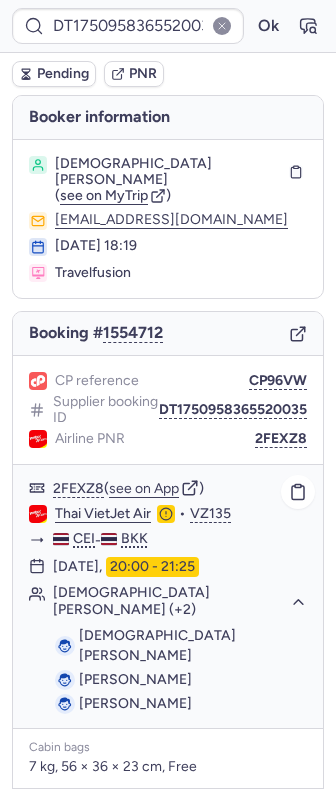 click on "[DEMOGRAPHIC_DATA][PERSON_NAME] (+2)" 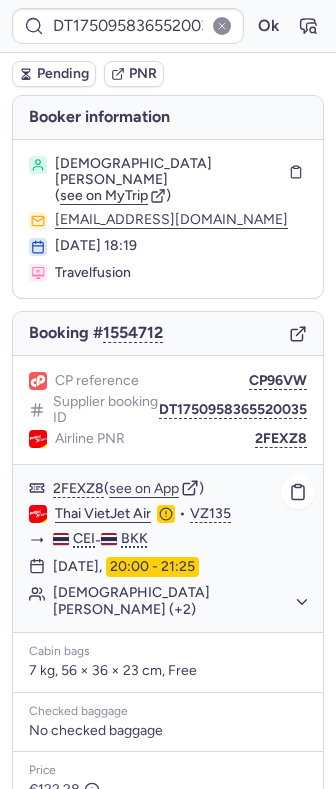 click on "[DEMOGRAPHIC_DATA][PERSON_NAME] (+2)" 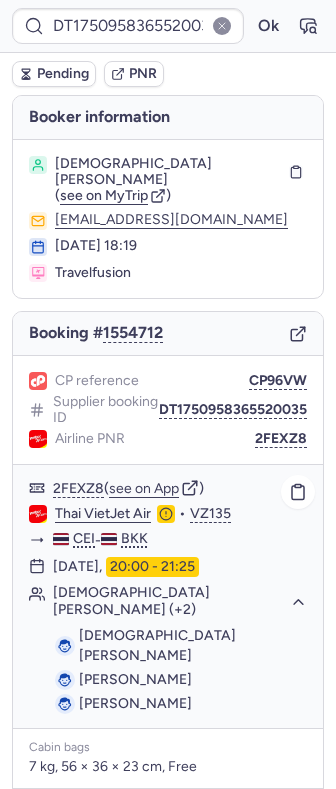 click on "[DEMOGRAPHIC_DATA][PERSON_NAME] (+2)" 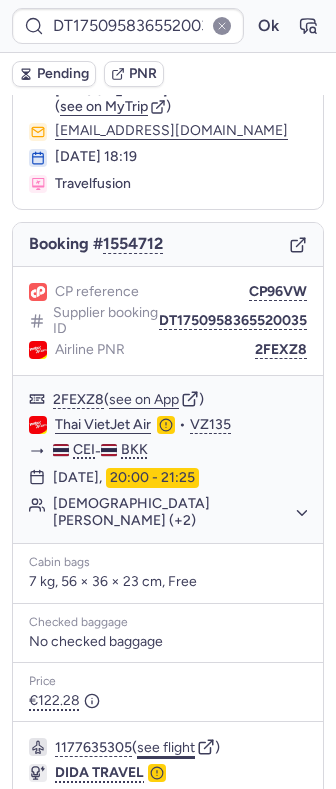 scroll, scrollTop: 194, scrollLeft: 0, axis: vertical 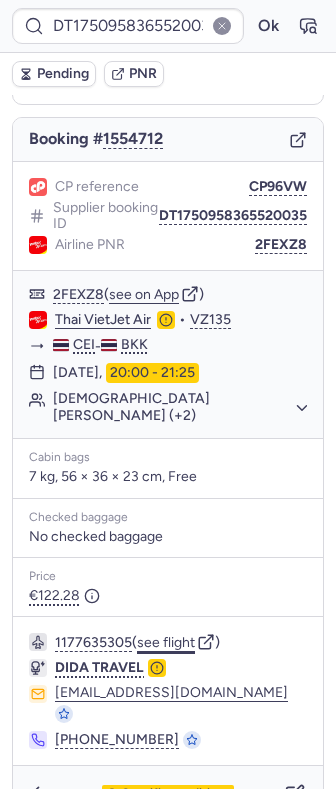 click on "see flight" 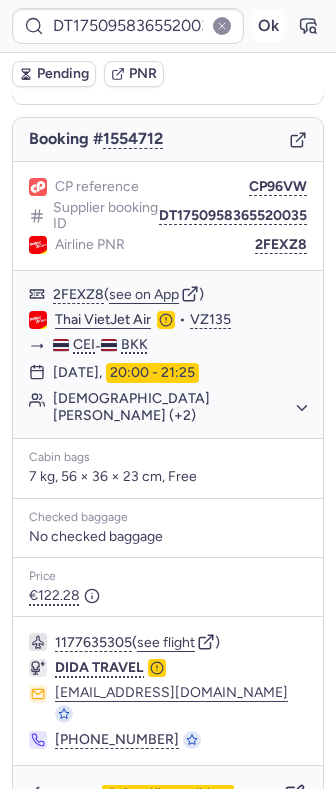 click on "Ok" at bounding box center [268, 26] 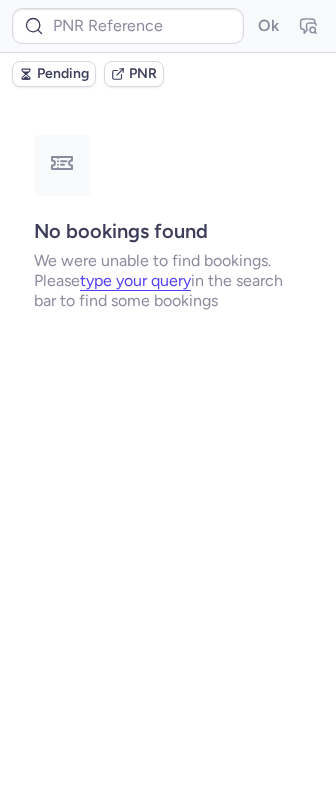 scroll, scrollTop: 0, scrollLeft: 0, axis: both 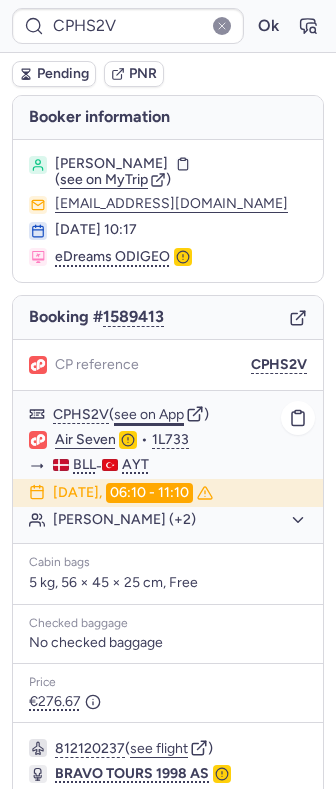 click on "see on App" 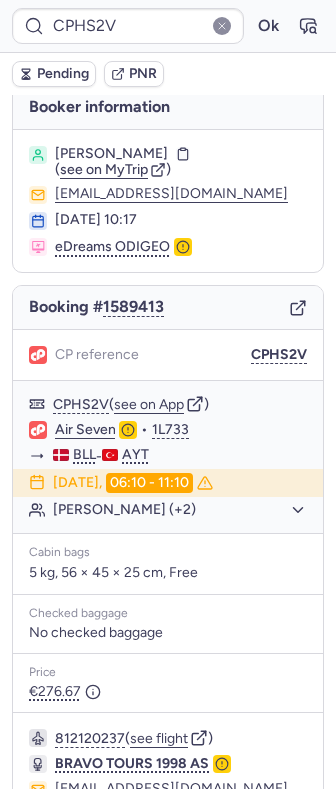 scroll, scrollTop: 0, scrollLeft: 0, axis: both 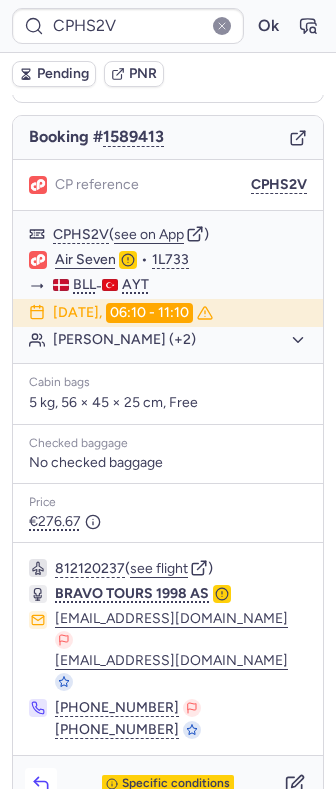 click 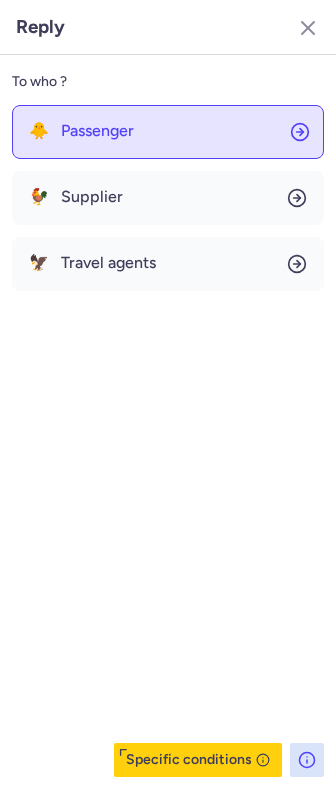 click on "🐥 Passenger" 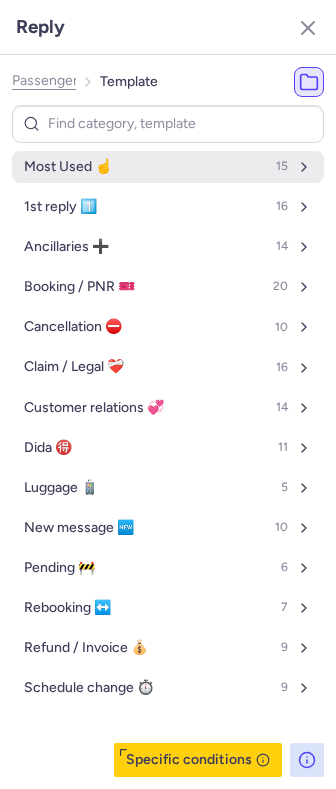 click on "Most Used ☝️ 15" at bounding box center [168, 167] 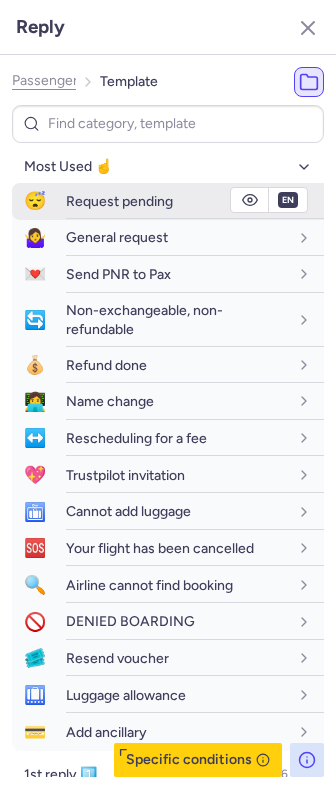 click on "Request pending" at bounding box center (119, 201) 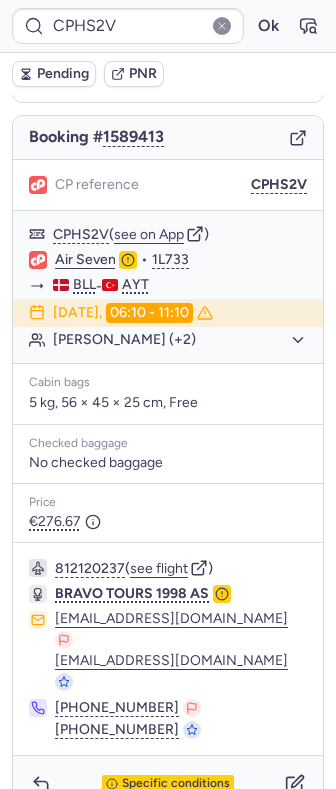 click on "Pending" at bounding box center (63, 74) 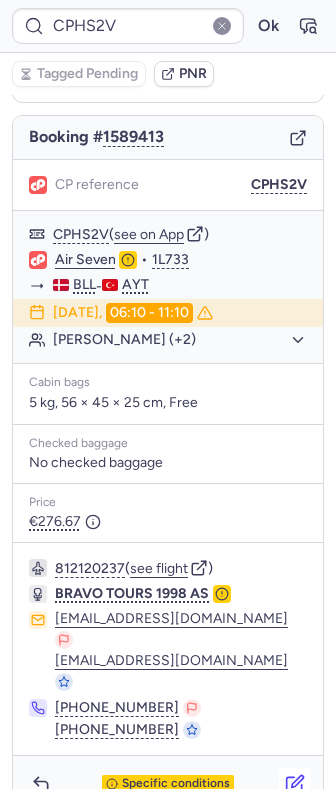 click at bounding box center [295, 784] 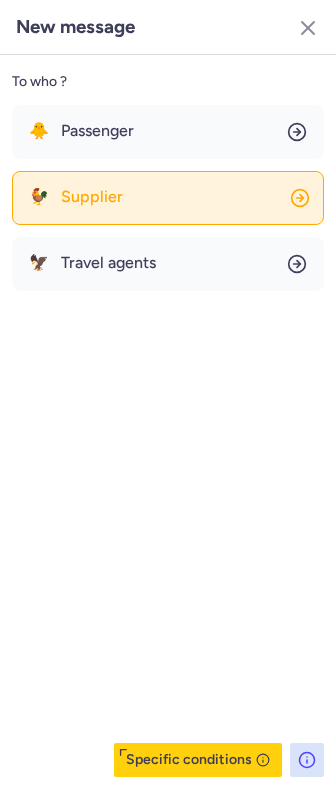 click on "🐓 Supplier" 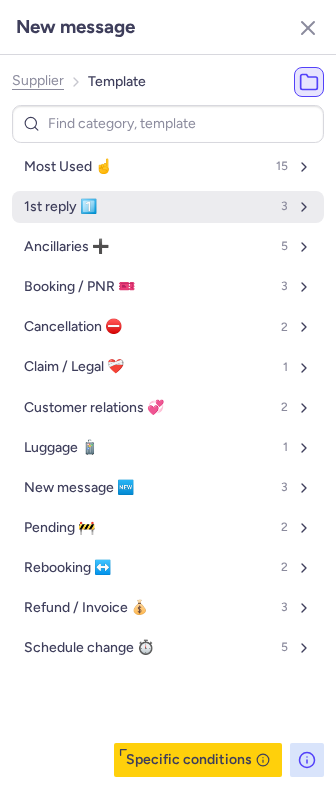 click on "1st reply 1️⃣ 3" at bounding box center [168, 207] 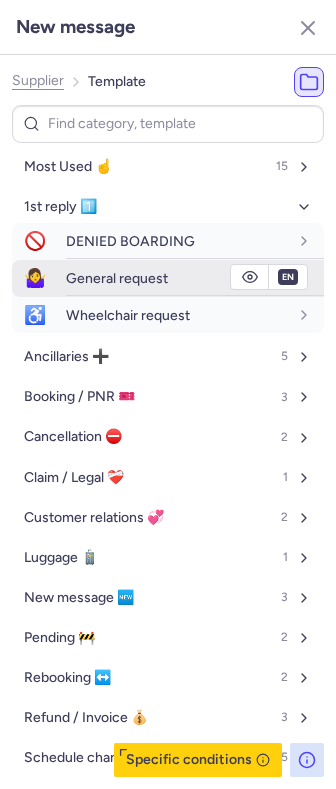 click on "General request" at bounding box center [117, 278] 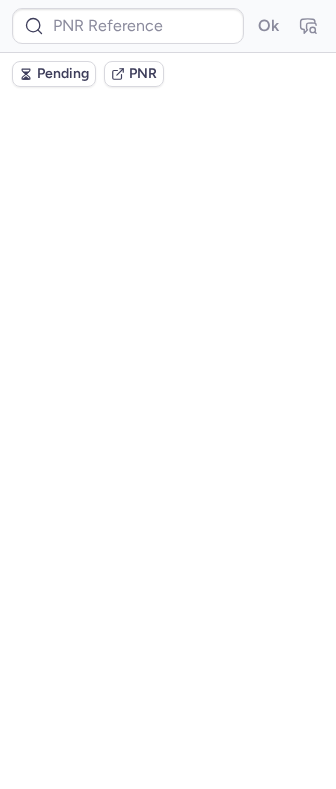 scroll, scrollTop: 0, scrollLeft: 0, axis: both 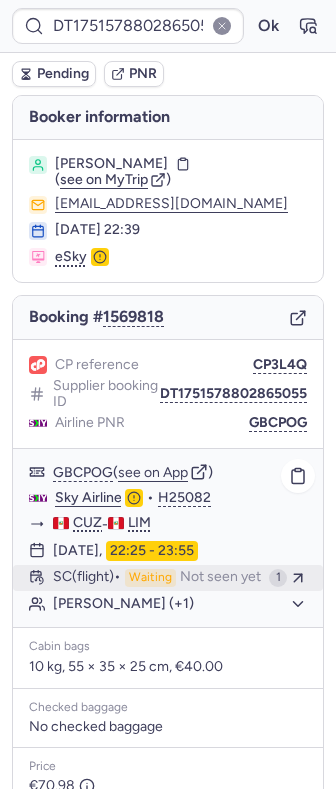 click on "SC   (flight)  Waiting Not seen yet" at bounding box center (157, 578) 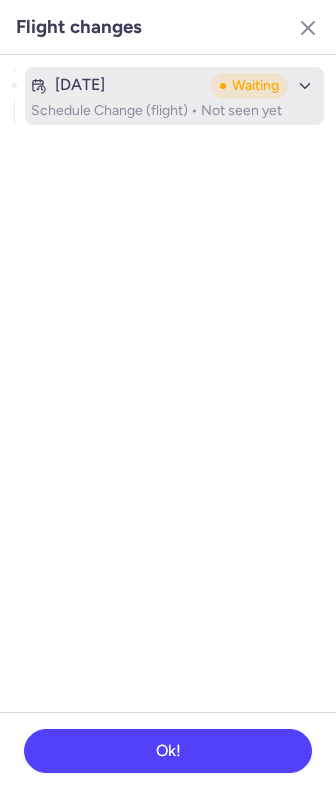 click on "Schedule Change (flight) •  Not seen yet" at bounding box center [174, 111] 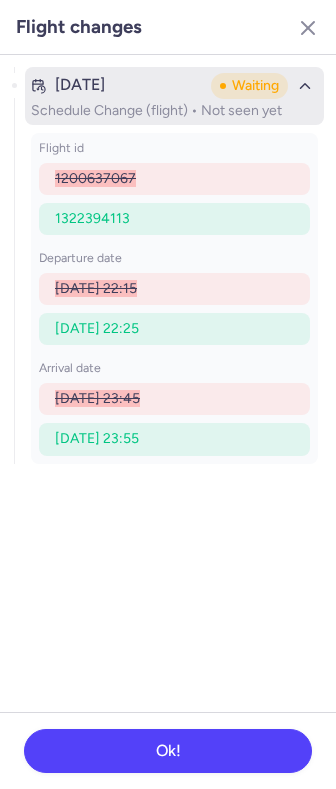 click 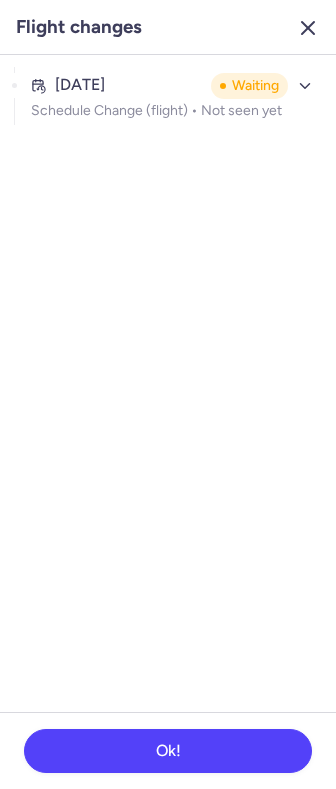 click 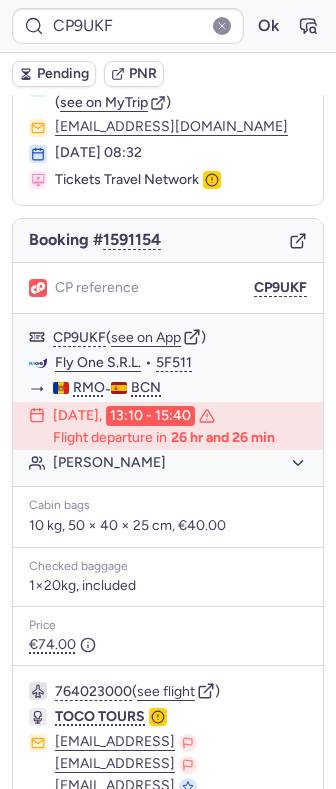 scroll, scrollTop: 244, scrollLeft: 0, axis: vertical 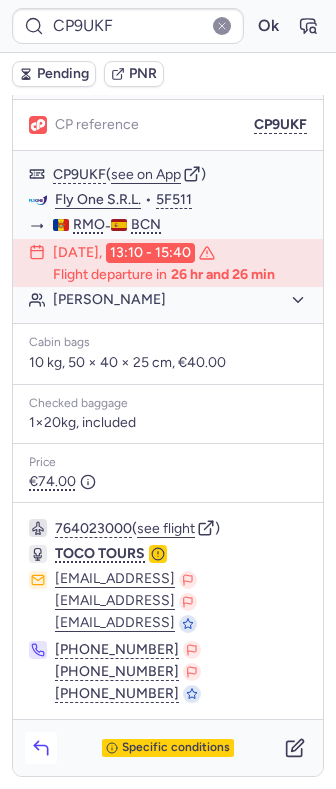 click 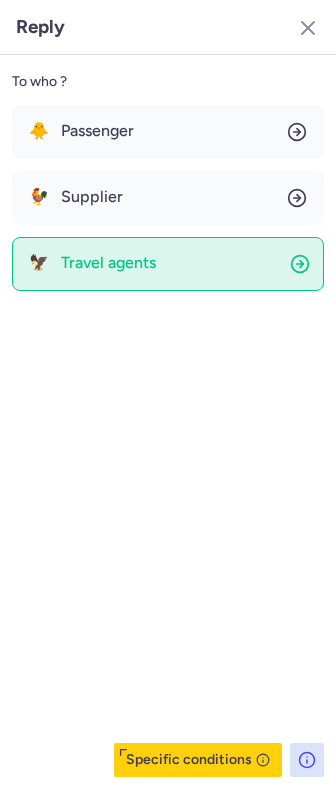 click on "🦅 Travel agents" 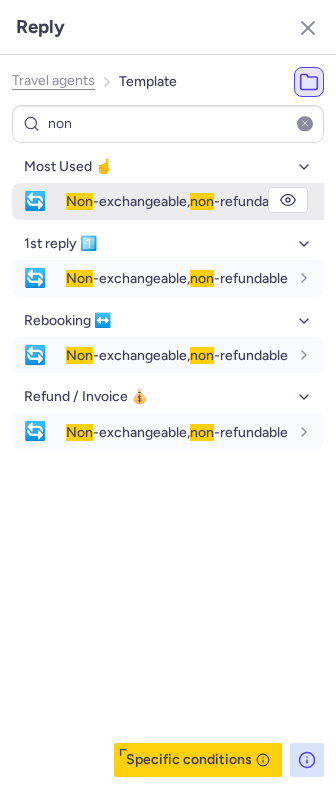 click on "Non -exchangeable,  non -refundable" at bounding box center [177, 201] 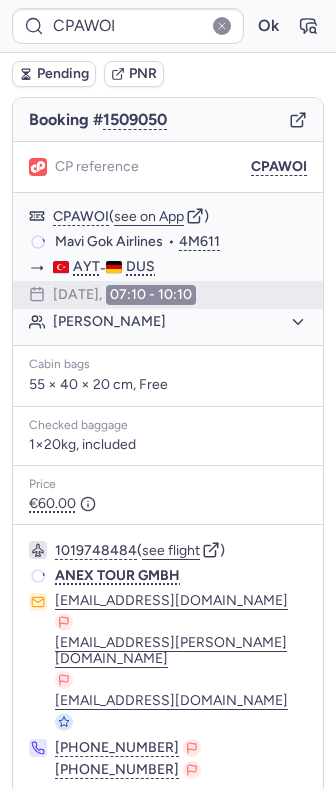 scroll, scrollTop: 202, scrollLeft: 0, axis: vertical 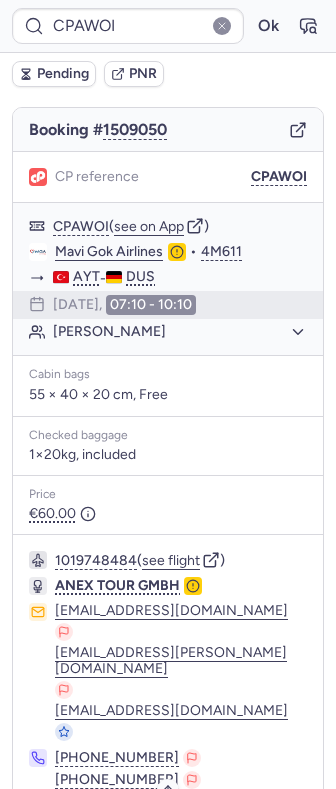click on "Specific conditions" at bounding box center (176, 834) 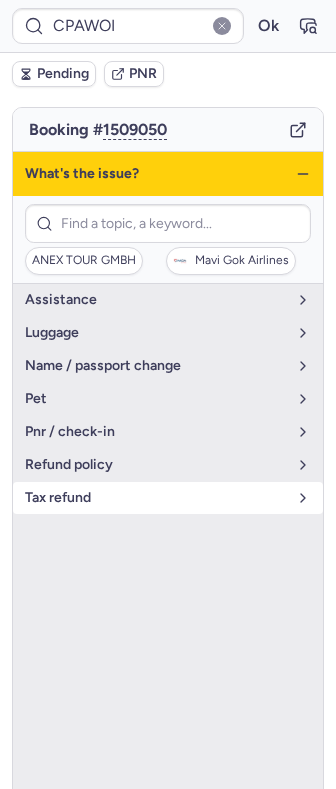 click on "tax refund" at bounding box center [156, 498] 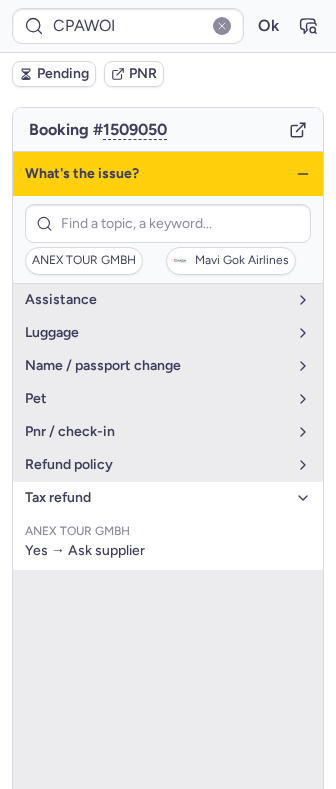 click on "tax refund" at bounding box center [156, 498] 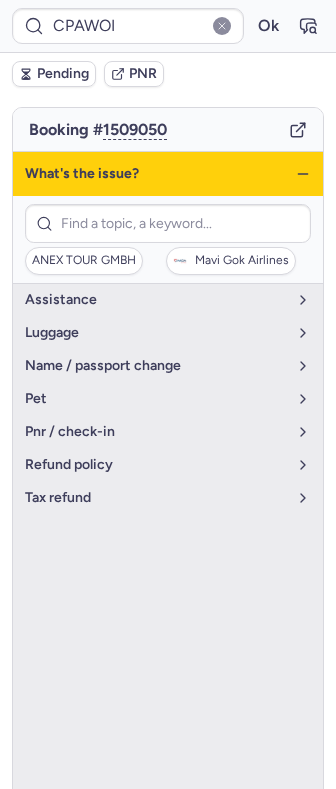 click 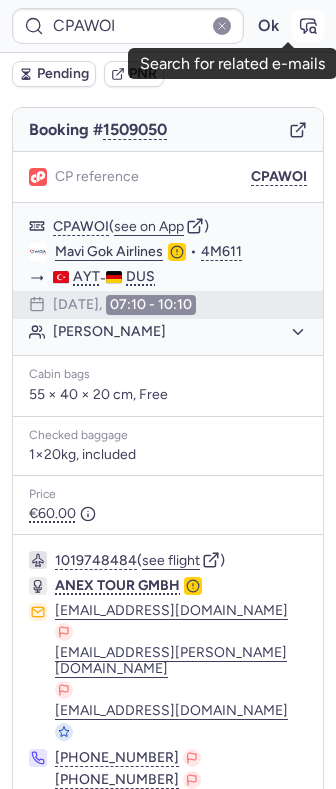 click at bounding box center [308, 26] 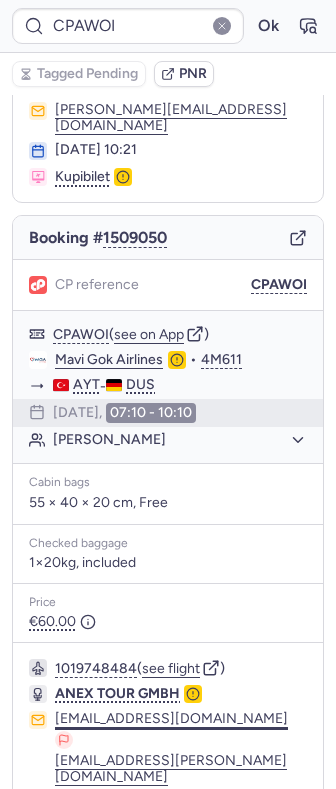 scroll, scrollTop: 202, scrollLeft: 0, axis: vertical 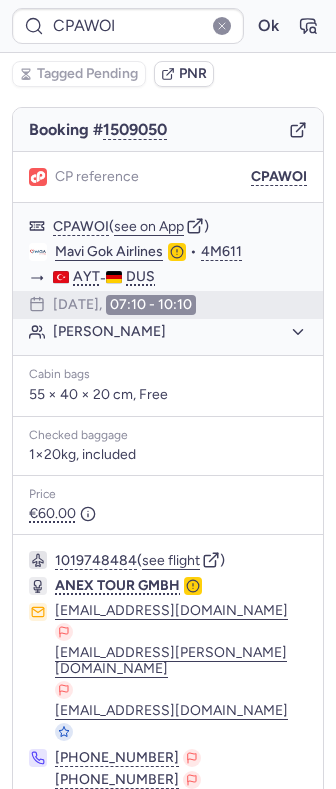 click 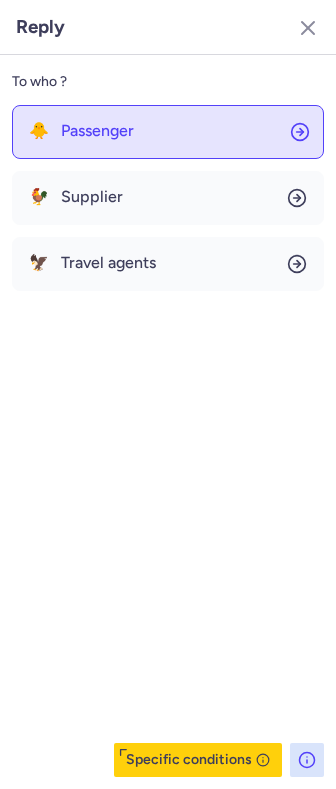 click on "Passenger" at bounding box center (97, 131) 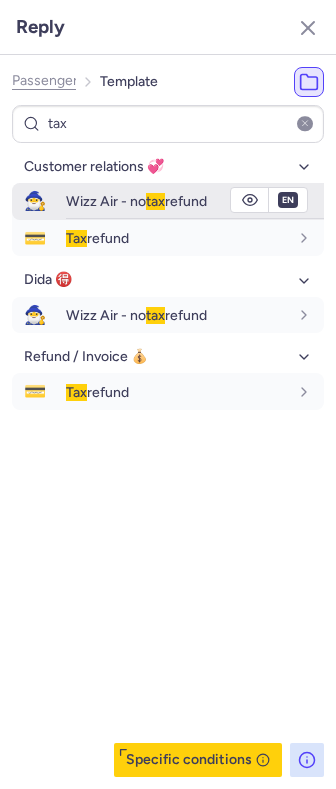 click on "Wizz Air  - no  tax  refund" at bounding box center [136, 201] 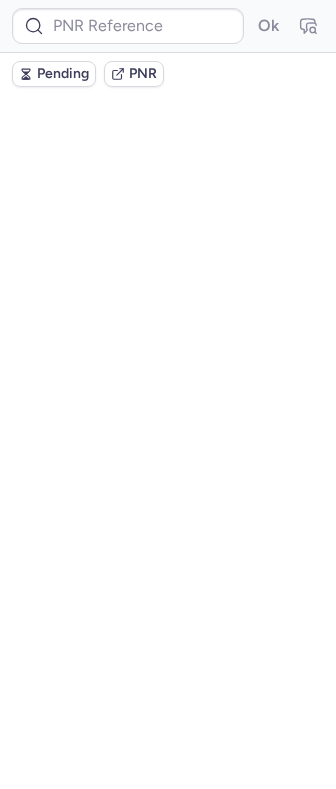 scroll, scrollTop: 0, scrollLeft: 0, axis: both 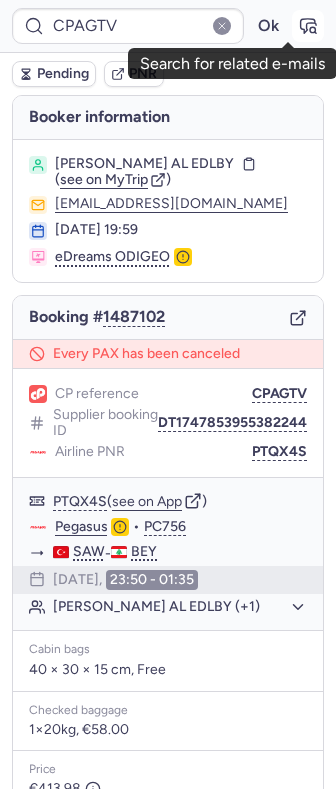 click 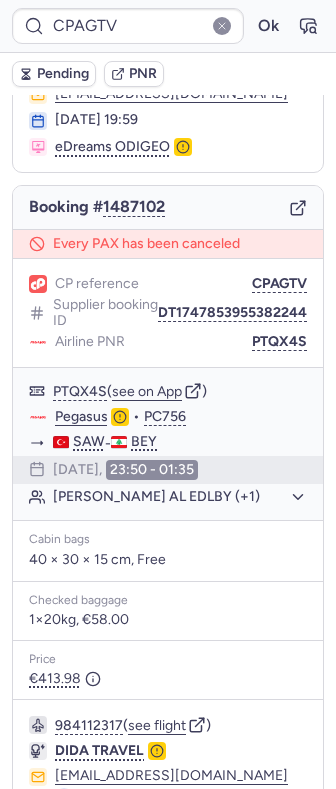 scroll, scrollTop: 224, scrollLeft: 0, axis: vertical 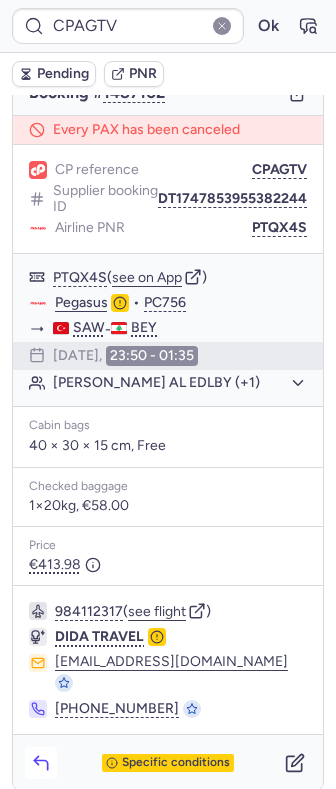 click 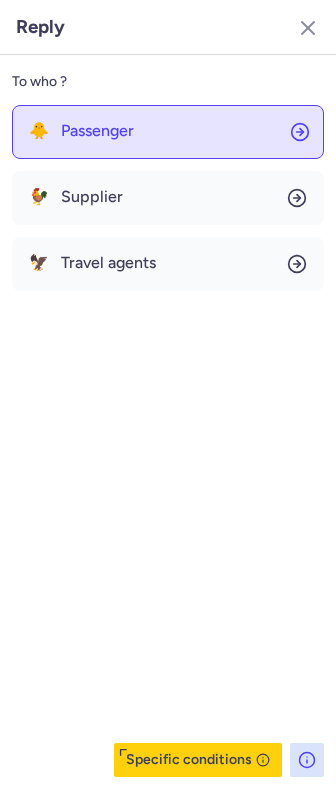 click on "🐥 Passenger" 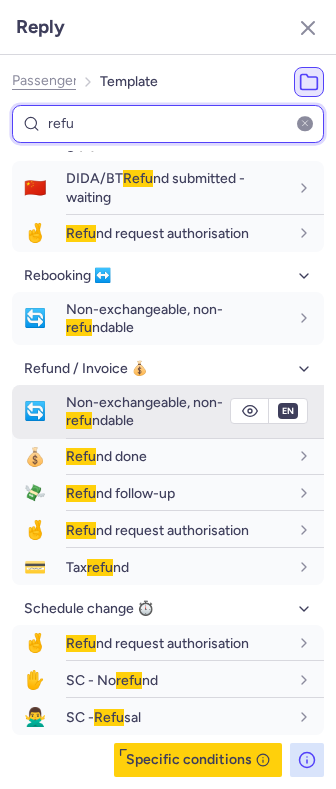scroll, scrollTop: 932, scrollLeft: 0, axis: vertical 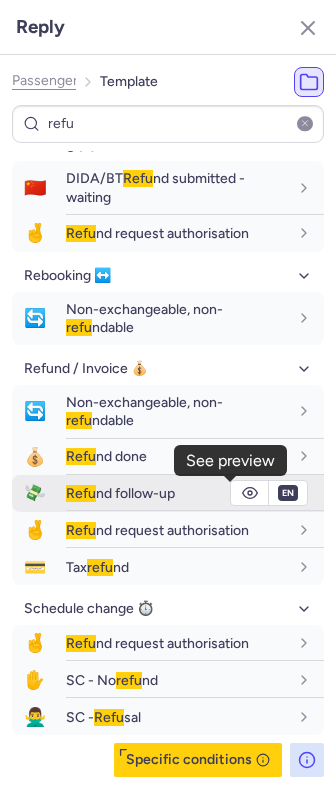 click 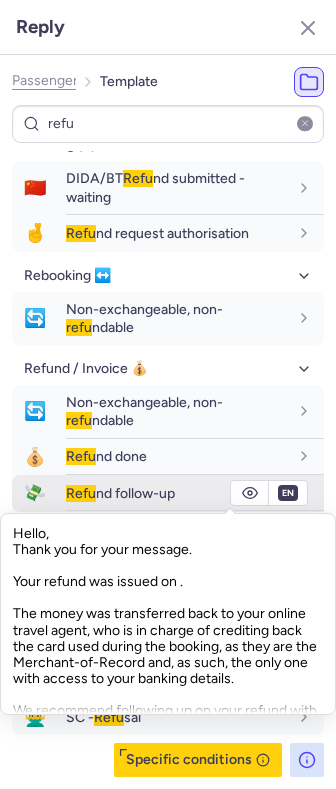 click 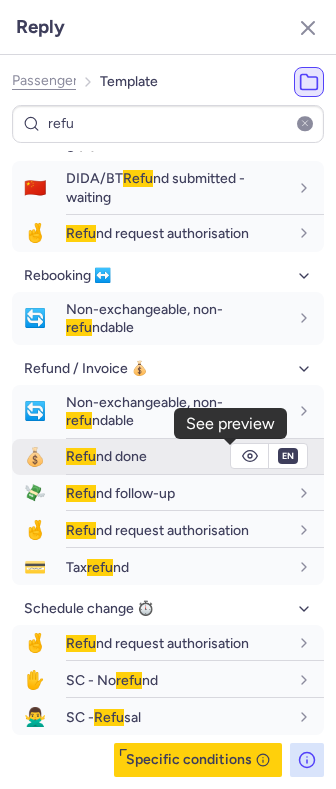 click 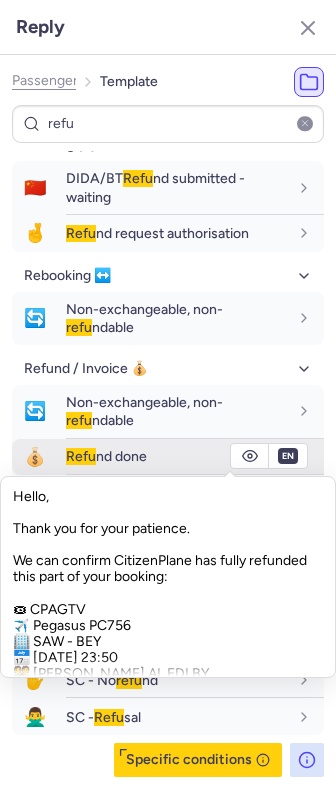 click 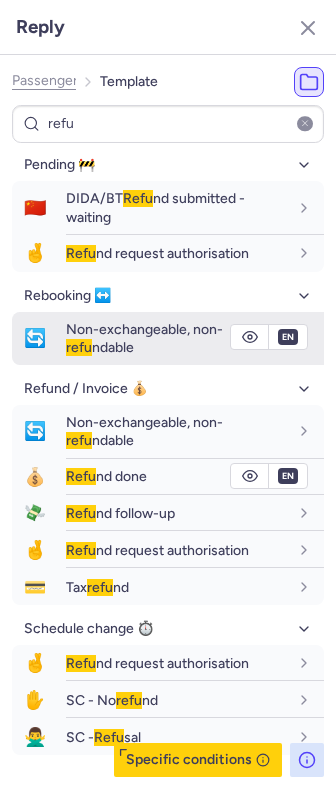 scroll, scrollTop: 798, scrollLeft: 0, axis: vertical 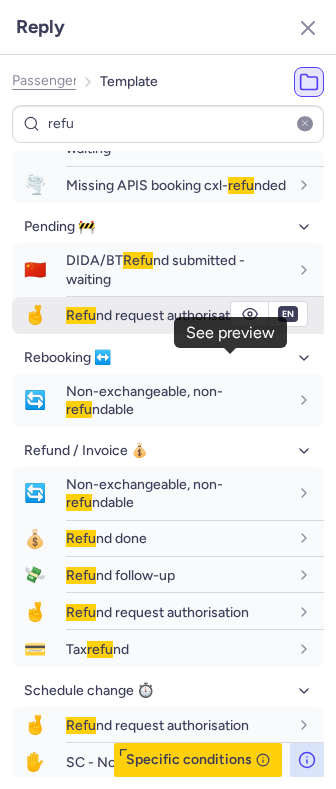 click 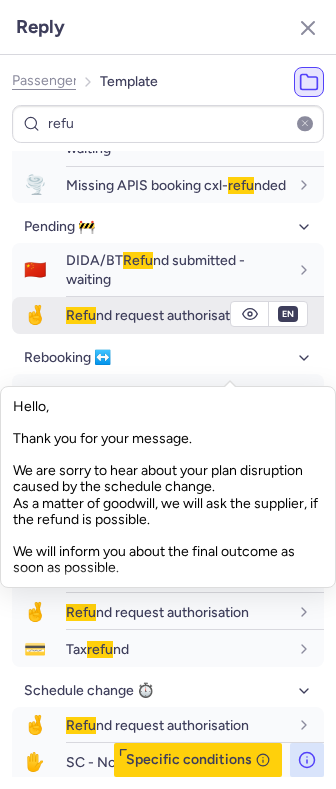 click 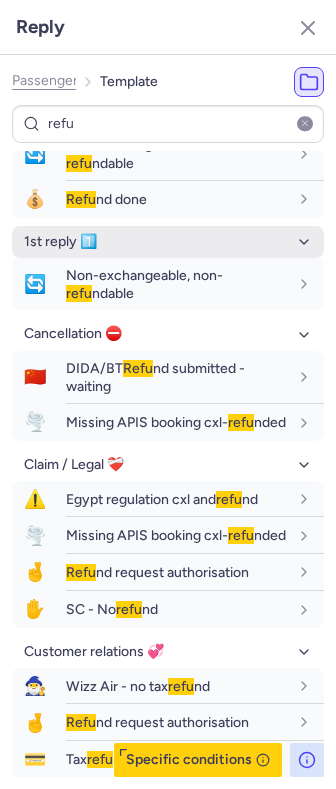 scroll, scrollTop: 0, scrollLeft: 0, axis: both 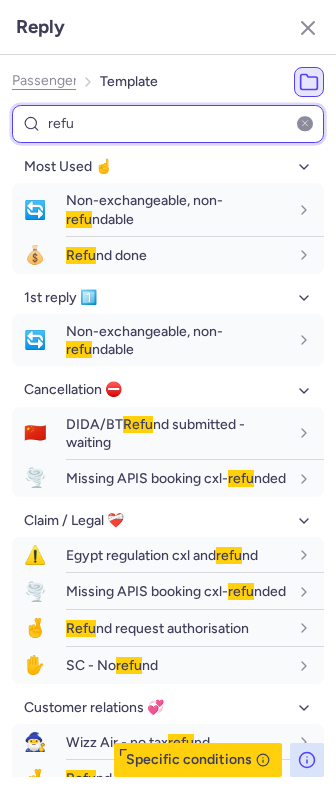 click on "refu" at bounding box center (168, 124) 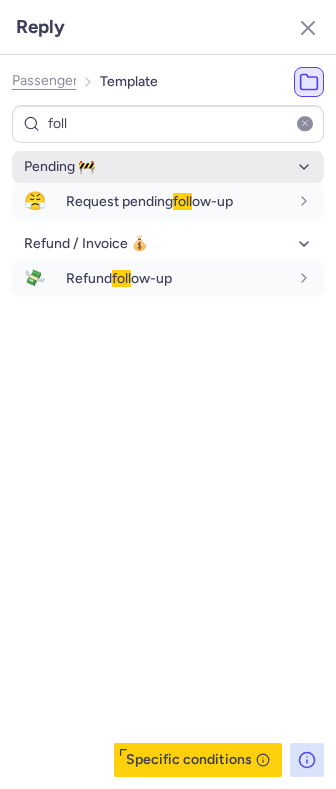 click on "Pending 🚧" at bounding box center (168, 167) 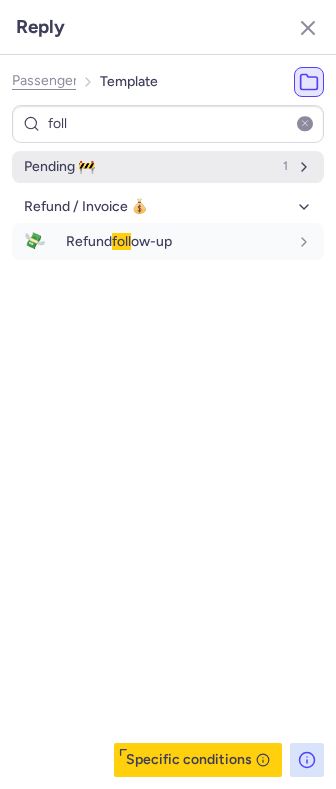click on "Pending 🚧 1" at bounding box center [168, 167] 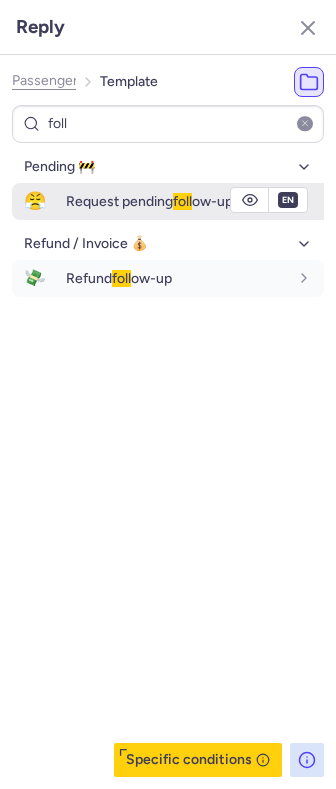click on "Request pending   foll ow-up" at bounding box center (149, 201) 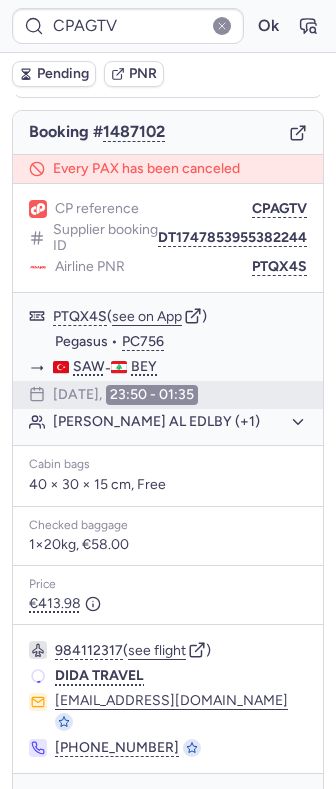 scroll, scrollTop: 180, scrollLeft: 0, axis: vertical 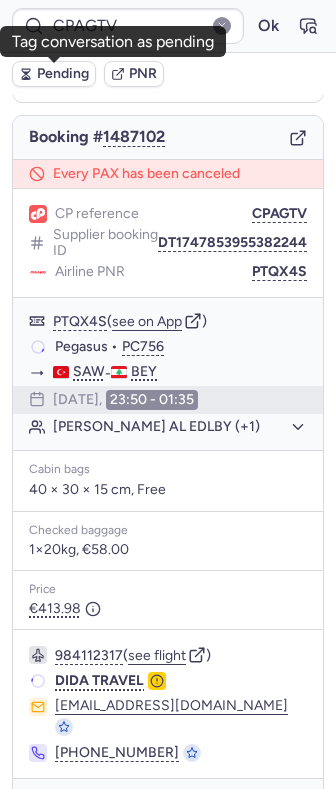 click on "Pending" at bounding box center [63, 74] 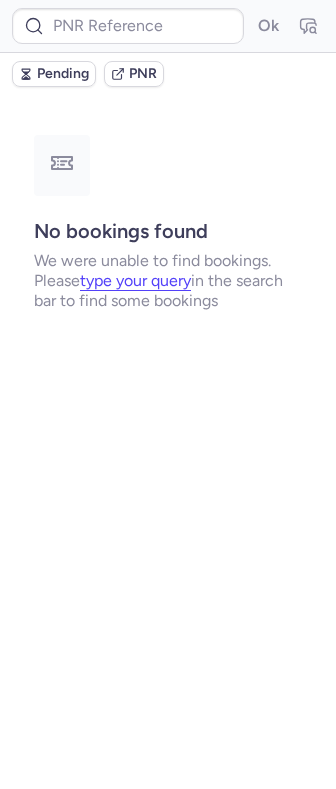 scroll, scrollTop: 0, scrollLeft: 0, axis: both 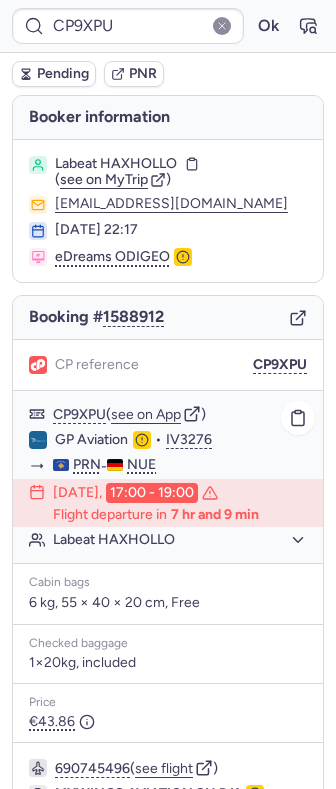 click on "Labeat HAXHOLLO" 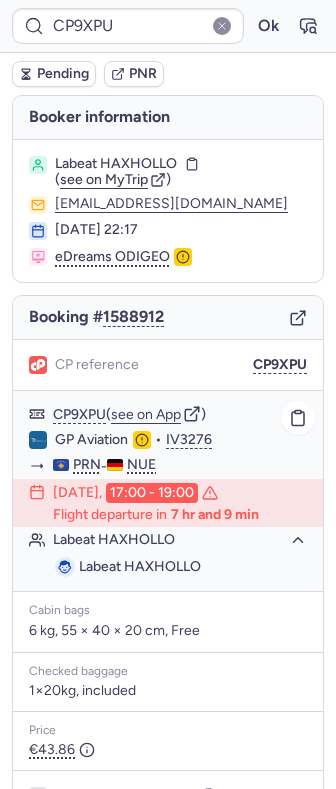 click on "Labeat HAXHOLLO" 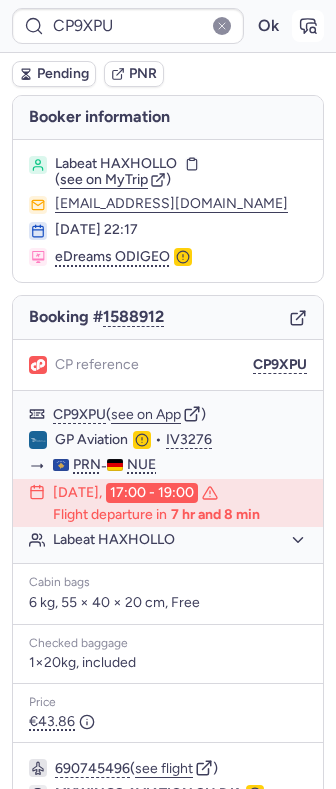 click 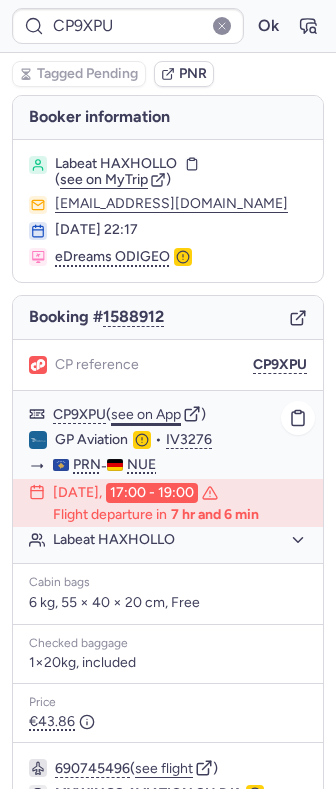 click on "see on App" 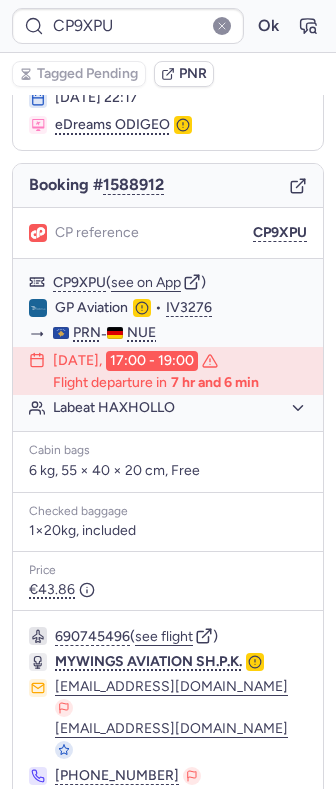 scroll, scrollTop: 220, scrollLeft: 0, axis: vertical 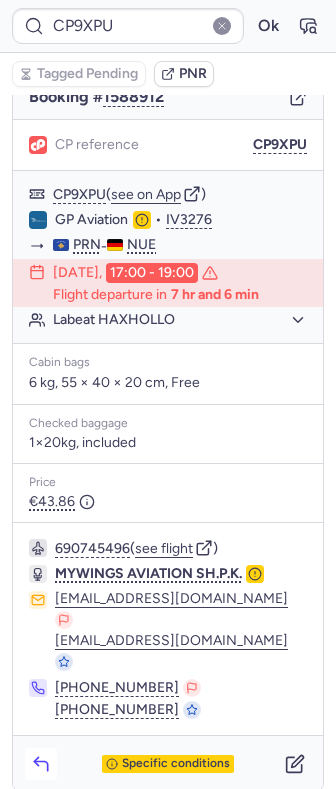 click at bounding box center (41, 764) 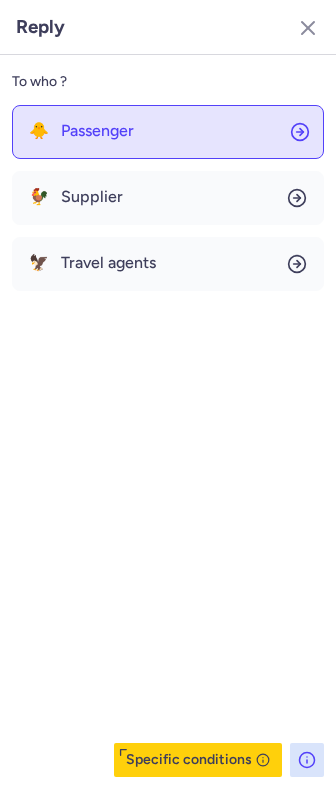 click on "🐥 Passenger" 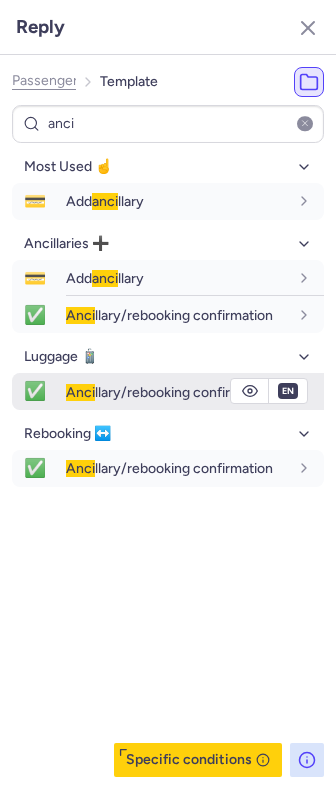 click on "Anci llary/rebooking confirmation" at bounding box center [169, 392] 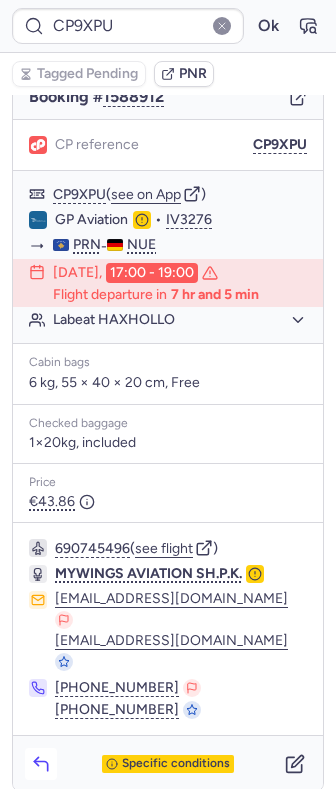 click at bounding box center [41, 764] 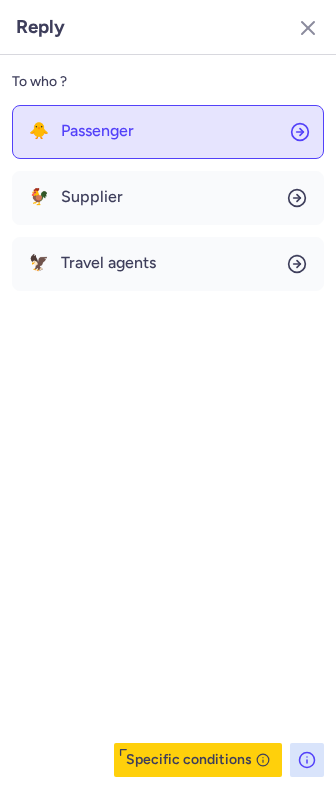 click on "Passenger" at bounding box center (97, 131) 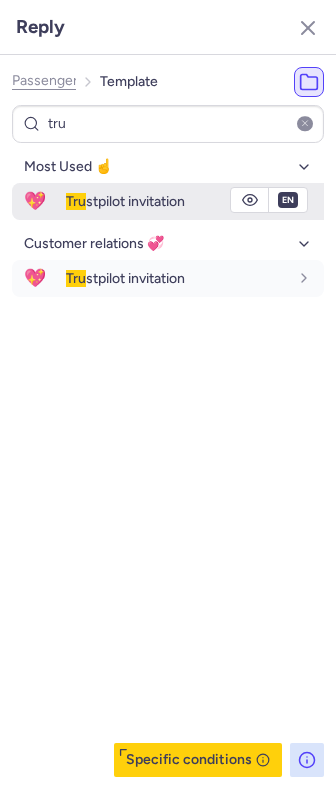 click on "Tru stpilot invitation" at bounding box center (195, 201) 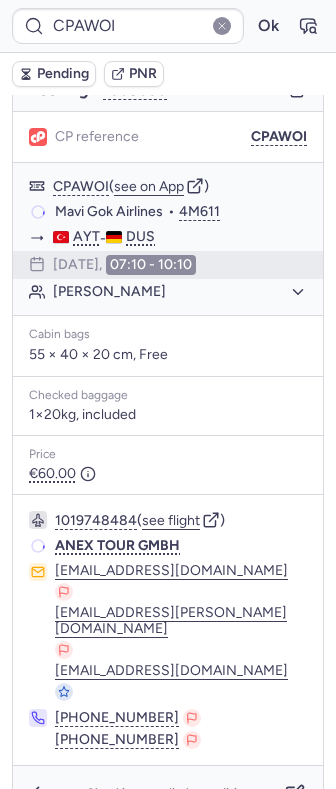scroll, scrollTop: 202, scrollLeft: 0, axis: vertical 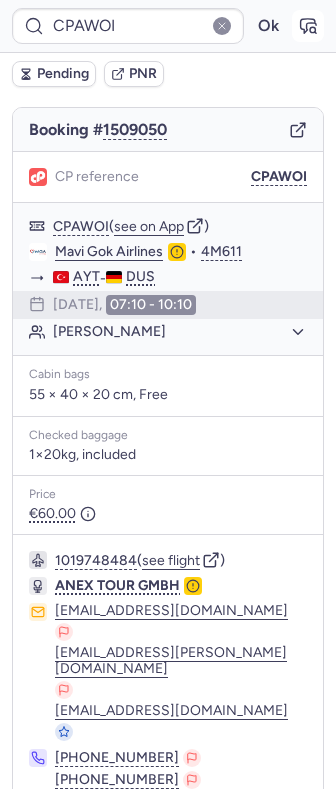 click at bounding box center (308, 26) 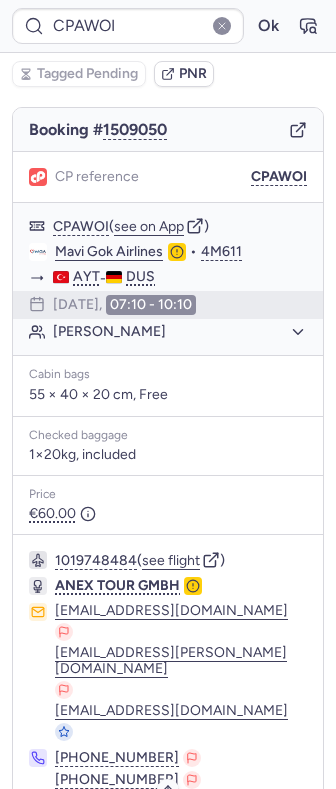click on "Specific conditions" at bounding box center [168, 834] 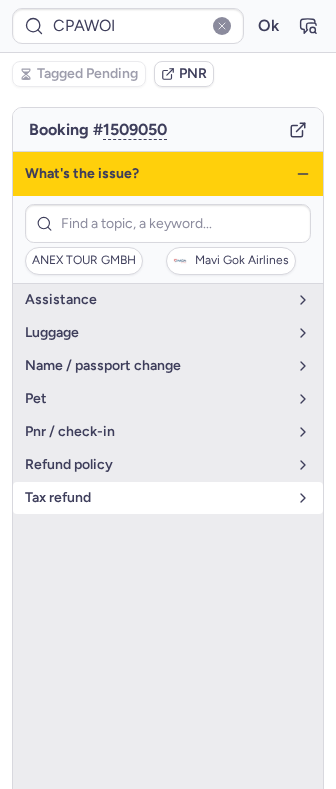 click on "tax refund" at bounding box center (156, 498) 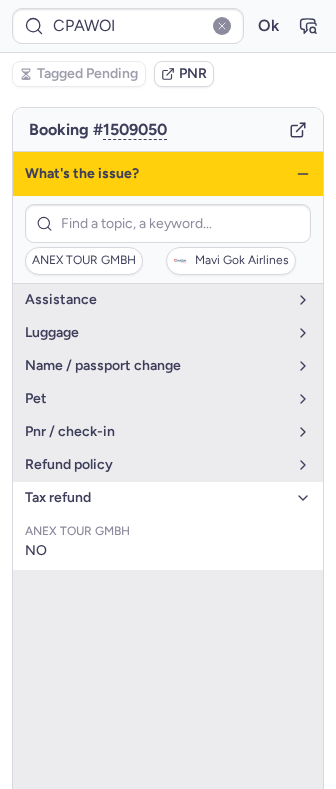 click on "tax refund" at bounding box center (168, 498) 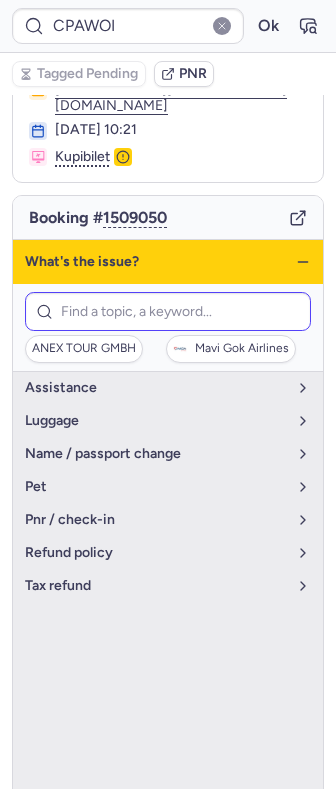 scroll, scrollTop: 69, scrollLeft: 0, axis: vertical 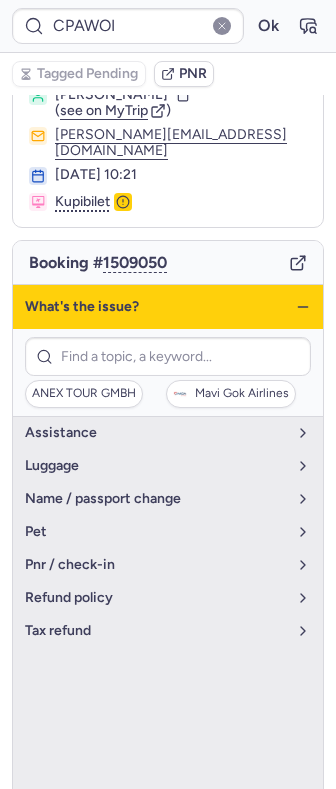 click 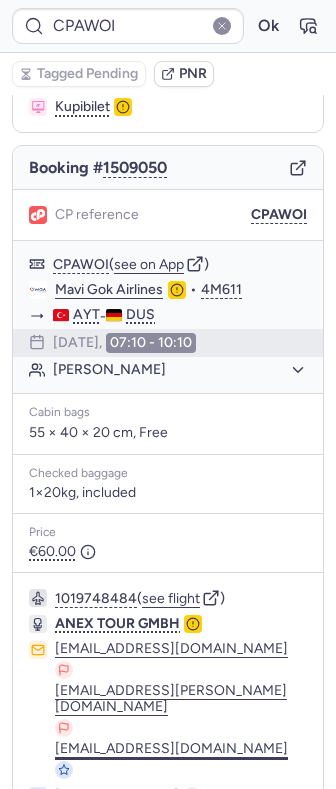 scroll, scrollTop: 202, scrollLeft: 0, axis: vertical 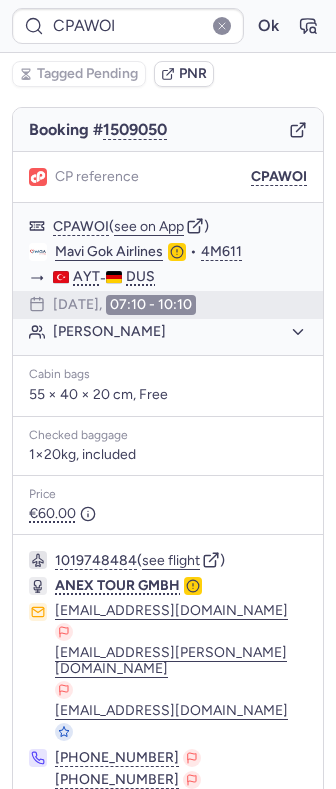 click 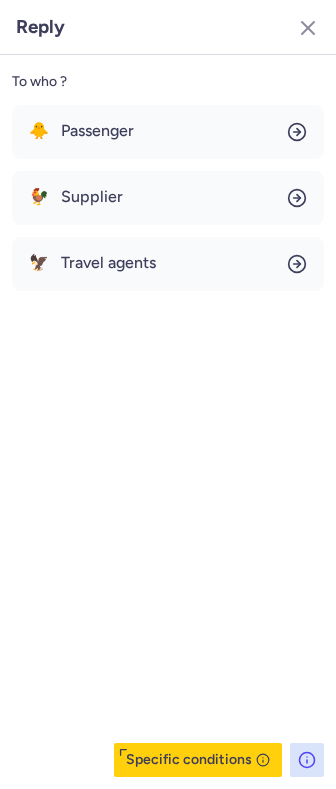 click on "🐥 Passenger 🐓 Supplier 🦅 Travel agents" at bounding box center [168, 198] 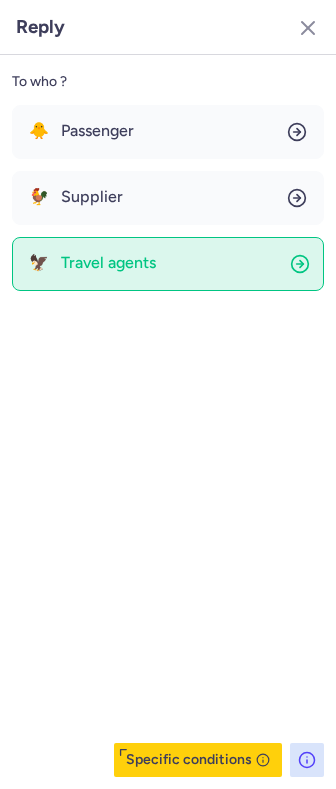 click on "Travel agents" at bounding box center [108, 263] 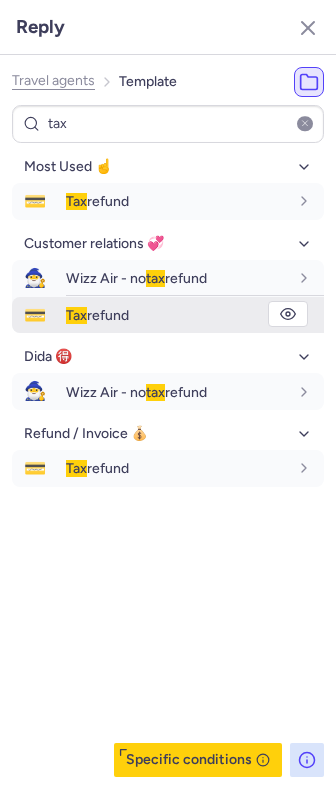 click 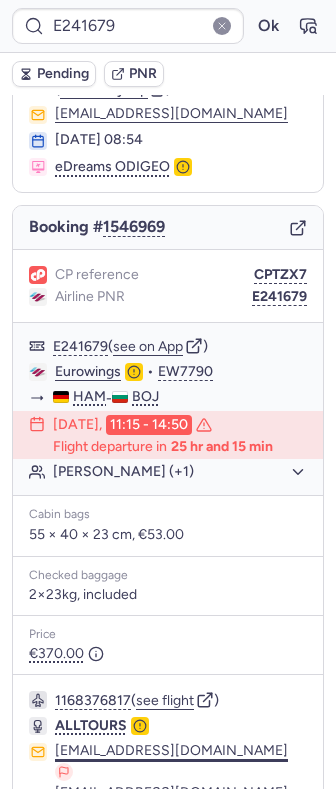 scroll, scrollTop: 222, scrollLeft: 0, axis: vertical 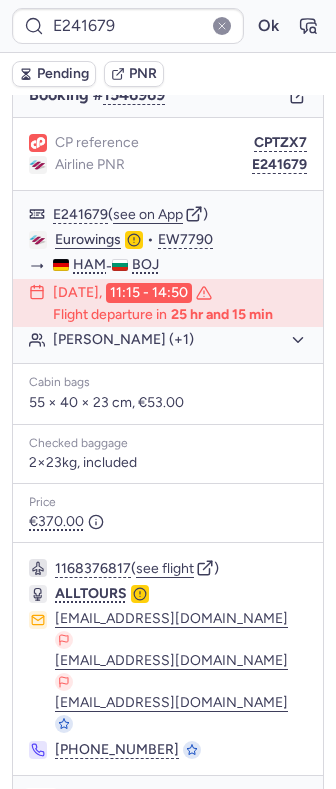 click 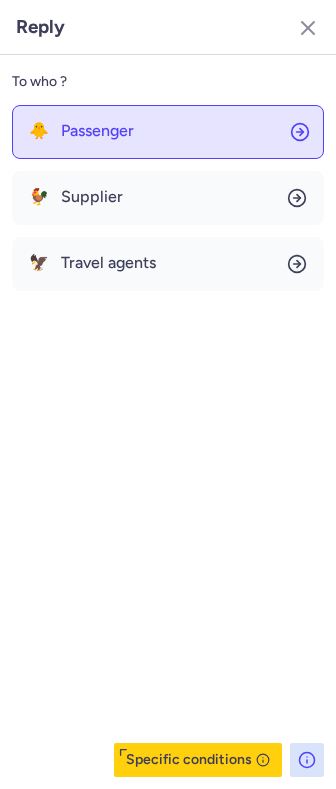 click on "🐥 Passenger" 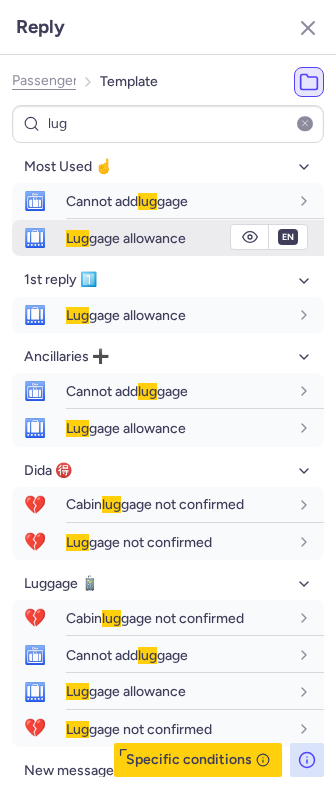 click on "Lug gage allowance" at bounding box center (126, 238) 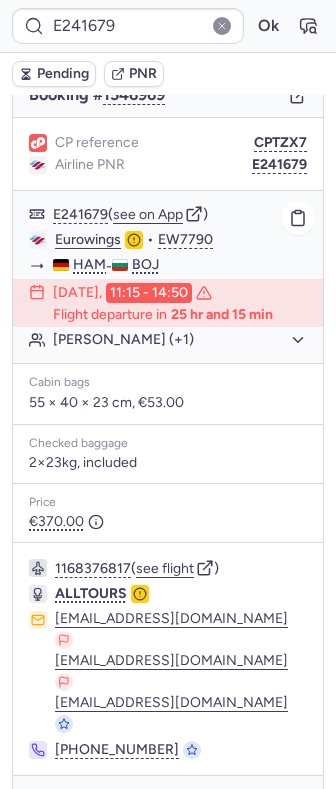 scroll, scrollTop: 0, scrollLeft: 0, axis: both 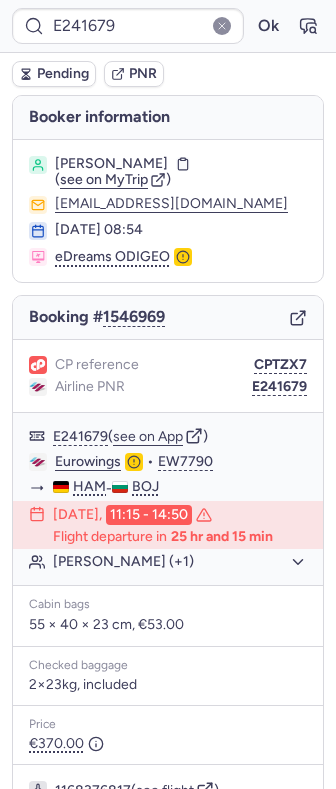 click on "[PERSON_NAME]" at bounding box center [111, 164] 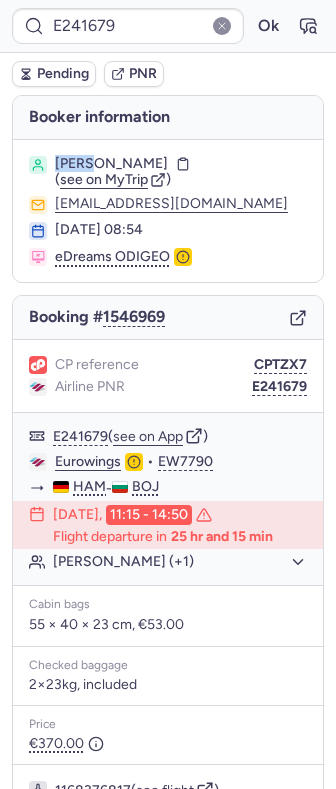 click on "[PERSON_NAME]" at bounding box center [111, 164] 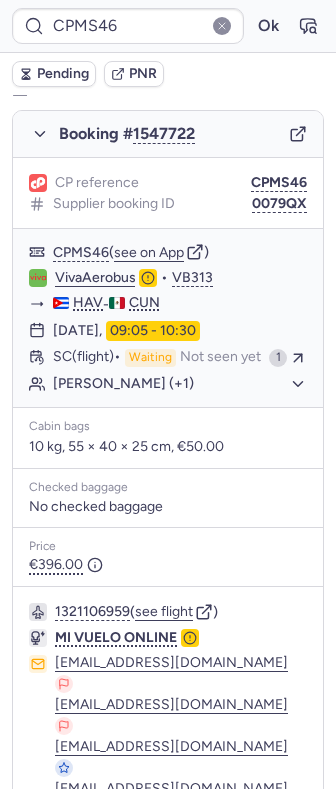scroll, scrollTop: 1184, scrollLeft: 0, axis: vertical 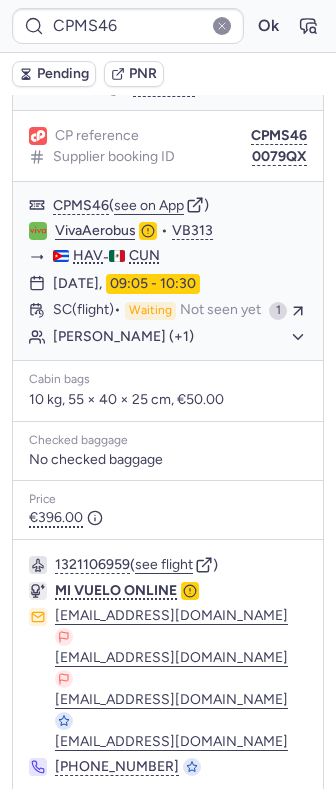 click on "Specific conditions" at bounding box center [168, 821] 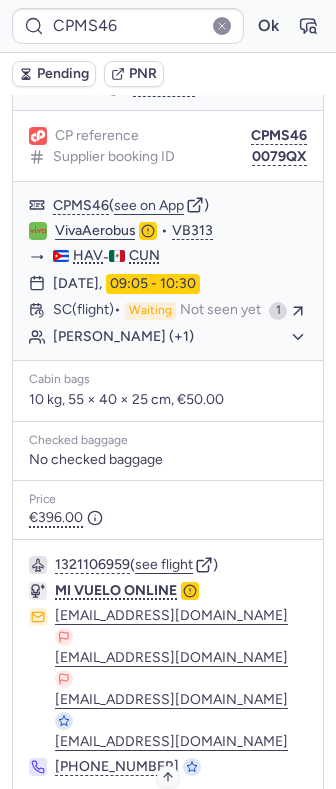 click on "Specific conditions" at bounding box center [176, 821] 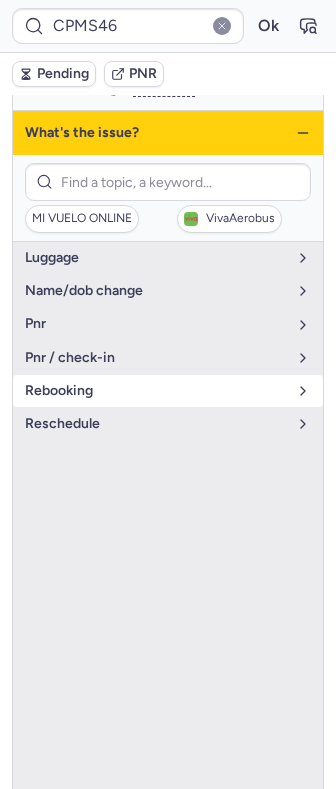 click on "rebooking" at bounding box center (156, 391) 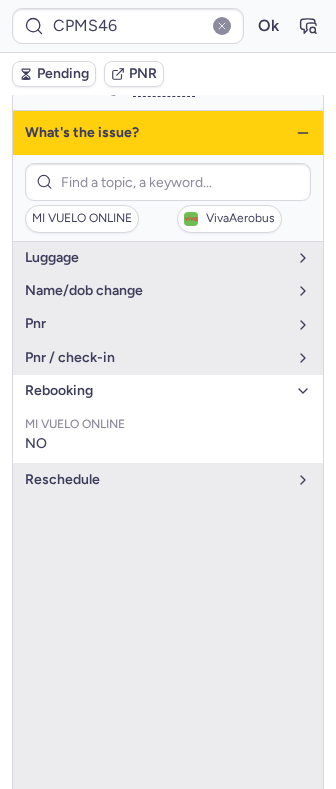 click on "rebooking" at bounding box center (156, 391) 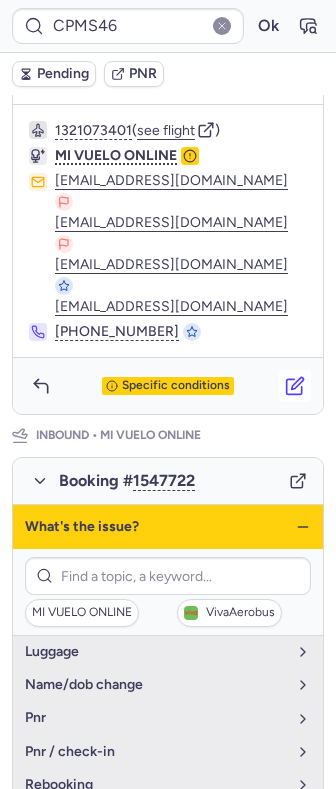 scroll, scrollTop: 784, scrollLeft: 0, axis: vertical 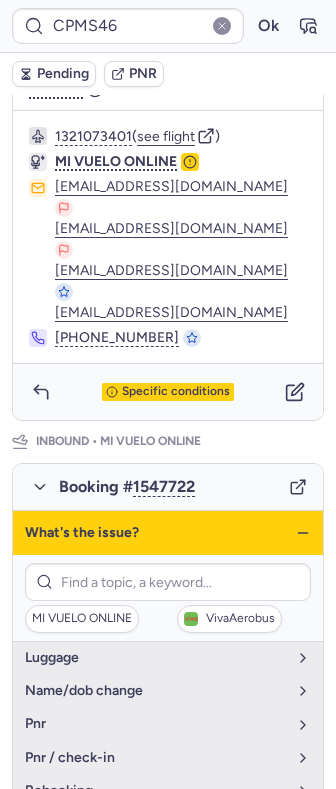 click 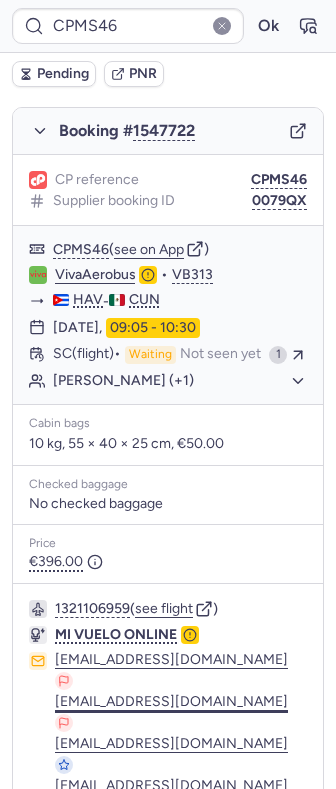 scroll, scrollTop: 1184, scrollLeft: 0, axis: vertical 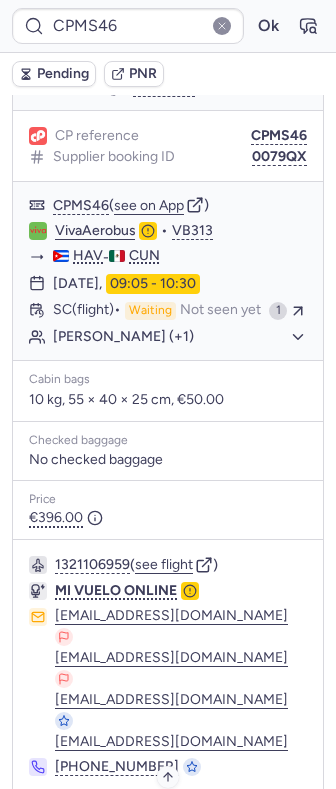 click on "Specific conditions" at bounding box center [168, 821] 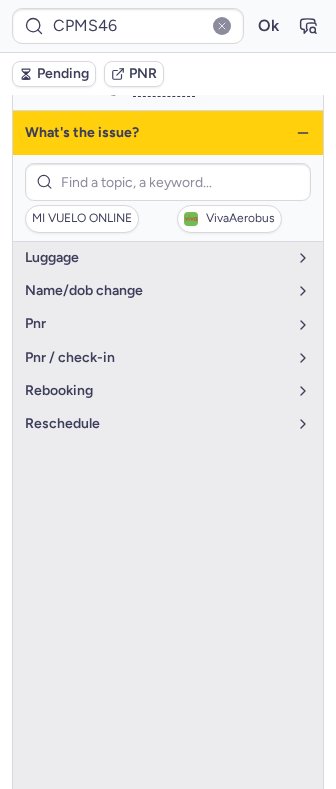 click on "What's the issue?" at bounding box center (168, 133) 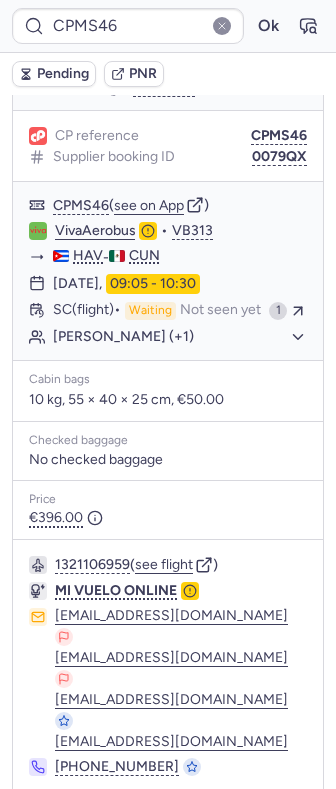 click 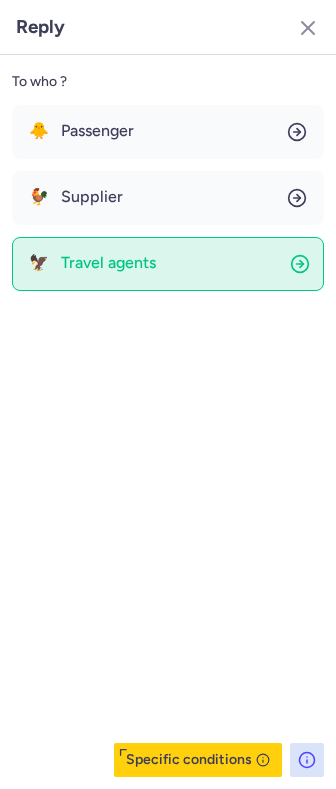 click on "🦅 Travel agents" 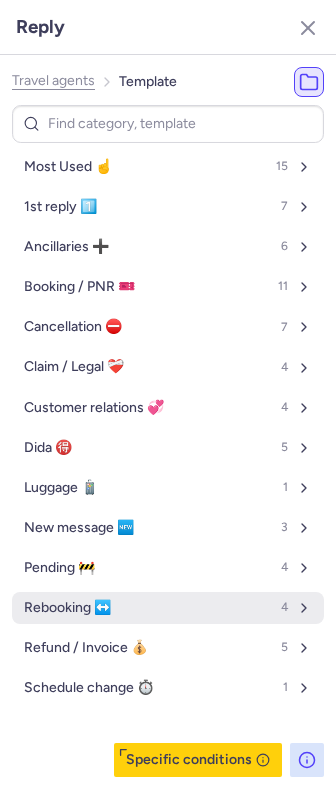 click on "Rebooking ↔️" at bounding box center (67, 608) 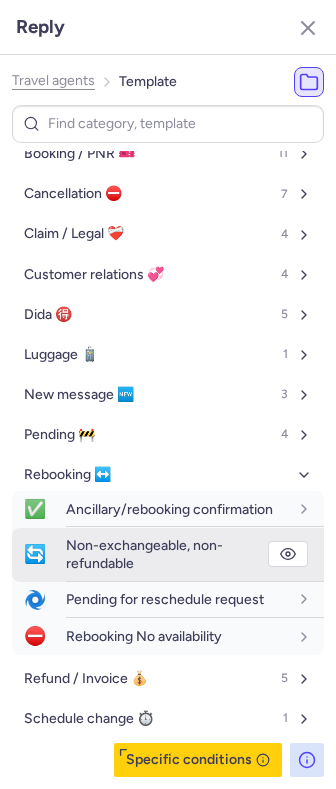 scroll, scrollTop: 152, scrollLeft: 0, axis: vertical 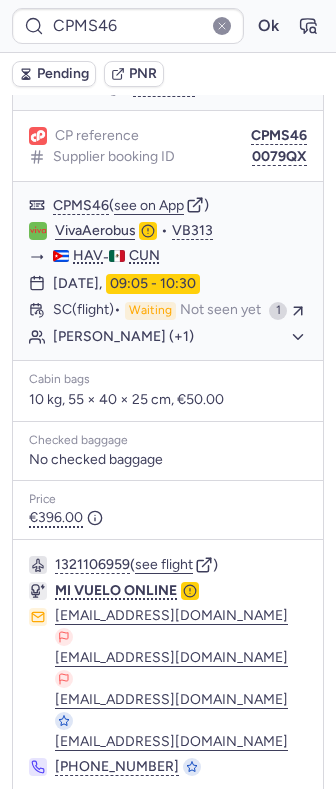 click 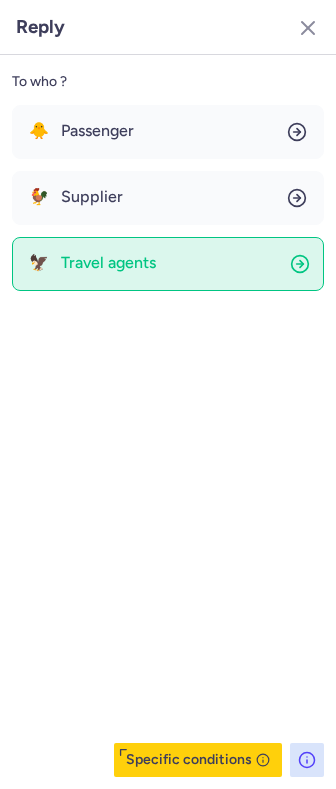 click on "🦅 Travel agents" 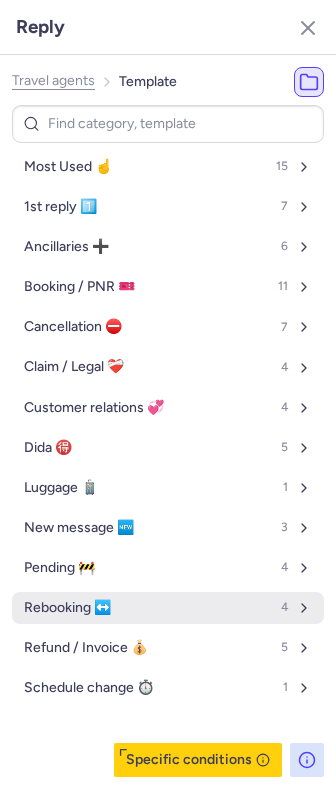 click on "Rebooking ↔️ 4" at bounding box center [168, 608] 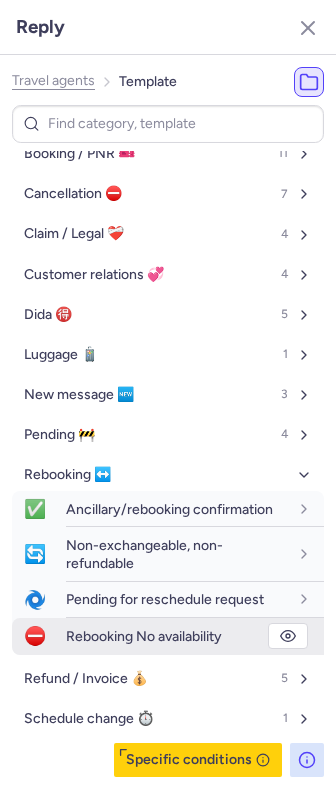 scroll, scrollTop: 152, scrollLeft: 0, axis: vertical 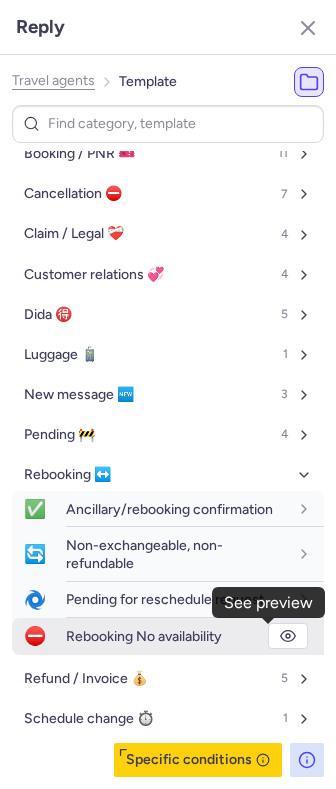 click 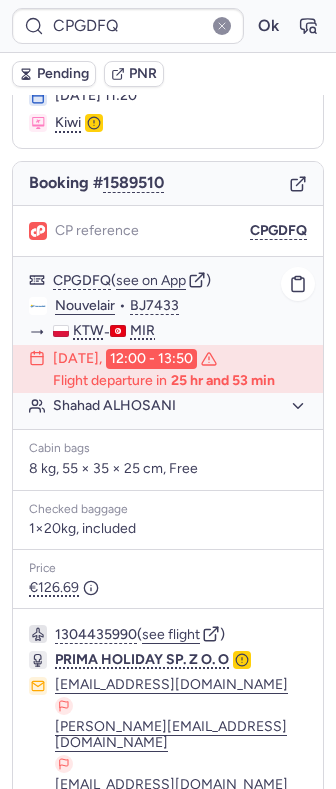 scroll, scrollTop: 244, scrollLeft: 0, axis: vertical 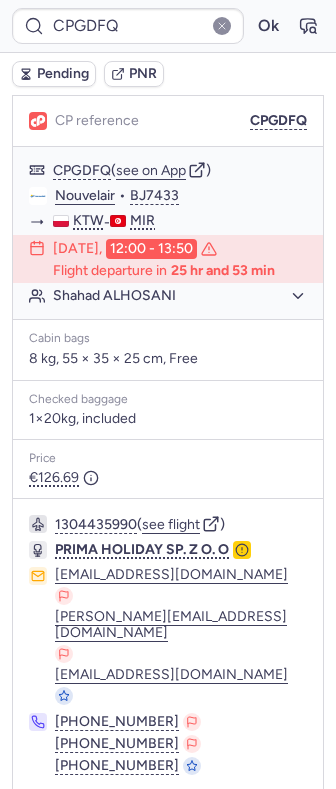 click on "CPGDFQ  Ok" at bounding box center [168, 26] 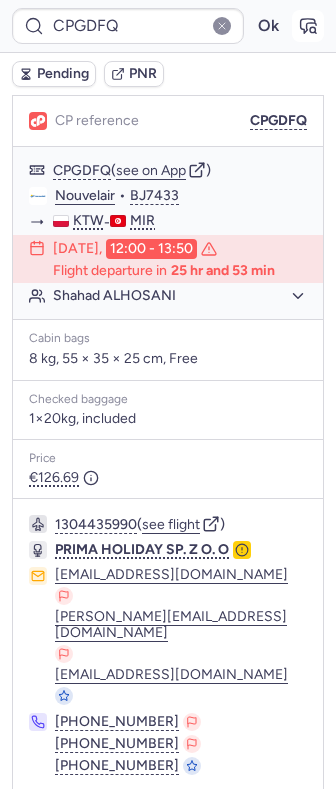 click 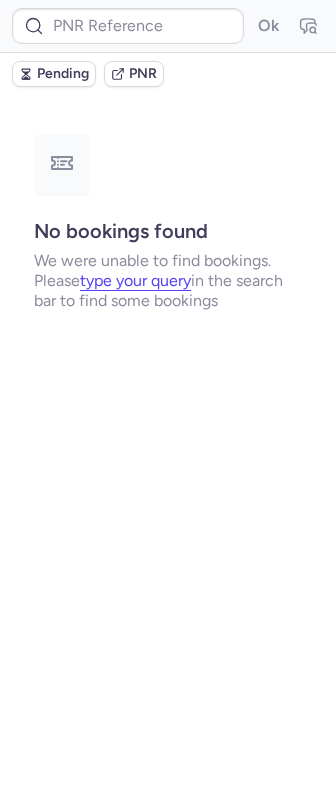 scroll, scrollTop: 0, scrollLeft: 0, axis: both 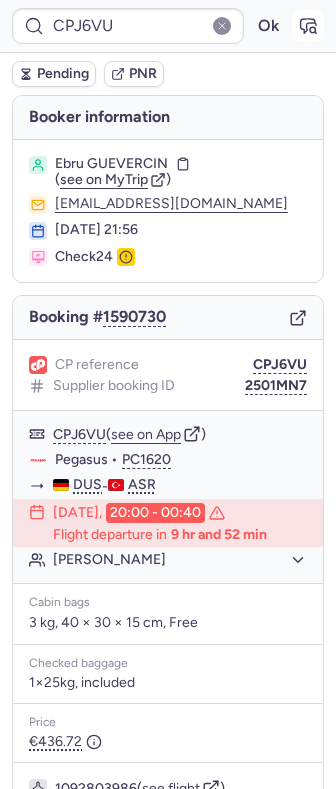 click at bounding box center (308, 26) 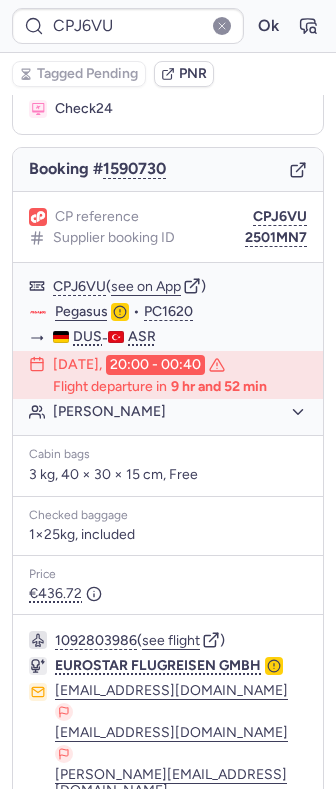 scroll, scrollTop: 350, scrollLeft: 0, axis: vertical 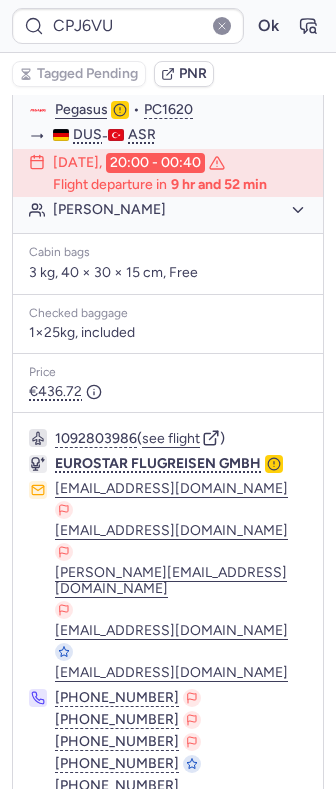 click on "Specific conditions" at bounding box center [168, 840] 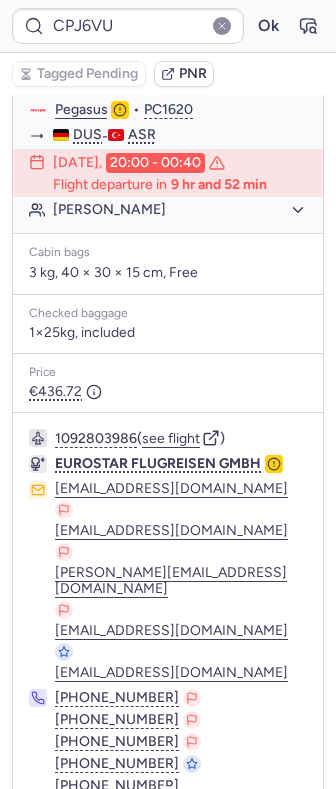 click on "Specific conditions" at bounding box center (176, 841) 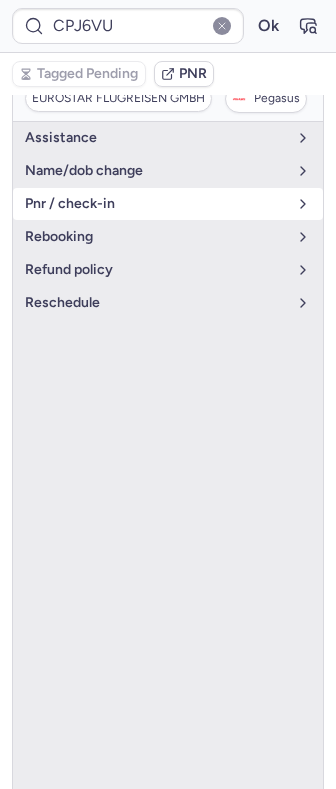 click on "pnr / check-in" at bounding box center (156, 204) 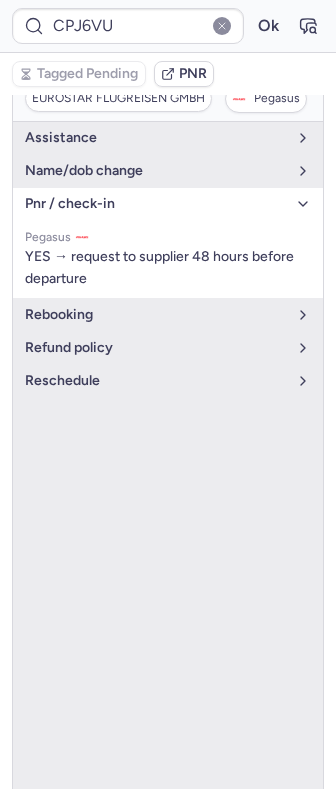 click on "pnr / check-in" at bounding box center [168, 204] 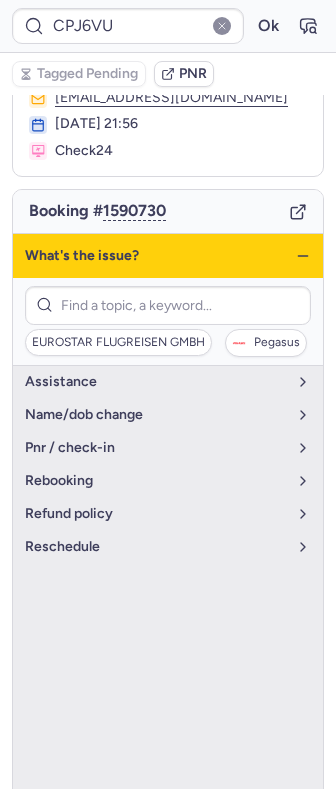 scroll, scrollTop: 84, scrollLeft: 0, axis: vertical 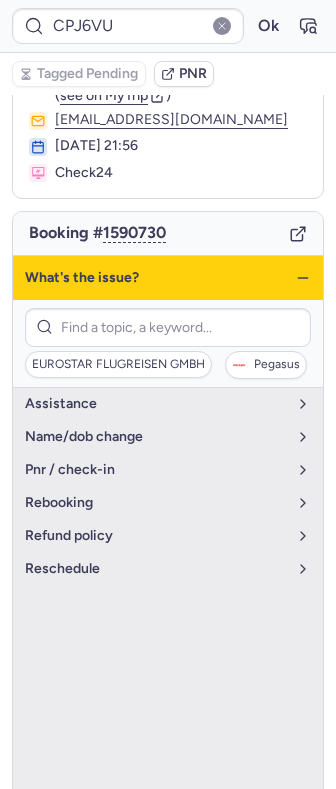 click on "What's the issue?" at bounding box center [168, 278] 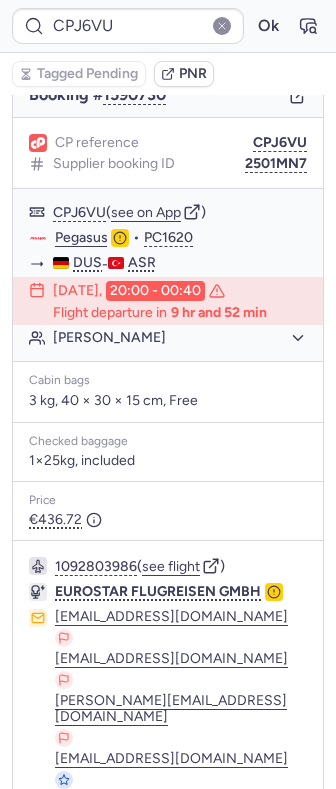 scroll, scrollTop: 350, scrollLeft: 0, axis: vertical 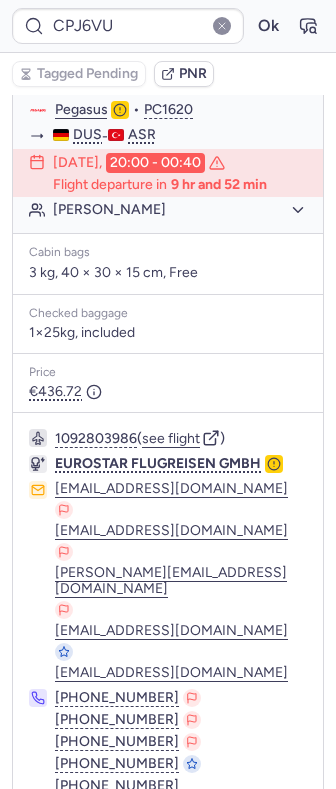 click 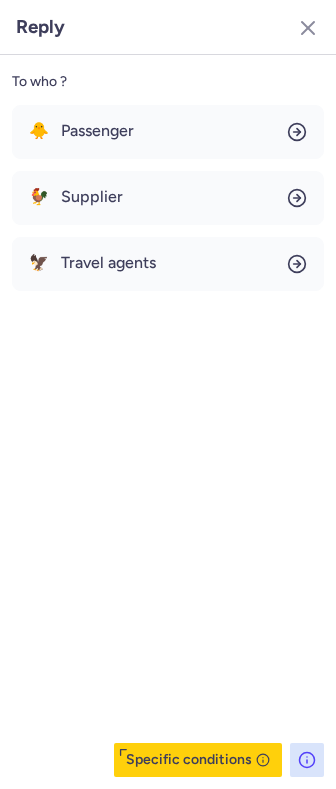 click on "To who ? 🐥 Passenger 🐓 Supplier 🦅 Travel agents  Specific conditions" 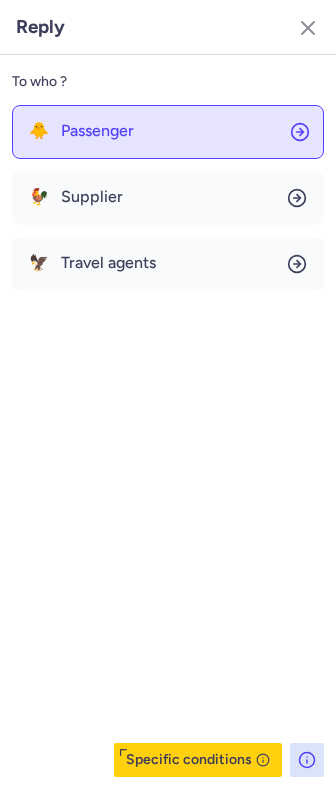 click on "🐥 Passenger" 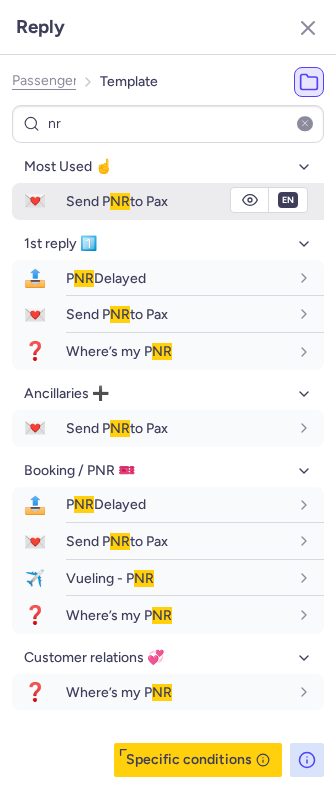 click on "Send P NR  to Pax" at bounding box center (195, 201) 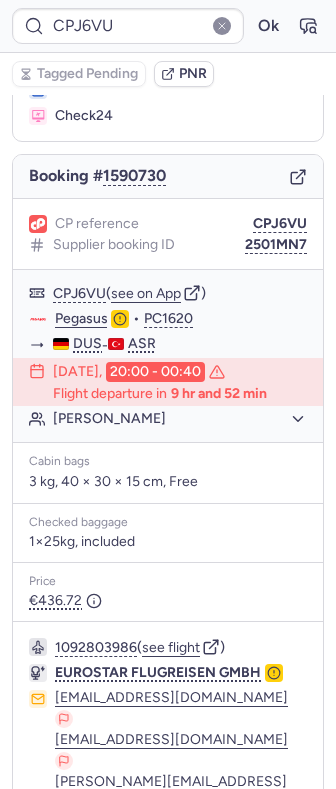 scroll, scrollTop: 0, scrollLeft: 0, axis: both 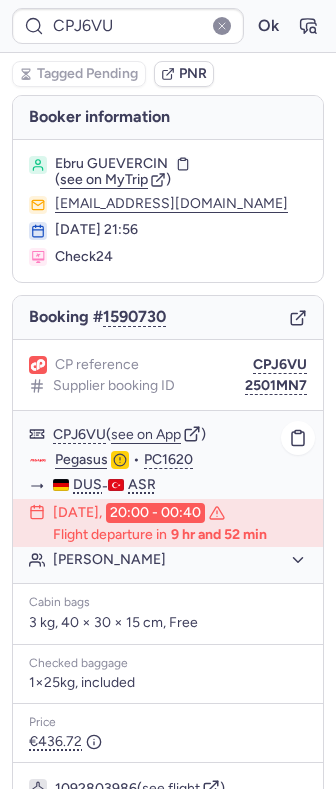 click on "Pegasus" 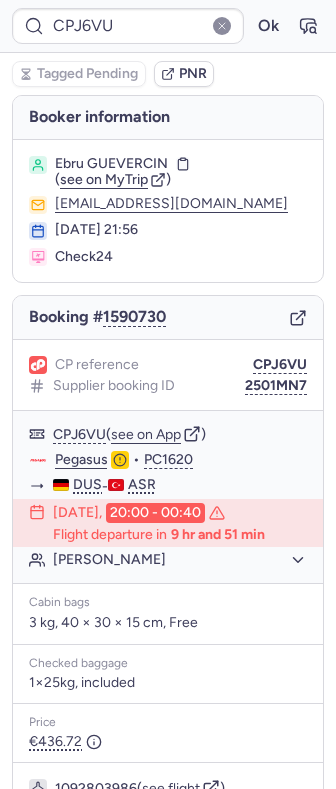 click on "Ebru GUEVERCIN" at bounding box center [111, 164] 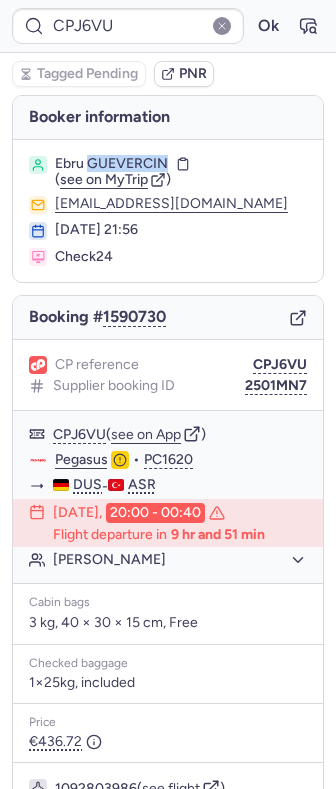 click on "Ebru GUEVERCIN" at bounding box center [111, 164] 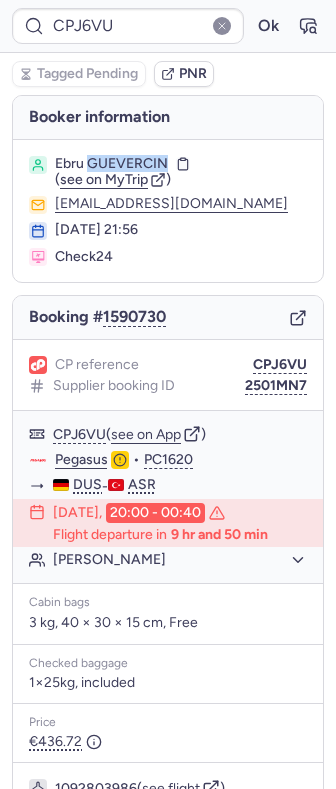 copy on "GUEVERCIN" 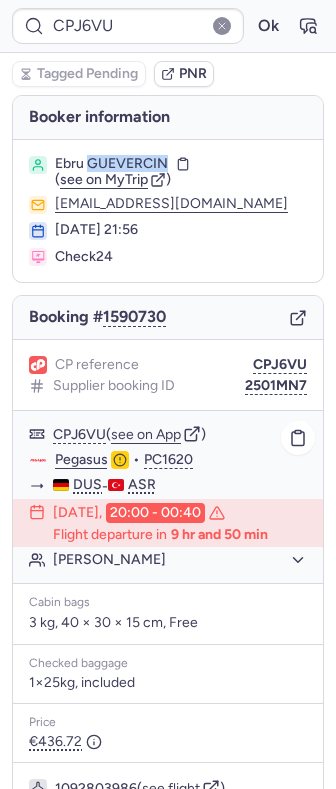 click on "Pegasus" 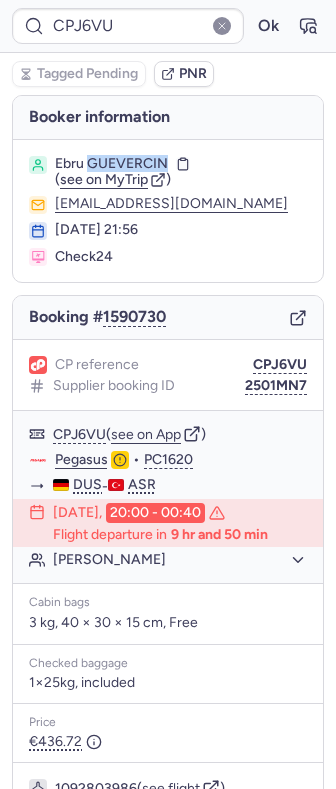 copy on "GUEVERCIN" 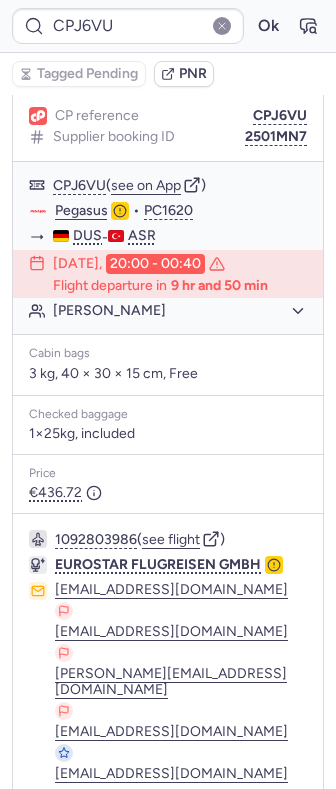 scroll, scrollTop: 266, scrollLeft: 0, axis: vertical 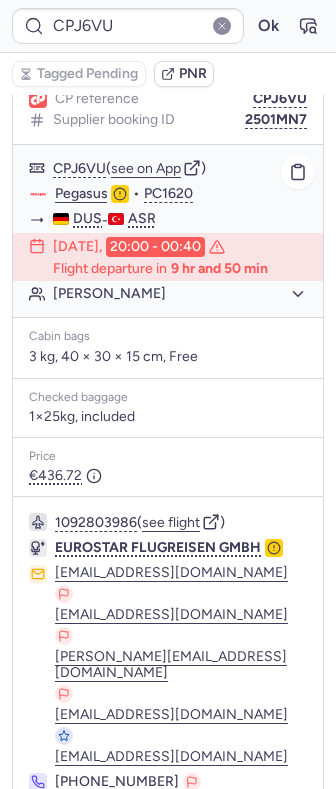 click on "[PERSON_NAME]" 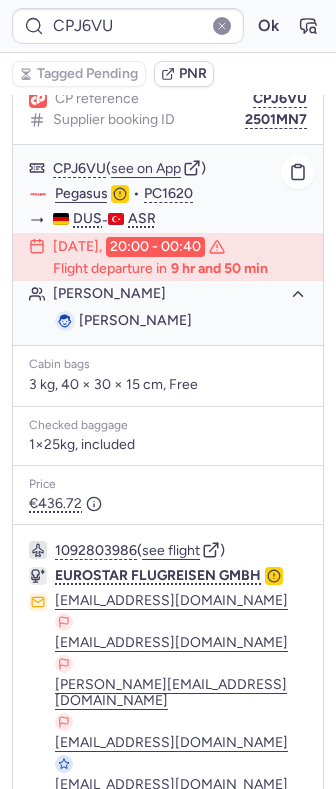 click on "[PERSON_NAME]" at bounding box center [135, 321] 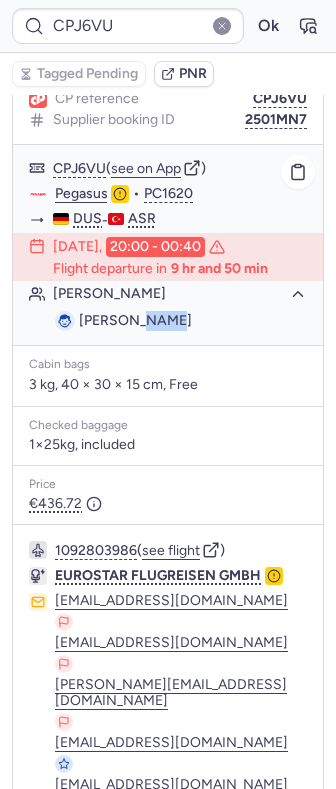 copy on "UYAR" 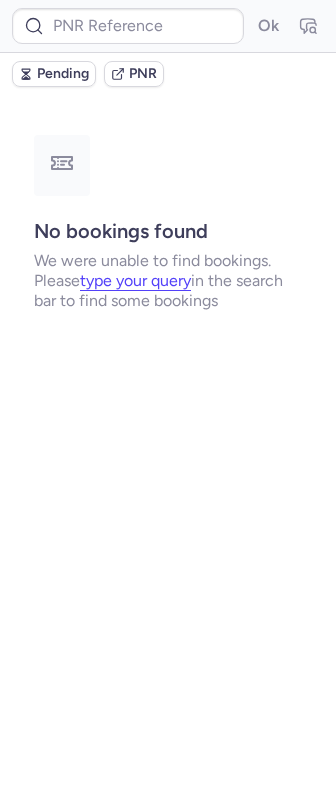 scroll, scrollTop: 0, scrollLeft: 0, axis: both 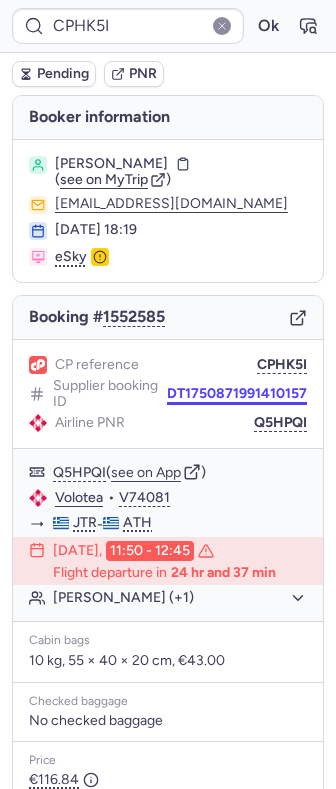 click on "DT1750871991410157" at bounding box center (237, 394) 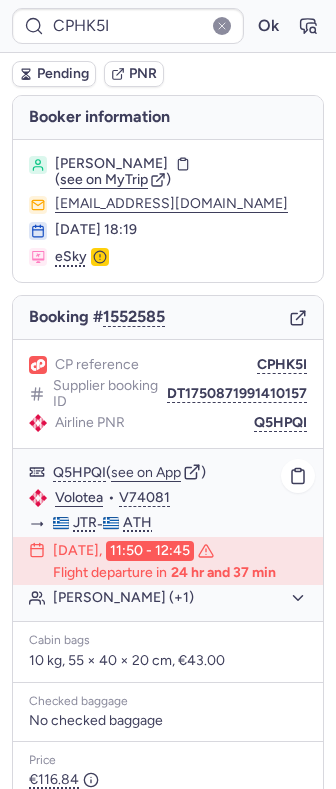 click on "[PERSON_NAME] (+1)" 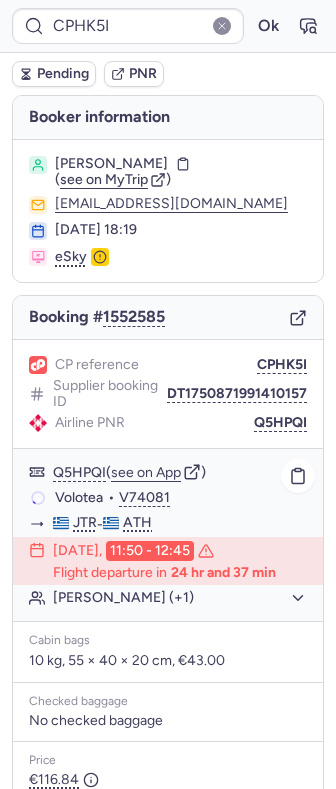 click on "[PERSON_NAME] (+1)" 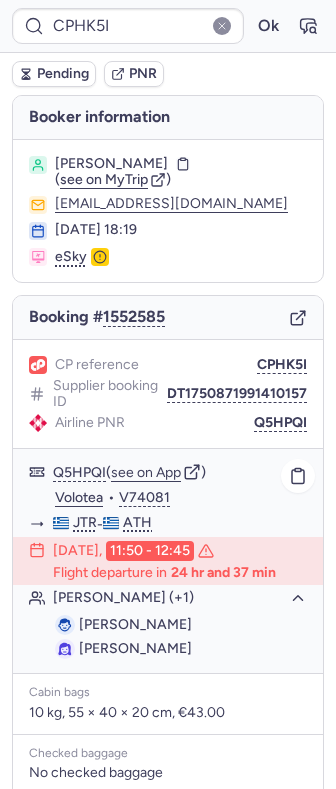 click on "[PERSON_NAME] (+1)" 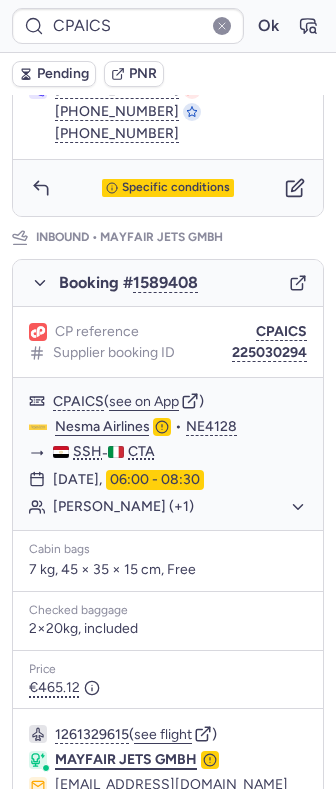 scroll, scrollTop: 1136, scrollLeft: 0, axis: vertical 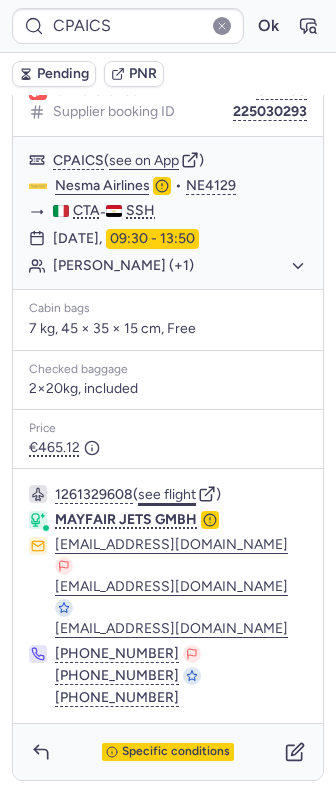 click on "see flight" 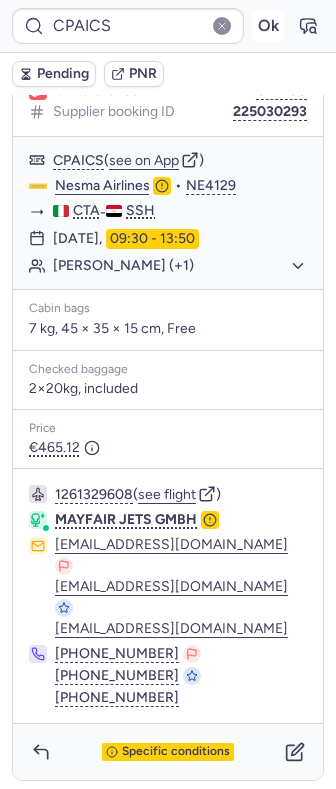 click on "Ok" at bounding box center [268, 26] 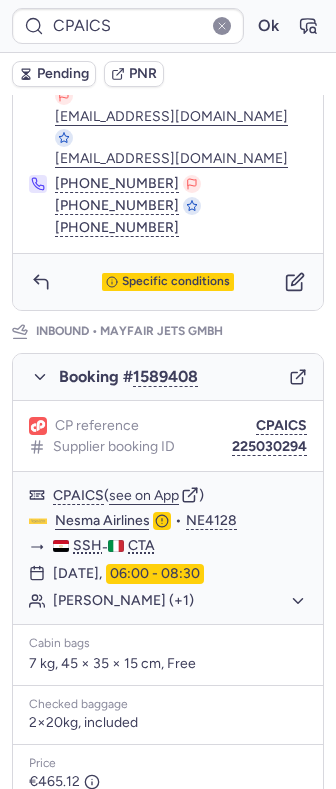 scroll, scrollTop: 1182, scrollLeft: 0, axis: vertical 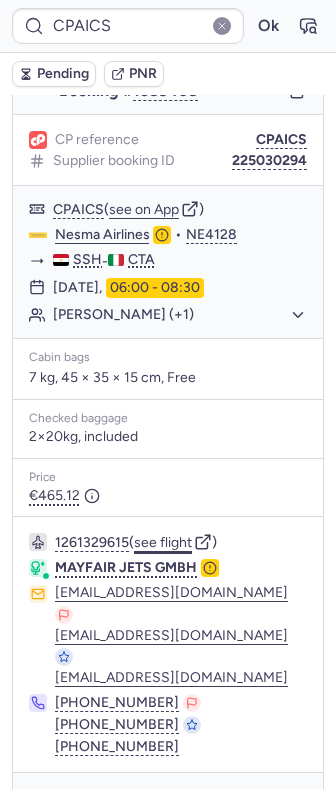 click on "see flight" 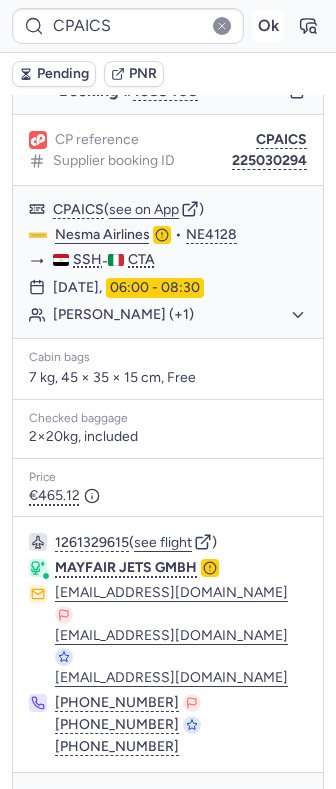click on "Ok" at bounding box center (268, 26) 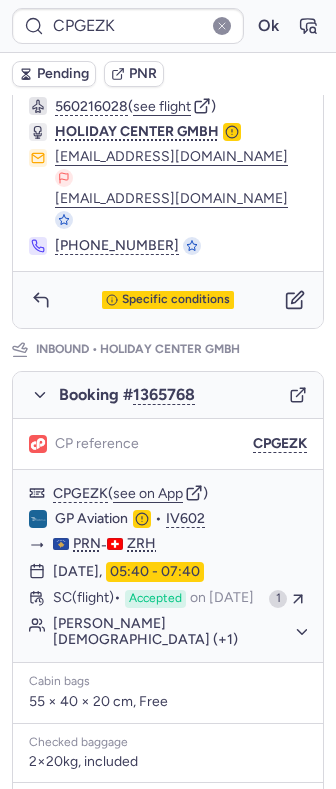 scroll, scrollTop: 1052, scrollLeft: 0, axis: vertical 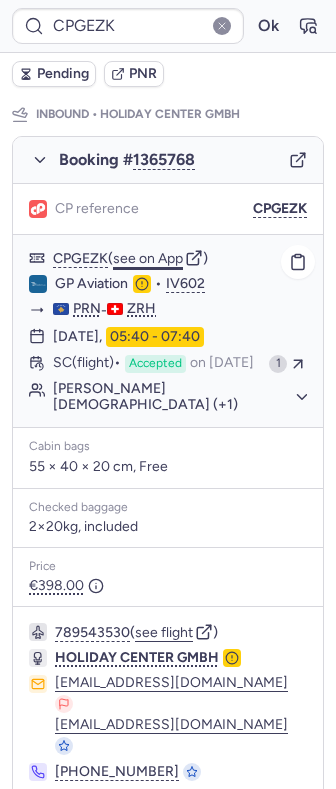click on "see on App" 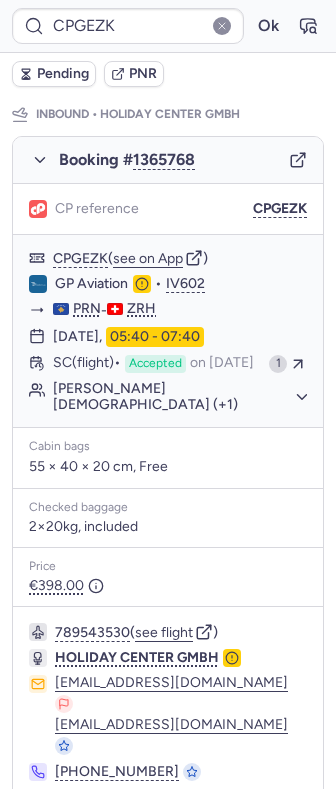 click at bounding box center (41, 826) 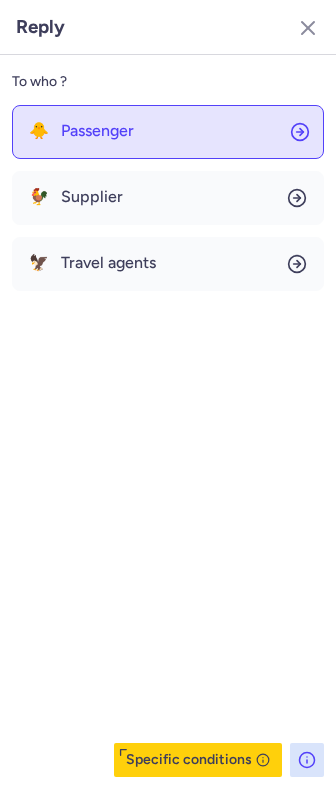 click on "🐥 Passenger" 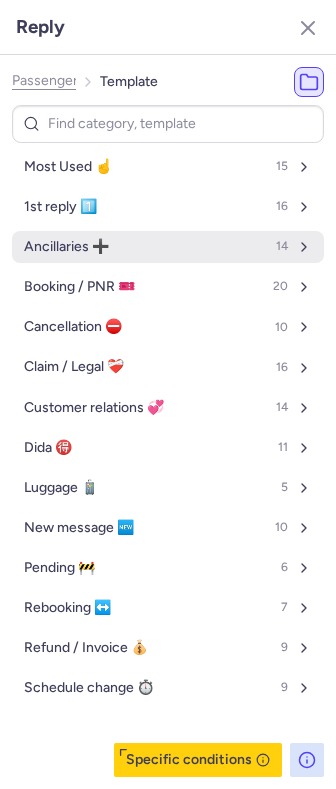 click on "Ancillaries ➕ 14" at bounding box center (168, 247) 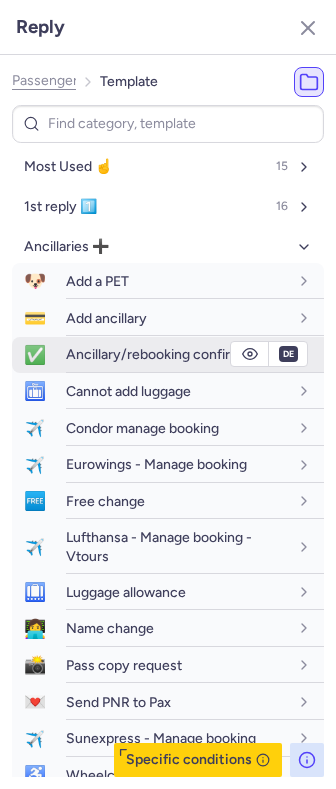 click on "Ancillary/rebooking confirmation" at bounding box center (177, 354) 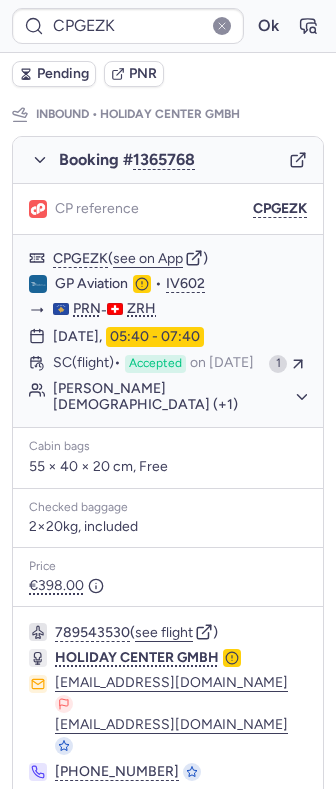 click 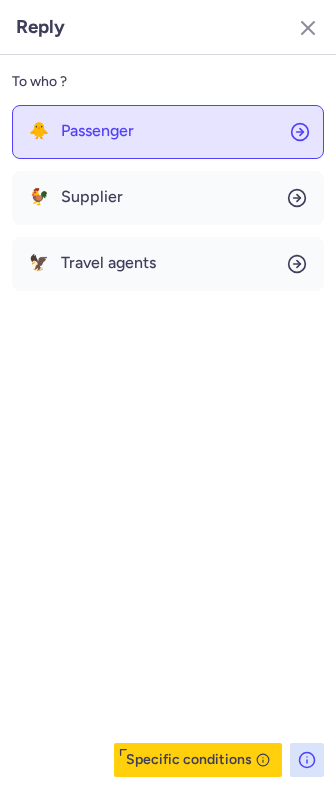 click on "Passenger" at bounding box center (97, 131) 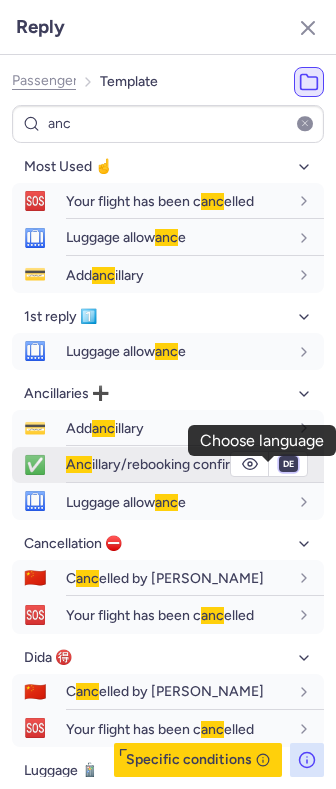 click on "fr en de nl pt es it ru" at bounding box center [288, 464] 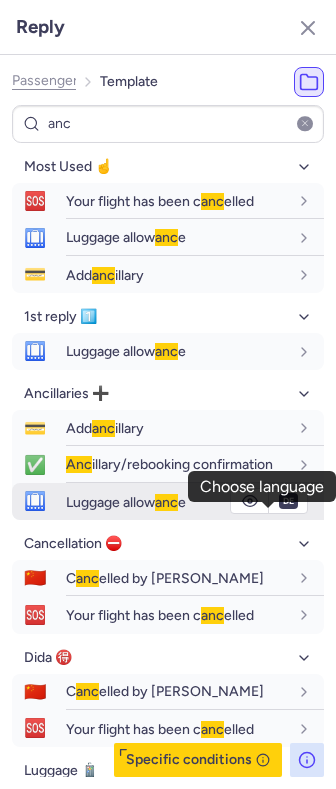 click on "fr en de nl pt es it ru" at bounding box center (288, 464) 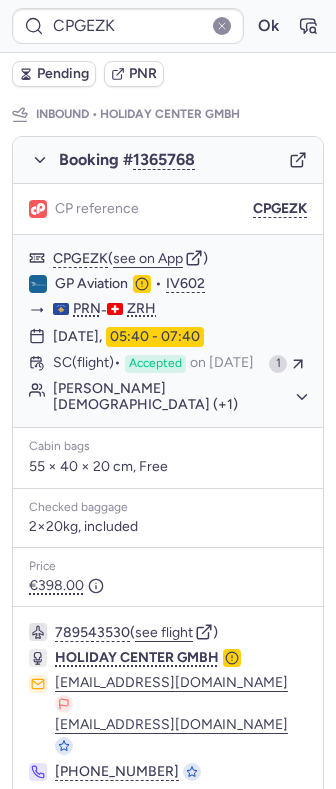click 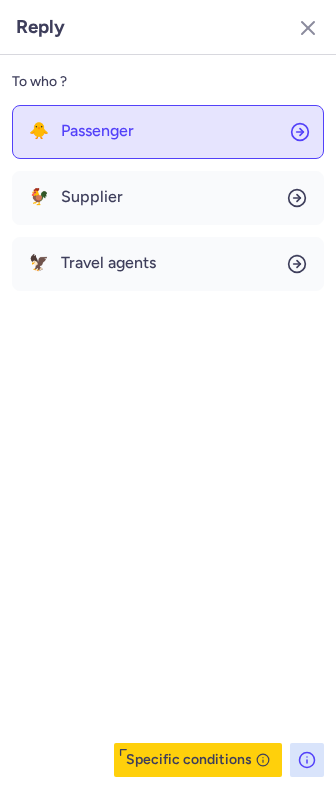 click on "🐥 Passenger" 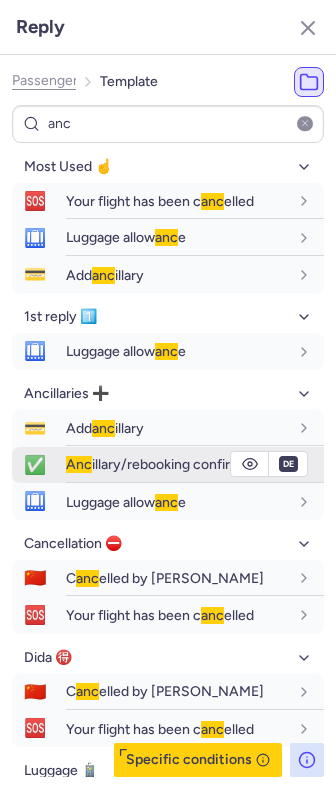 click on "Anc illary/rebooking confirmation" at bounding box center [177, 464] 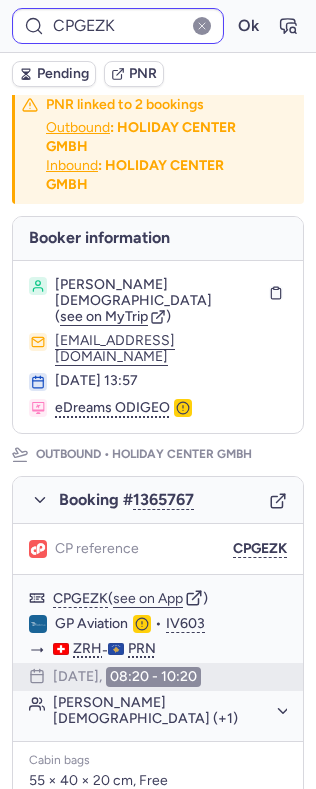 scroll, scrollTop: 0, scrollLeft: 0, axis: both 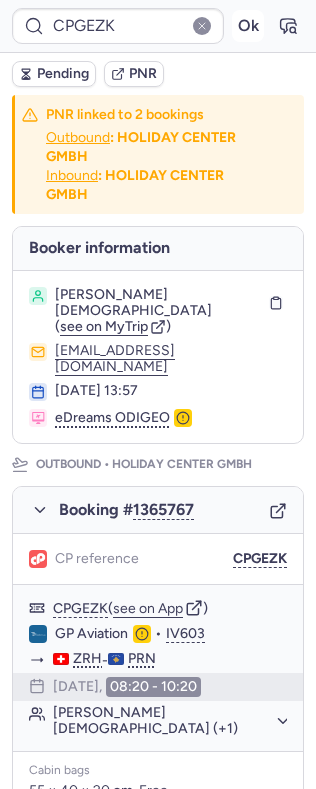 click on "Ok" at bounding box center [248, 26] 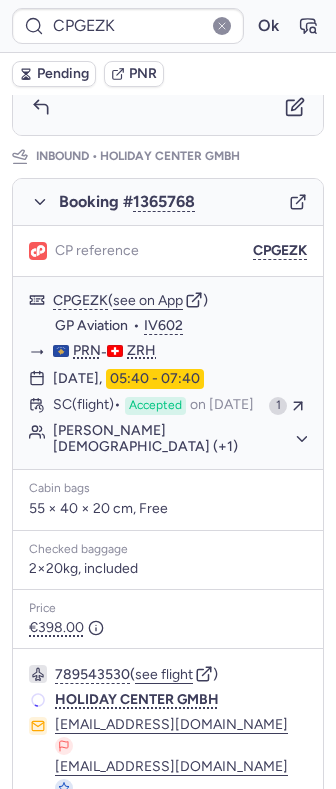 scroll, scrollTop: 1052, scrollLeft: 0, axis: vertical 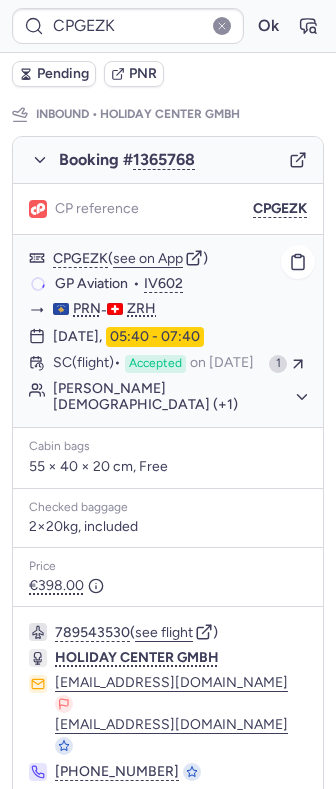 click on "[PERSON_NAME][DEMOGRAPHIC_DATA] (+1)" 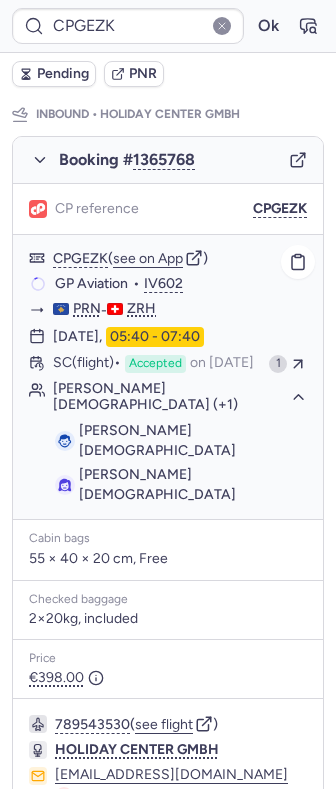 click on "[PERSON_NAME][DEMOGRAPHIC_DATA] (+1)" 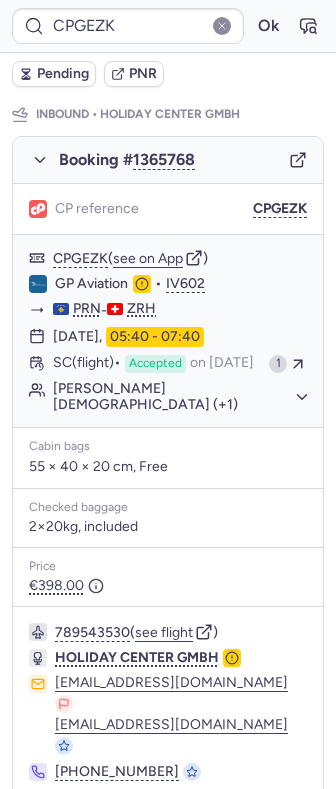 click 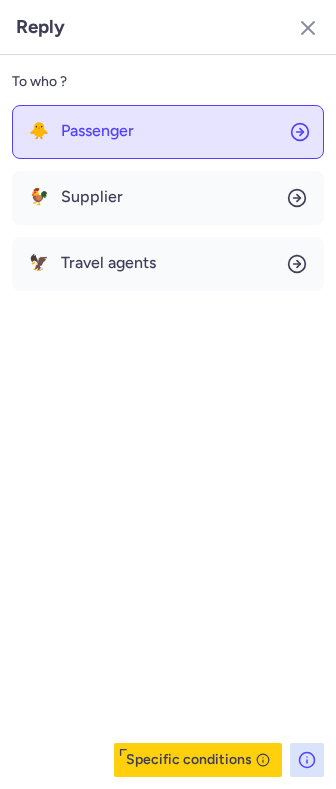click on "🐥 Passenger" 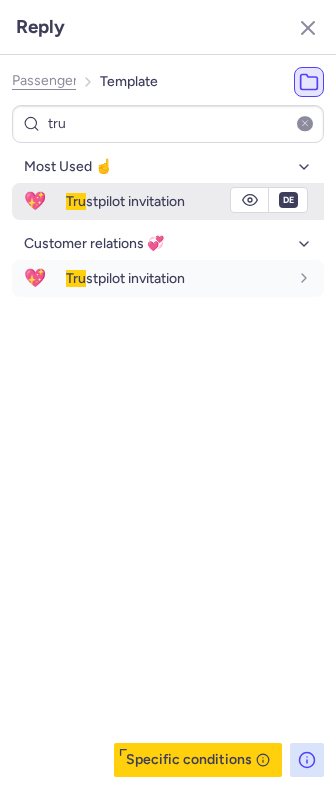 click on "Tru stpilot invitation" at bounding box center (177, 201) 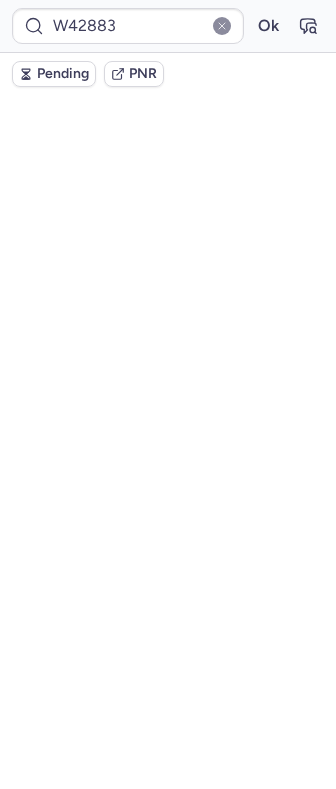 scroll, scrollTop: 0, scrollLeft: 0, axis: both 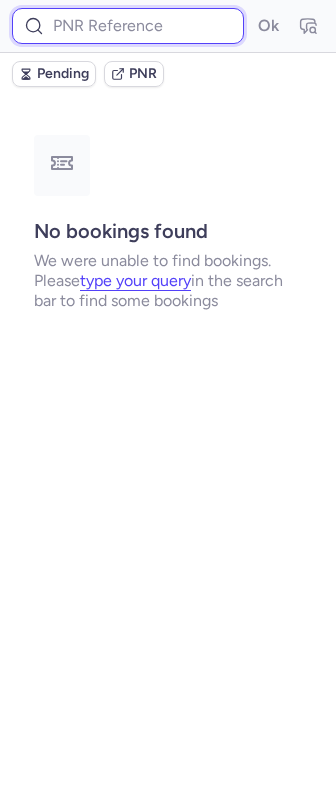 click at bounding box center [128, 26] 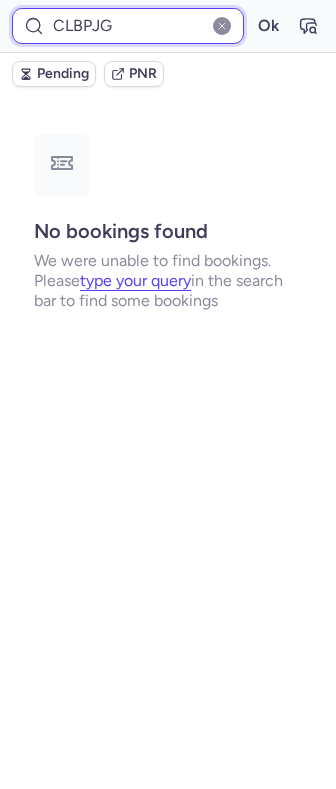 click on "Ok" at bounding box center [268, 26] 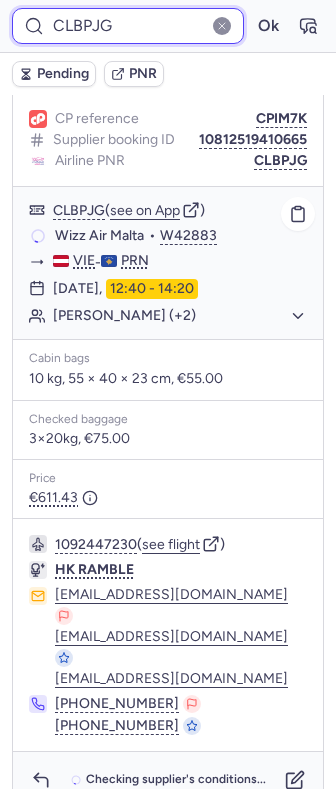 scroll, scrollTop: 242, scrollLeft: 0, axis: vertical 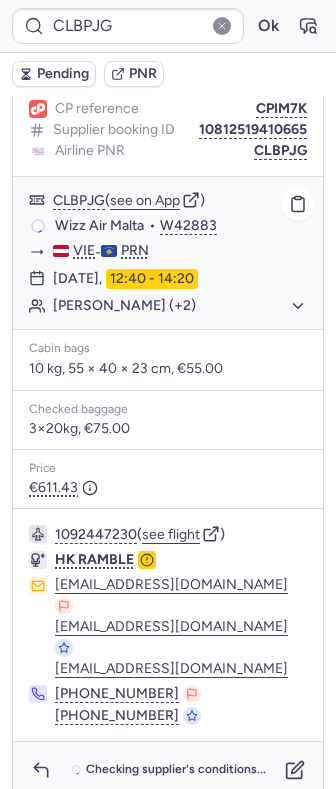 click on "[PERSON_NAME] (+2)" 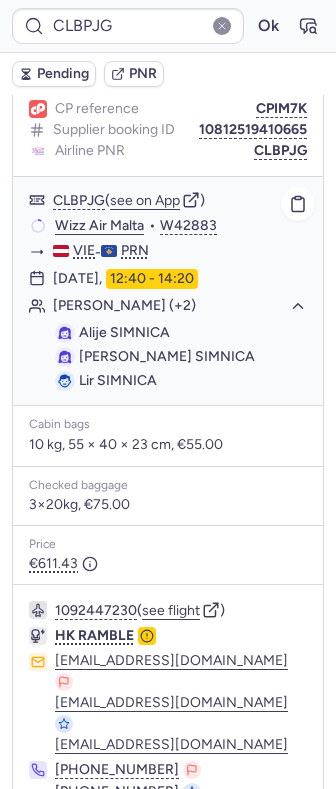 click on "[PERSON_NAME] (+2)" 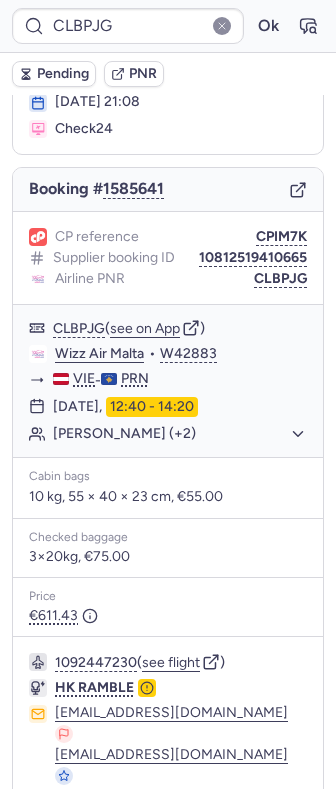 scroll, scrollTop: 0, scrollLeft: 0, axis: both 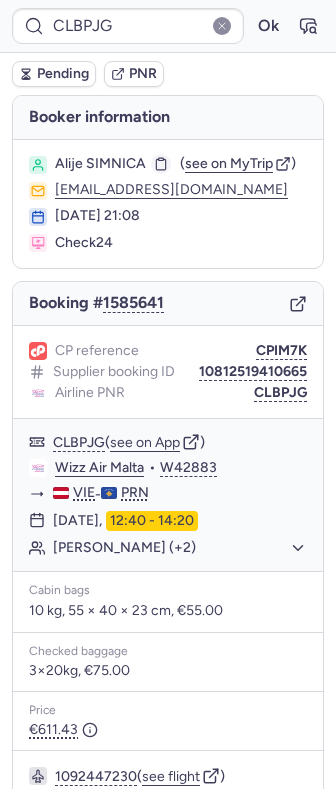 click 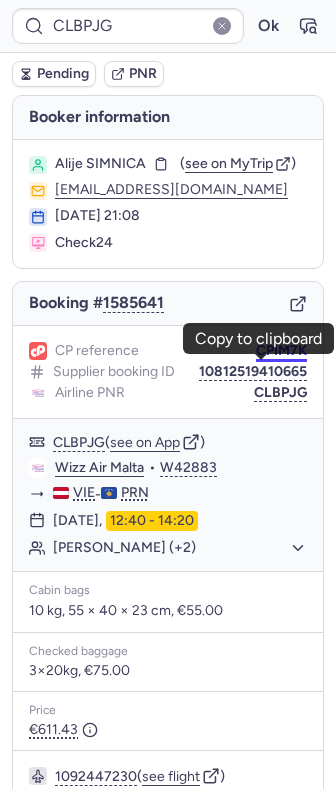 click on "CPIM7K" at bounding box center (281, 351) 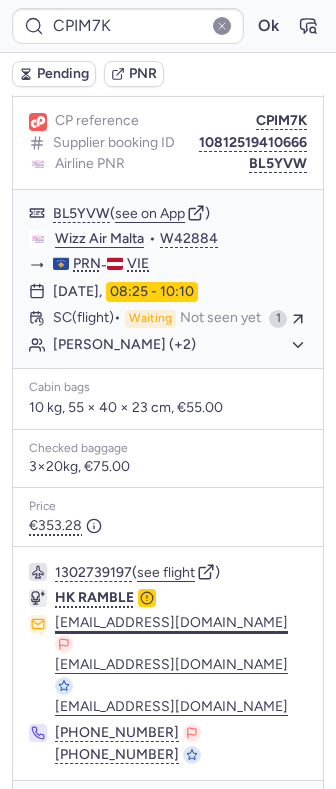 scroll, scrollTop: 1182, scrollLeft: 0, axis: vertical 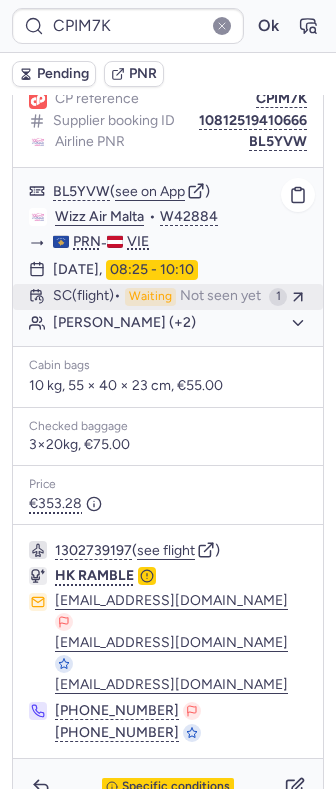 click on "SC   (flight)  Waiting Not seen yet" at bounding box center [157, 297] 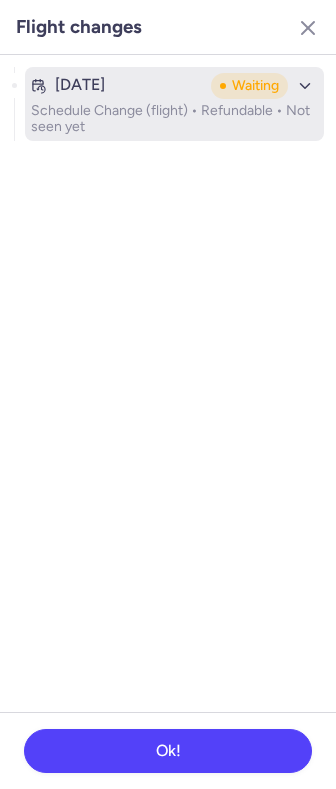 click on "Schedule Change (flight) • Refundable • Not seen yet" at bounding box center (174, 119) 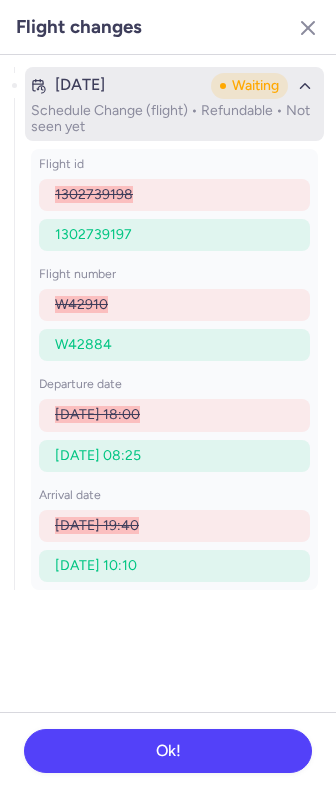 click on "Schedule Change (flight) • Refundable • Not seen yet" at bounding box center [174, 119] 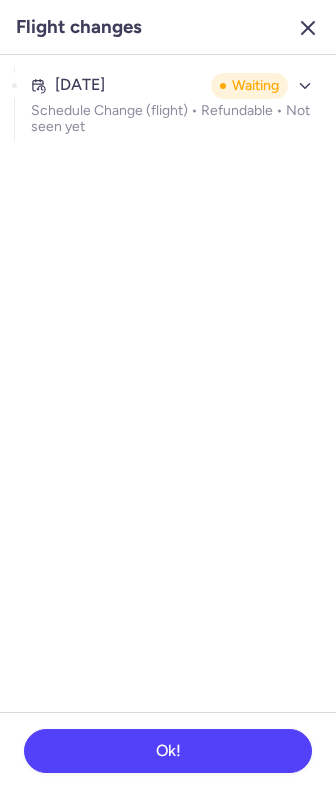 click 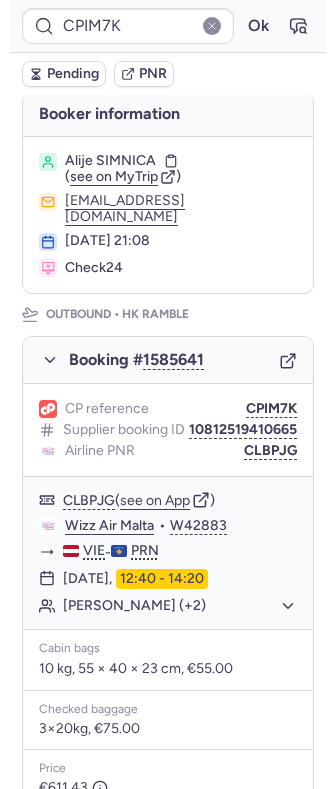 scroll, scrollTop: 0, scrollLeft: 0, axis: both 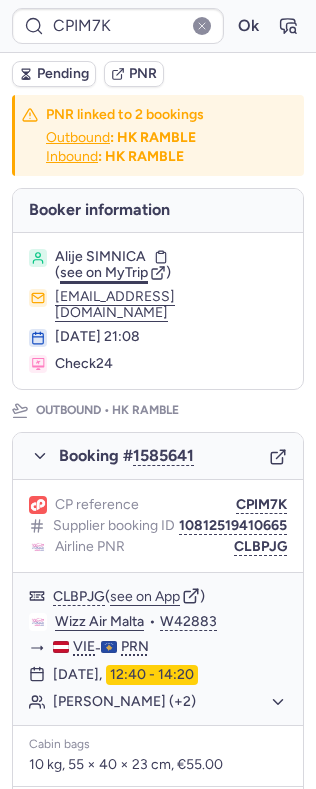 click on "see on MyTrip" at bounding box center [104, 272] 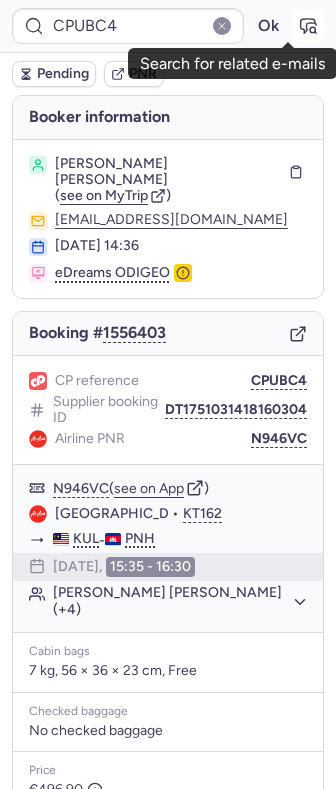 click 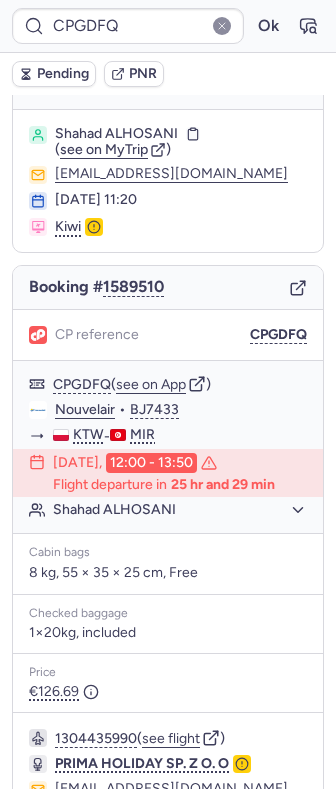 scroll, scrollTop: 0, scrollLeft: 0, axis: both 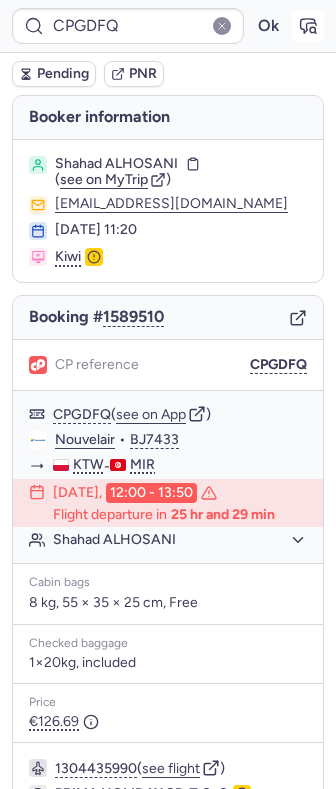 click at bounding box center (308, 26) 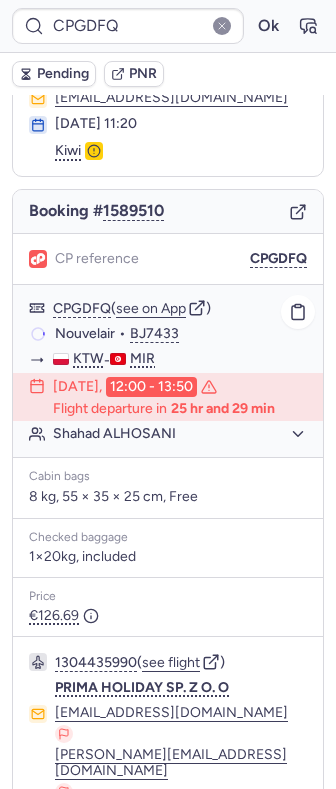 scroll, scrollTop: 244, scrollLeft: 0, axis: vertical 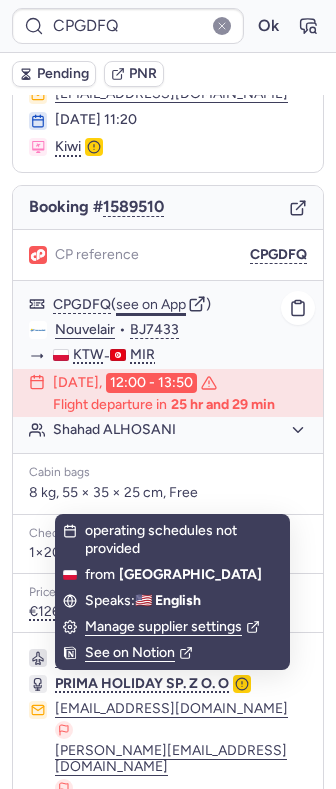 click on "see on App" 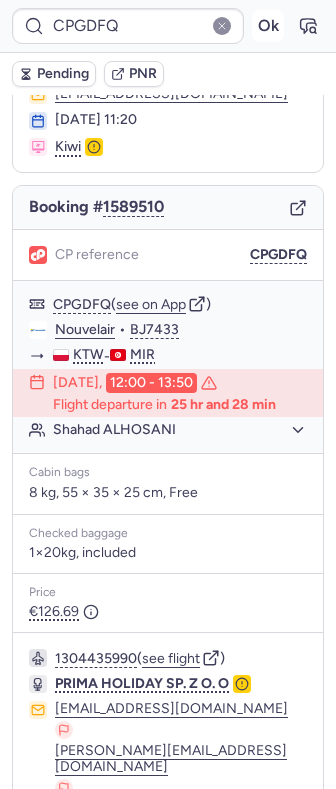 click on "Ok" at bounding box center (268, 26) 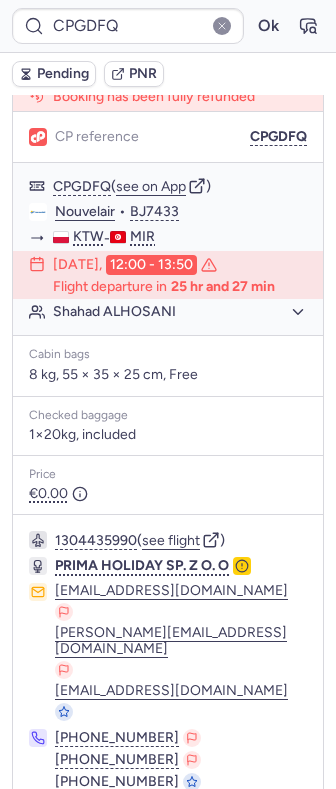 scroll, scrollTop: 301, scrollLeft: 0, axis: vertical 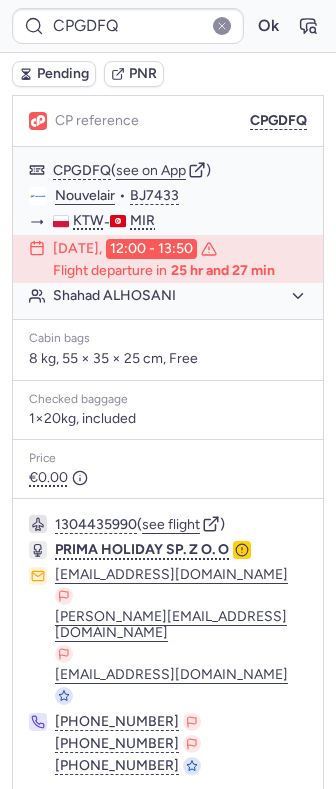 click at bounding box center (41, 820) 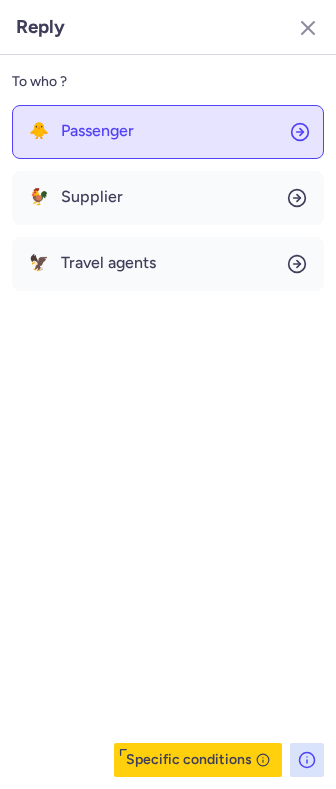 click on "🐥 Passenger" 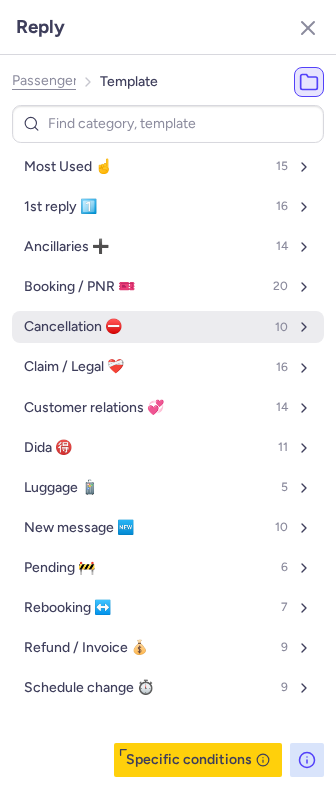 click on "Cancellation ⛔️ 10" at bounding box center (168, 327) 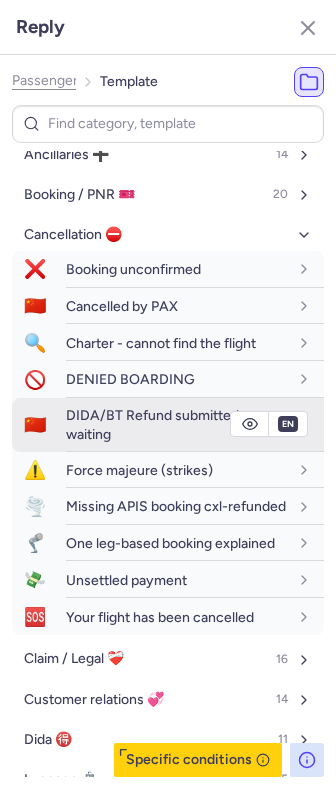 scroll, scrollTop: 133, scrollLeft: 0, axis: vertical 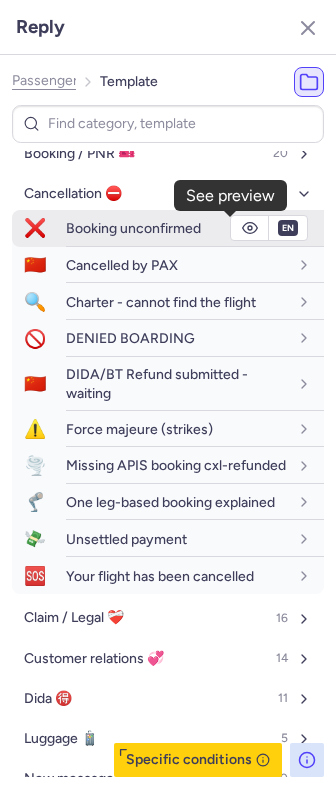 click 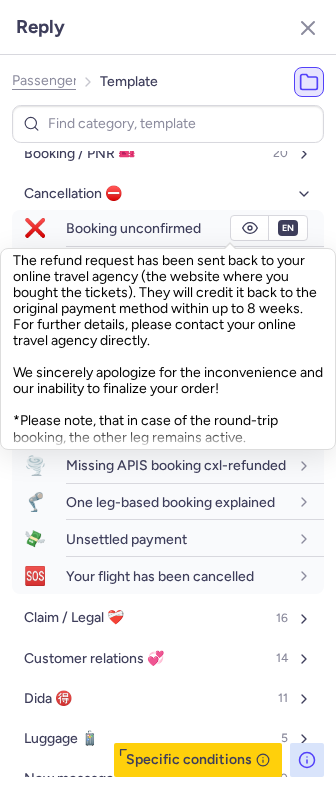scroll, scrollTop: 338, scrollLeft: 0, axis: vertical 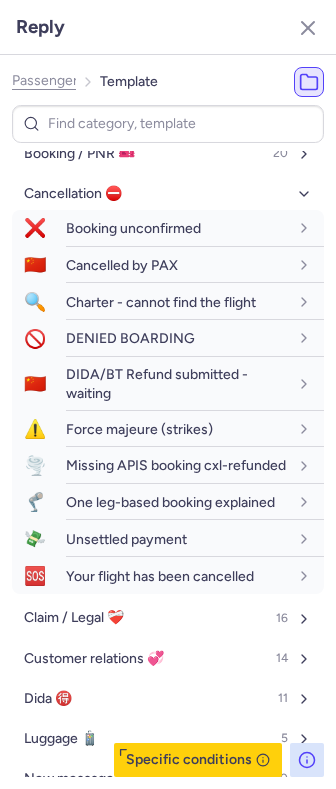 click on "Passenger" 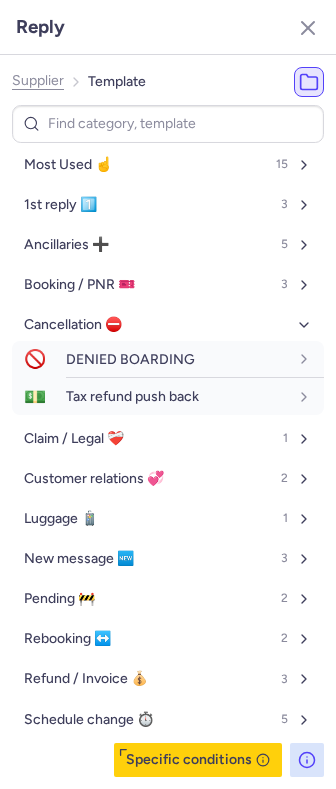 click on "Supplier" 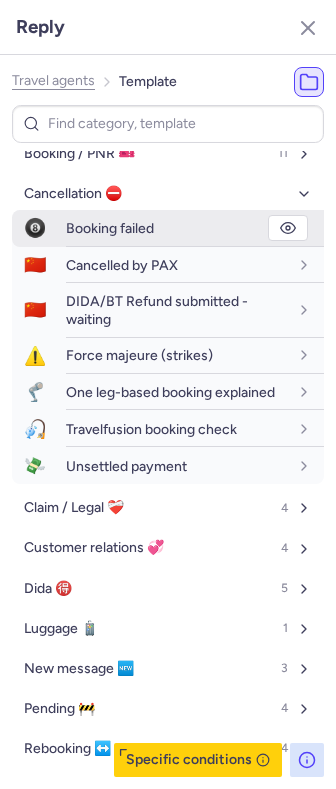 click 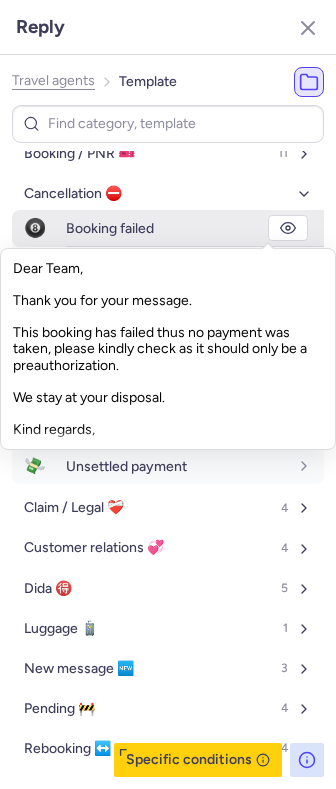 click 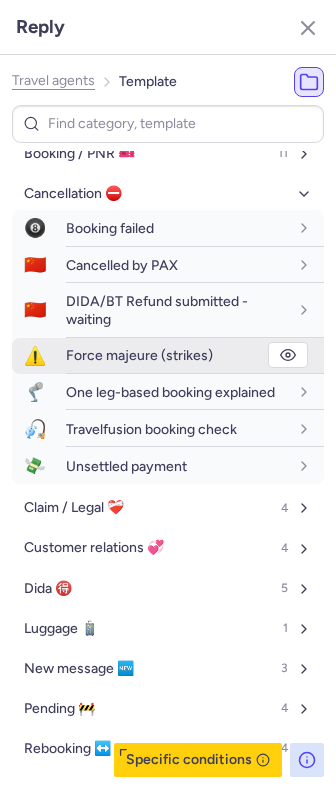 click 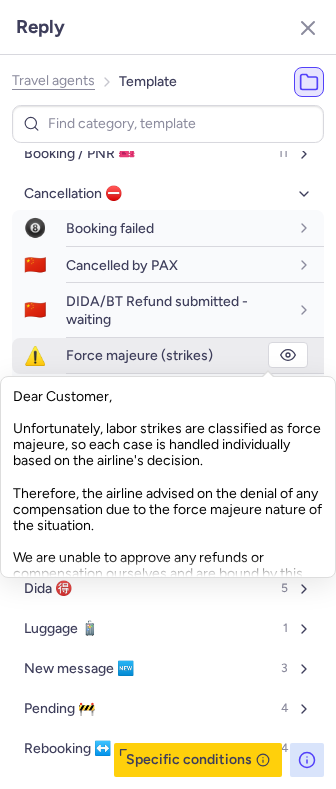 click 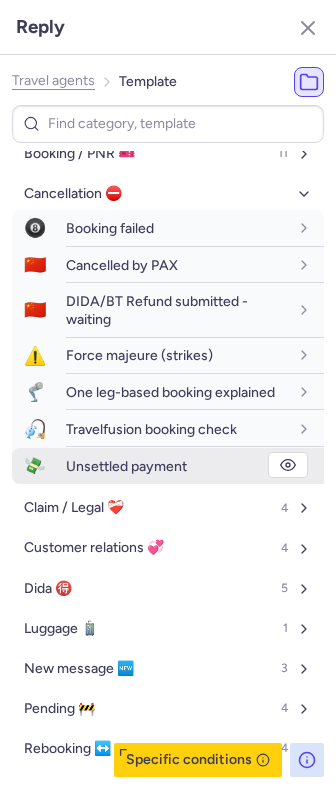 click 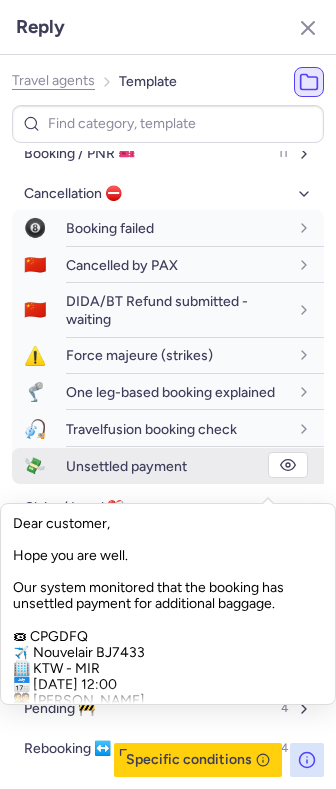 click 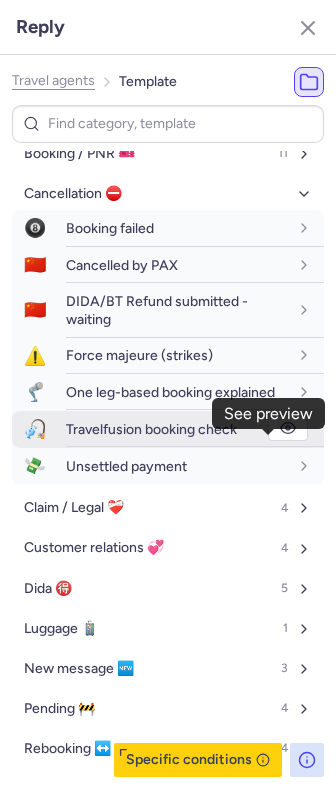 click 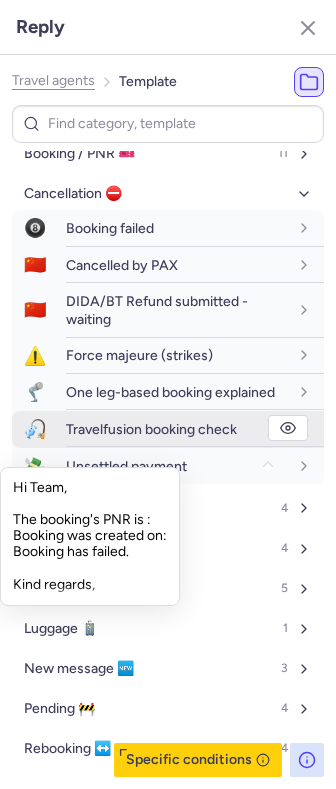 click 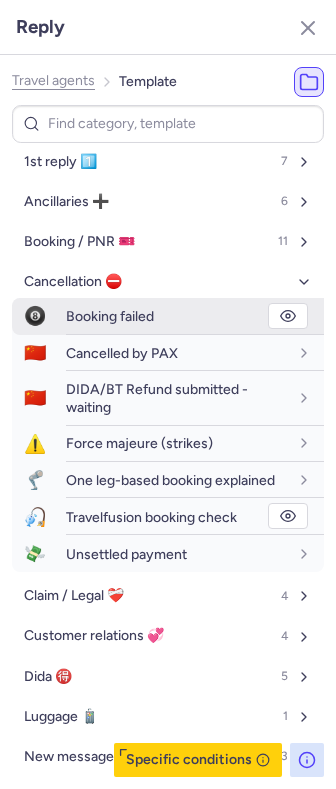 scroll, scrollTop: 0, scrollLeft: 0, axis: both 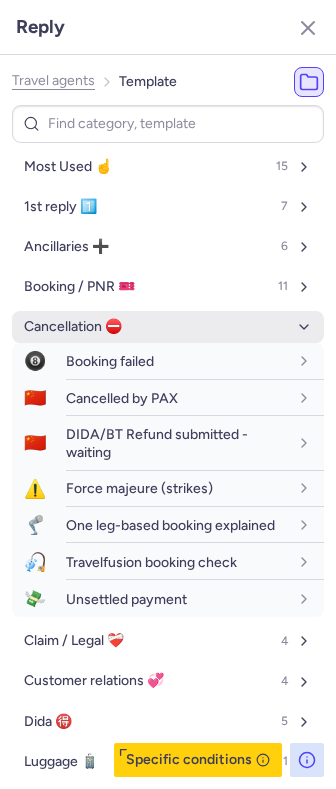 click on "Cancellation ⛔️" at bounding box center [168, 327] 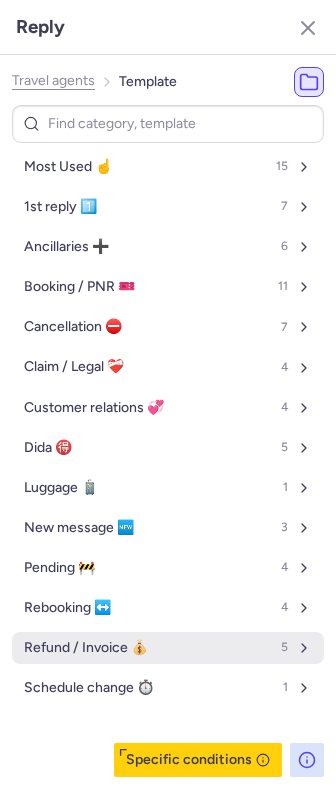 click on "Refund / Invoice 💰" at bounding box center [86, 648] 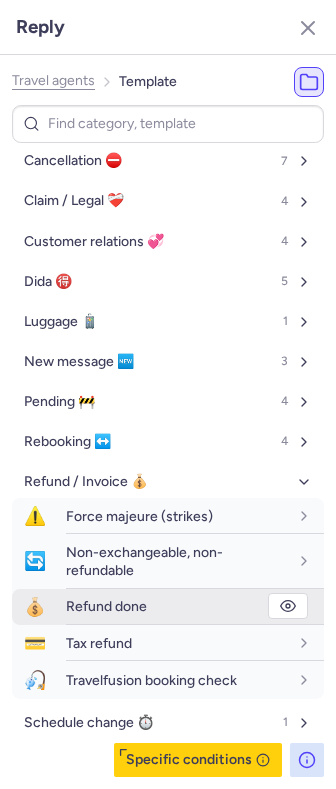 scroll, scrollTop: 170, scrollLeft: 0, axis: vertical 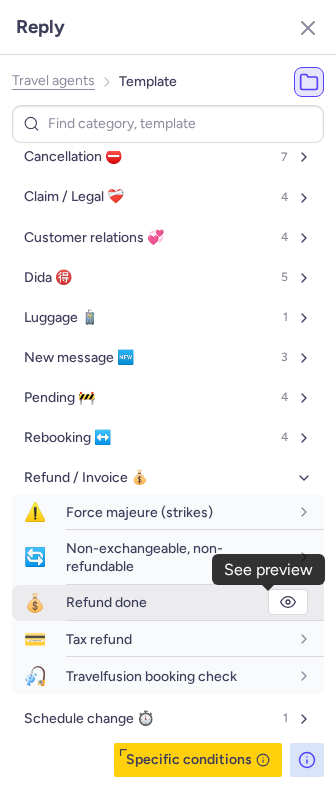 click 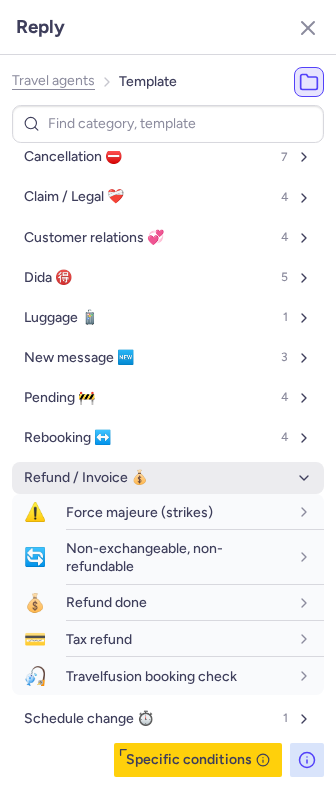 click on "Refund / Invoice 💰" at bounding box center [168, 478] 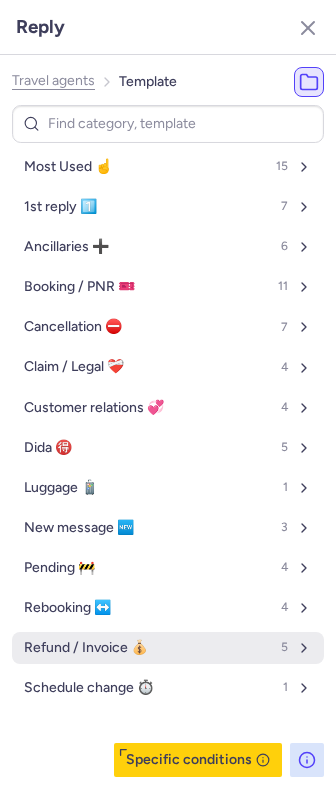scroll, scrollTop: 0, scrollLeft: 0, axis: both 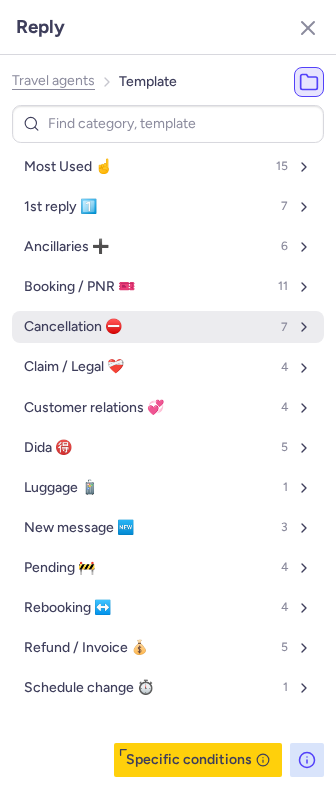 click on "Cancellation ⛔️ 7" at bounding box center (168, 327) 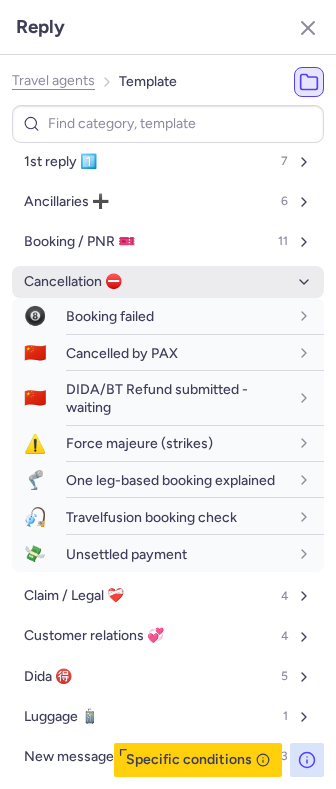 scroll, scrollTop: 0, scrollLeft: 0, axis: both 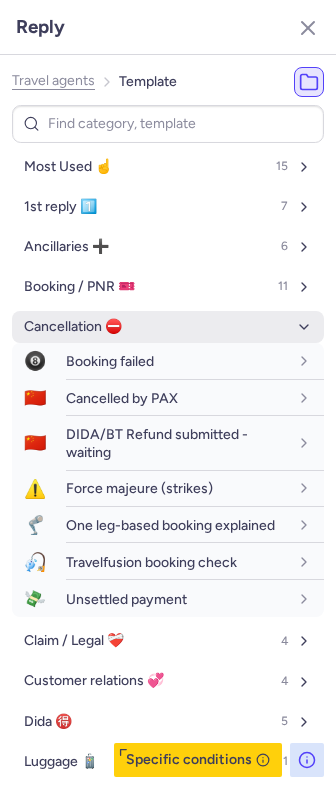 click on "Cancellation ⛔️" at bounding box center (168, 327) 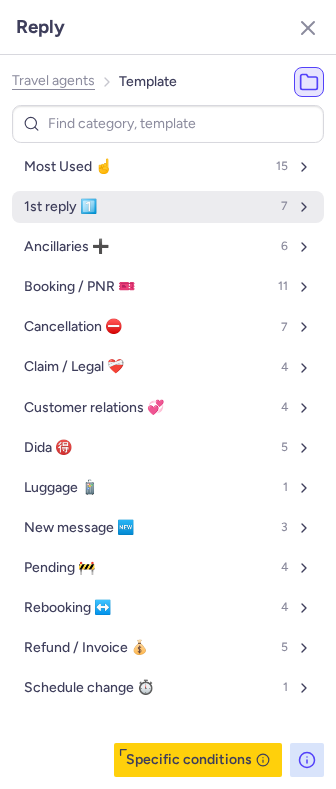 click on "1st reply 1️⃣ 7" at bounding box center (168, 207) 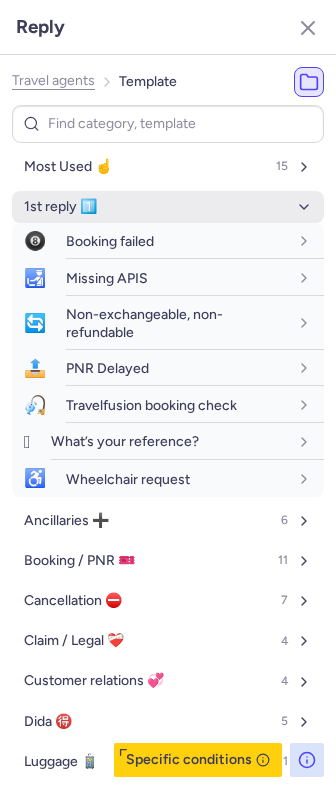 click on "1st reply 1️⃣ 7" at bounding box center [168, 207] 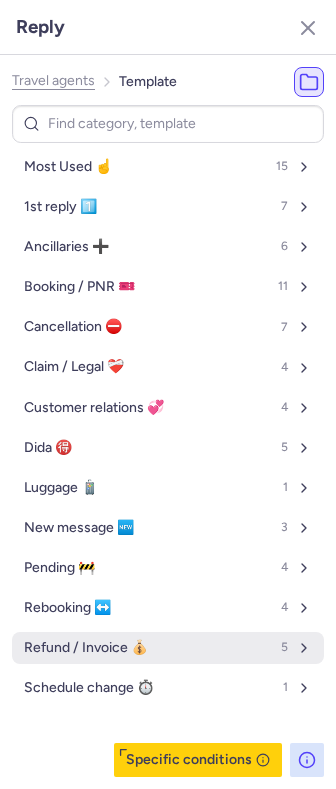 click on "Refund / Invoice 💰 5" at bounding box center [168, 648] 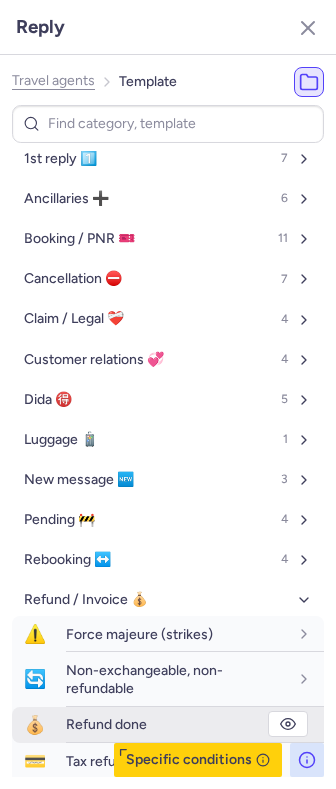 scroll, scrollTop: 133, scrollLeft: 0, axis: vertical 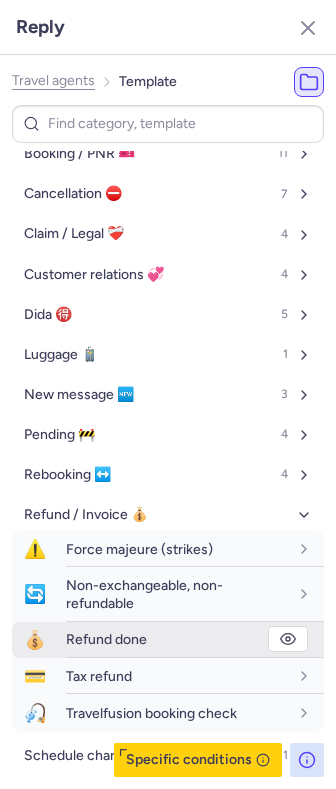 click on "Refund done" at bounding box center [106, 639] 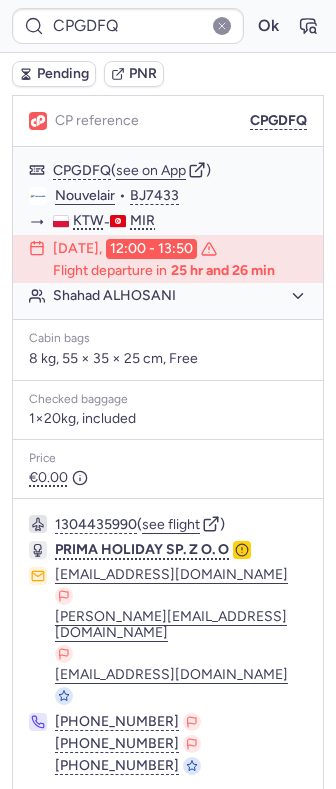 click at bounding box center (41, 820) 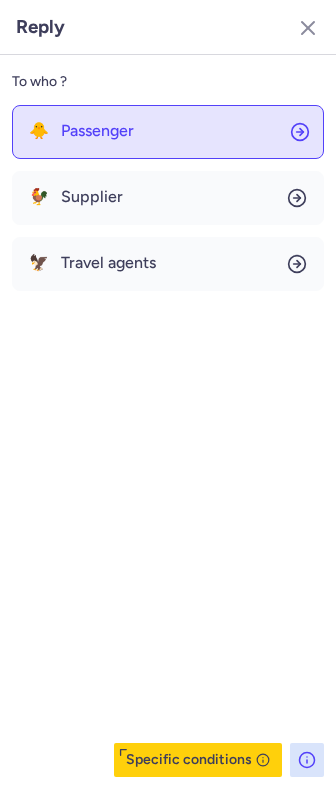 click on "Passenger" at bounding box center (97, 131) 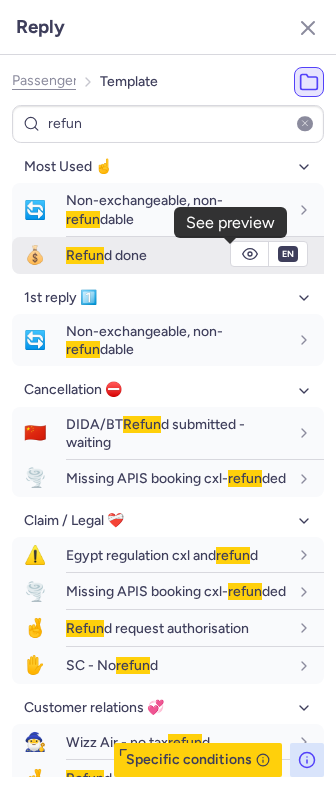 click 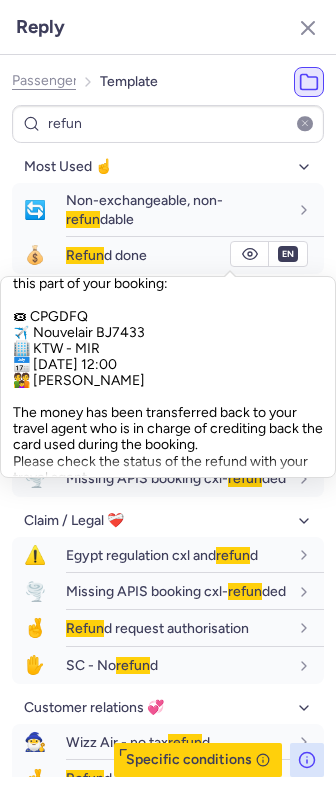 scroll, scrollTop: 226, scrollLeft: 0, axis: vertical 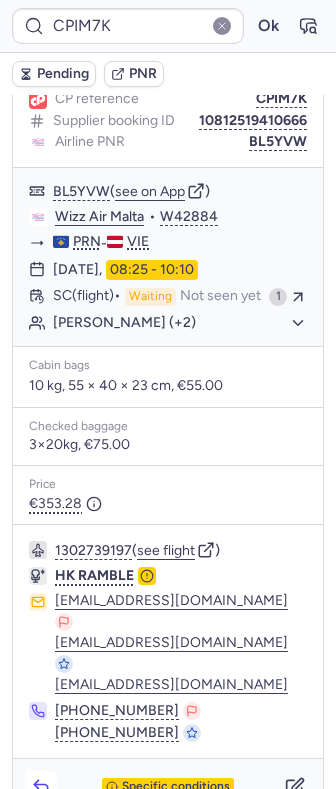 click 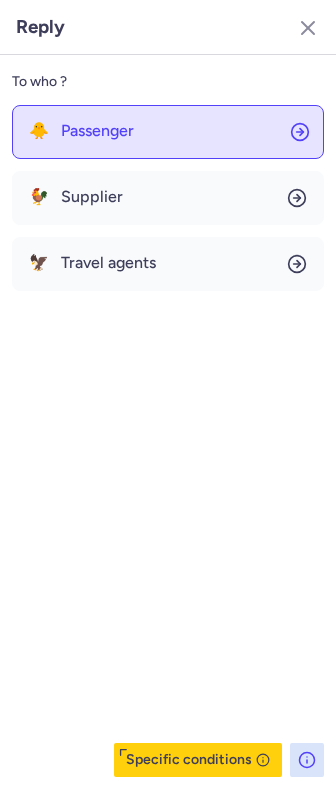 click on "🐥 Passenger" 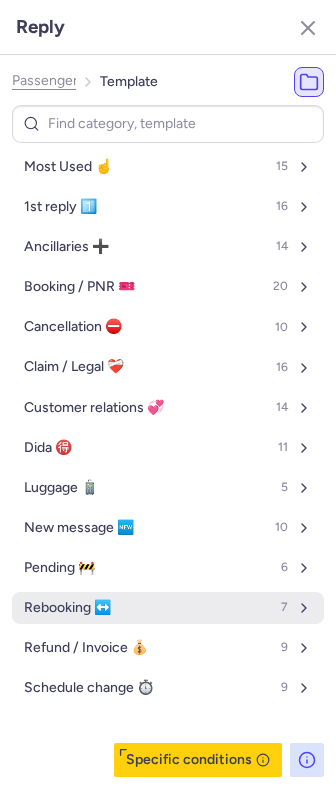 click on "Rebooking ↔️" at bounding box center (67, 608) 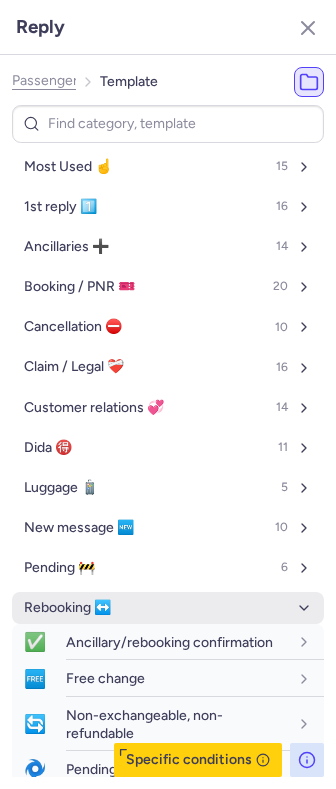 click on "Rebooking ↔️" at bounding box center (67, 608) 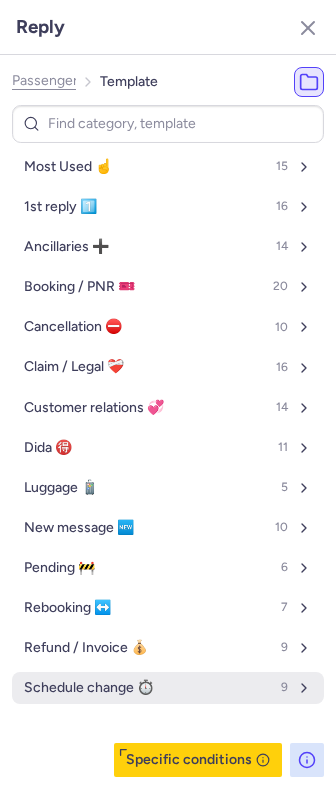 click on "Schedule change ⏱️" at bounding box center [89, 688] 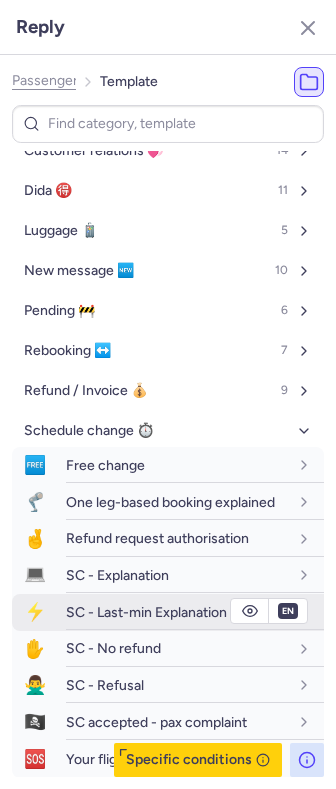 scroll, scrollTop: 317, scrollLeft: 0, axis: vertical 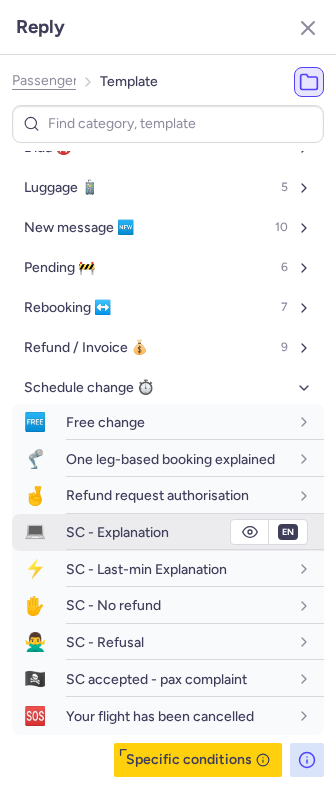 click 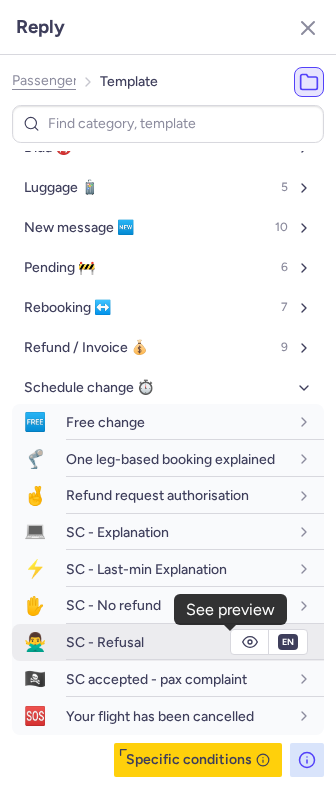 click 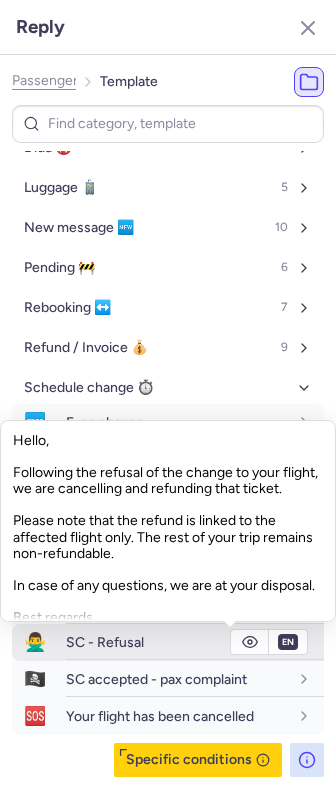 click 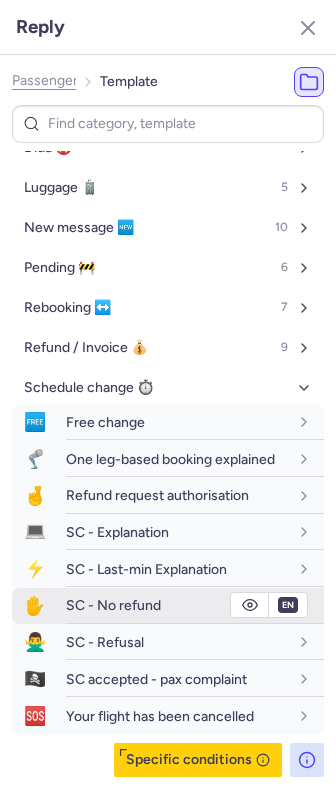 click 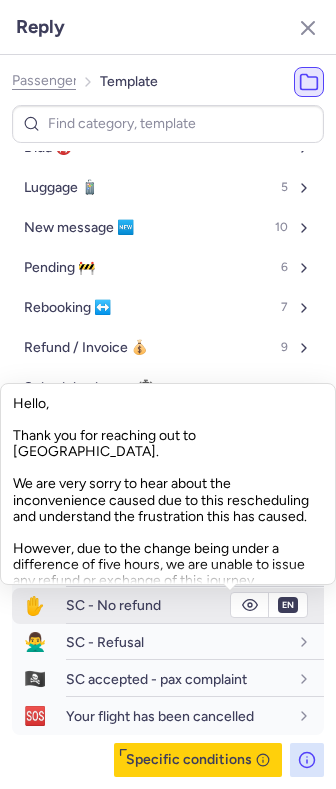 click 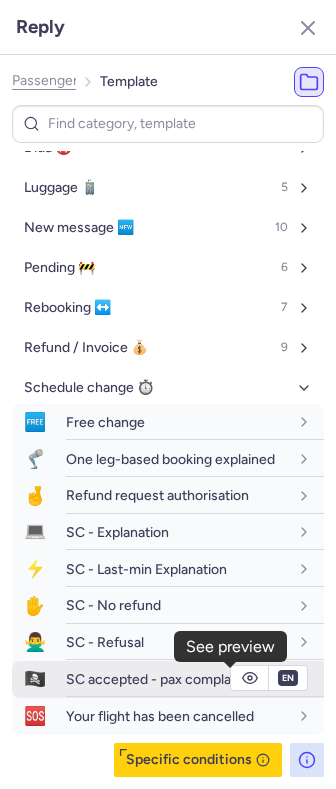 click 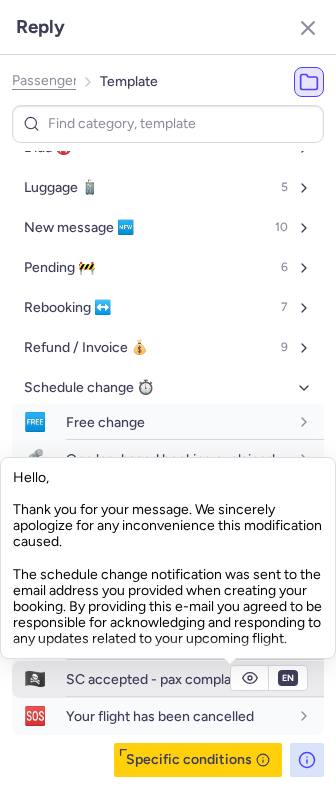 click 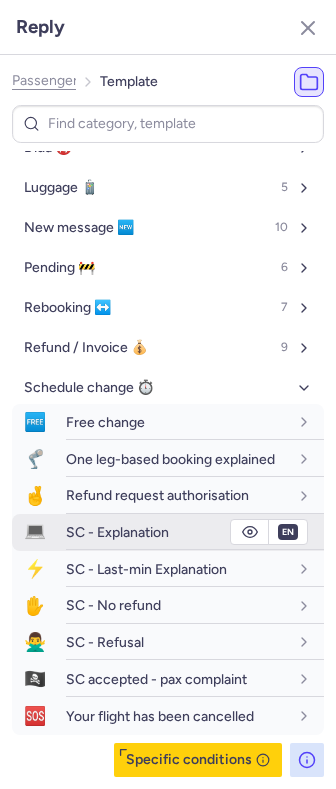 click on "SC - Explanation" at bounding box center [195, 532] 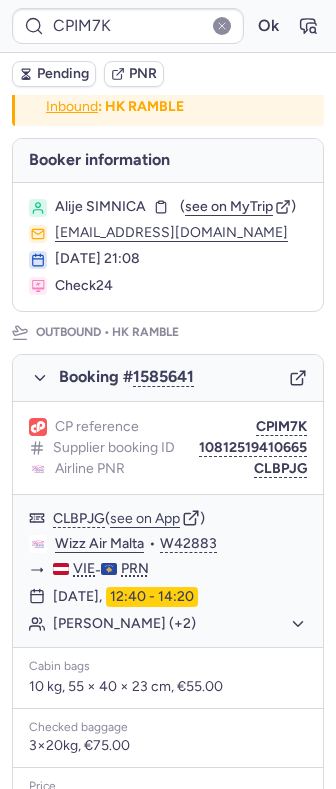 scroll, scrollTop: 0, scrollLeft: 0, axis: both 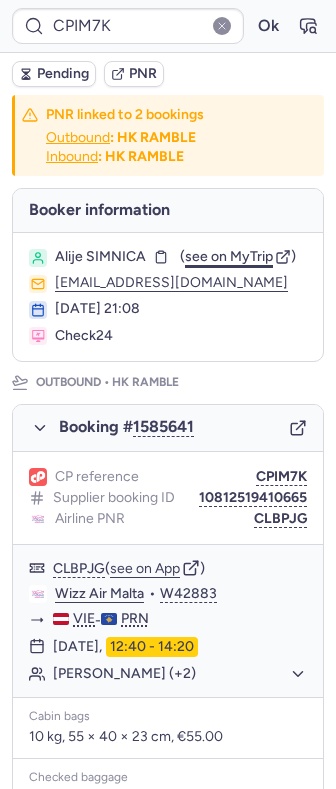 click on "see on MyTrip" at bounding box center [229, 256] 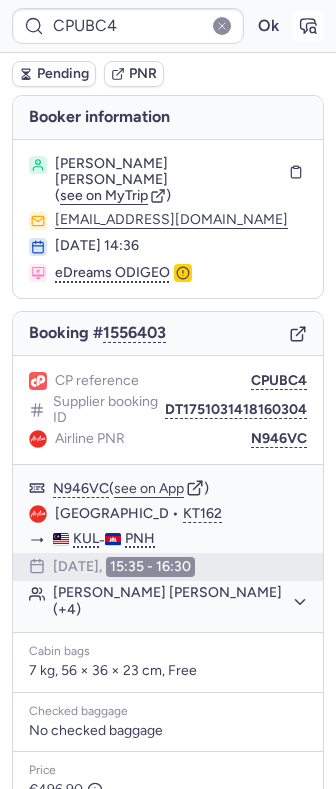 click 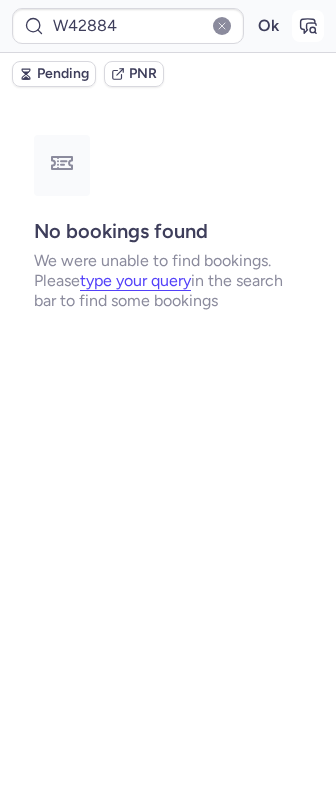 click 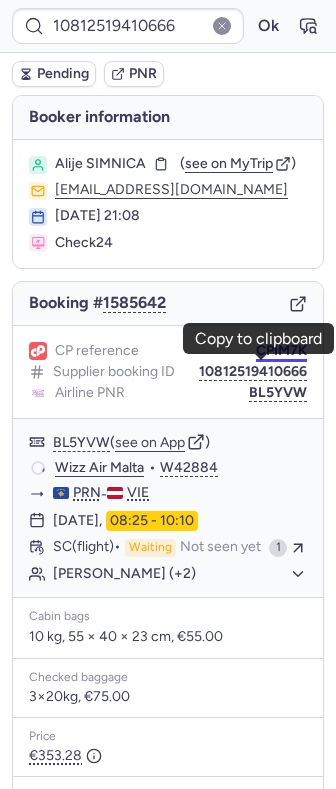 click on "CPIM7K" at bounding box center [281, 351] 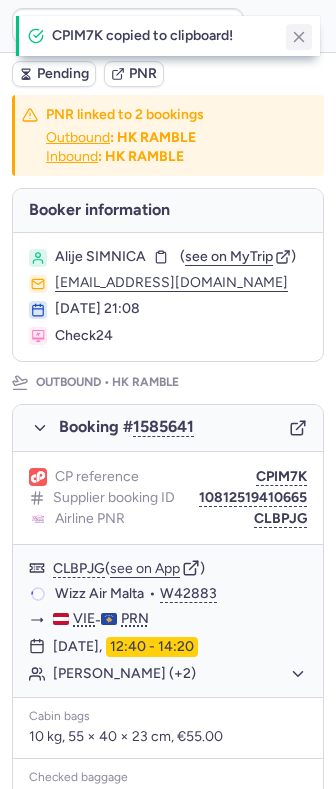 click 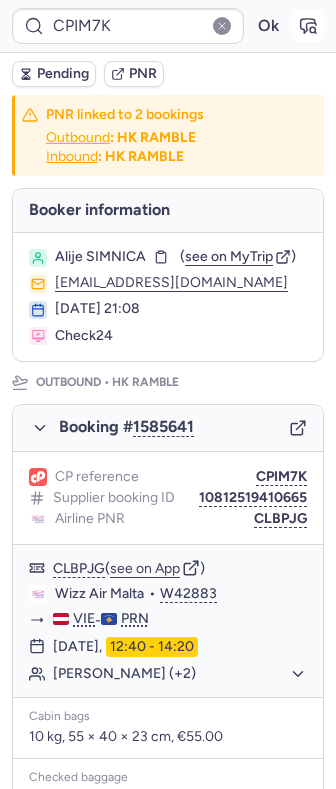 click at bounding box center [308, 26] 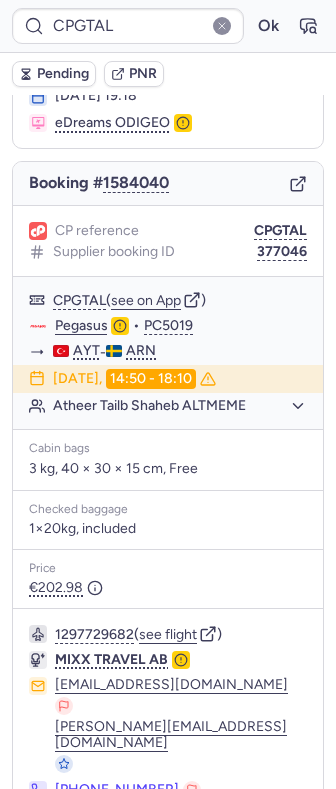 scroll, scrollTop: 200, scrollLeft: 0, axis: vertical 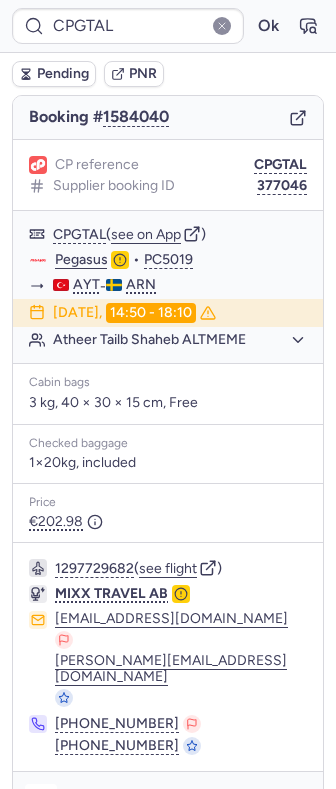 click at bounding box center (41, 800) 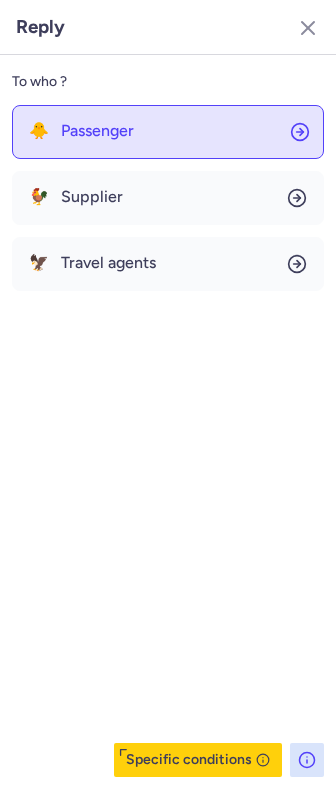 click on "Passenger" at bounding box center (97, 131) 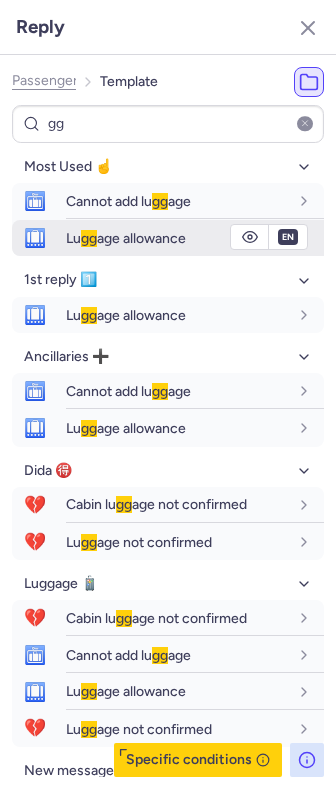 click on "Lu gg age allowance" at bounding box center (126, 238) 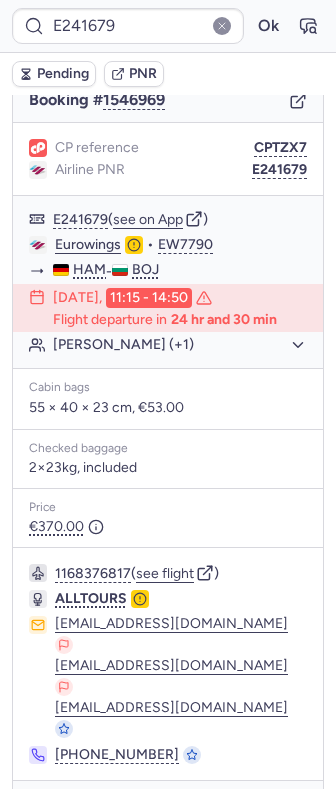 scroll, scrollTop: 222, scrollLeft: 0, axis: vertical 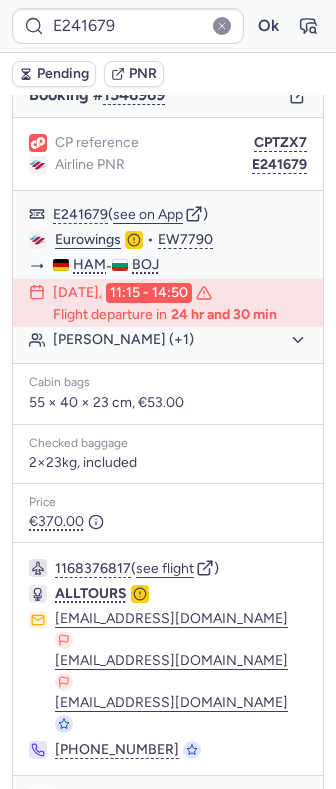 click 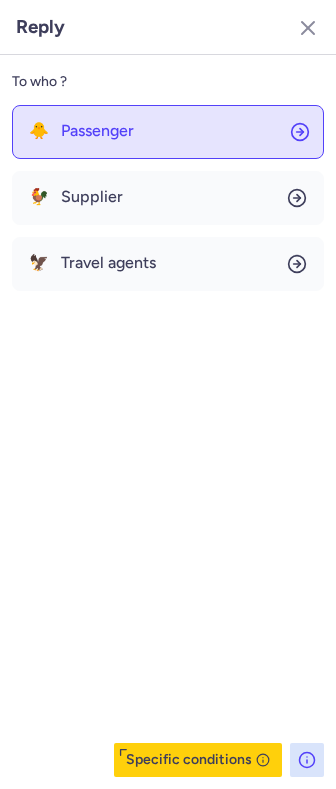 click on "Passenger" at bounding box center (97, 131) 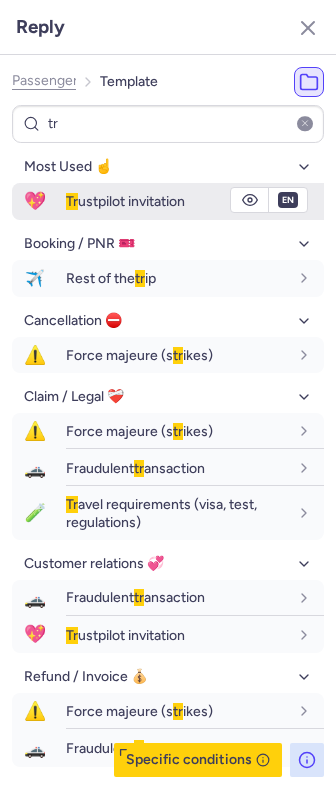 click on "Tr ustpilot invitation" at bounding box center [125, 201] 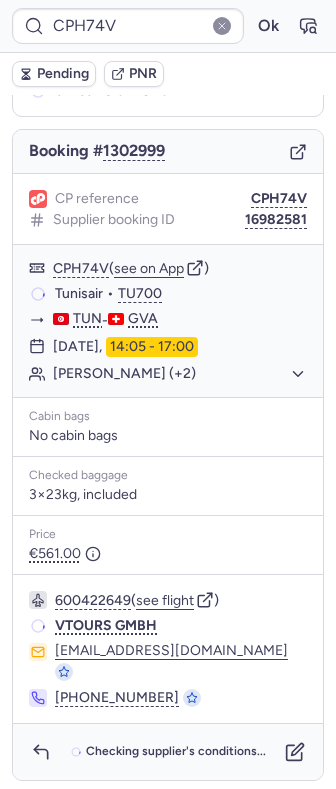 scroll, scrollTop: 154, scrollLeft: 0, axis: vertical 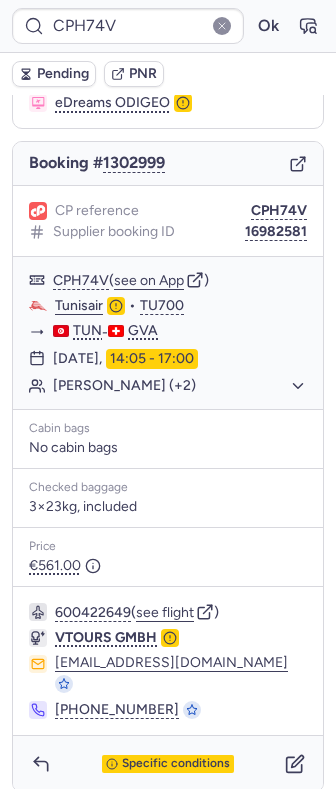 click on "Specific conditions" at bounding box center (168, 764) 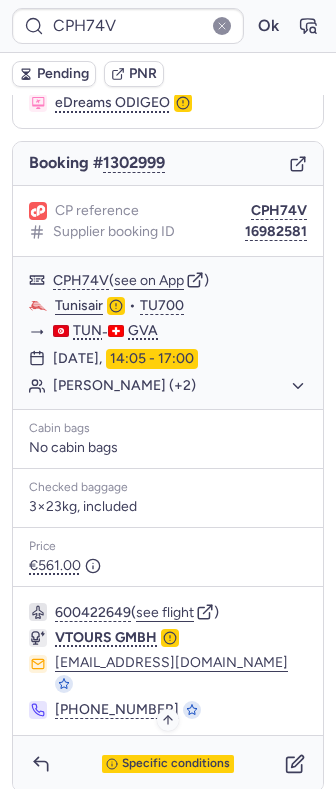 click on "Specific conditions" at bounding box center (176, 764) 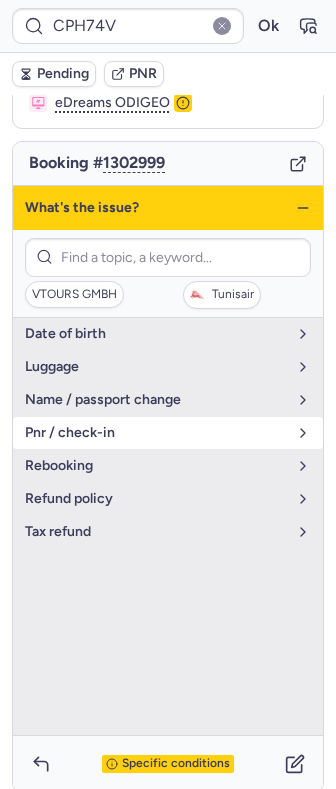 click on "pnr / check-in" at bounding box center [156, 433] 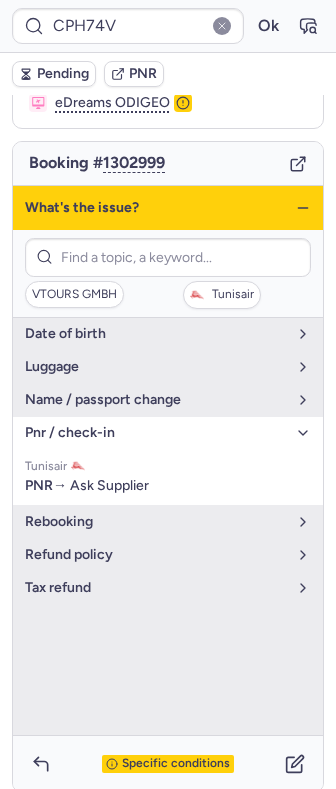 click on "pnr / check-in" at bounding box center [168, 433] 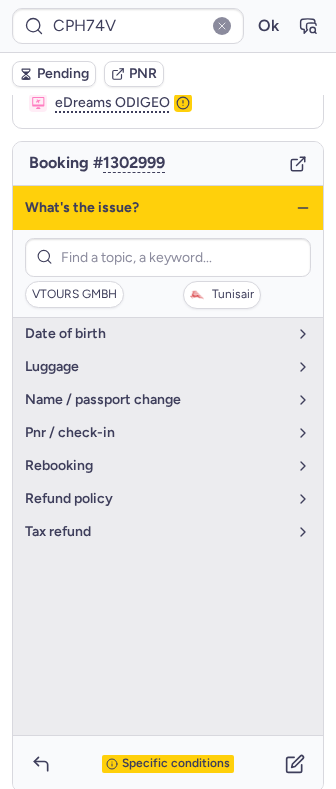 click 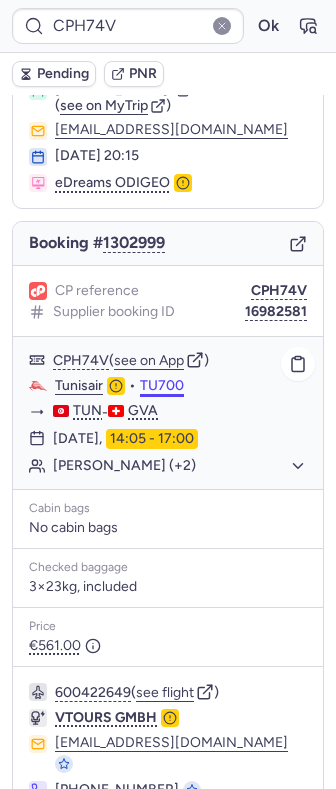 scroll, scrollTop: 154, scrollLeft: 0, axis: vertical 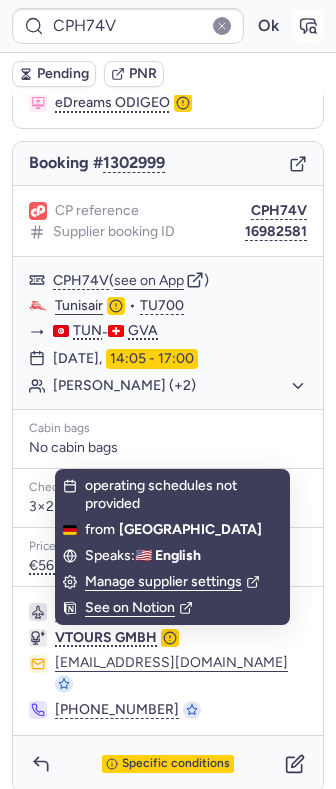 click at bounding box center (308, 26) 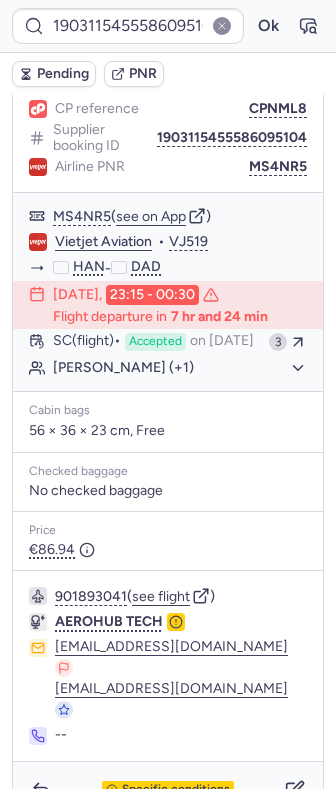 scroll, scrollTop: 266, scrollLeft: 0, axis: vertical 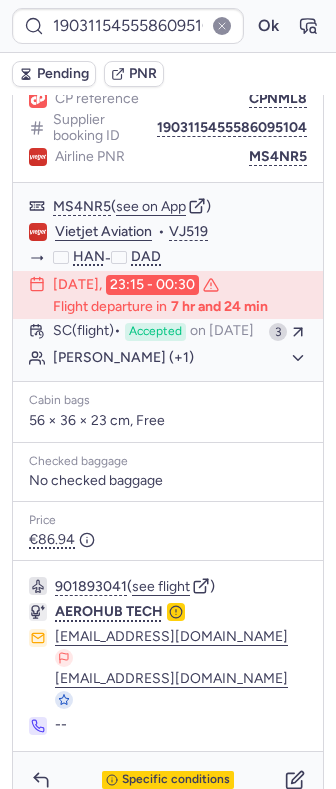 click on "901893041  ( see flight )  AEROHUB TECH [EMAIL_ADDRESS][DOMAIN_NAME] [EMAIL_ADDRESS][DOMAIN_NAME] --" at bounding box center (168, 656) 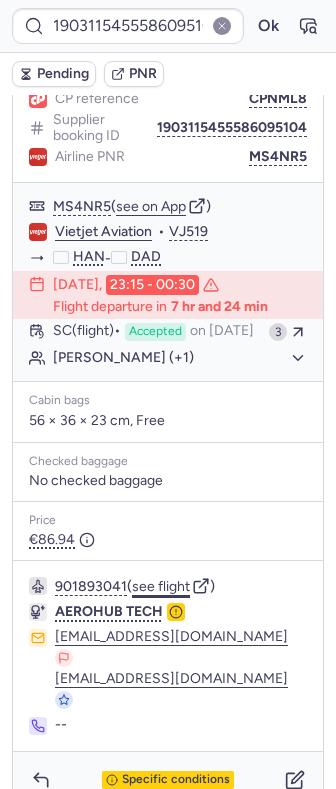 click on "see flight" 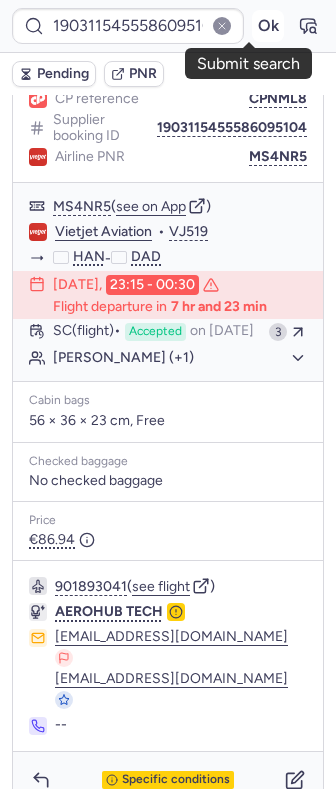 click on "Ok" at bounding box center [268, 26] 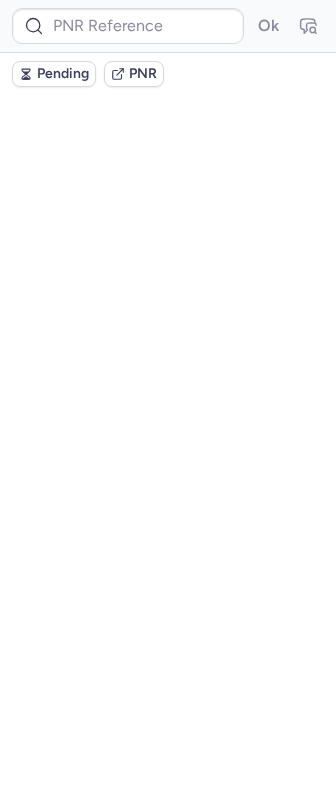 scroll, scrollTop: 0, scrollLeft: 0, axis: both 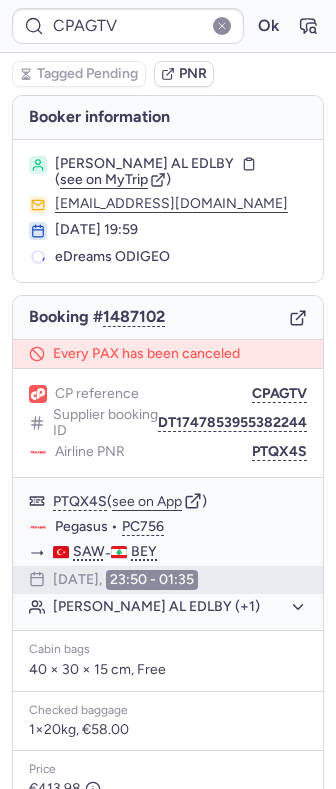 type on "CPLHXN" 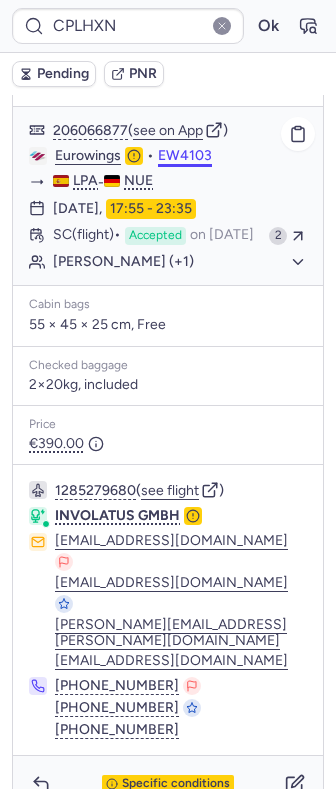 scroll, scrollTop: 330, scrollLeft: 0, axis: vertical 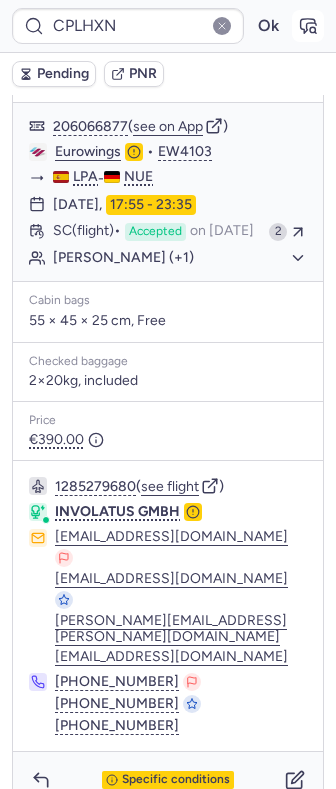 click 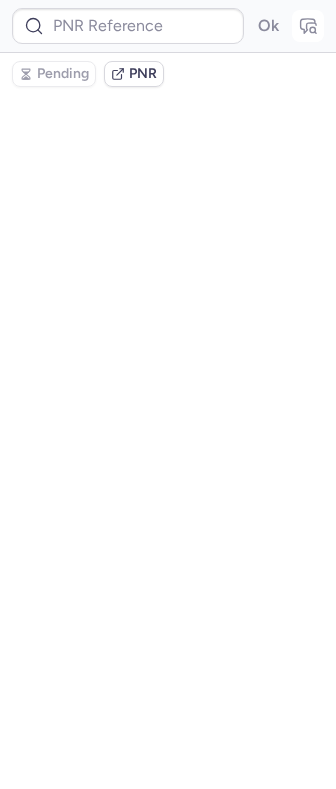 scroll, scrollTop: 0, scrollLeft: 0, axis: both 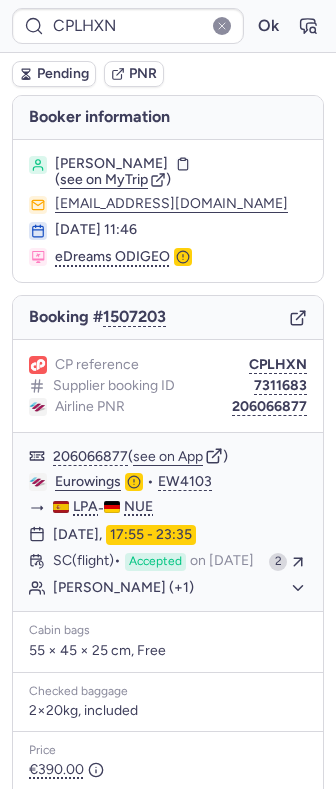 type on "N8NMU4" 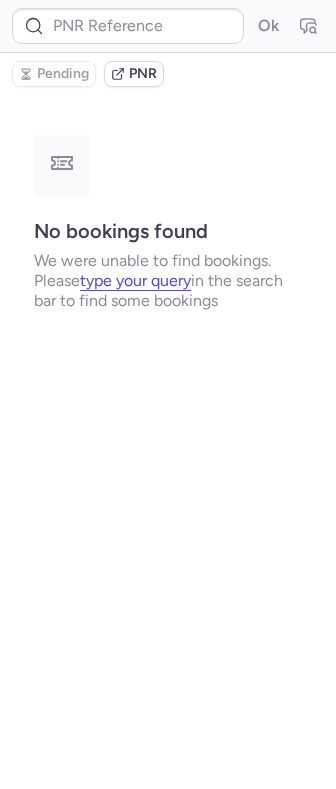 type on "N8NMU4" 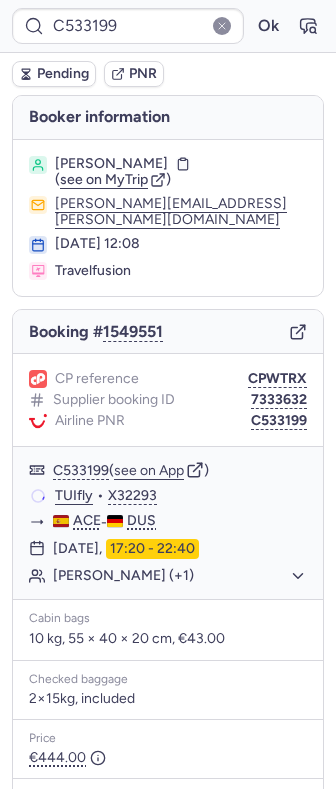 type on "CPGPX2" 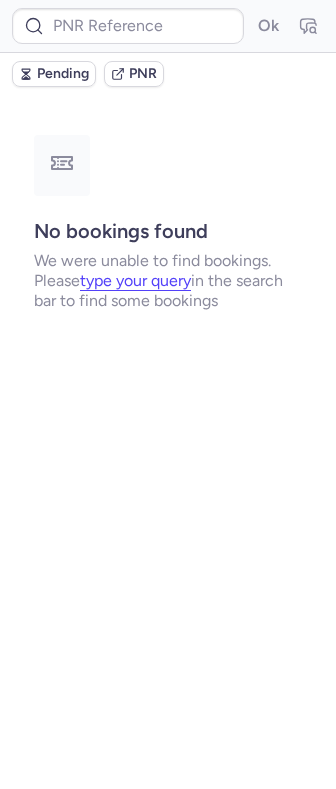 type on "CPGPX2" 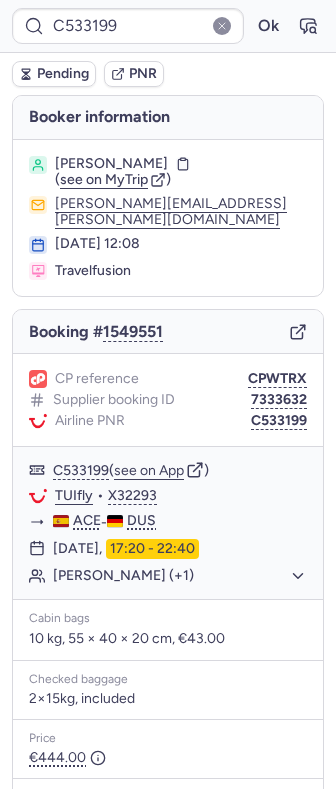 type on "CPGPX2" 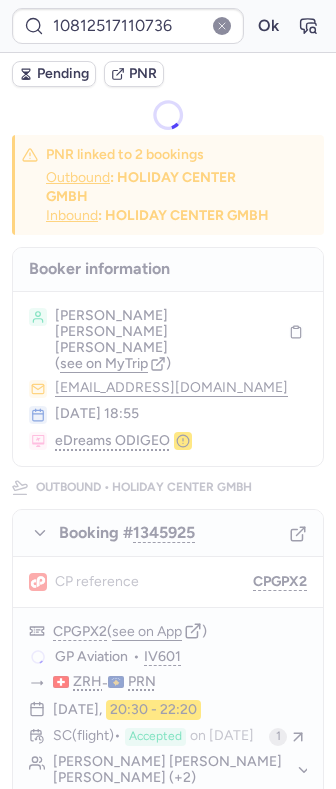 type on "CPHZZO" 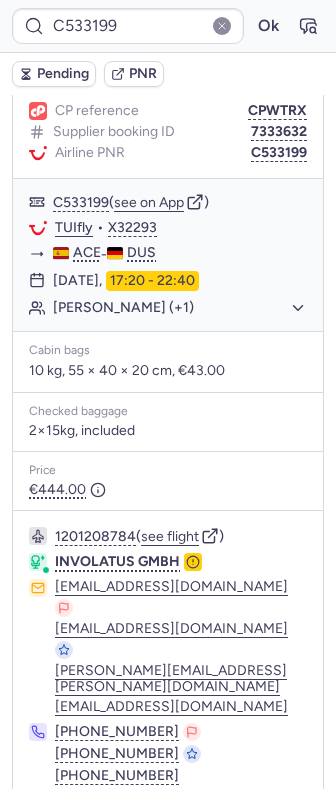 scroll, scrollTop: 284, scrollLeft: 0, axis: vertical 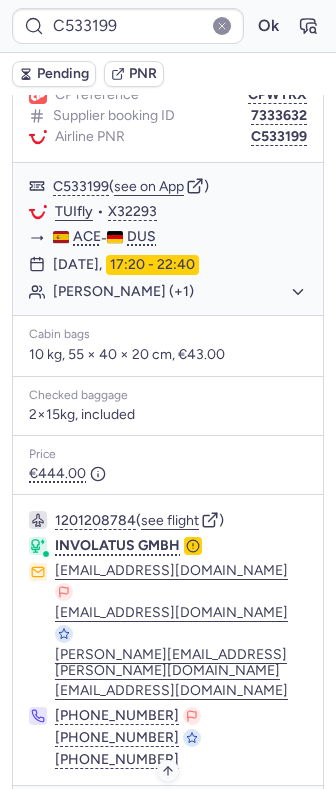 click on "Specific conditions" at bounding box center (176, 815) 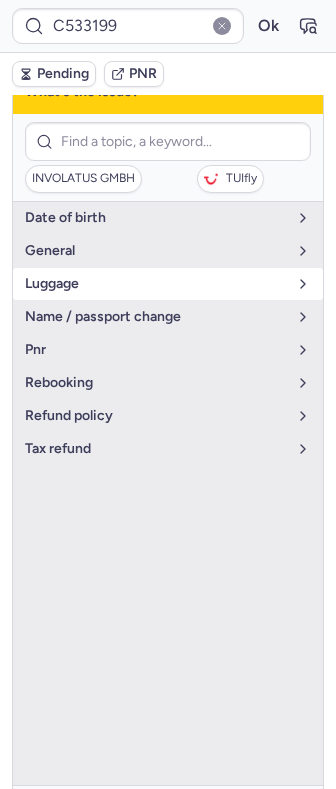 click on "luggage" at bounding box center [156, 284] 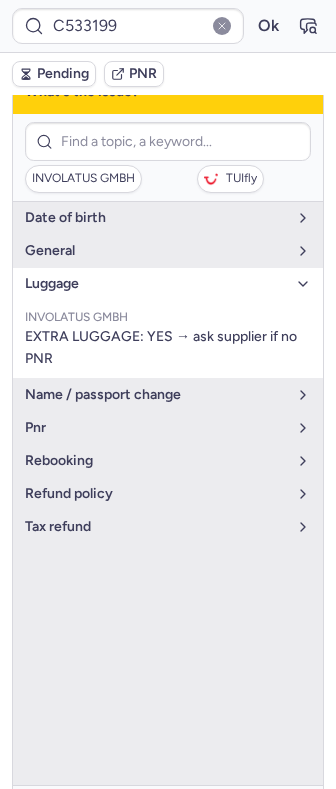 click on "luggage" at bounding box center (156, 284) 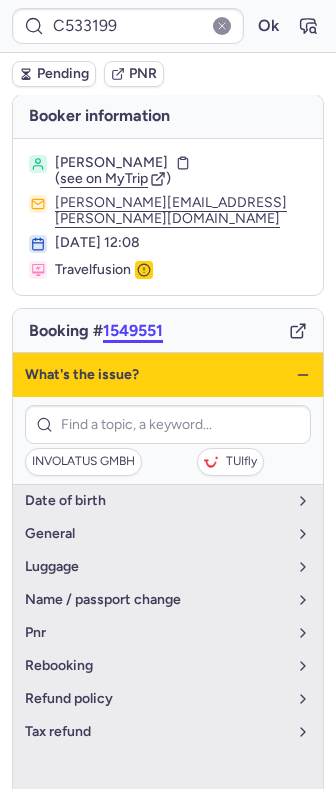 scroll, scrollTop: 0, scrollLeft: 0, axis: both 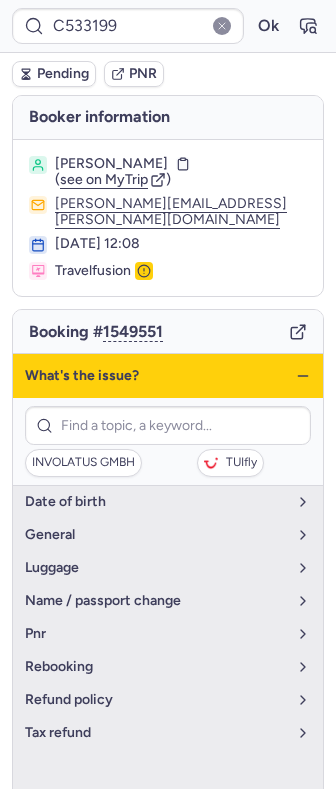 click 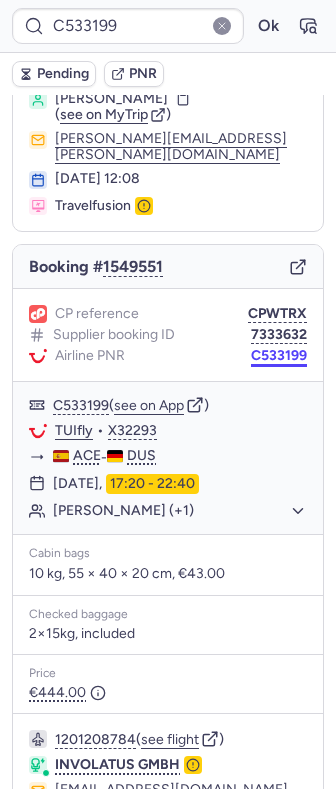 scroll, scrollTop: 0, scrollLeft: 0, axis: both 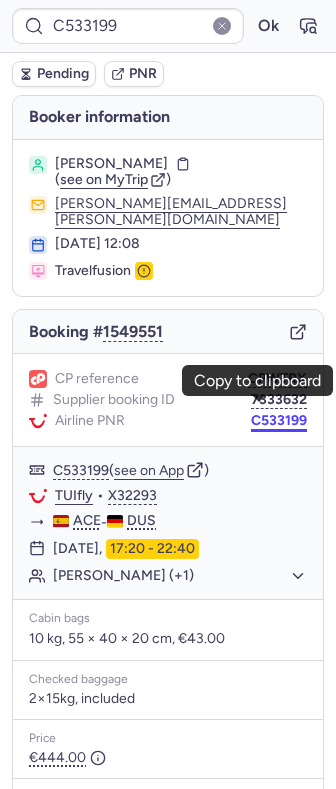 click on "C533199" at bounding box center [279, 421] 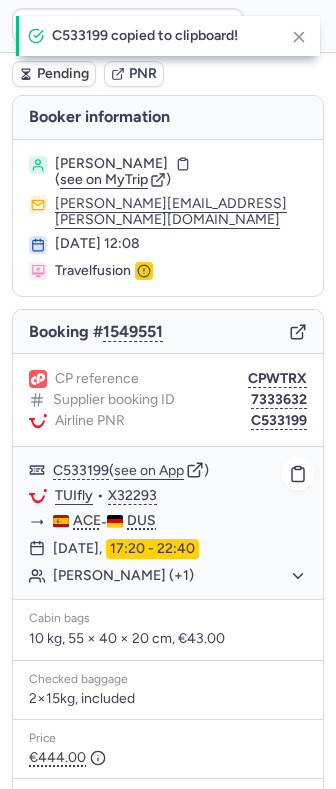 click on "TUIfly" 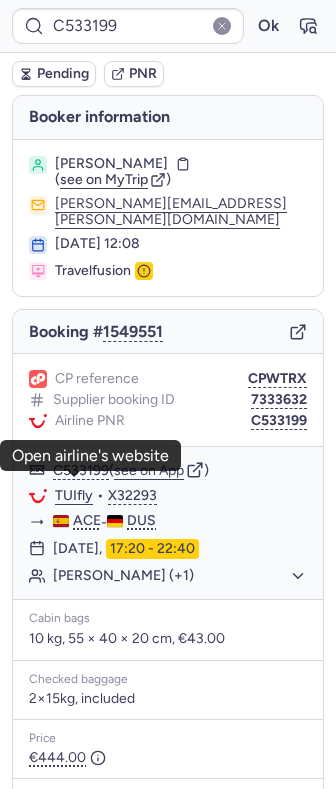 click on "[PERSON_NAME]" at bounding box center [111, 164] 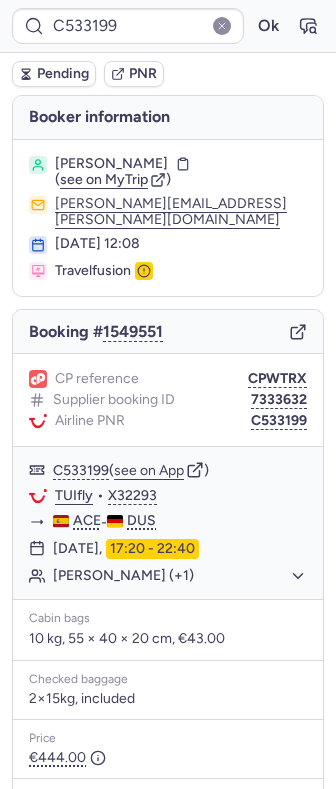 drag, startPoint x: 133, startPoint y: 167, endPoint x: 164, endPoint y: 162, distance: 31.400637 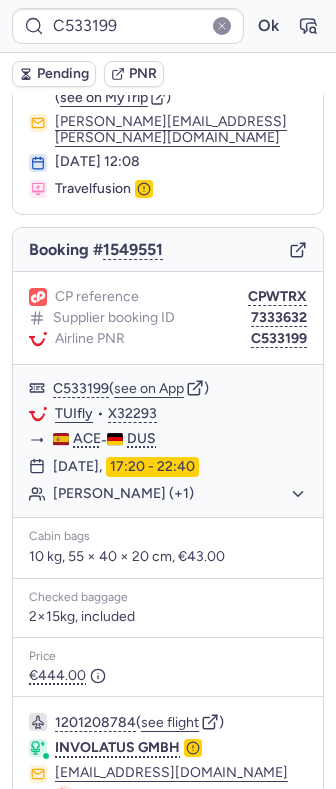 scroll, scrollTop: 17, scrollLeft: 0, axis: vertical 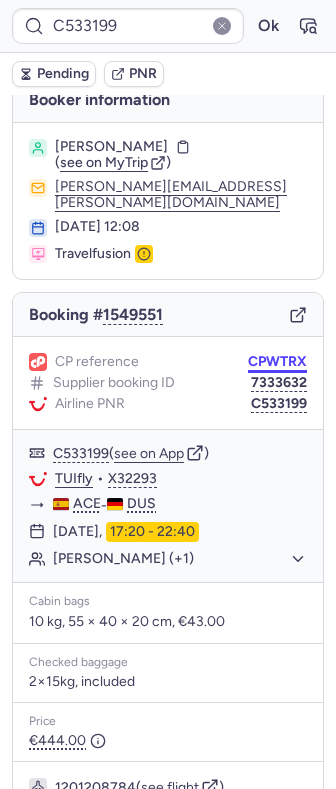 click on "CPWTRX" at bounding box center [277, 362] 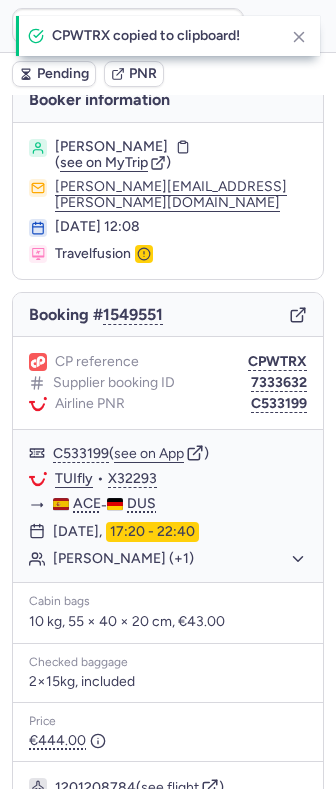 type on "CPWTRX" 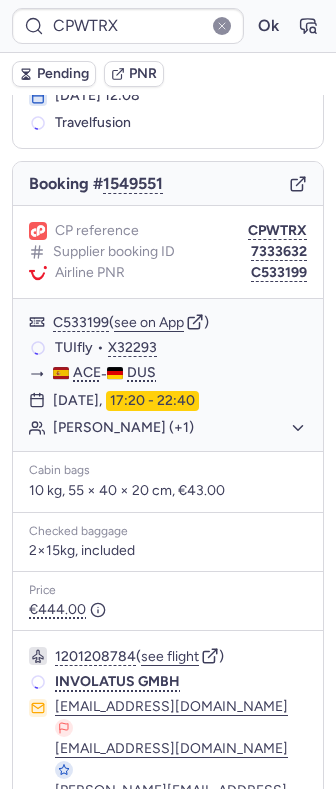 scroll, scrollTop: 0, scrollLeft: 0, axis: both 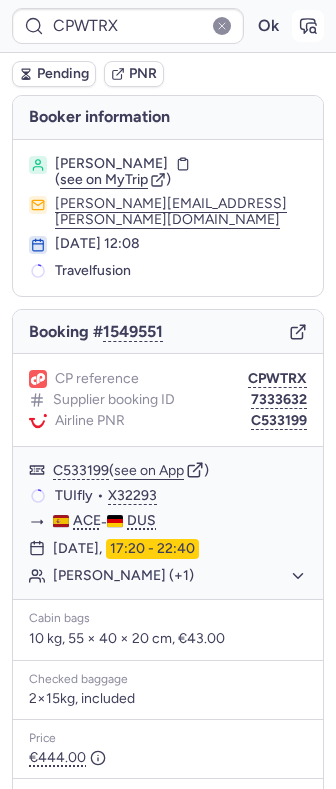 click 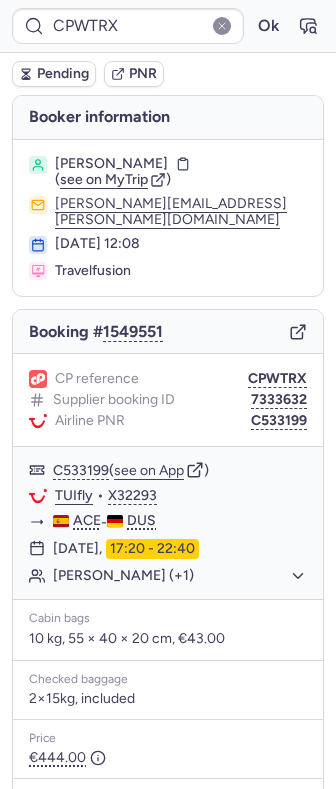 type on "CPLHXN" 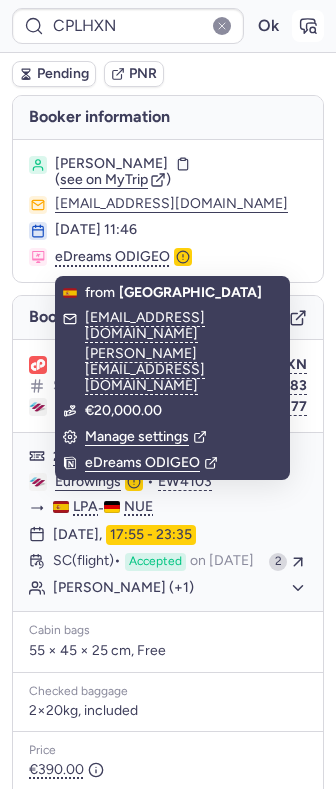 click at bounding box center (308, 26) 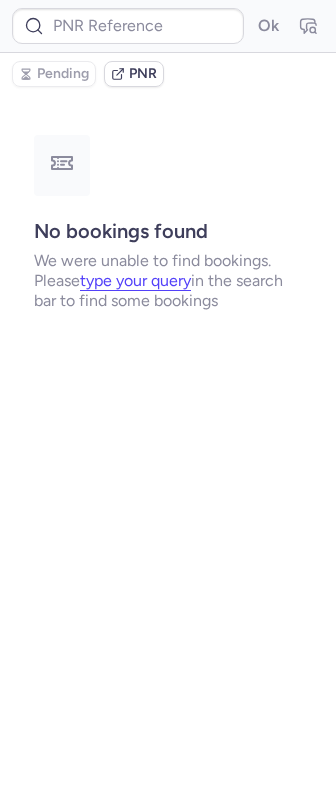 type on "CPLHXN" 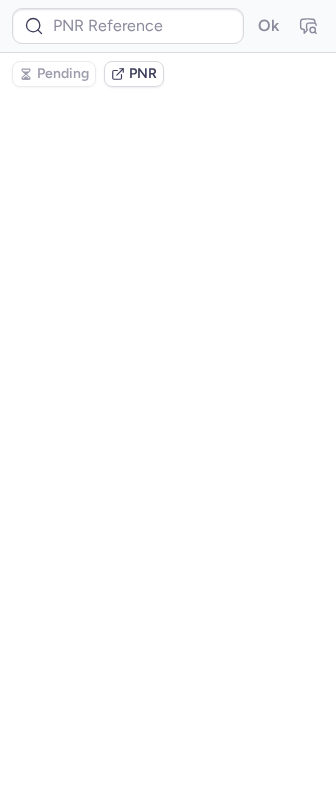 type on "CPLHXN" 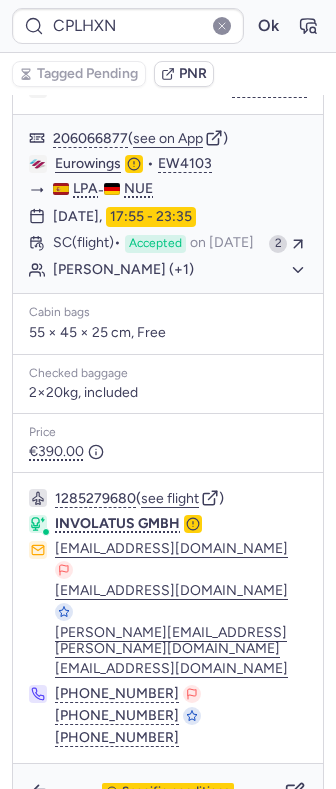 scroll, scrollTop: 330, scrollLeft: 0, axis: vertical 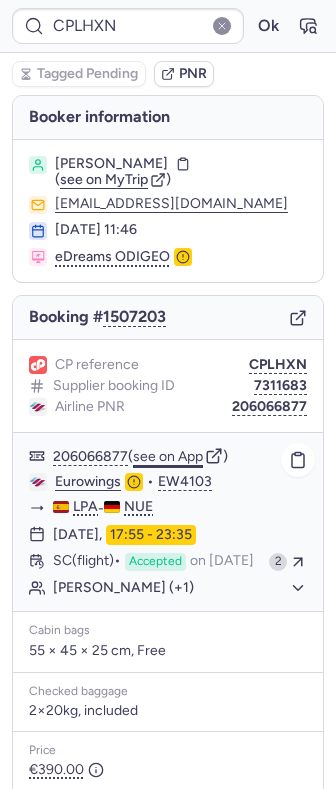 click on "see on App" 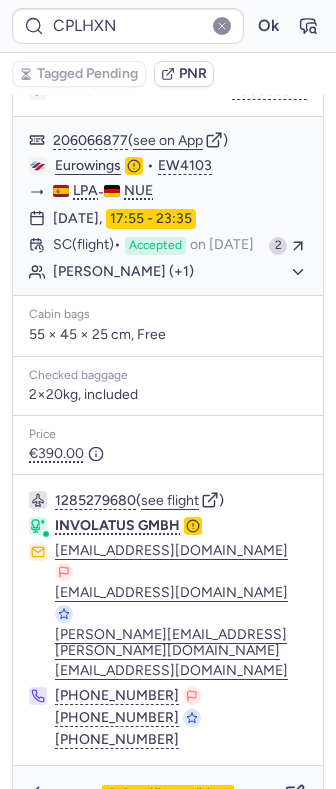 scroll, scrollTop: 330, scrollLeft: 0, axis: vertical 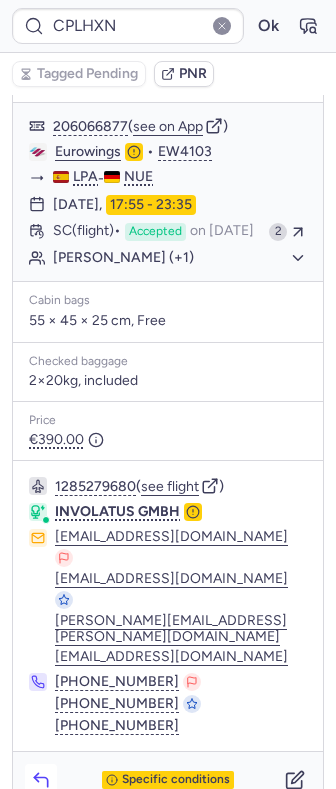 click 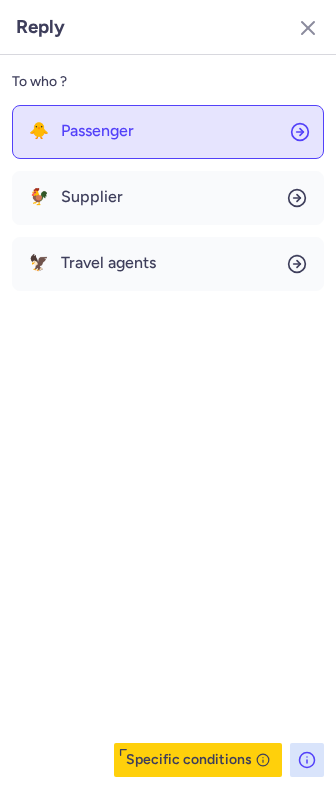 click on "🐥 Passenger" 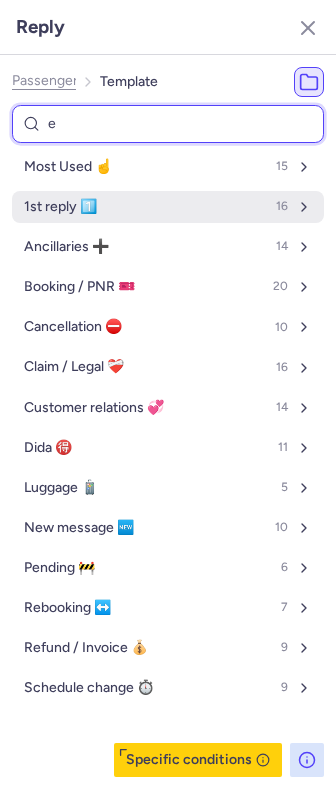 type on "ef" 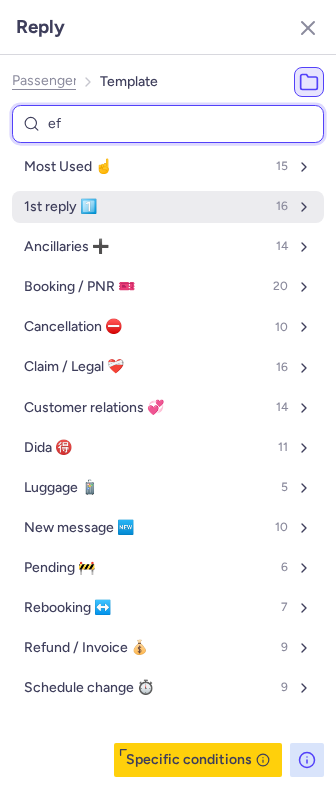 select on "de" 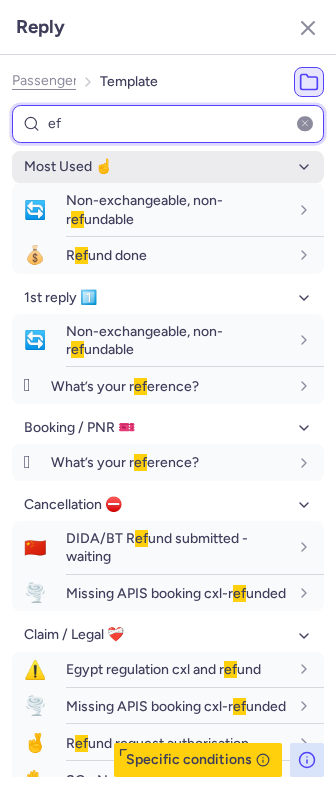 type on "e" 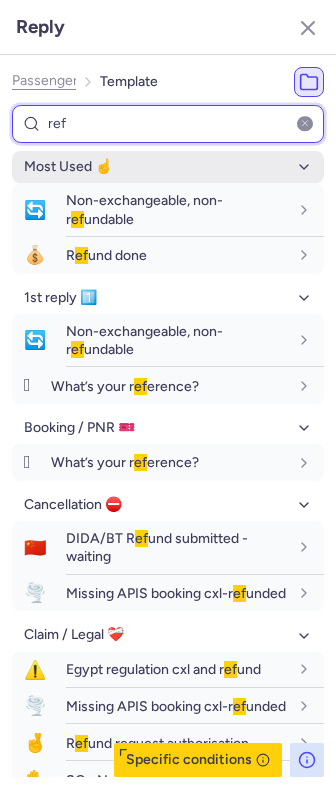 type on "refu" 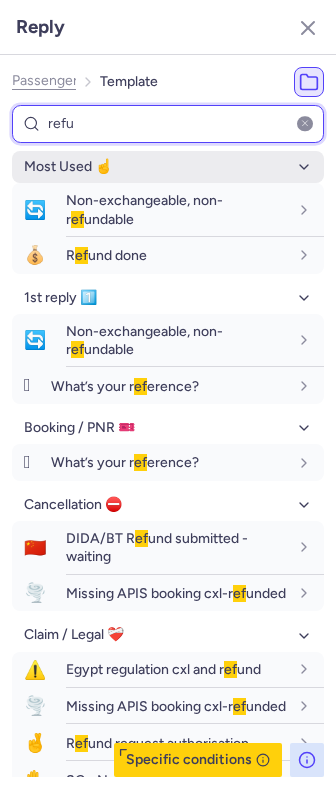 select on "de" 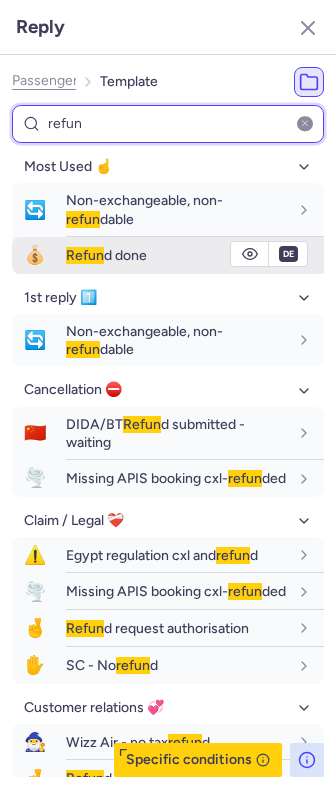 type on "refun" 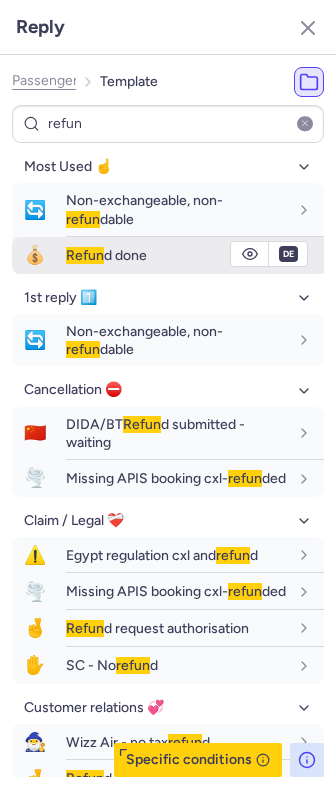 click on "Refun d done" at bounding box center [195, 255] 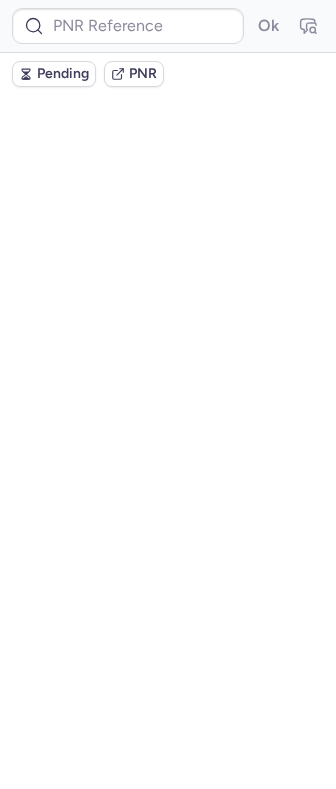scroll, scrollTop: 0, scrollLeft: 0, axis: both 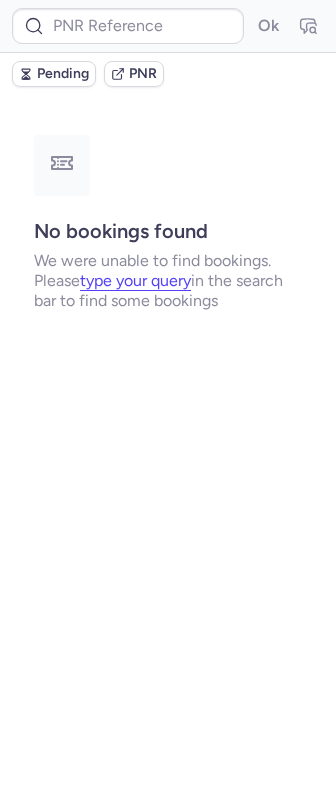 type on "CPLHXN" 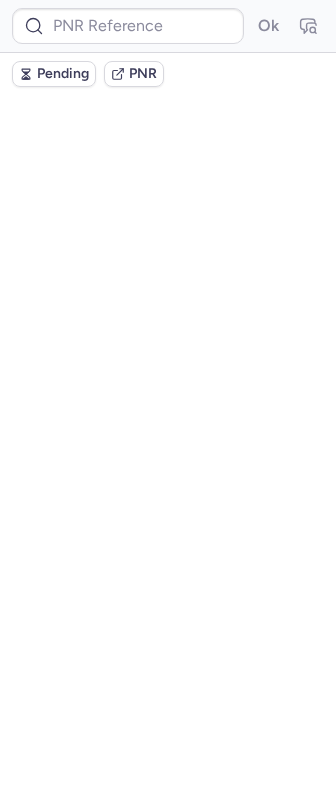 scroll, scrollTop: 0, scrollLeft: 0, axis: both 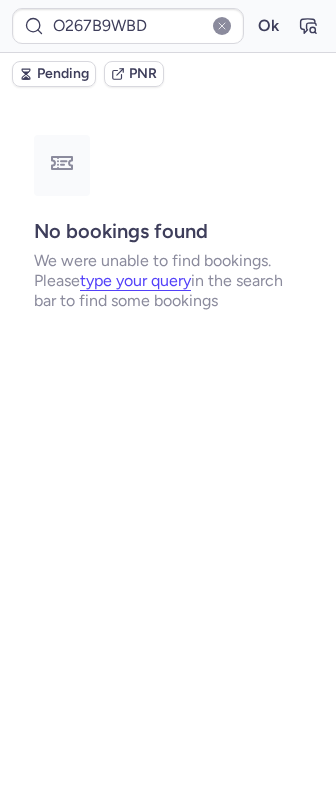 type on "CPZ7XF" 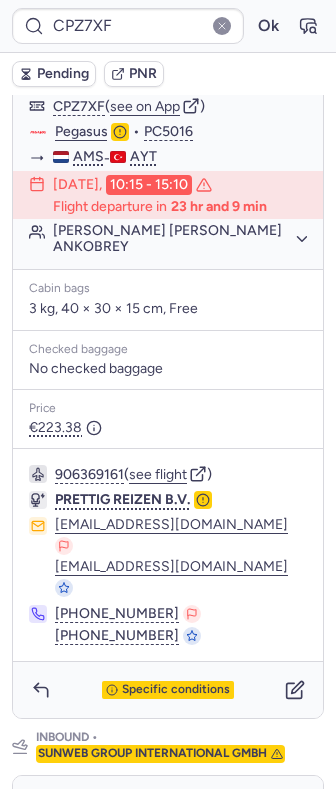 scroll, scrollTop: 478, scrollLeft: 0, axis: vertical 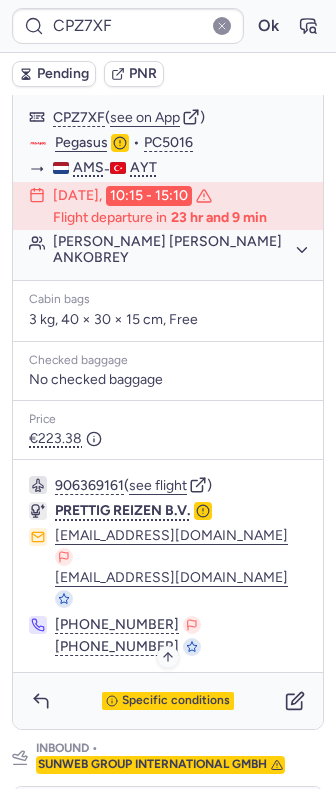 click on "Specific conditions" at bounding box center (168, 701) 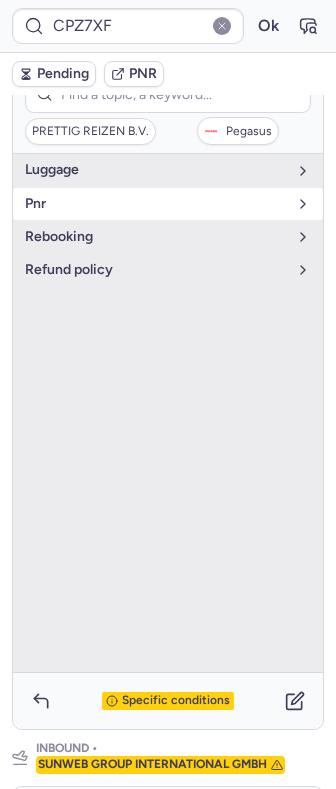 click on "pnr" at bounding box center (168, 204) 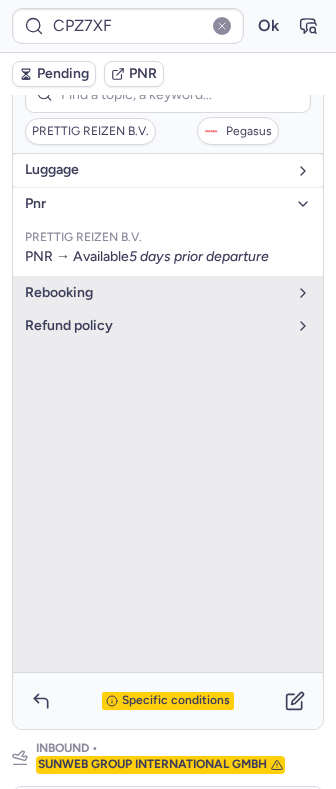 click on "luggage" at bounding box center [156, 170] 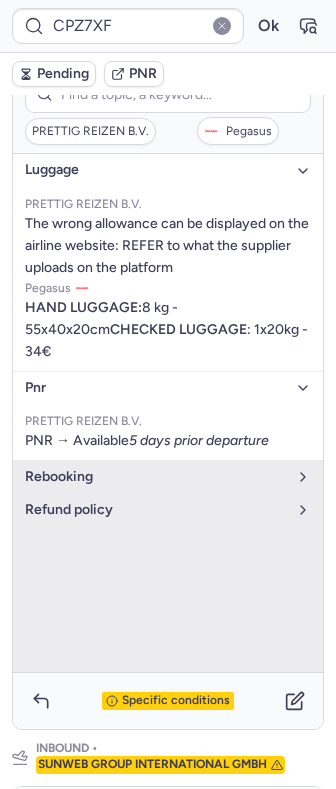 click on "pnr" at bounding box center (156, 388) 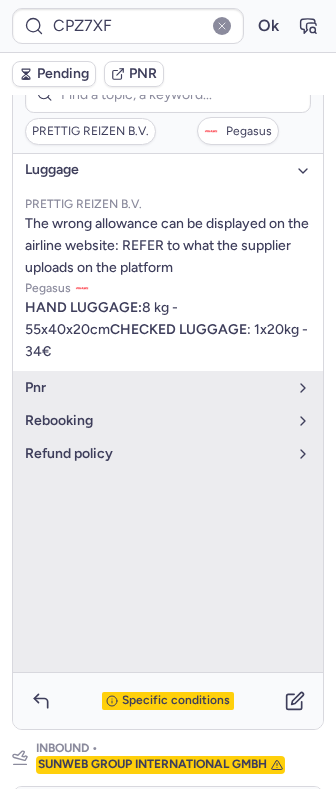 click on "luggage" at bounding box center [156, 170] 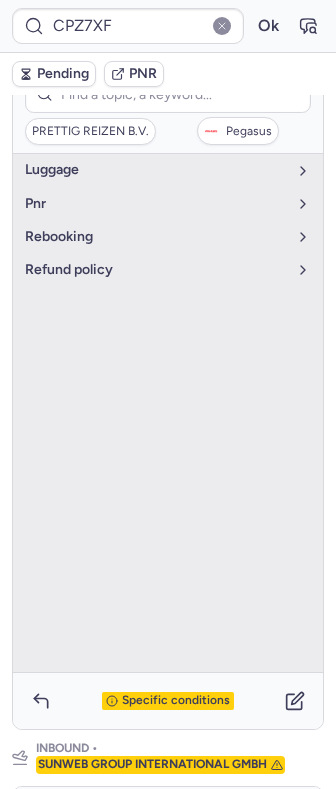 scroll, scrollTop: 345, scrollLeft: 0, axis: vertical 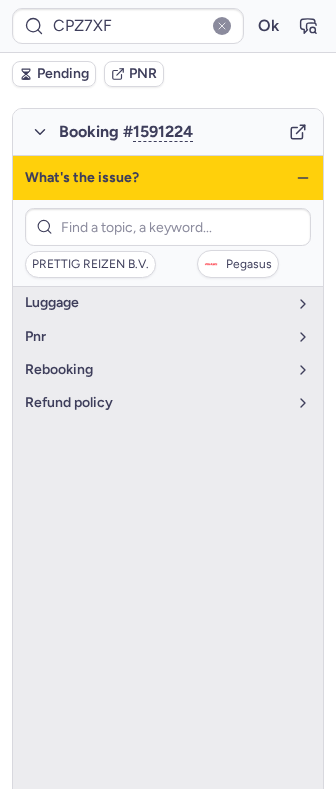 click 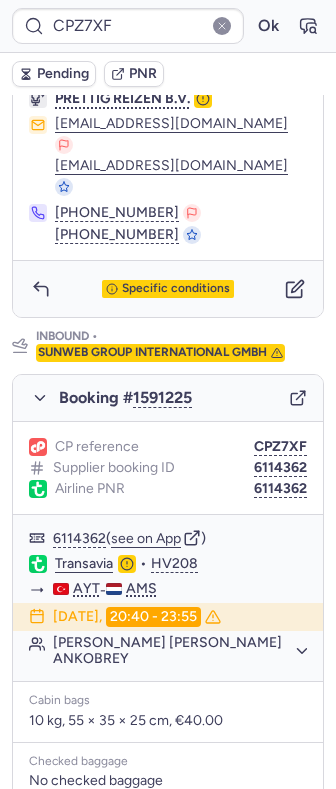 scroll, scrollTop: 1145, scrollLeft: 0, axis: vertical 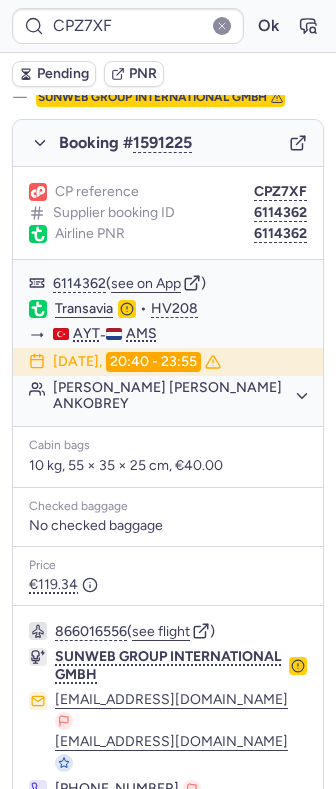 click on "Specific conditions" at bounding box center [168, 865] 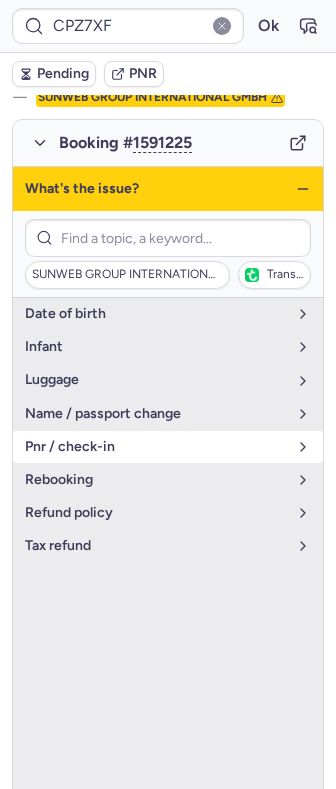 click on "pnr / check-in" at bounding box center [168, 447] 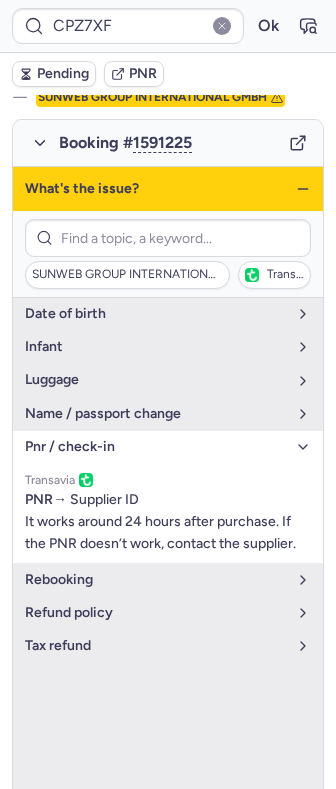 click on "pnr / check-in" at bounding box center [168, 447] 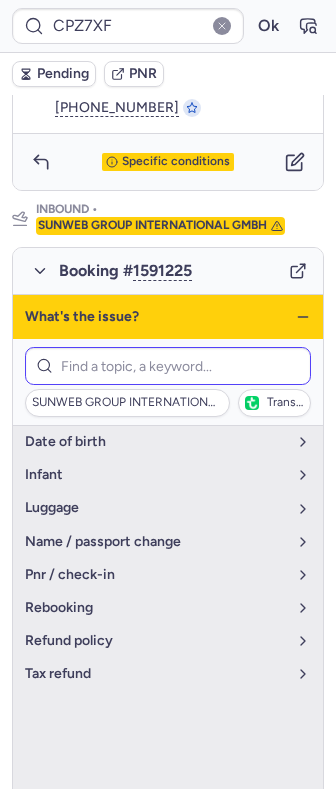 scroll, scrollTop: 878, scrollLeft: 0, axis: vertical 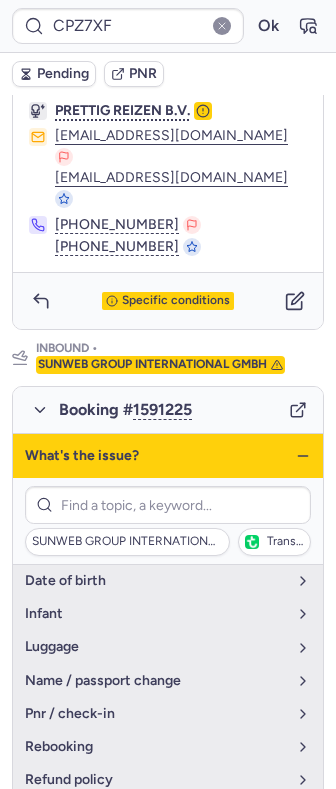 click on "What's the issue?" at bounding box center (168, 456) 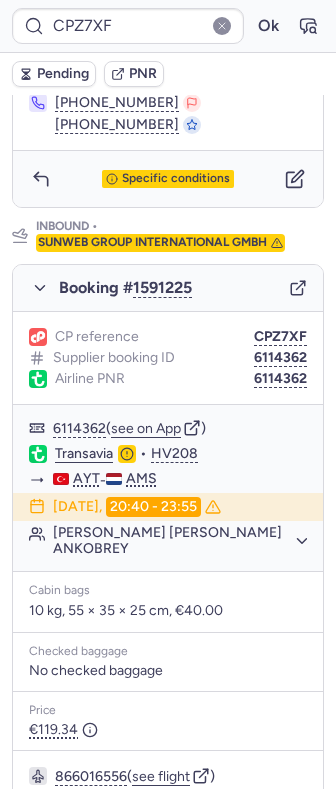 scroll, scrollTop: 1145, scrollLeft: 0, axis: vertical 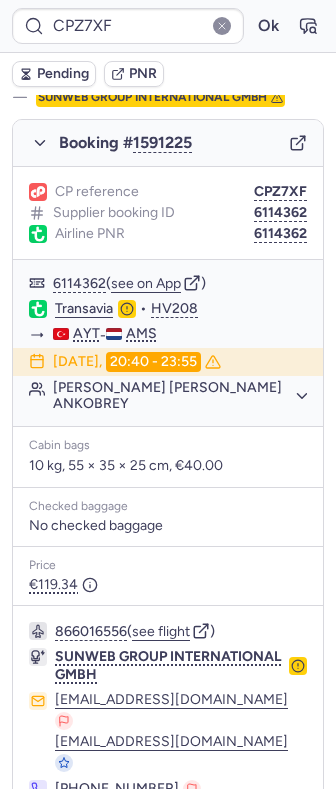 click 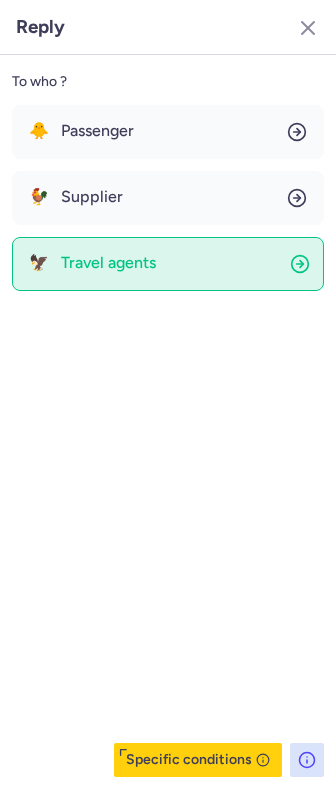 click on "🦅 Travel agents" 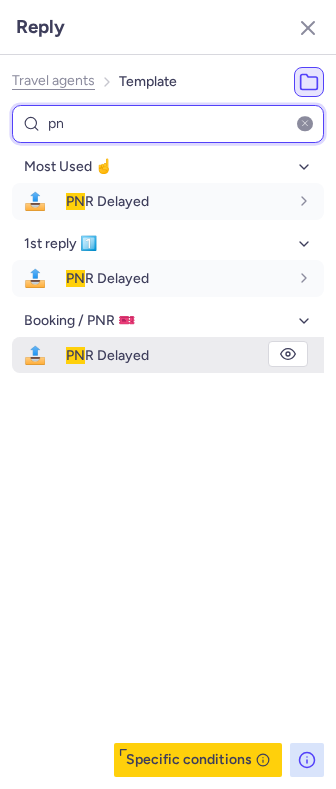 type on "pn" 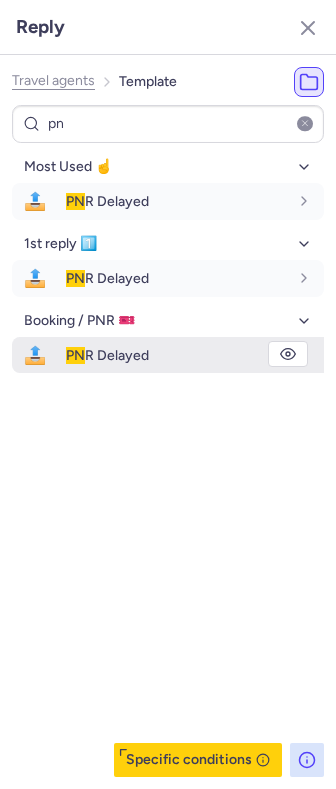 click on "PN R Delayed" at bounding box center (107, 355) 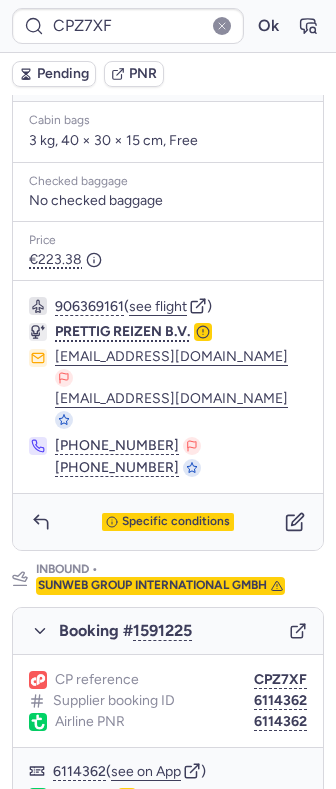 scroll, scrollTop: 612, scrollLeft: 0, axis: vertical 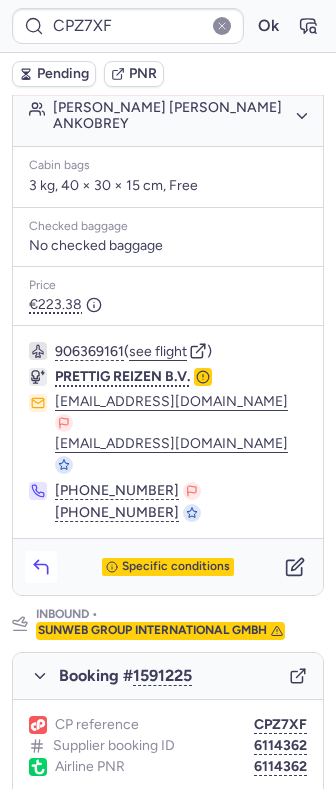 click at bounding box center [41, 567] 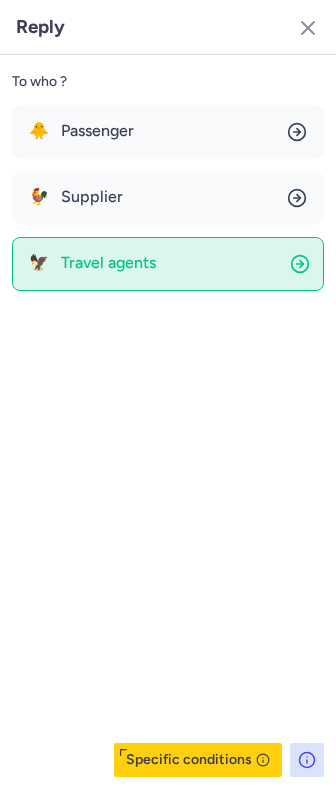click on "Travel agents" at bounding box center (108, 263) 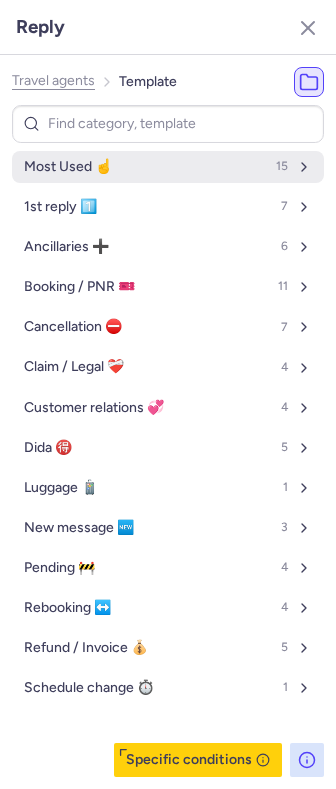 click on "Most Used ☝️ 15" at bounding box center [168, 167] 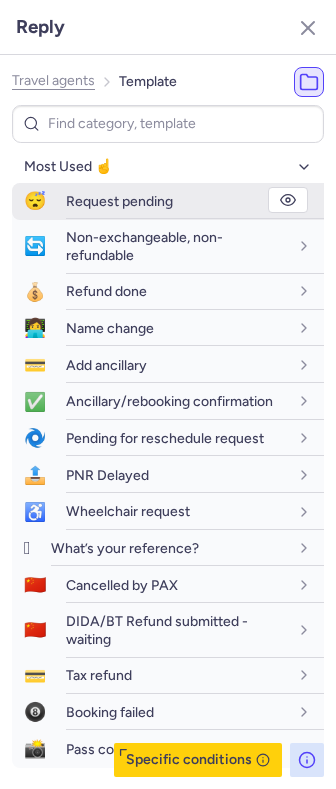 click on "Request pending" at bounding box center [195, 201] 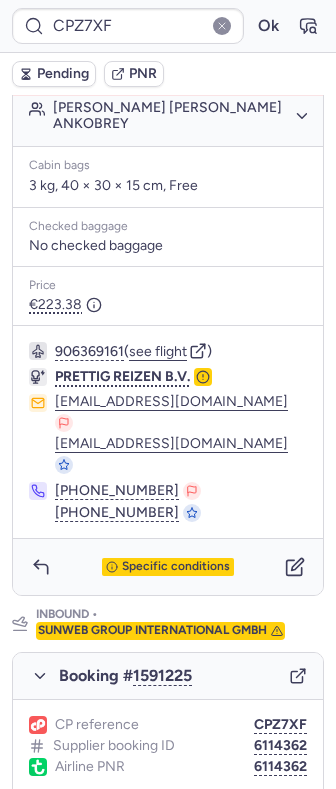 click on "Pending" at bounding box center [63, 74] 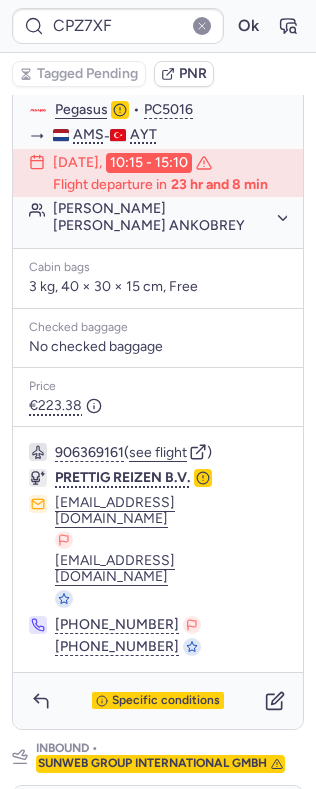 scroll, scrollTop: 513, scrollLeft: 0, axis: vertical 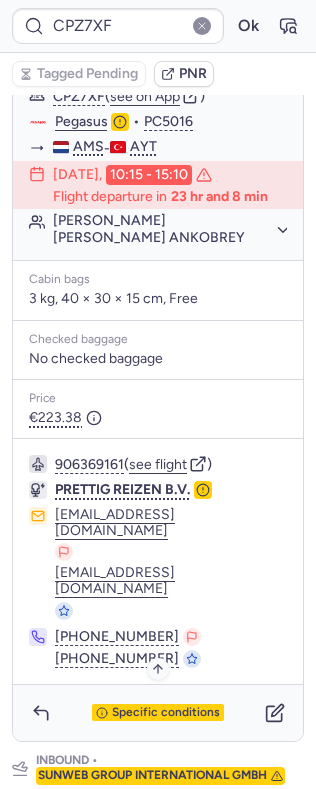 click on "Specific conditions" at bounding box center (166, 713) 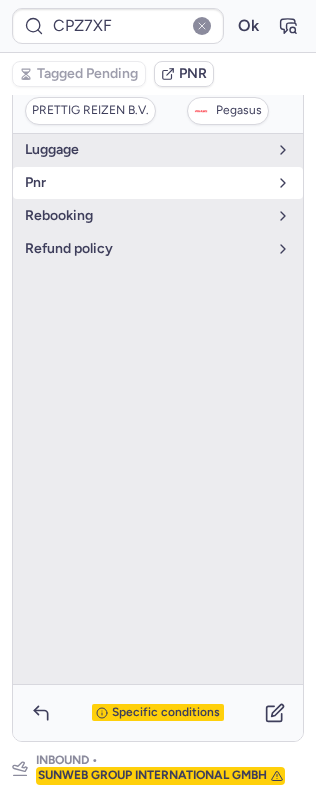 click on "pnr" at bounding box center [146, 183] 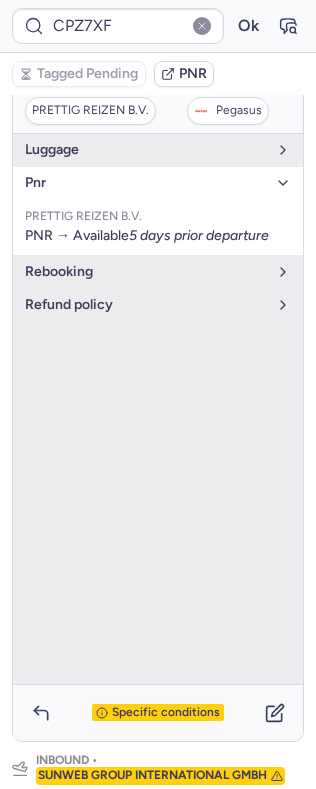 click on "pnr" at bounding box center (146, 183) 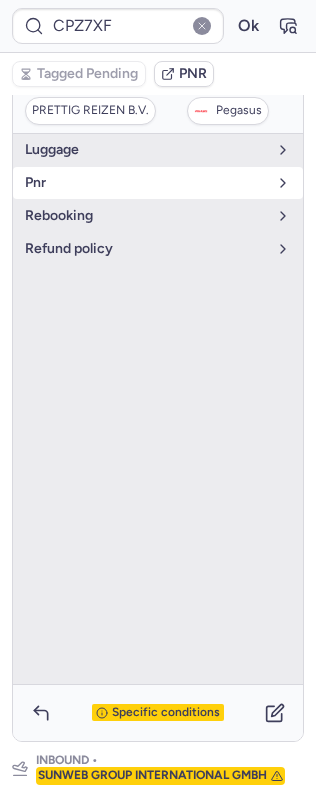click on "pnr" at bounding box center (146, 183) 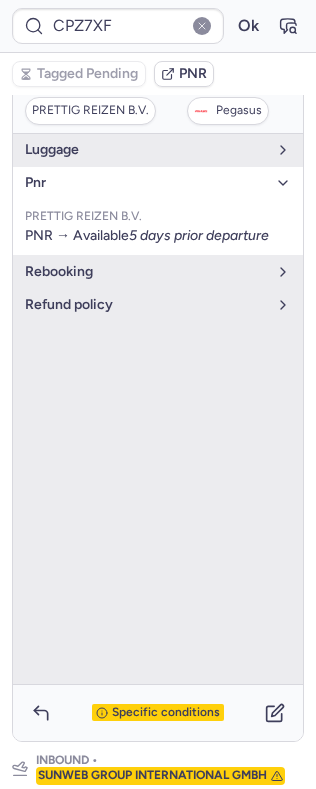 click on "pnr" at bounding box center (146, 183) 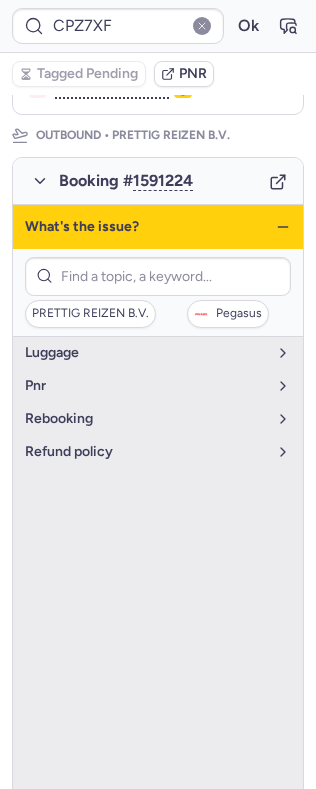 scroll, scrollTop: 246, scrollLeft: 0, axis: vertical 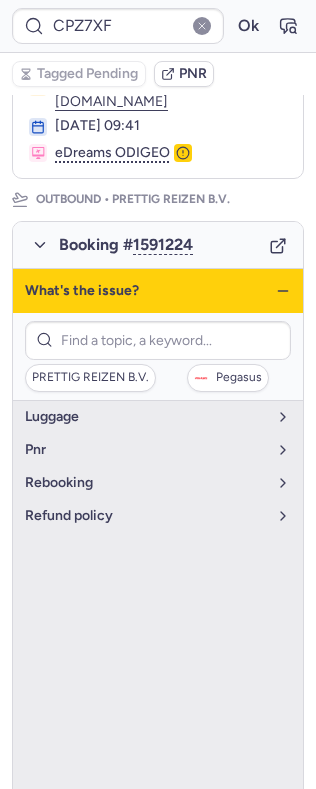 click 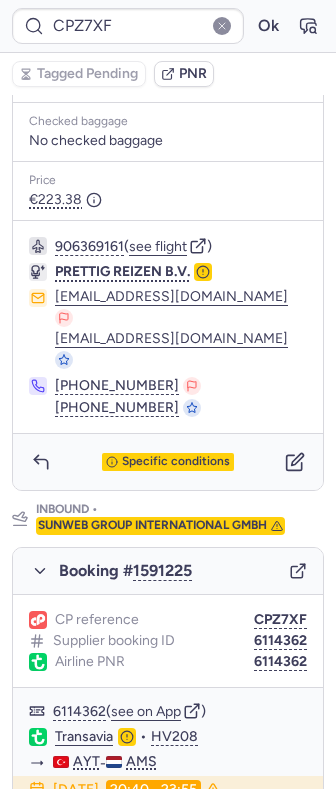 scroll, scrollTop: 745, scrollLeft: 0, axis: vertical 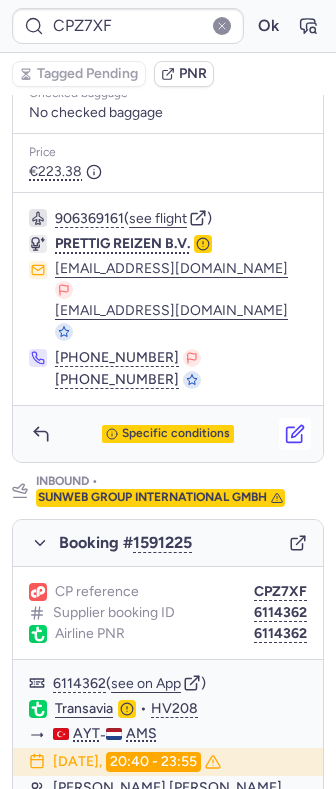 click 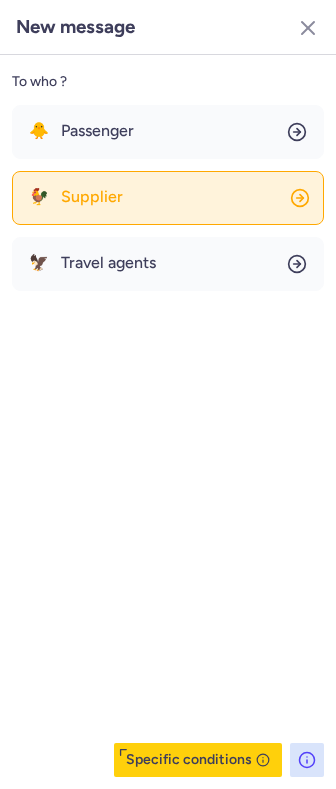 click on "🐓 Supplier" 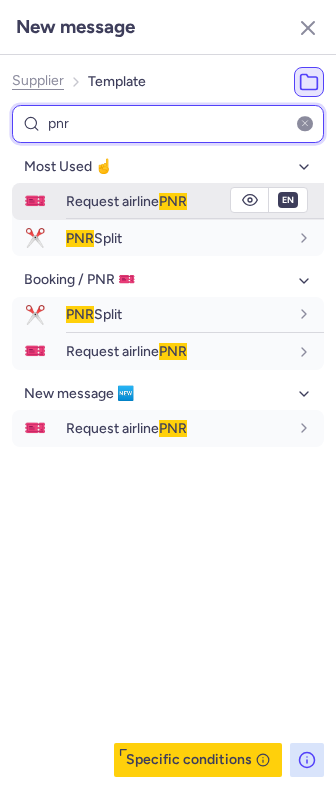 type on "pnr" 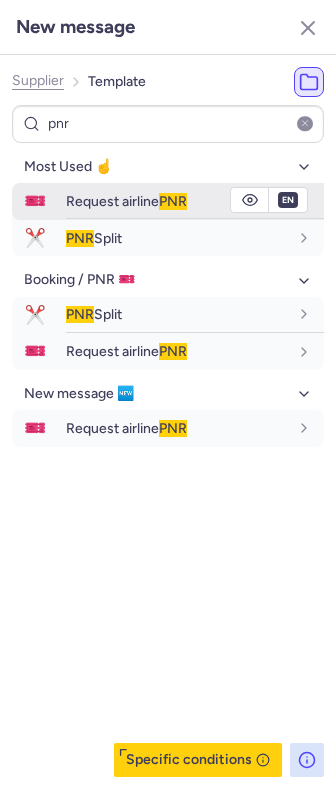 click on "Request airline  PNR" at bounding box center (126, 201) 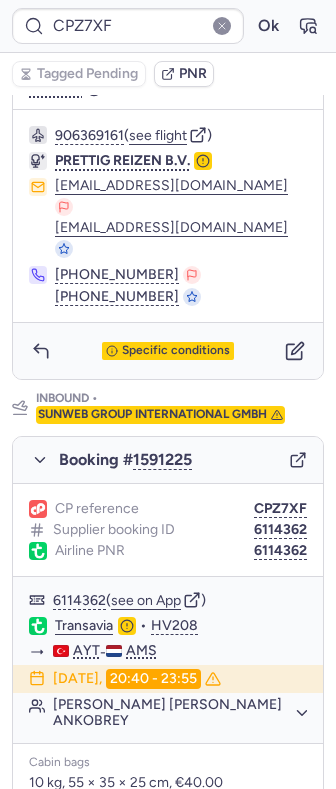 scroll, scrollTop: 1145, scrollLeft: 0, axis: vertical 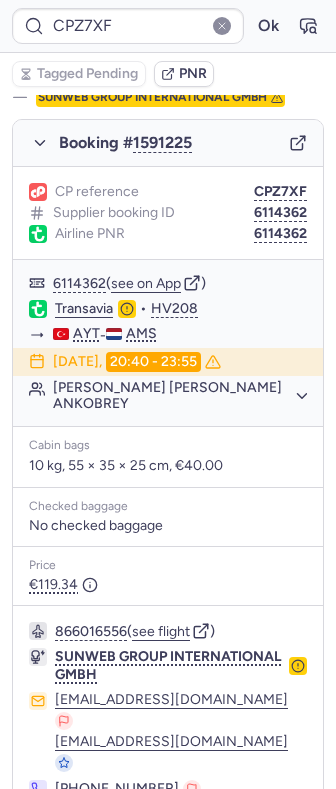 click 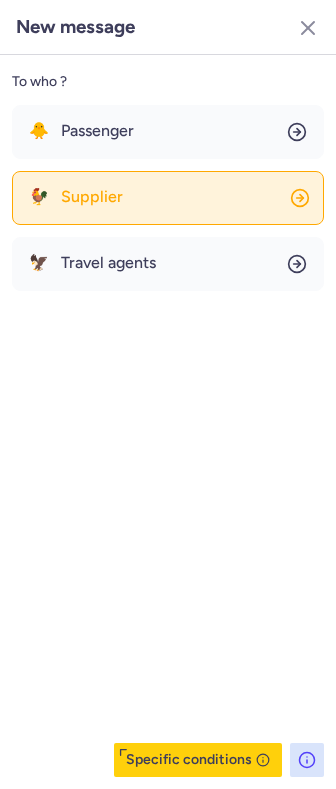 click on "🐓 Supplier" 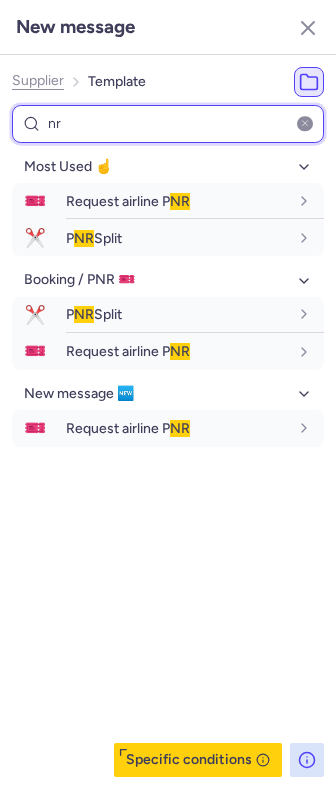 type on "nr" 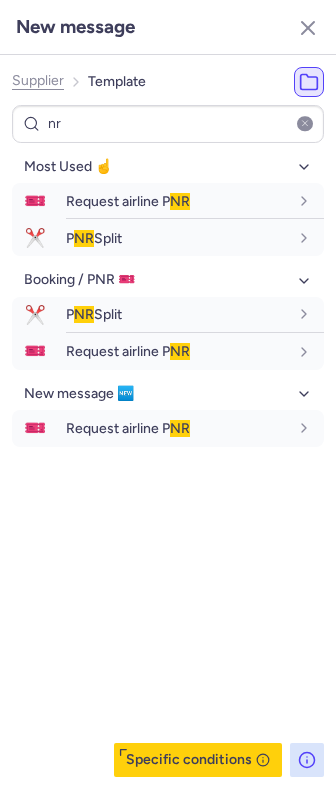 drag, startPoint x: 311, startPoint y: 127, endPoint x: 299, endPoint y: 115, distance: 16.970562 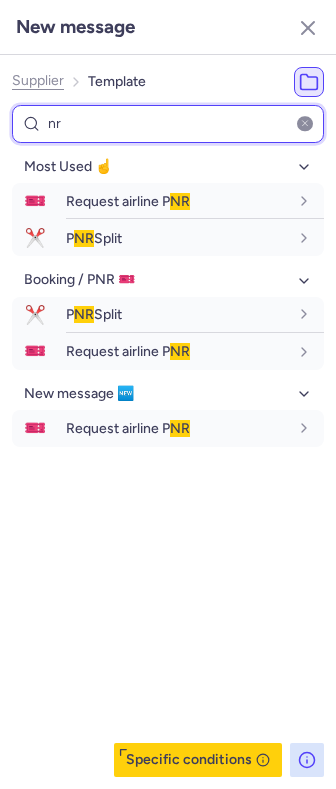 type 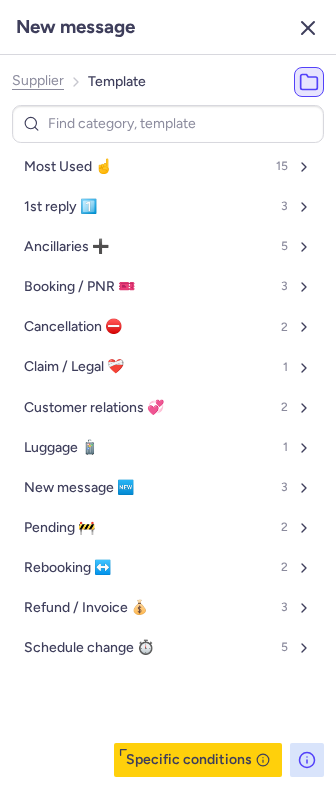 click 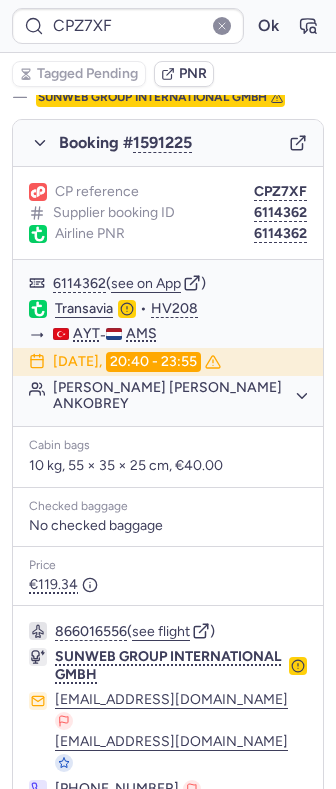 click on "Specific conditions" at bounding box center [168, 865] 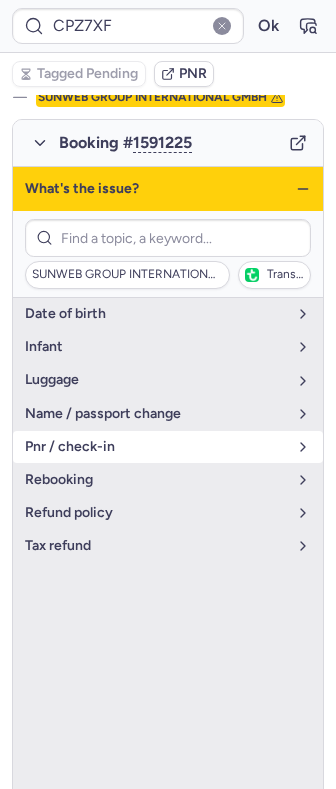 click on "pnr / check-in" at bounding box center (156, 447) 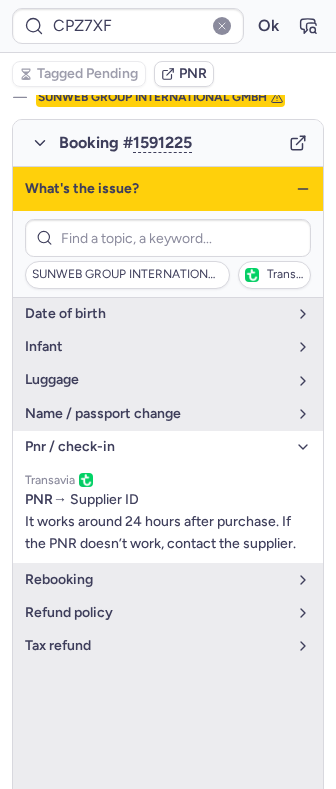 click 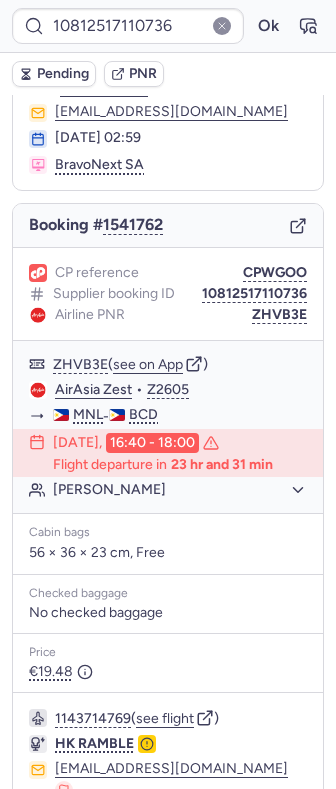 scroll, scrollTop: 262, scrollLeft: 0, axis: vertical 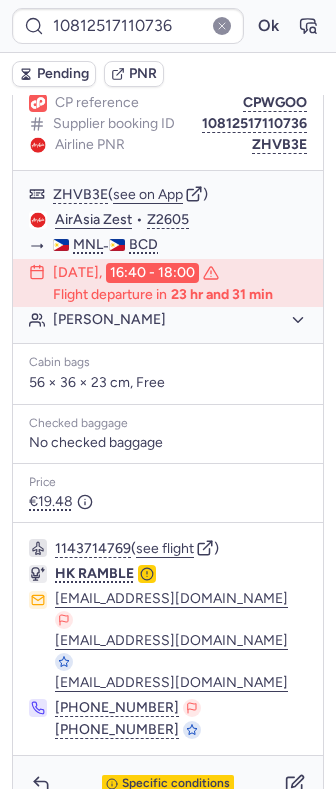 click on "1143714769  ( see flight )  HK RAMBLE support_service@hkramble.com support_service@hkramble.com li.liu@hkramble.com +86 132 6313 2780 +86 180 5619 6868" at bounding box center [168, 639] 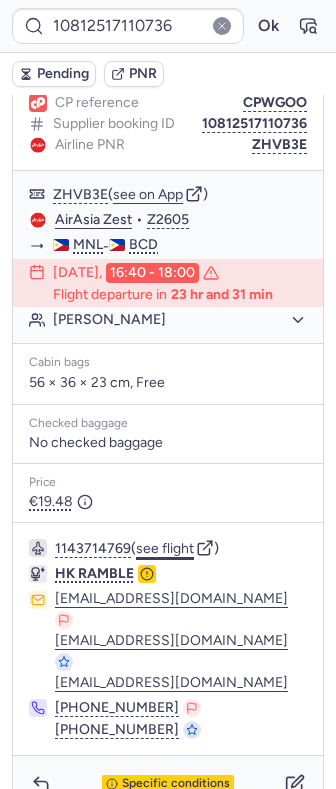 click on "see flight" 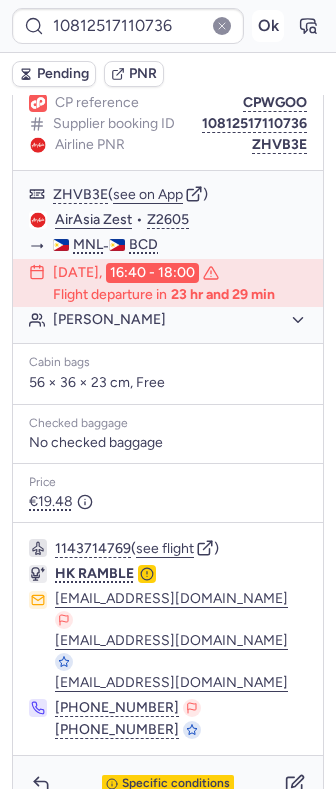 click on "Ok" at bounding box center (268, 26) 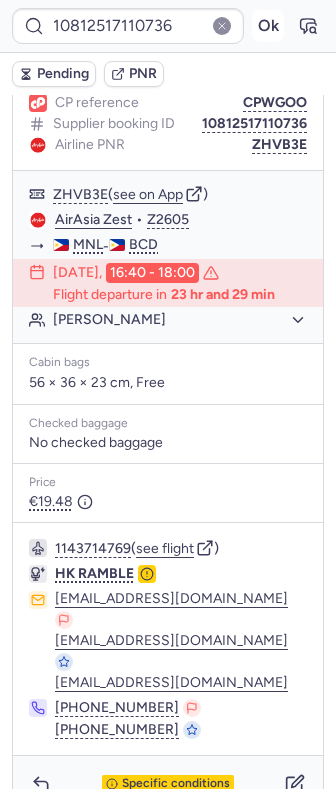 click on "Ok" at bounding box center (268, 26) 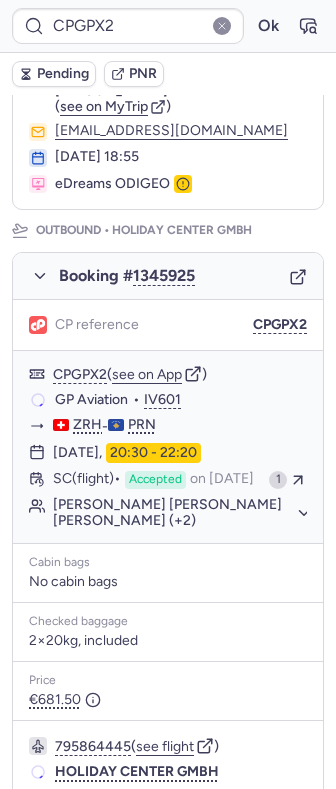 scroll, scrollTop: 324, scrollLeft: 0, axis: vertical 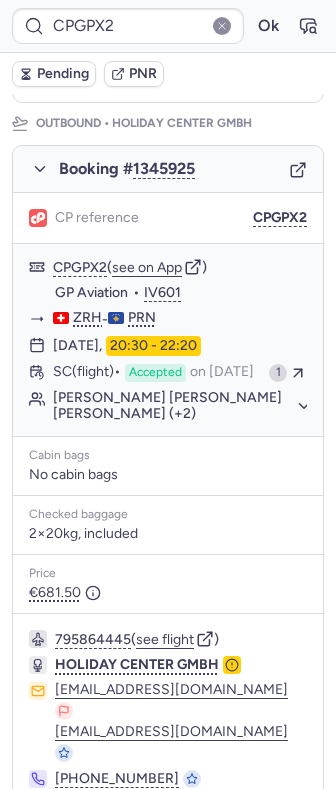 type on "CPWTRX" 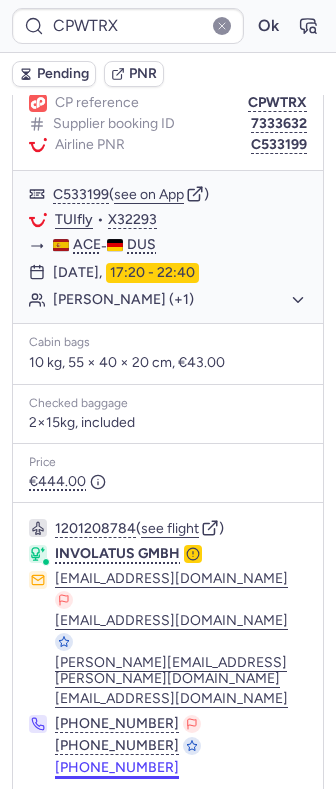 scroll, scrollTop: 284, scrollLeft: 0, axis: vertical 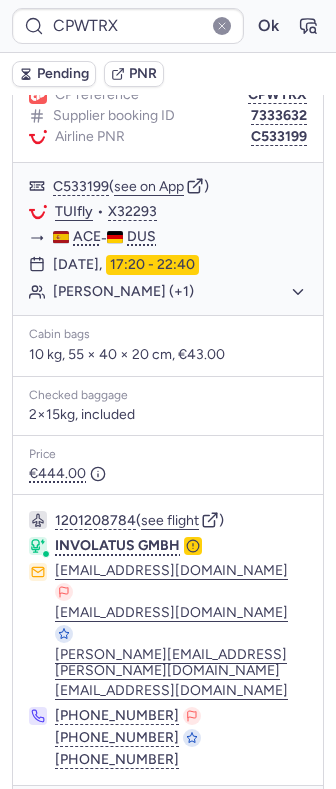 click 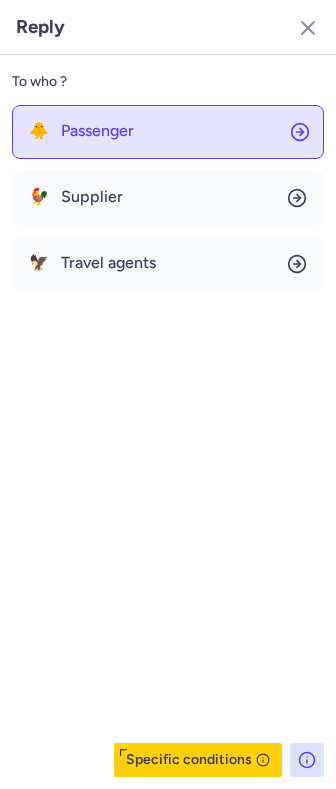 click on "🐥 Passenger" 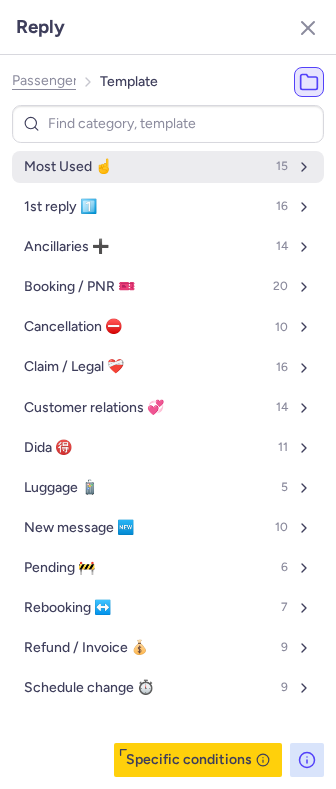 click on "Most Used ☝️ 15 1st reply 1️⃣ 16 Ancillaries ➕ 14 Booking / PNR 🎫 20 Cancellation ⛔️ 10 Claim / Legal ❤️‍🩹 16 Customer relations 💞 14 Dida 🉐 11 Luggage 🧳 5 New message 🆕 10 Pending 🚧 6 Rebooking ↔️ 7 Refund / Invoice 💰 9 Schedule change ⏱️ 9" at bounding box center (168, 427) 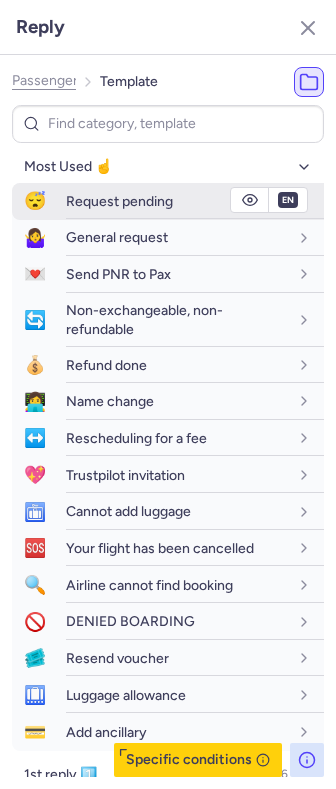 click on "Request pending" at bounding box center [195, 201] 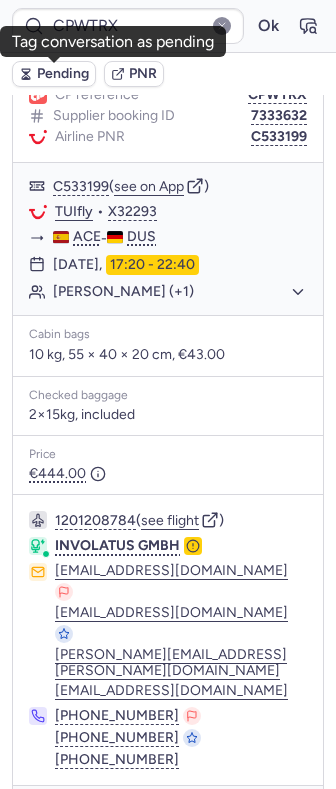 click on "Pending" at bounding box center [63, 74] 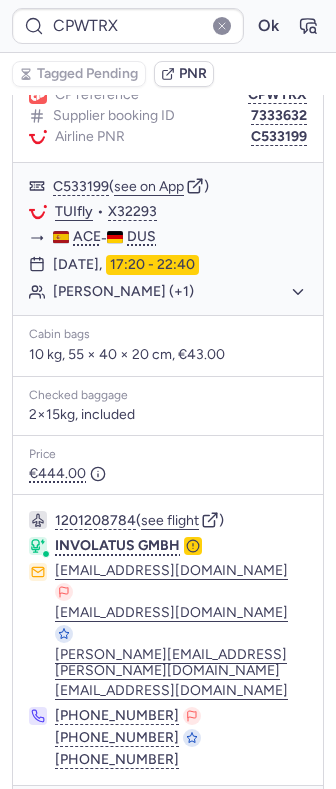 click at bounding box center [295, 814] 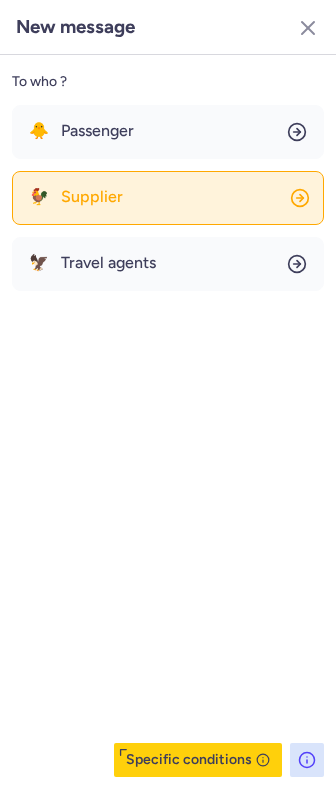click on "Supplier" at bounding box center (92, 197) 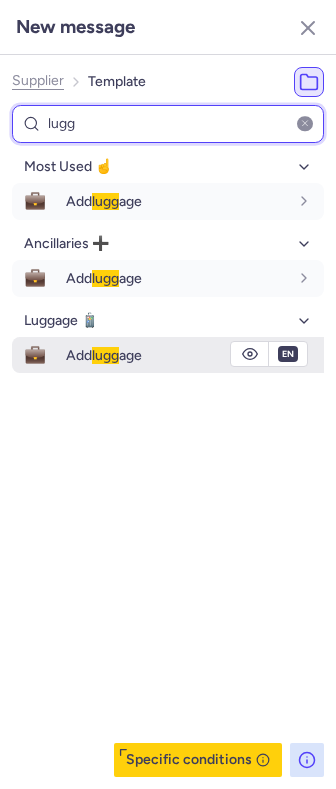 type on "lugg" 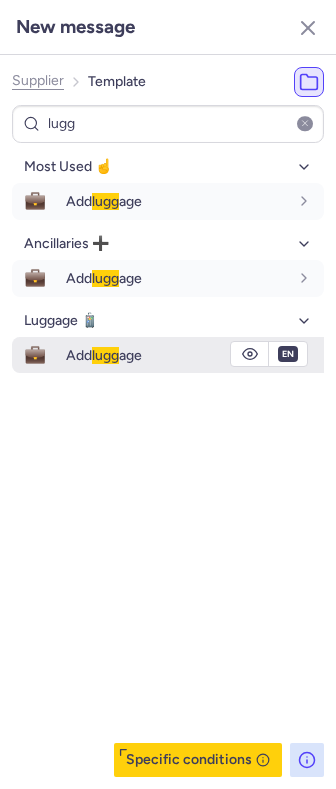 click on "lugg" at bounding box center [105, 355] 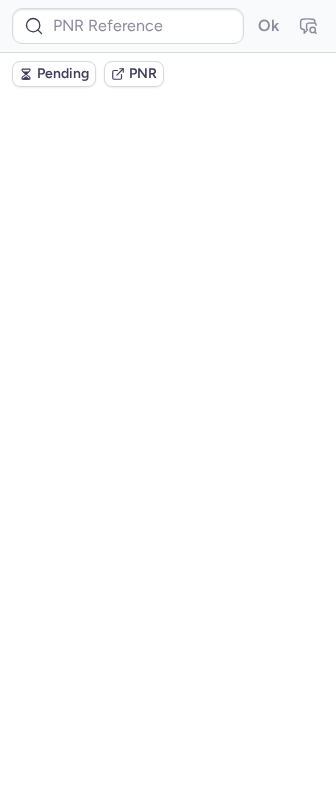 scroll, scrollTop: 0, scrollLeft: 0, axis: both 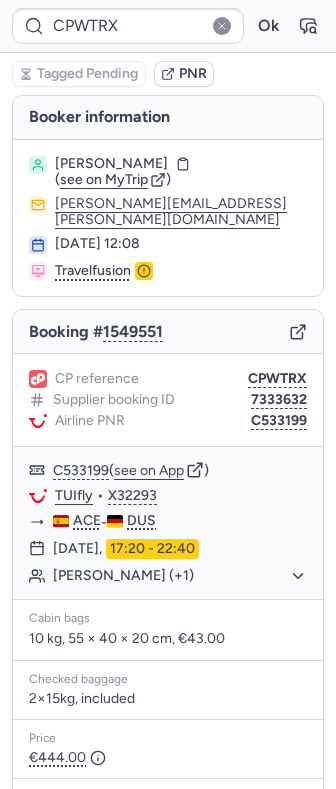 type on "CPIV2Z" 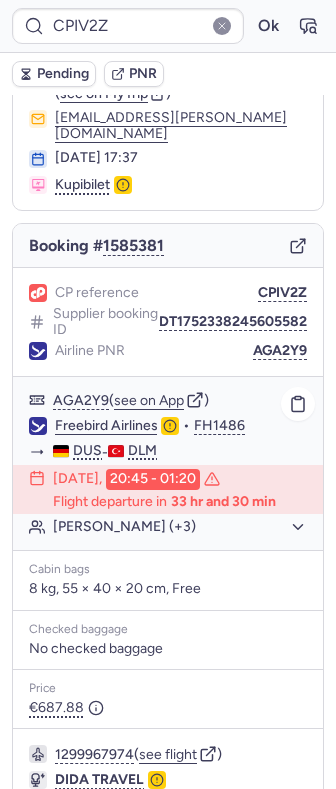 scroll, scrollTop: 133, scrollLeft: 0, axis: vertical 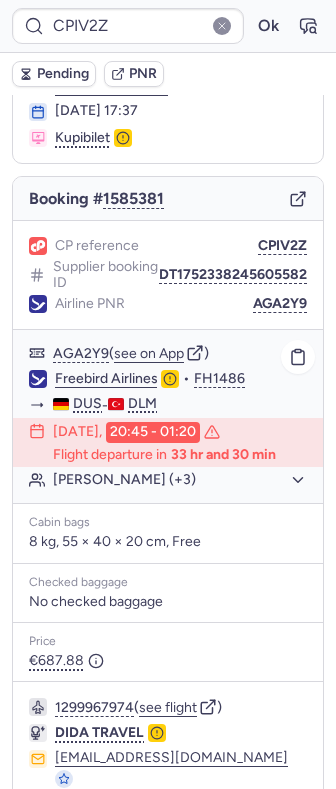 click on "17 Jul 2025,  20:45 - 01:20  Flight departure in  33 hr and 30 min" 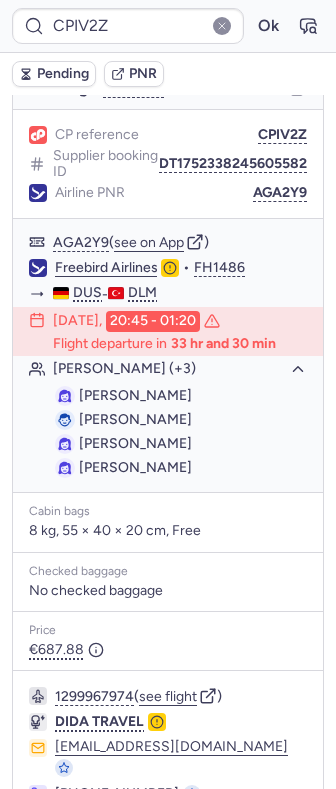 scroll, scrollTop: 338, scrollLeft: 0, axis: vertical 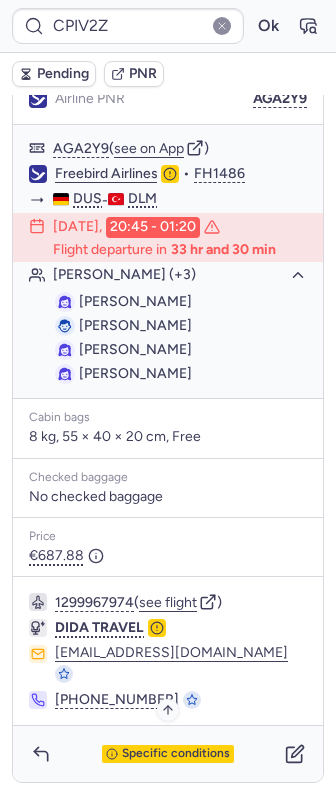 click on "Specific conditions" at bounding box center [176, 754] 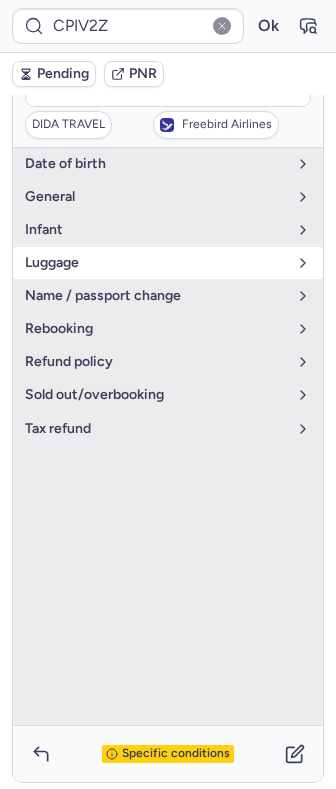 click on "luggage" at bounding box center (156, 263) 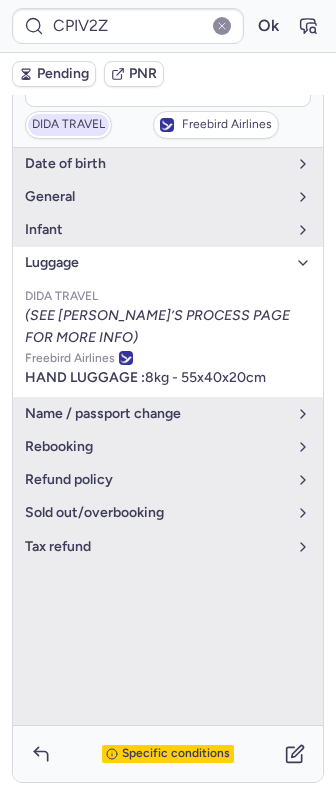 click on "DIDA TRAVEL" at bounding box center [68, 125] 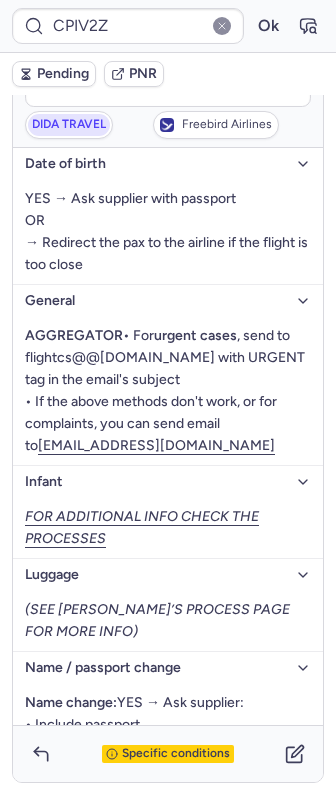 click on "DIDA TRAVEL" at bounding box center [69, 125] 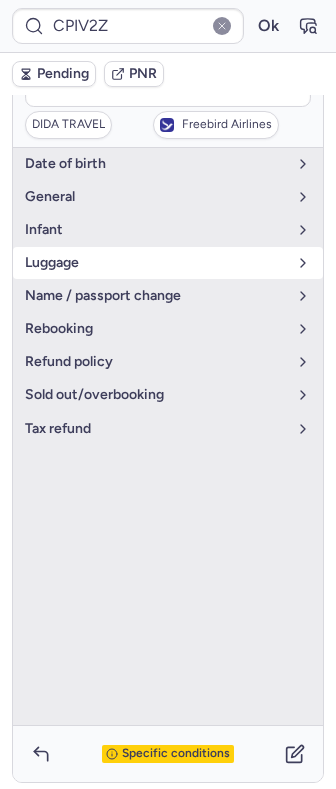 click on "luggage" at bounding box center (156, 263) 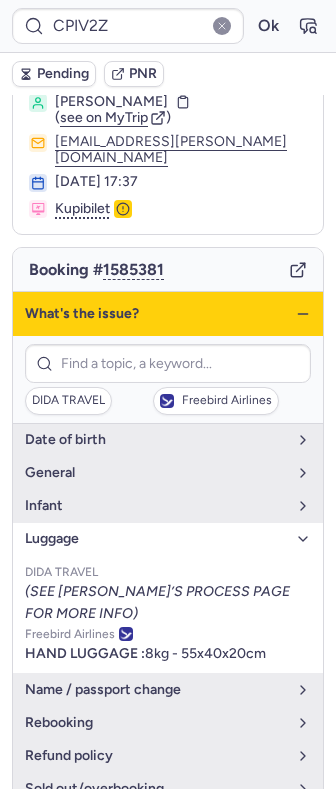scroll, scrollTop: 0, scrollLeft: 0, axis: both 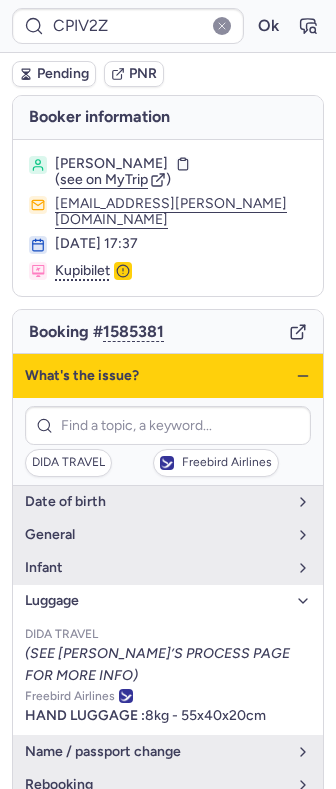 click on "What's the issue?" at bounding box center [168, 376] 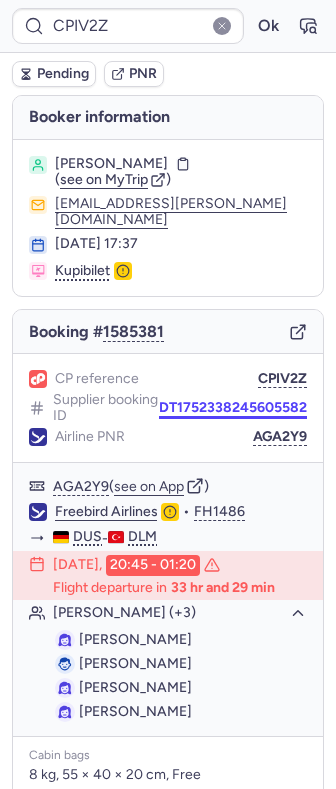 drag, startPoint x: 209, startPoint y: 424, endPoint x: 192, endPoint y: 416, distance: 18.788294 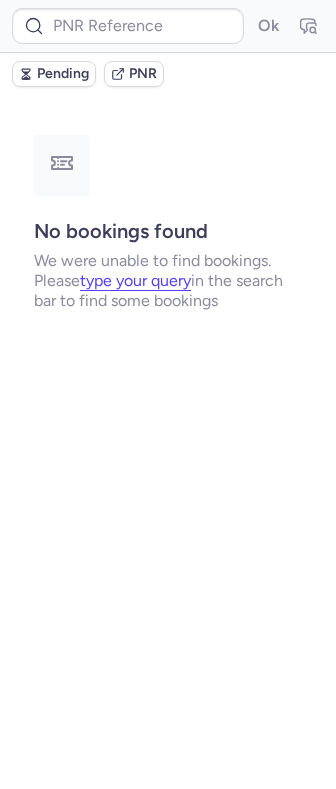 type on "CPIV2Z" 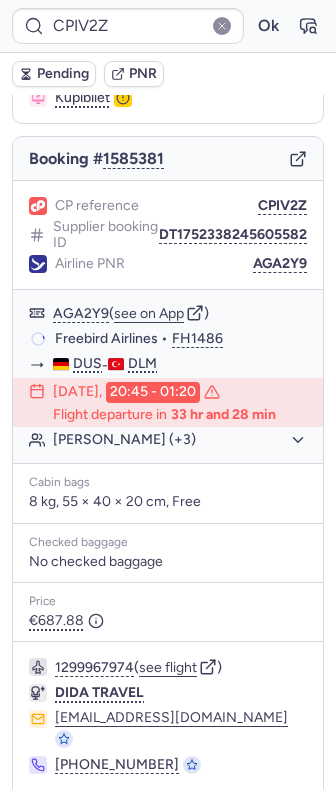 scroll, scrollTop: 238, scrollLeft: 0, axis: vertical 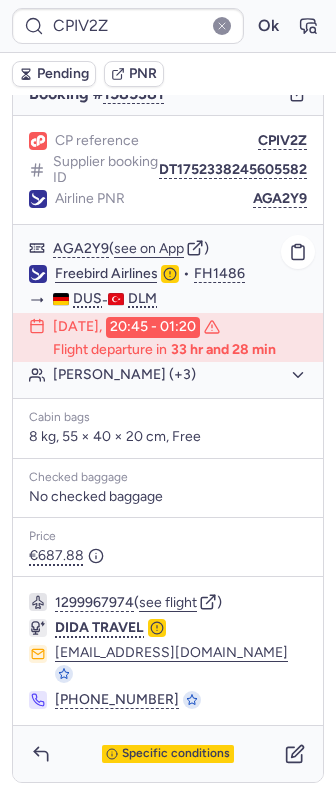 click on "Freebird Airlines" 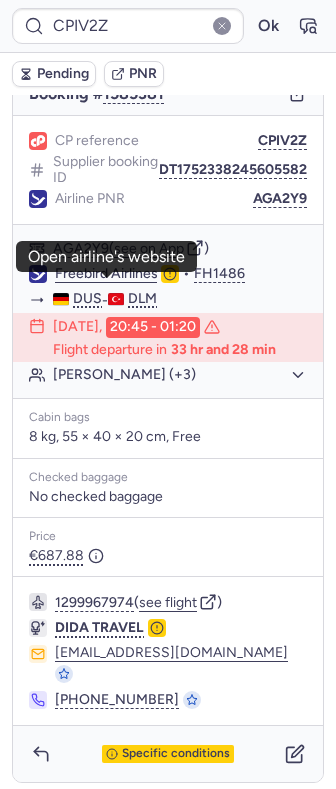click on "Airline PNR AGA2Y9" 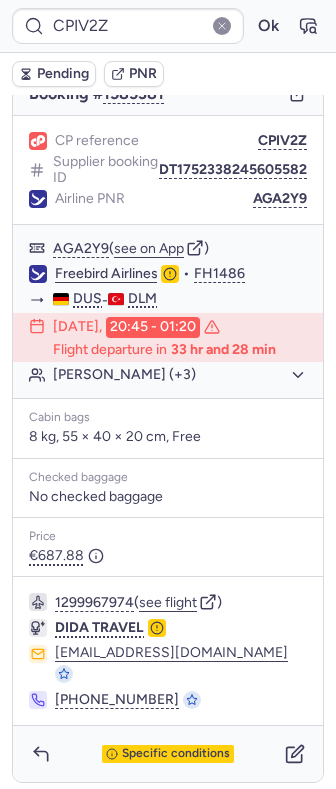 scroll, scrollTop: 0, scrollLeft: 0, axis: both 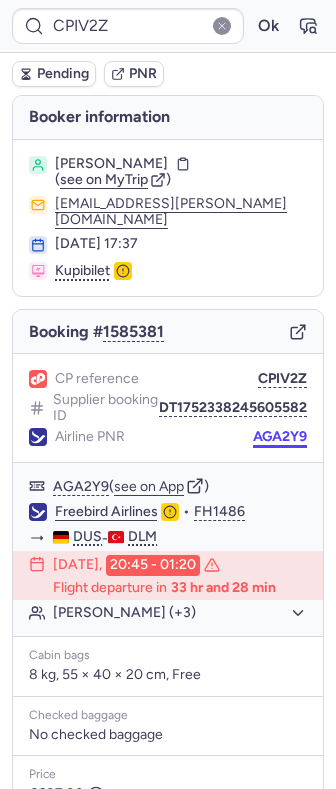 click on "CP reference CPIV2Z Supplier booking ID DT1752338245605582 Airline PNR AGA2Y9" at bounding box center [168, 408] 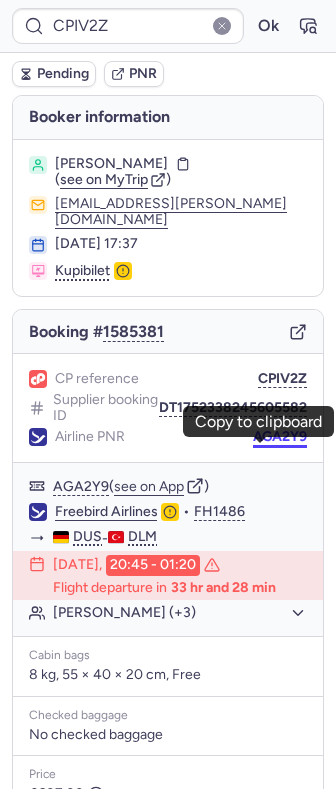 click on "AGA2Y9" at bounding box center (280, 437) 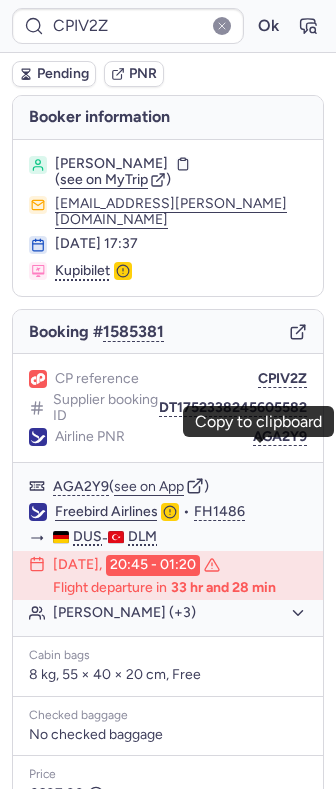 click on "Elena SOKOLOVA" at bounding box center [111, 164] 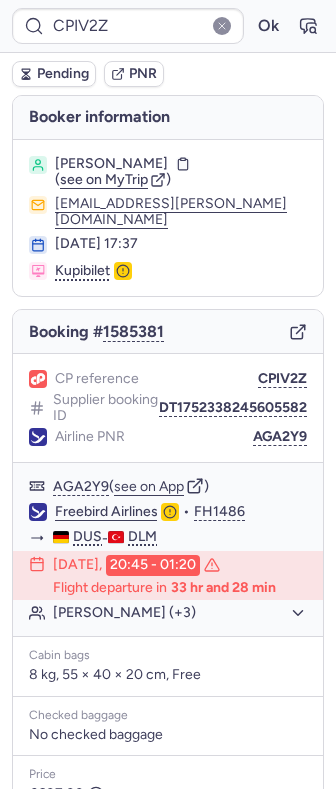 click on "Elena SOKOLOVA" at bounding box center [111, 164] 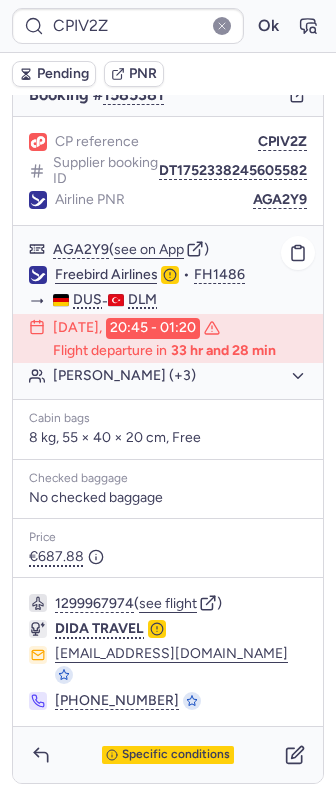 scroll, scrollTop: 238, scrollLeft: 0, axis: vertical 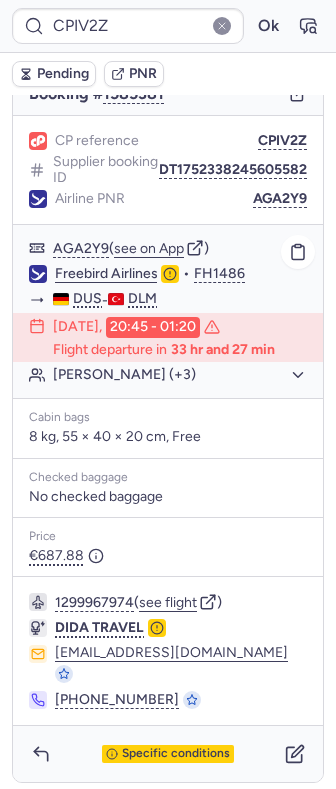 click on "Elena SOKOLOVA (+3)" 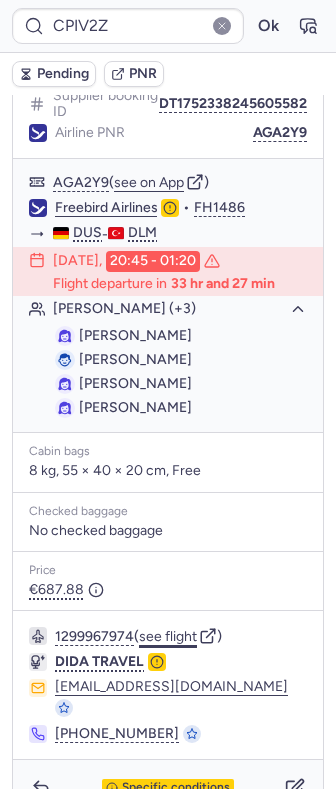 scroll, scrollTop: 338, scrollLeft: 0, axis: vertical 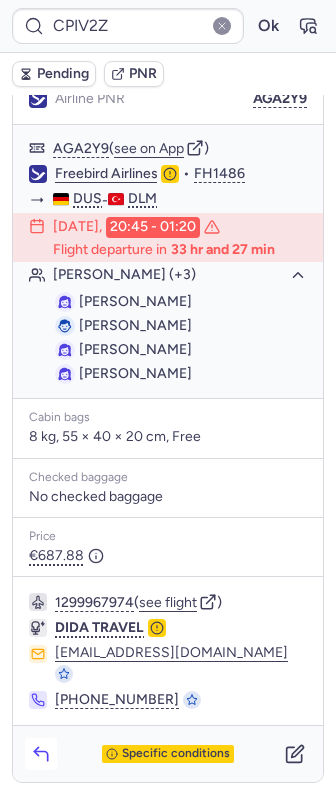 click 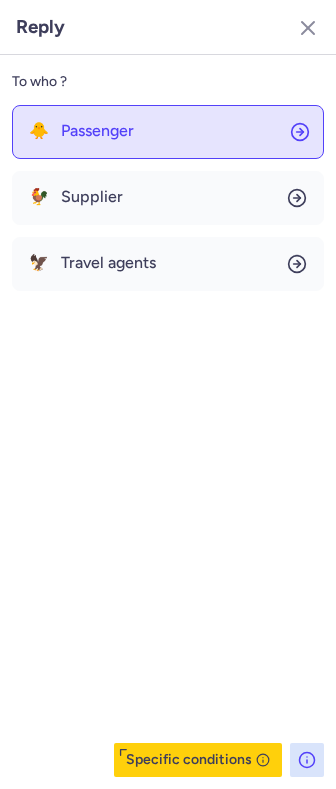click on "🐥 Passenger" 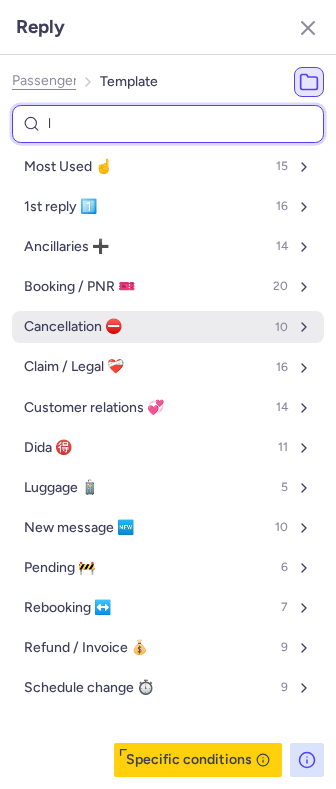 type on "lu" 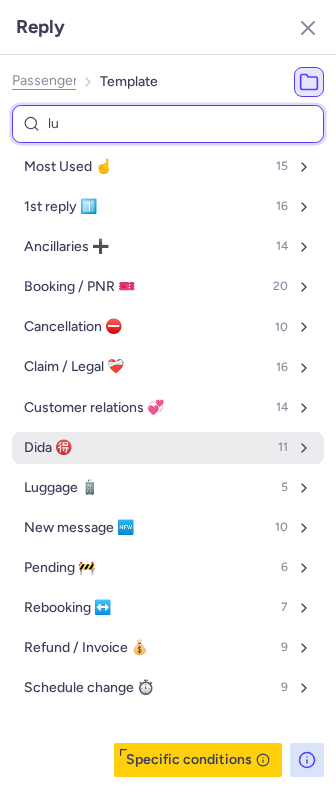 select on "en" 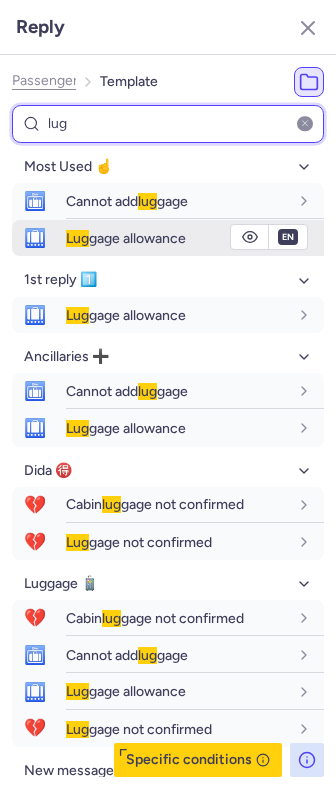 type on "lu" 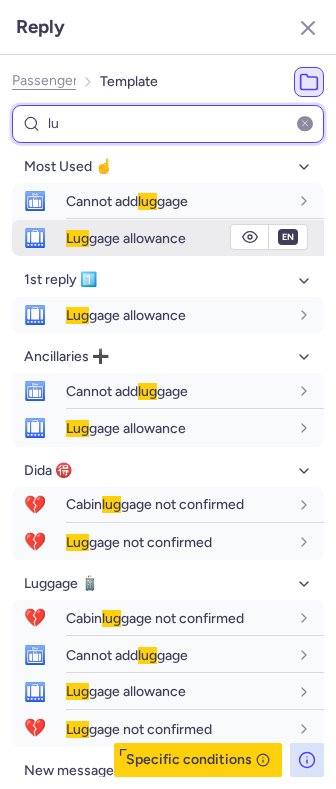 select on "en" 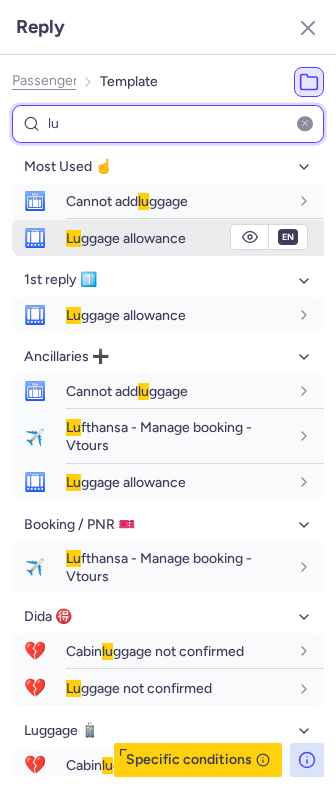 type on "l" 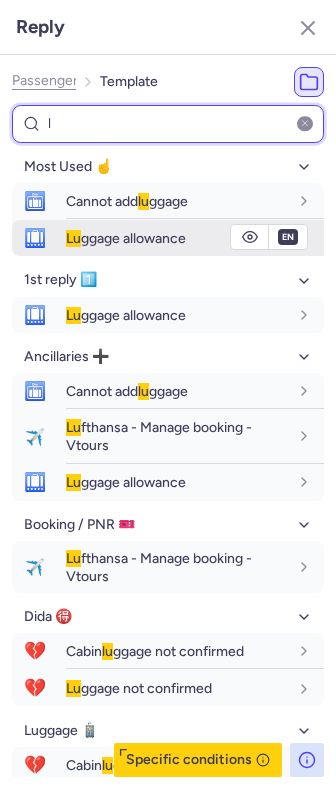 select on "en" 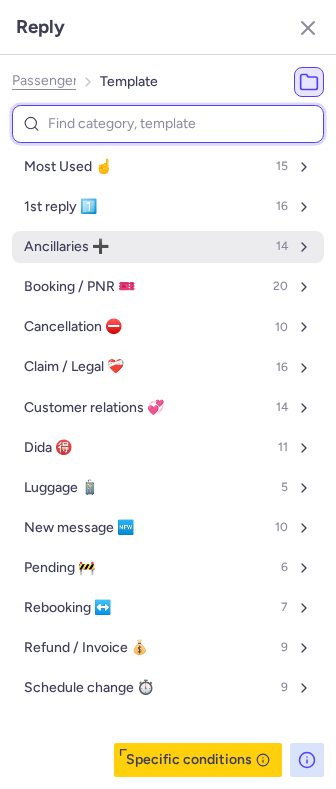 type on "p" 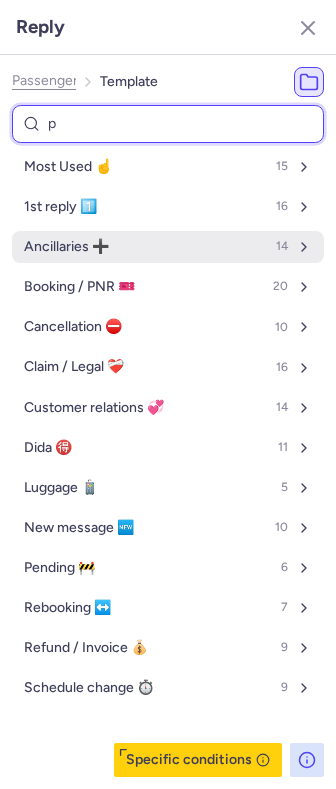 select on "en" 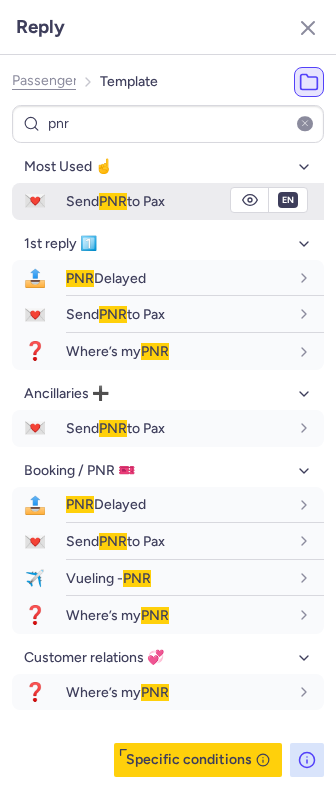 click on "Send  PNR  to Pax" at bounding box center (115, 201) 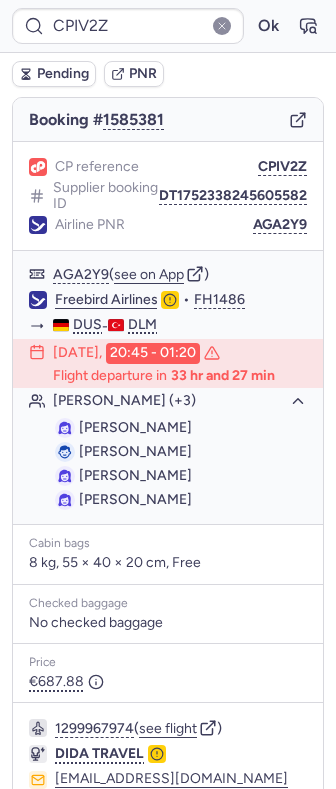 scroll, scrollTop: 72, scrollLeft: 0, axis: vertical 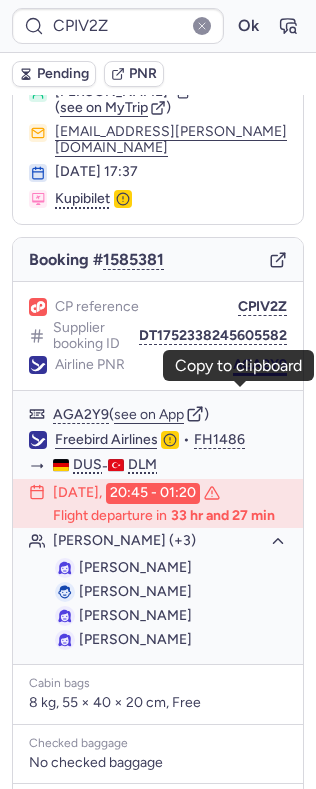 click on "AGA2Y9" at bounding box center (260, 365) 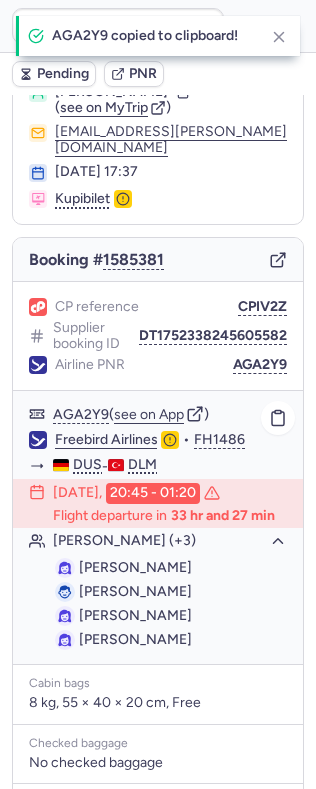 click on "Freebird Airlines" 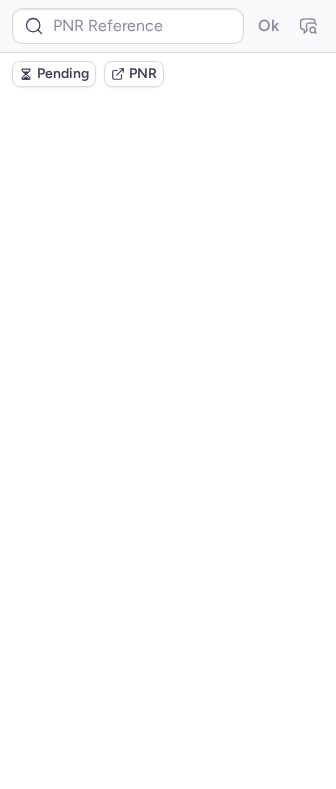 scroll, scrollTop: 0, scrollLeft: 0, axis: both 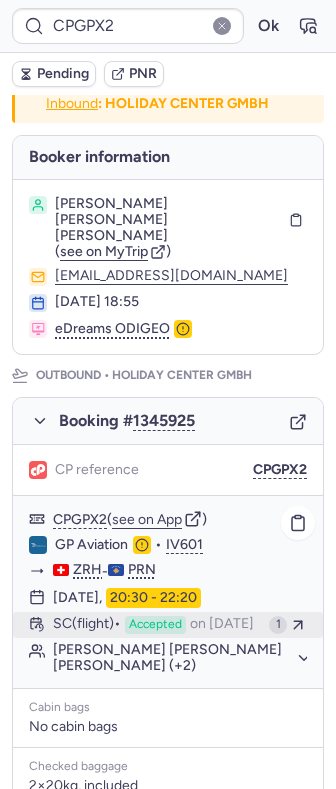click on "SC   (flight)  Accepted  on Mar 24, 2025" at bounding box center [157, 625] 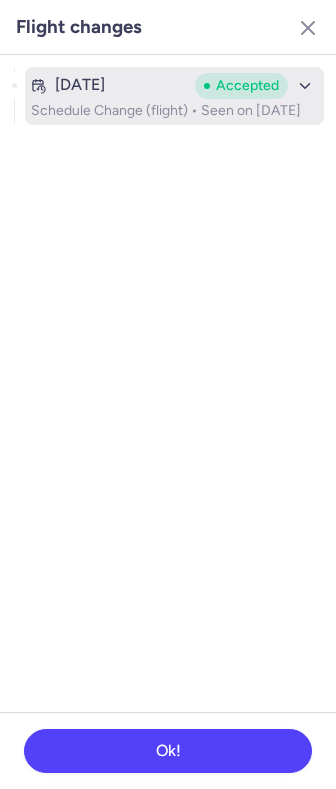 click on "Mar 22, 2025 Accepted" at bounding box center [174, 86] 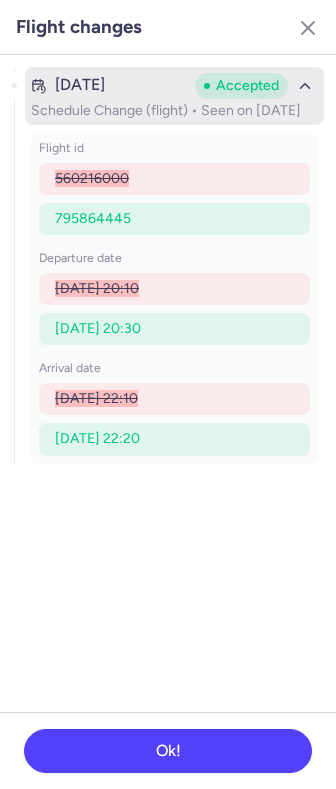click at bounding box center (305, 86) 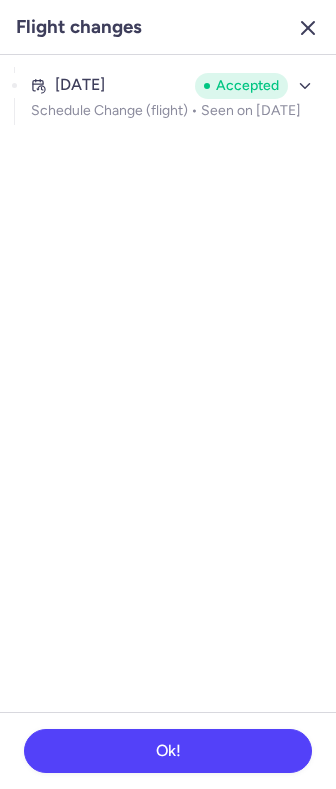 click 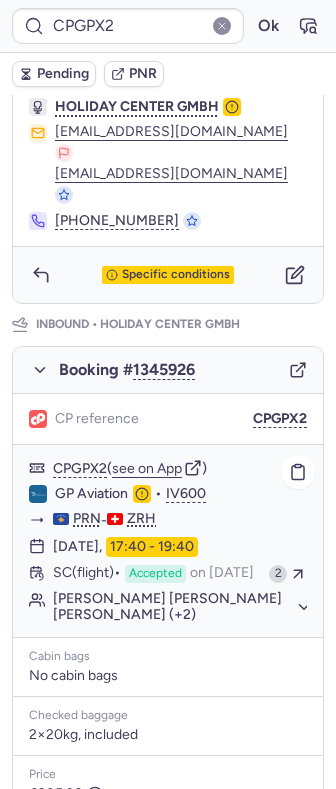 scroll, scrollTop: 1138, scrollLeft: 0, axis: vertical 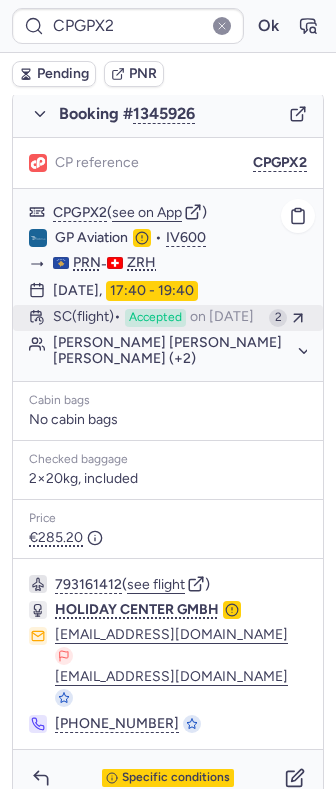 click on "Accepted" at bounding box center (155, 318) 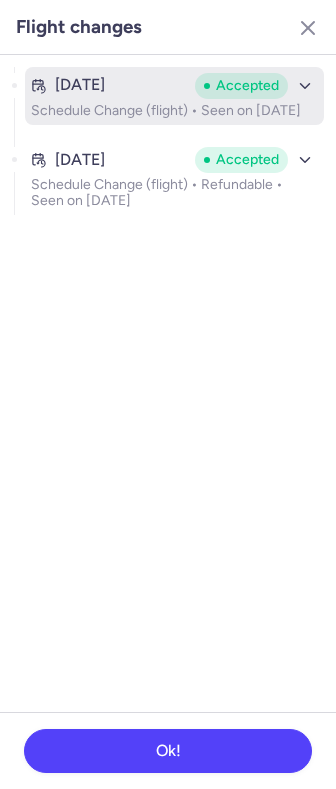 click on "Schedule Change (flight) •  Seen on Mar 22, 2025" at bounding box center [174, 111] 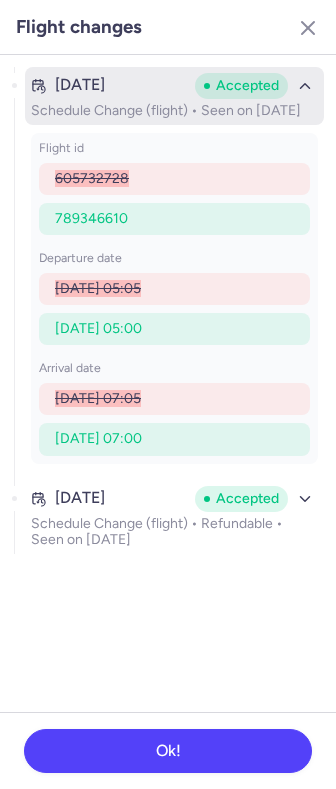 click on "Schedule Change (flight) •  Seen on Mar 22, 2025" at bounding box center [174, 111] 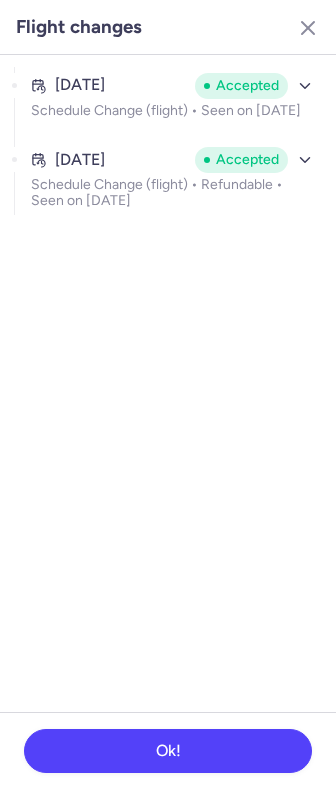 click on "Mar 20, 2025 Accepted Schedule Change (flight) •  Seen on Mar 22, 2025" at bounding box center (174, 104) 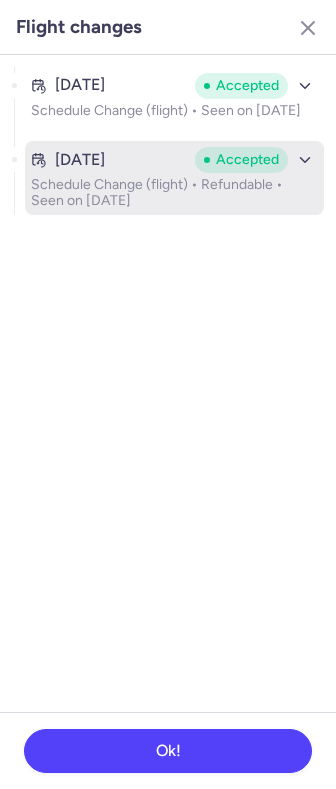click on "Jun 12, 2025" at bounding box center (109, 160) 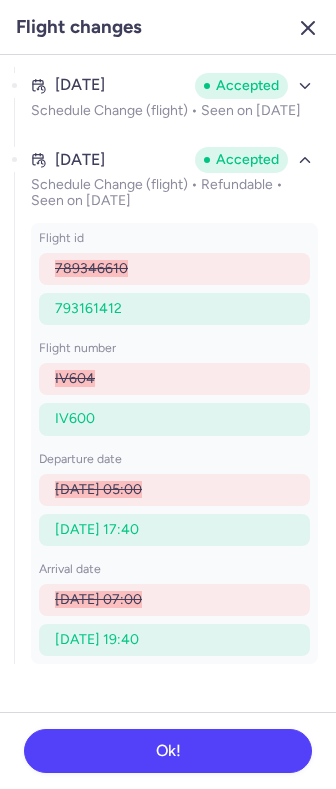 click 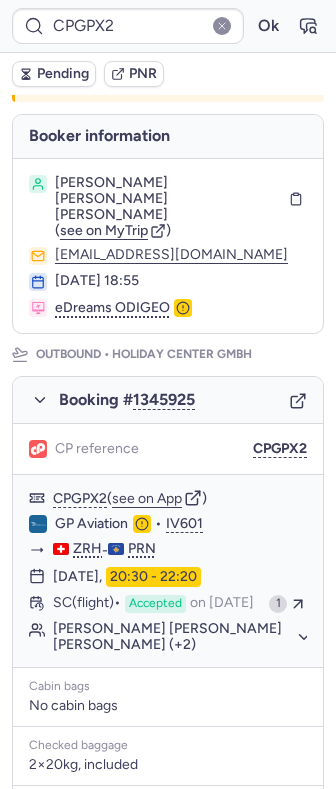 scroll, scrollTop: 266, scrollLeft: 0, axis: vertical 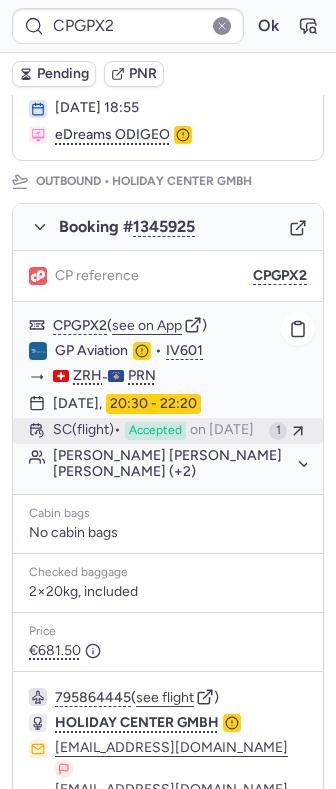 click on "Accepted" at bounding box center (155, 431) 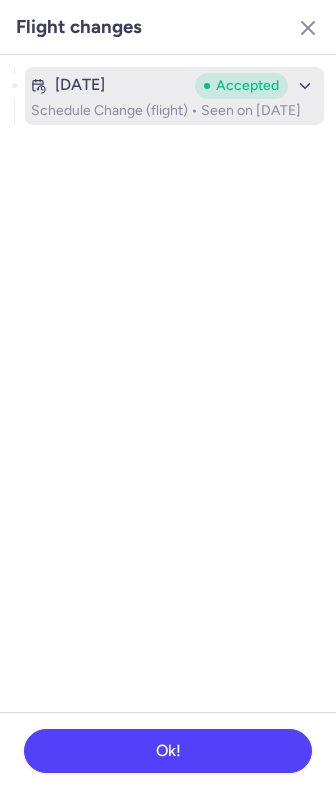 click on "Schedule Change (flight) •  Seen on Mar 24, 2025" at bounding box center (174, 111) 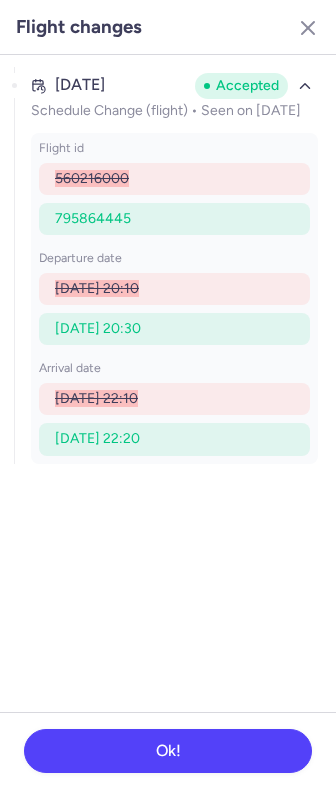 click on "Flight changes" at bounding box center [168, 27] 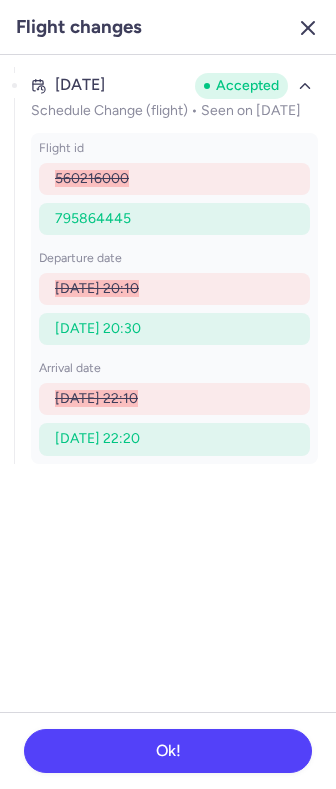click 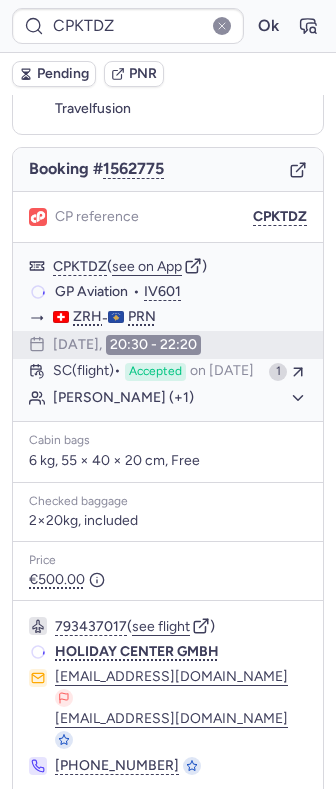 scroll, scrollTop: 136, scrollLeft: 0, axis: vertical 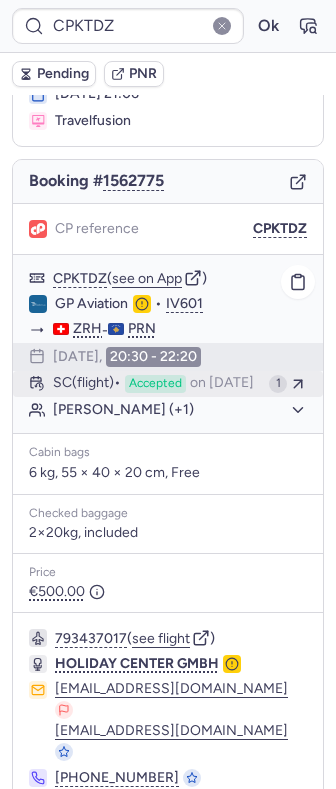 click on "SC   (flight)  Accepted  on Jul 5, 2025" at bounding box center (157, 384) 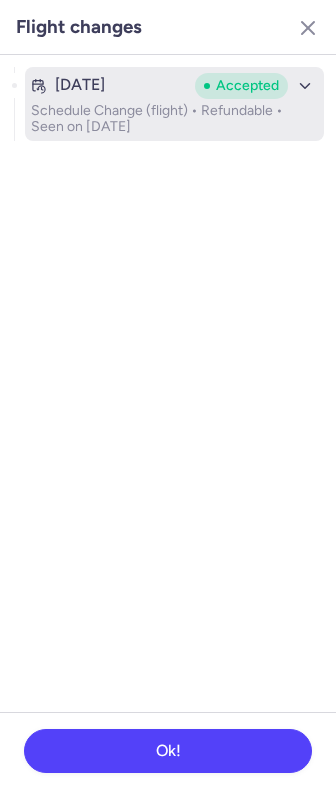 click on "Schedule Change (flight) • Refundable • Seen on Jul 5, 2025" at bounding box center (174, 119) 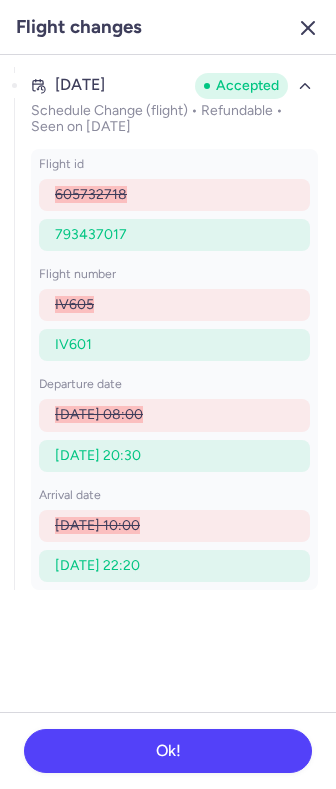 click 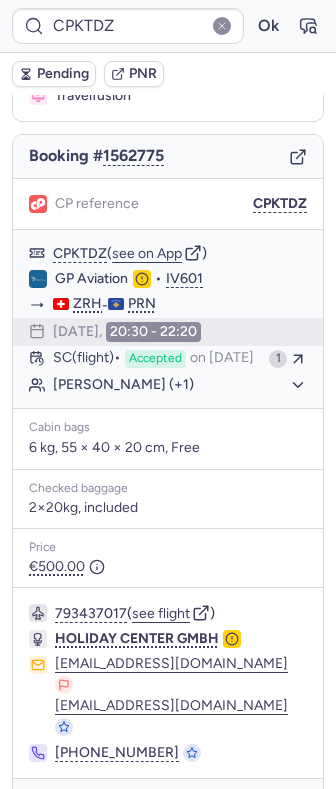 scroll, scrollTop: 204, scrollLeft: 0, axis: vertical 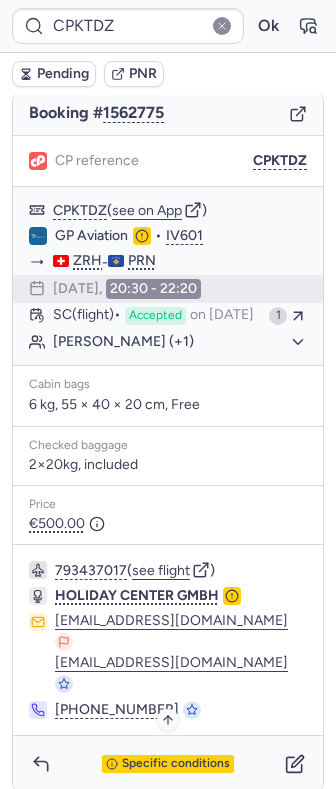 click on "Specific conditions" at bounding box center (168, 764) 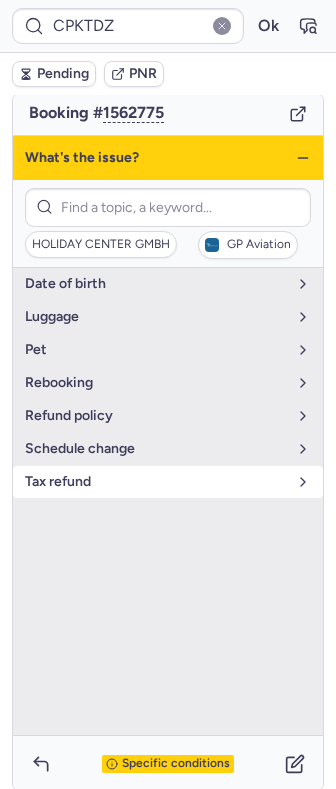 click on "tax refund" at bounding box center [156, 482] 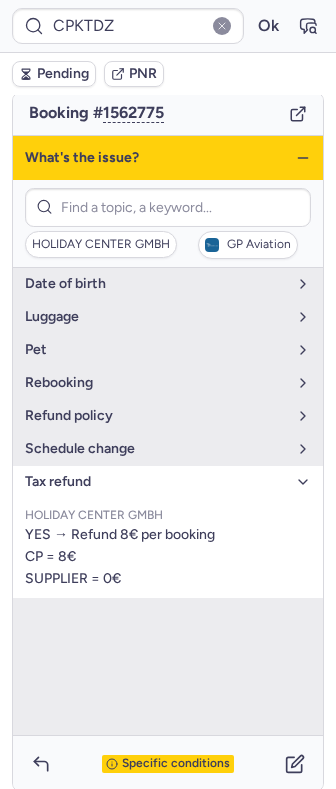 click on "tax refund" at bounding box center (156, 482) 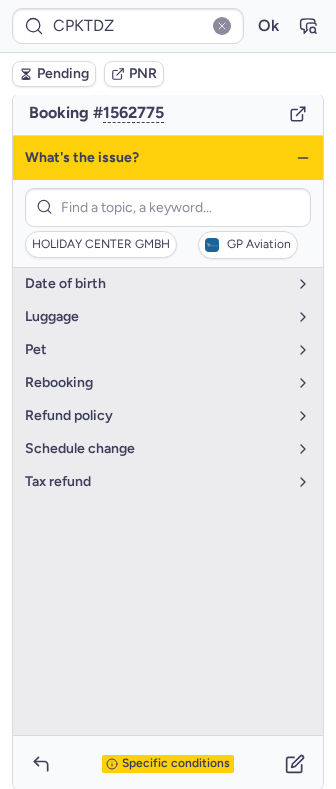 click on "What's the issue?" at bounding box center [168, 158] 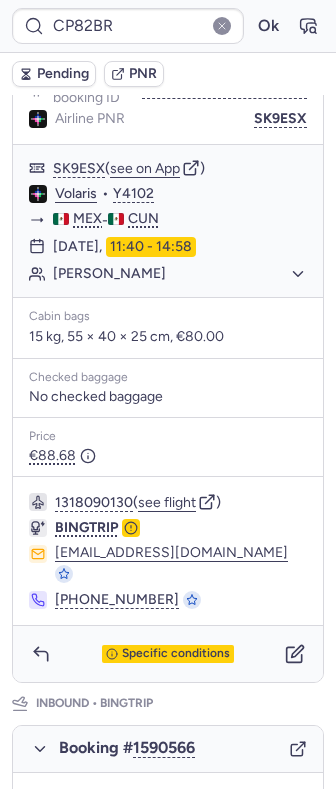 scroll, scrollTop: 564, scrollLeft: 0, axis: vertical 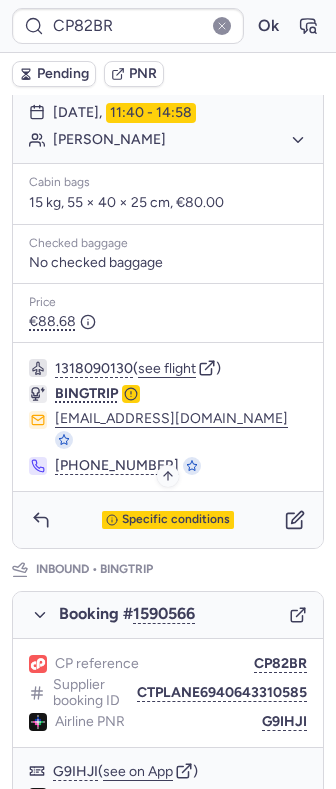 click on "Specific conditions" at bounding box center (176, 520) 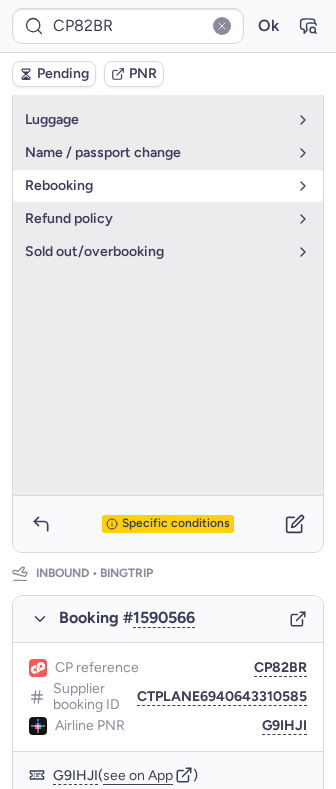 click on "rebooking" at bounding box center (168, 186) 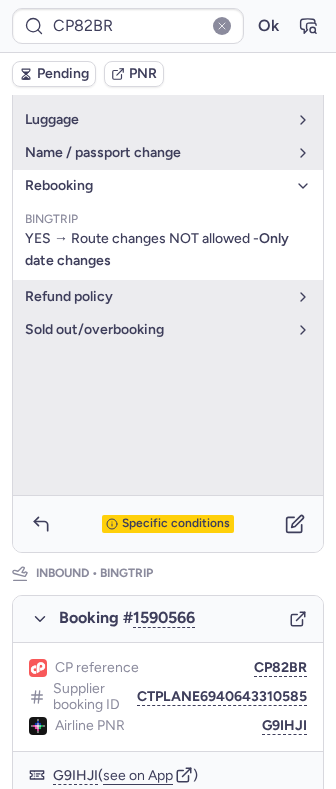 click on "rebooking" at bounding box center (156, 186) 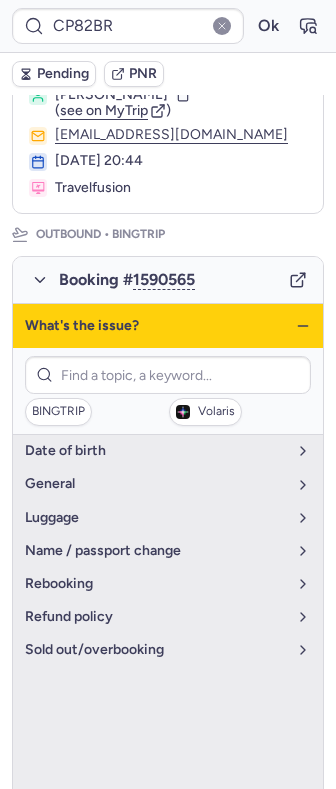 scroll, scrollTop: 160, scrollLeft: 0, axis: vertical 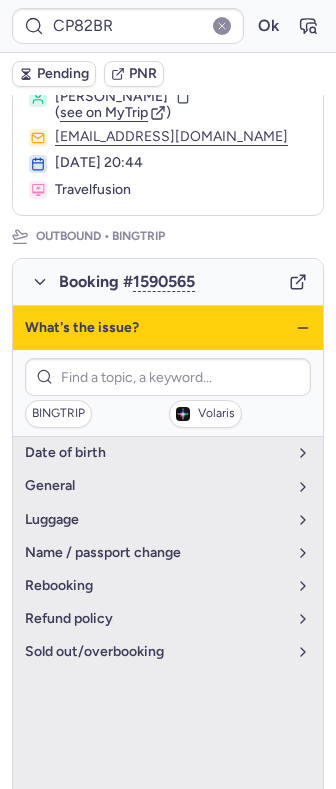 click 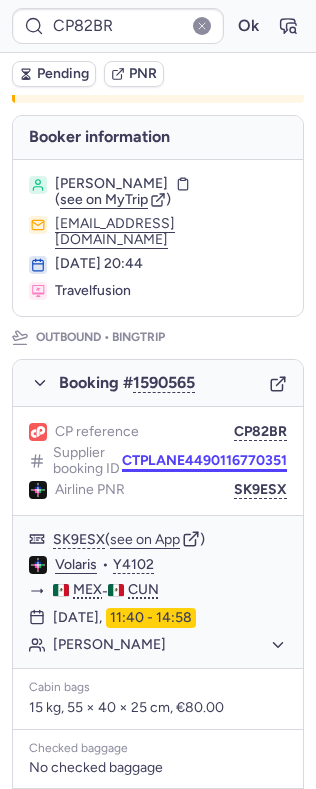 scroll, scrollTop: 133, scrollLeft: 0, axis: vertical 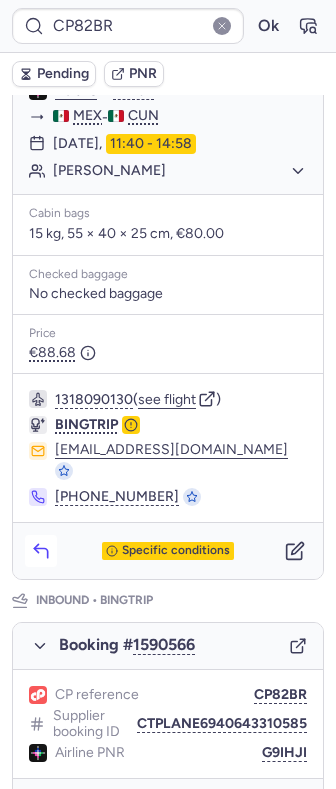 click 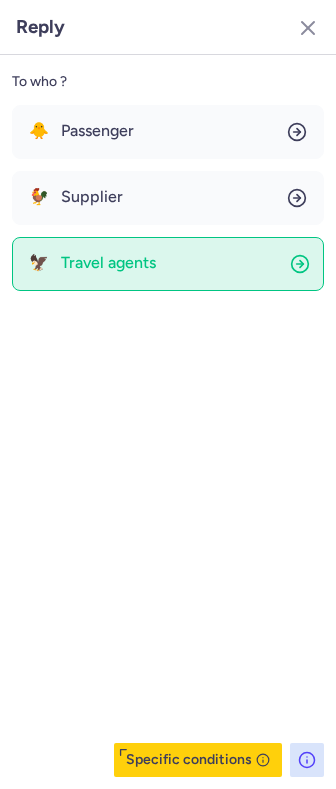click on "🦅 Travel agents" 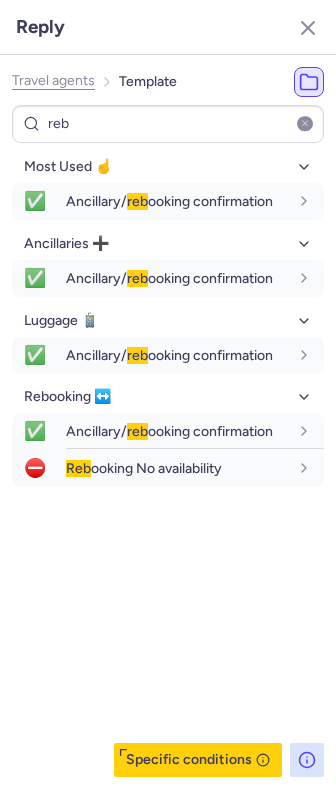 click on "Travel agents" 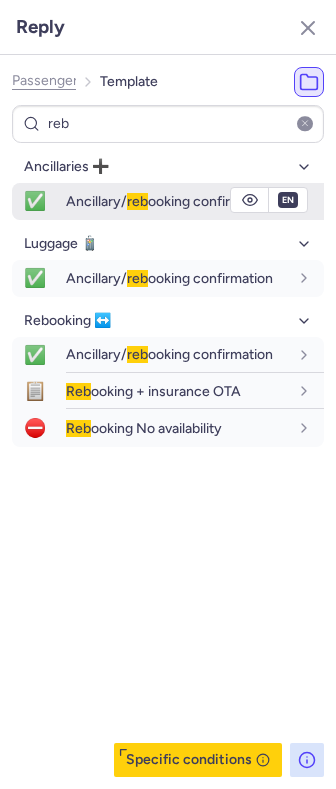 click 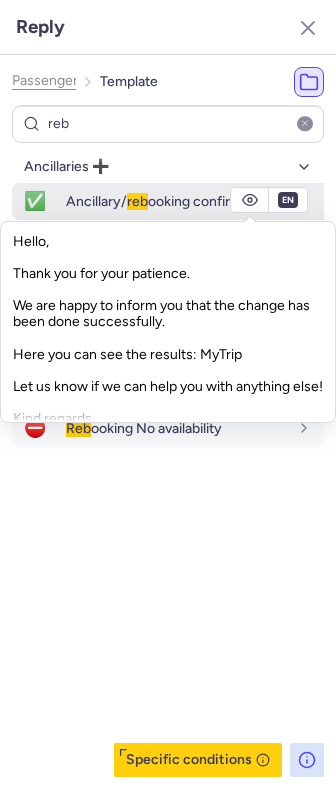 click 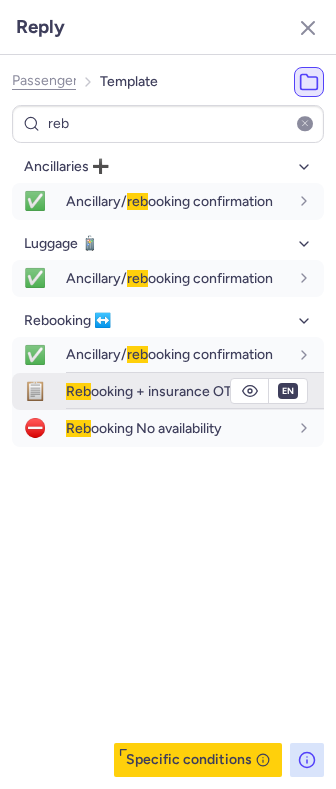 click 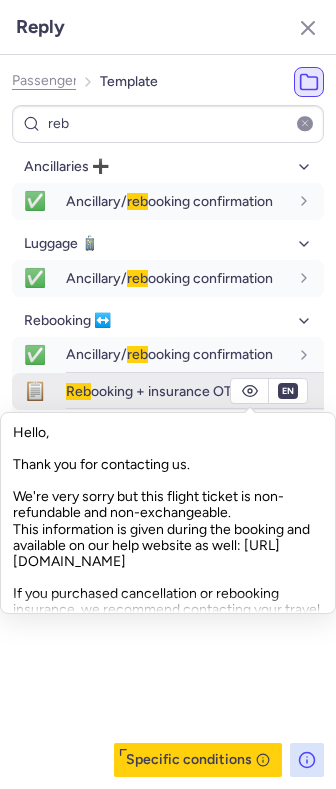click 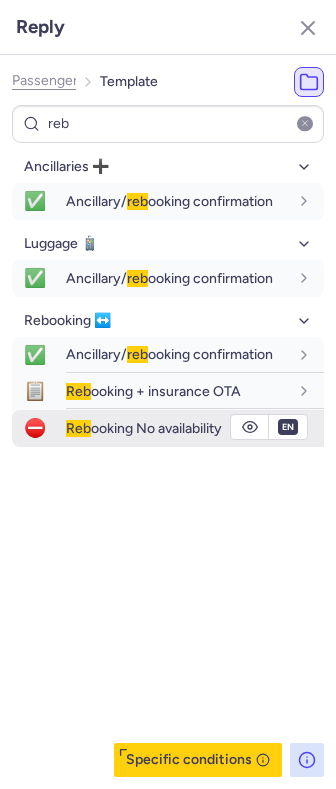 click 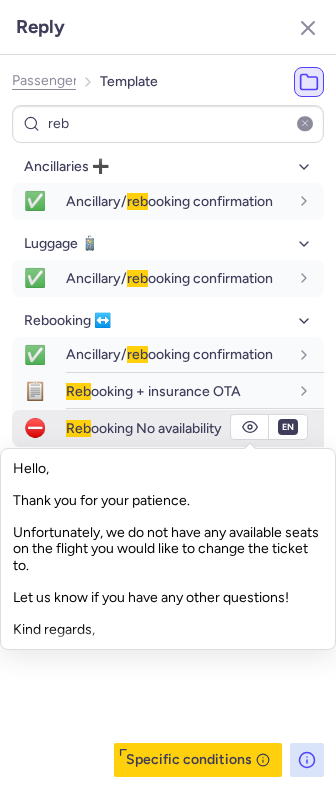 click 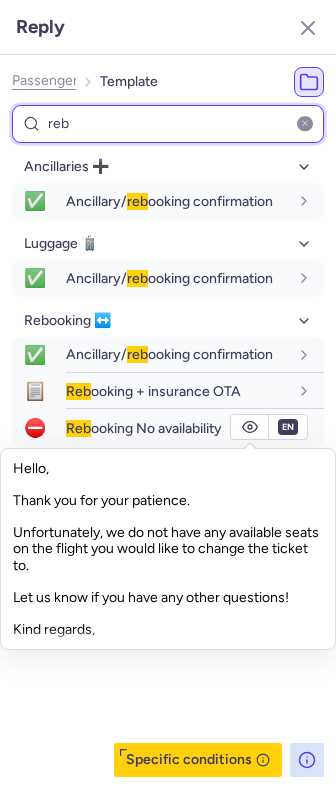 click on "reb" at bounding box center [168, 124] 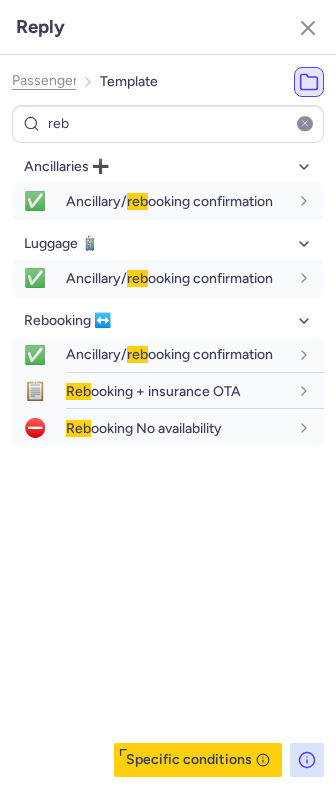 click on "Passenger" 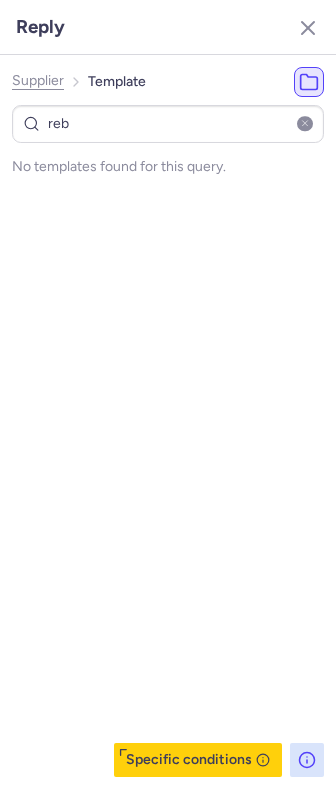 click on "Supplier" 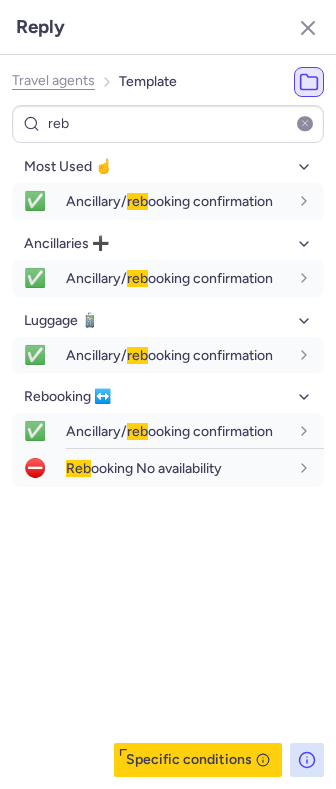 click at bounding box center (305, 124) 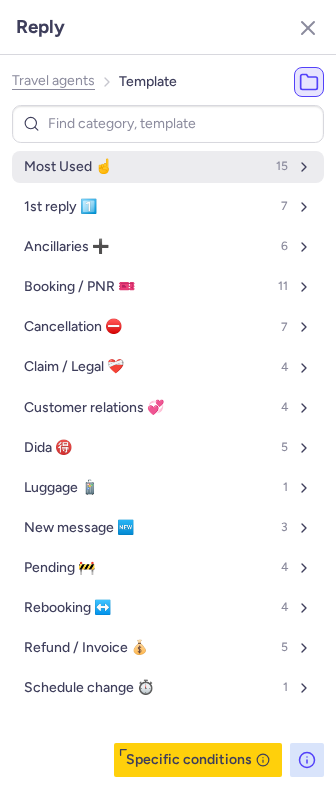 click on "Most Used ☝️" at bounding box center [68, 167] 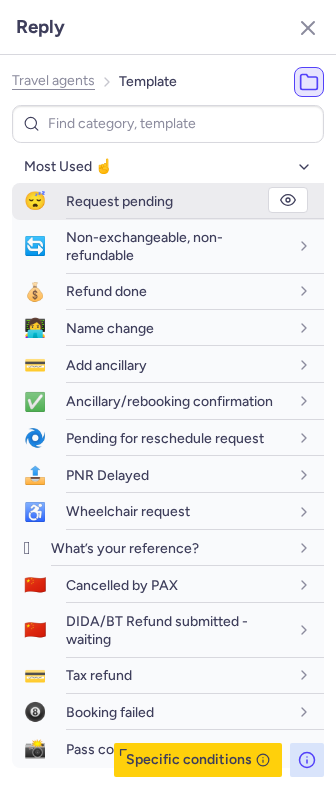 click on "Request pending" at bounding box center [119, 201] 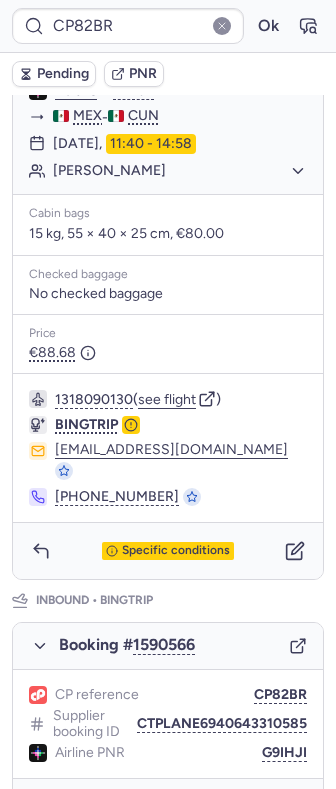 click on "Pending" at bounding box center (54, 74) 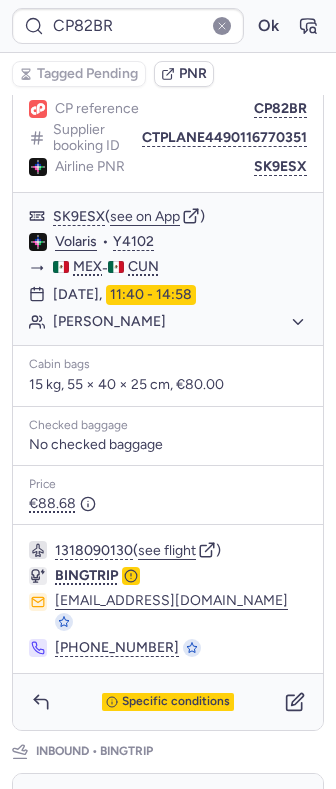 scroll, scrollTop: 400, scrollLeft: 0, axis: vertical 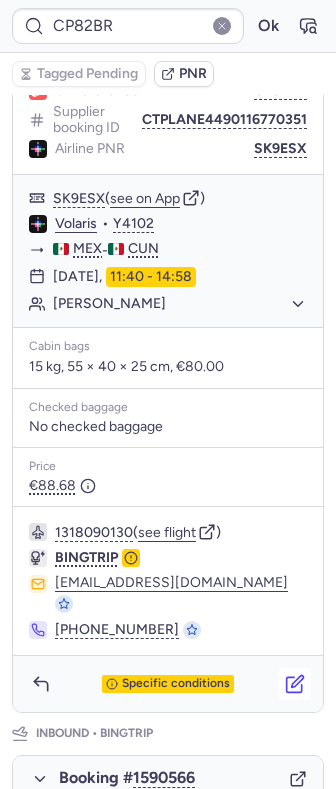 click 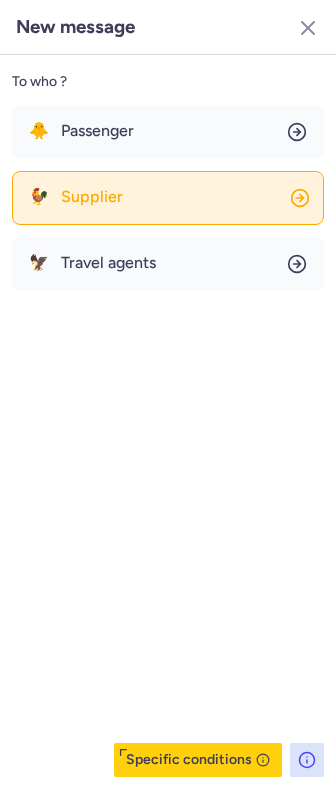click on "Supplier" at bounding box center [92, 197] 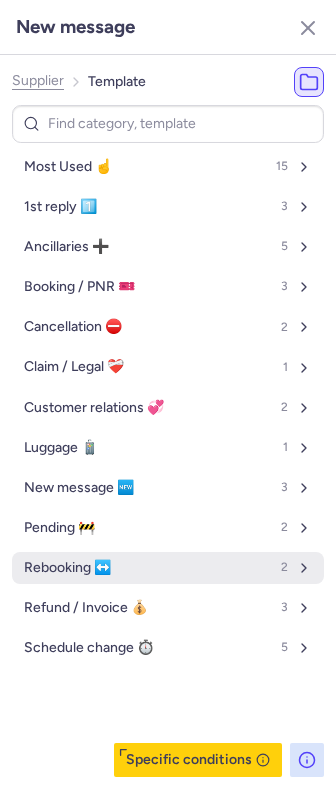click on "Rebooking ↔️" at bounding box center (67, 568) 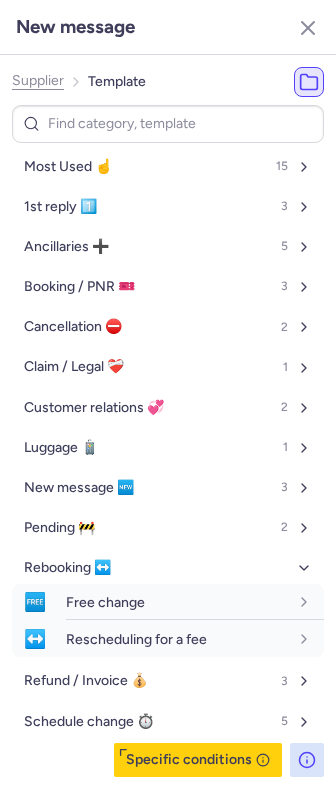 scroll, scrollTop: 2, scrollLeft: 0, axis: vertical 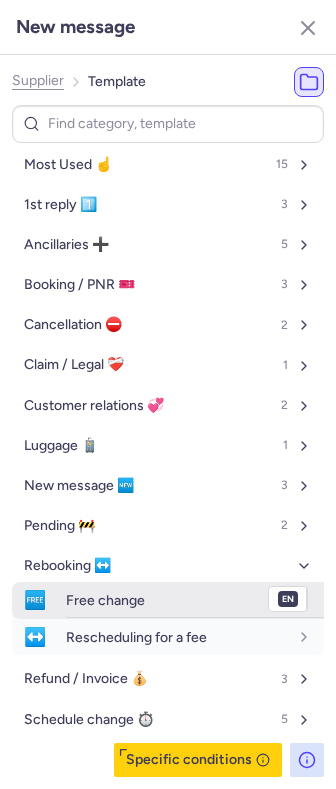 click on "Free change" at bounding box center (177, 600) 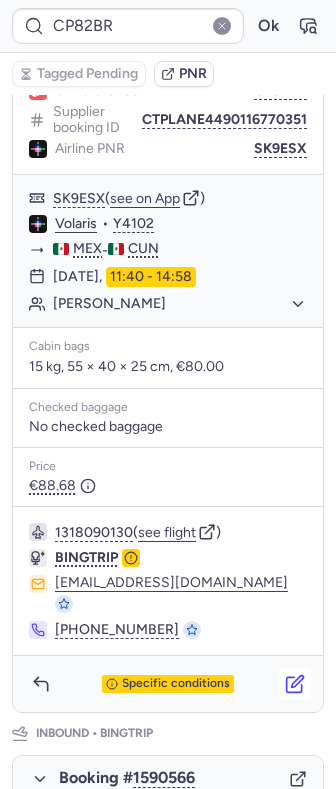 click 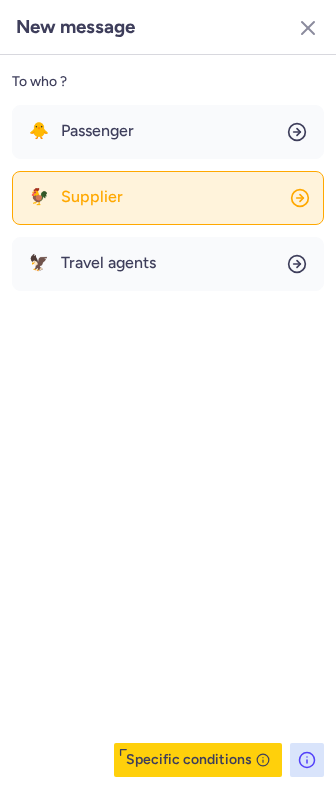 click on "🐓 Supplier" 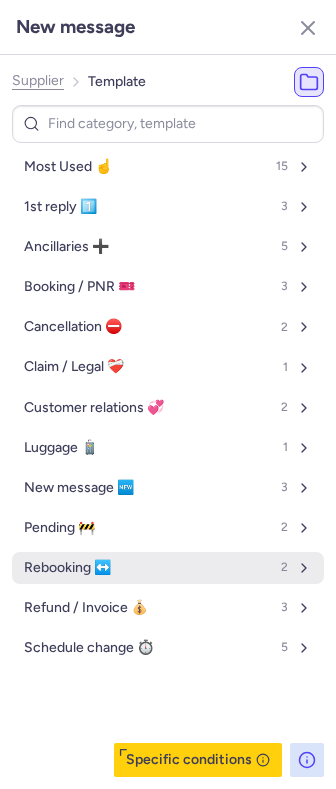 click on "Rebooking ↔️ 2" at bounding box center [168, 568] 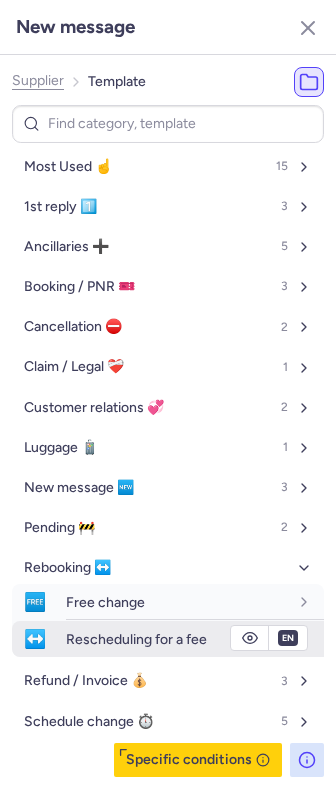 click on "Rescheduling for a fee" at bounding box center [136, 639] 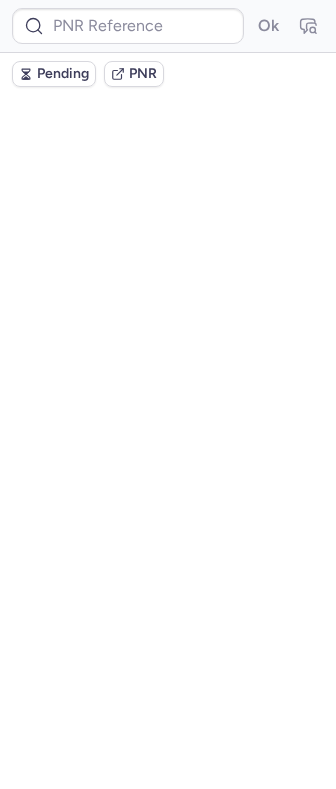 scroll, scrollTop: 0, scrollLeft: 0, axis: both 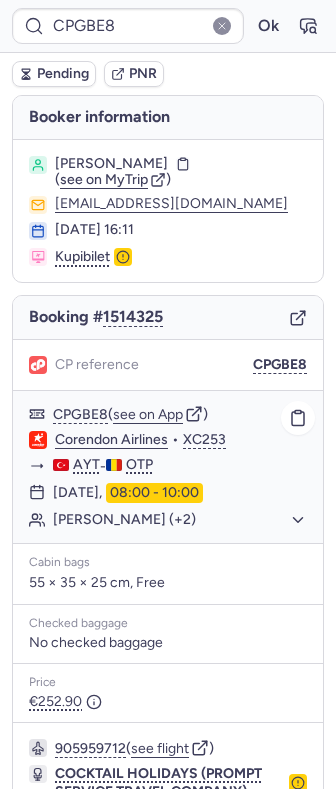click on "Liliia LINNIK (+2)" 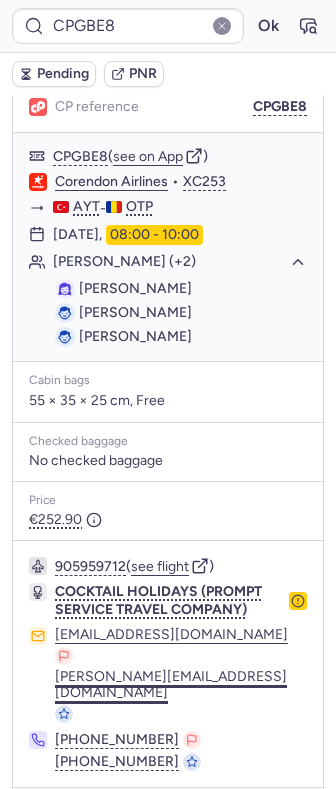 scroll, scrollTop: 260, scrollLeft: 0, axis: vertical 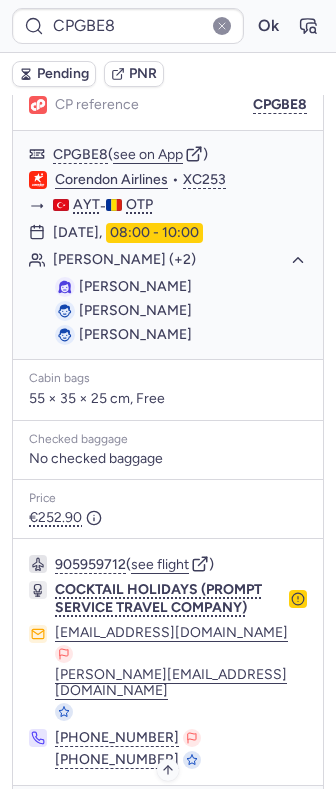 click on "Specific conditions" at bounding box center [168, 814] 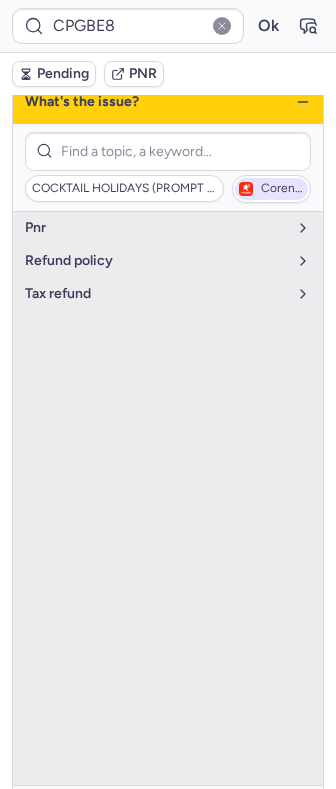 scroll, scrollTop: 0, scrollLeft: 0, axis: both 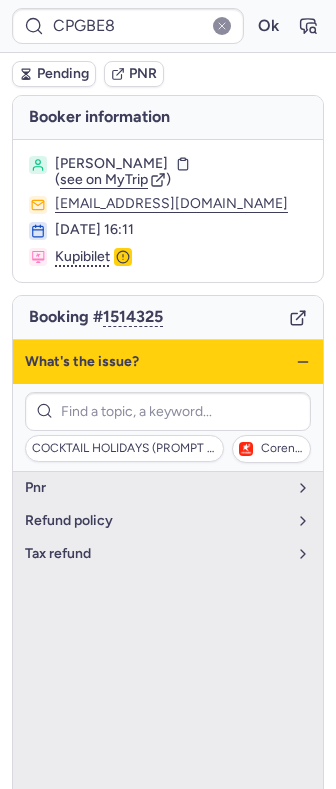 click 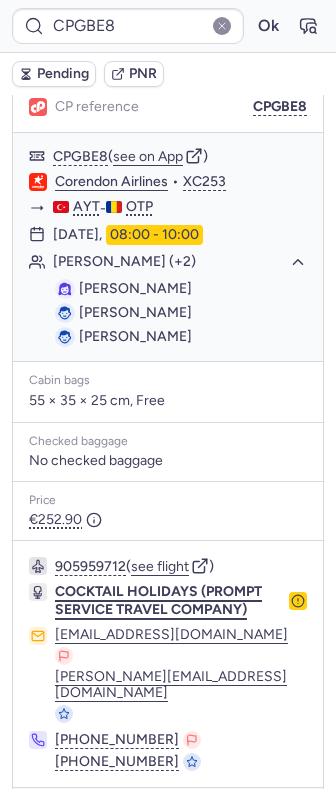 scroll, scrollTop: 260, scrollLeft: 0, axis: vertical 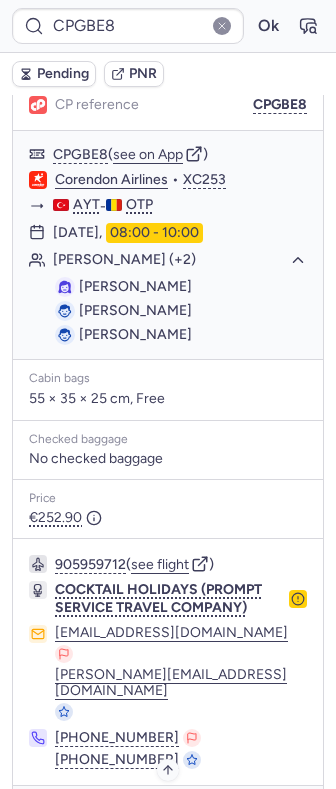 click on "Specific conditions" at bounding box center (176, 814) 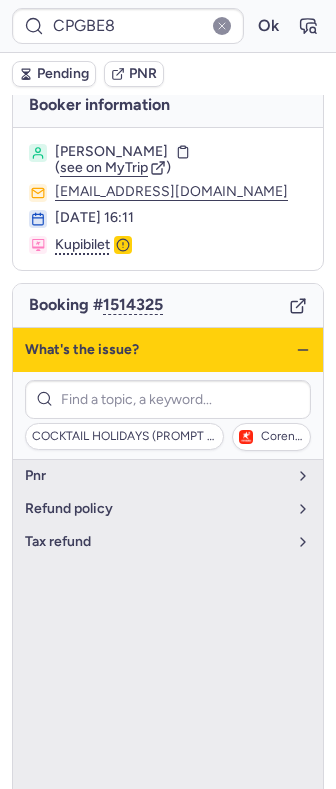 scroll, scrollTop: 0, scrollLeft: 0, axis: both 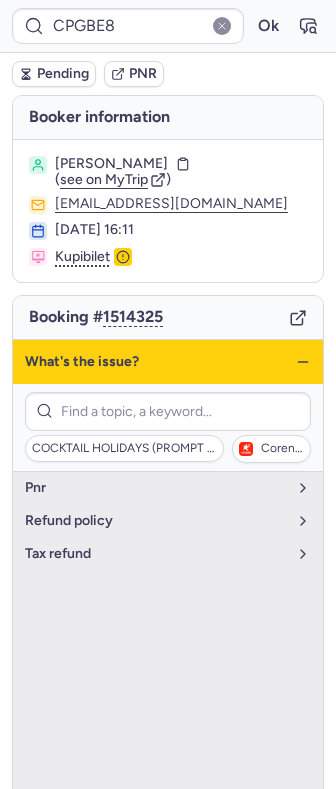 click on "What's the issue?" at bounding box center (168, 362) 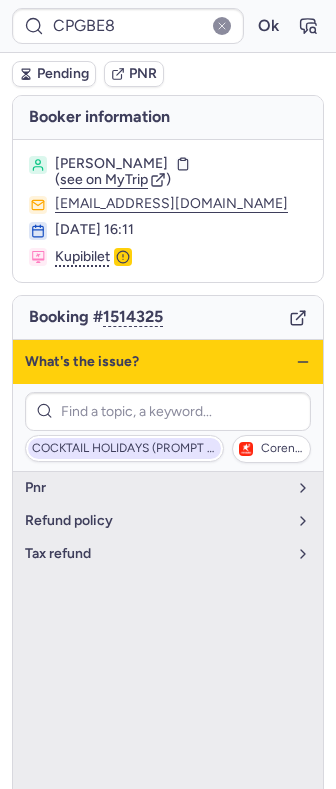 click on "COCKTAIL HOLIDAYS (PROMPT SERVICE TRAVEL COMPANY)" at bounding box center (124, 449) 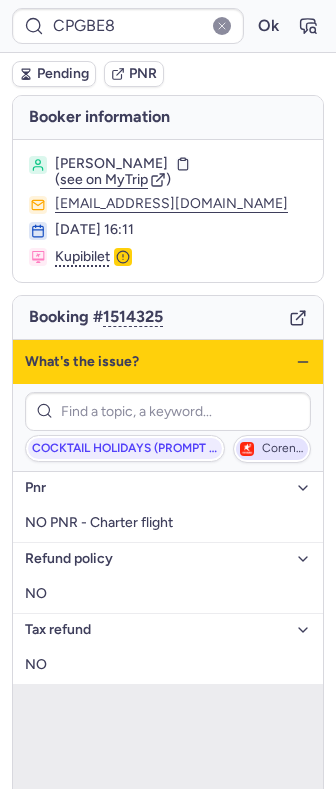 click on "Corendon Airlines" at bounding box center [283, 449] 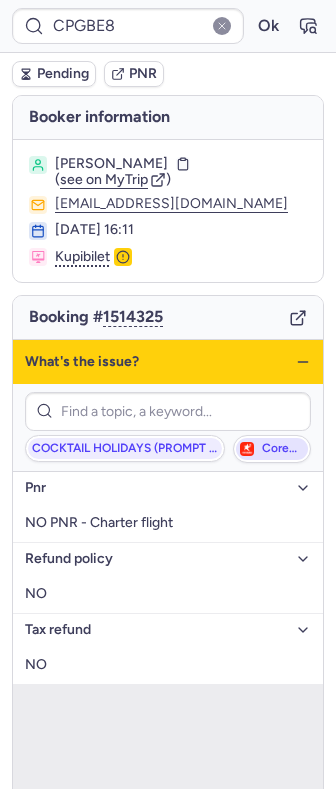 click on "Corendon Airlines" at bounding box center [272, 449] 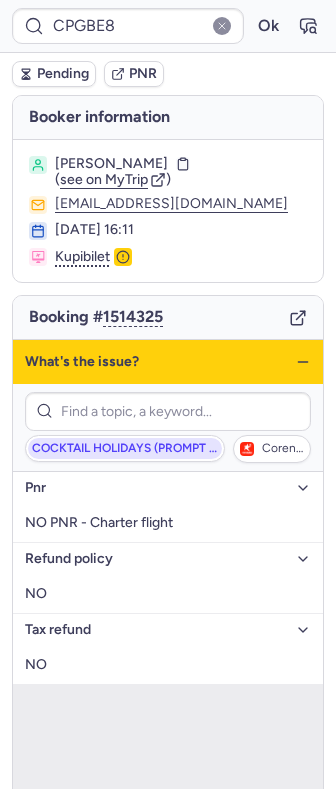 click on "COCKTAIL HOLIDAYS (PROMPT SERVICE TRAVEL COMPANY)" at bounding box center (125, 449) 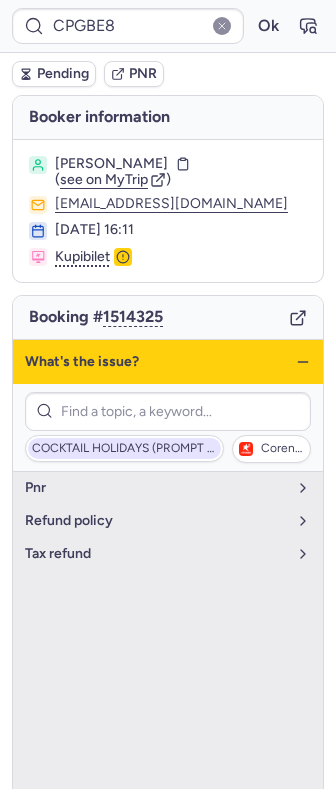 click on "COCKTAIL HOLIDAYS (PROMPT SERVICE TRAVEL COMPANY)" at bounding box center [124, 449] 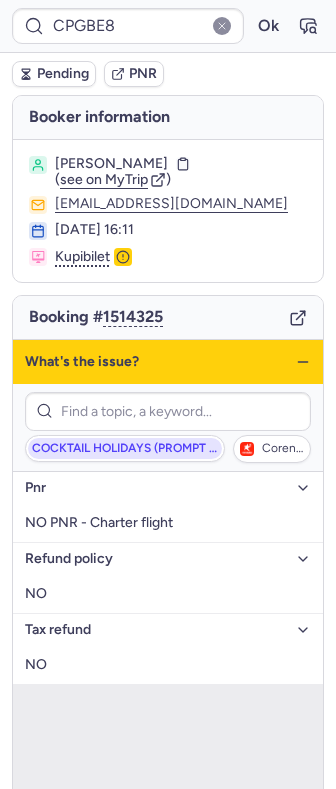 click on "COCKTAIL HOLIDAYS (PROMPT SERVICE TRAVEL COMPANY)" at bounding box center [125, 449] 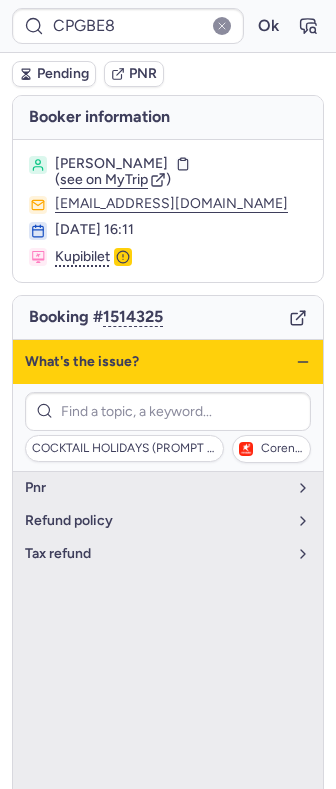 click on "What's the issue?" at bounding box center [168, 362] 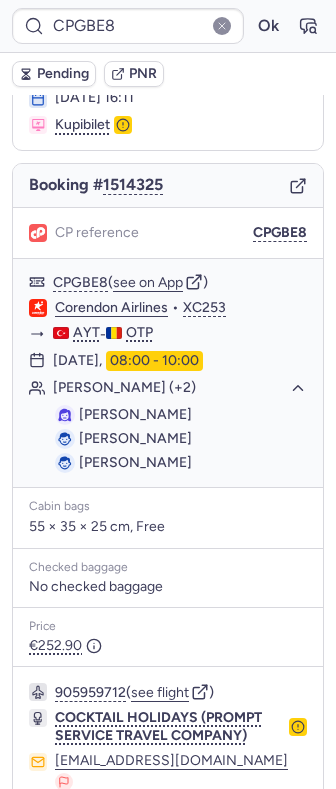 scroll, scrollTop: 260, scrollLeft: 0, axis: vertical 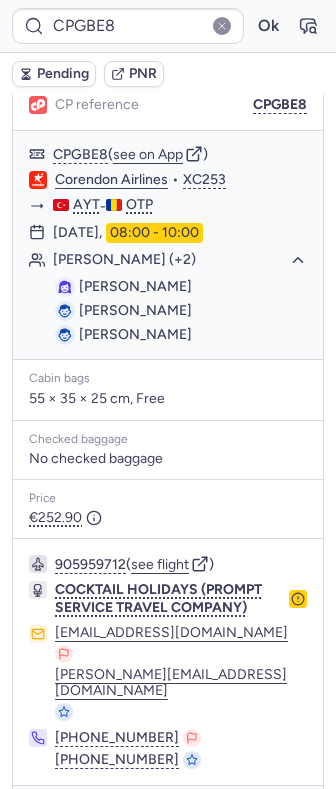 click 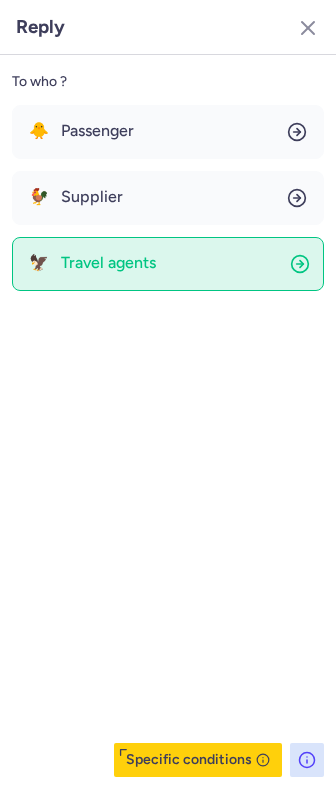 click on "🦅 Travel agents" 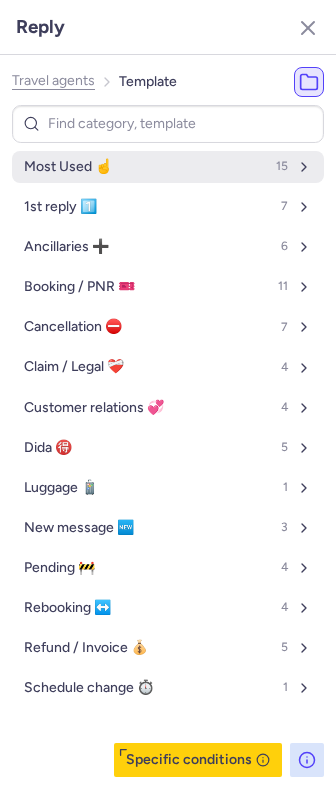 click on "Most Used ☝️" at bounding box center [68, 167] 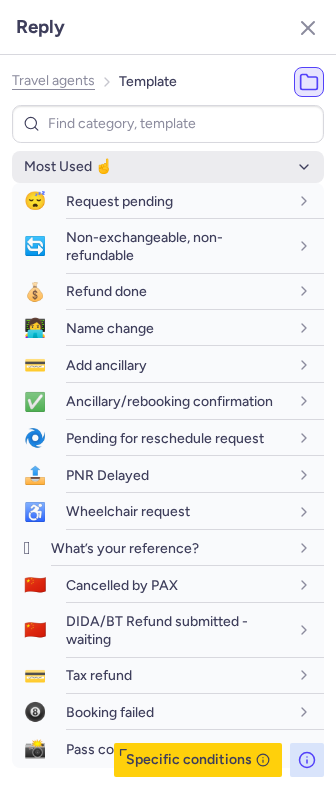 click on "Most Used ☝️" at bounding box center (168, 167) 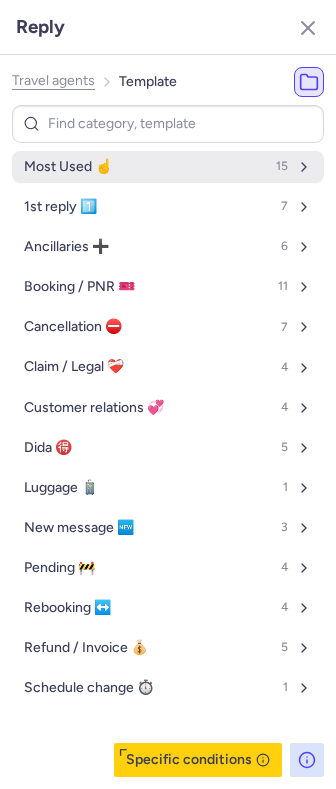 click on "Most Used ☝️ 15" at bounding box center [168, 167] 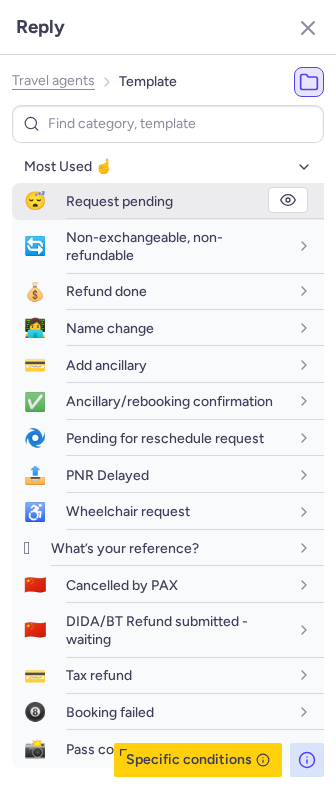 click on "Request pending" at bounding box center [119, 201] 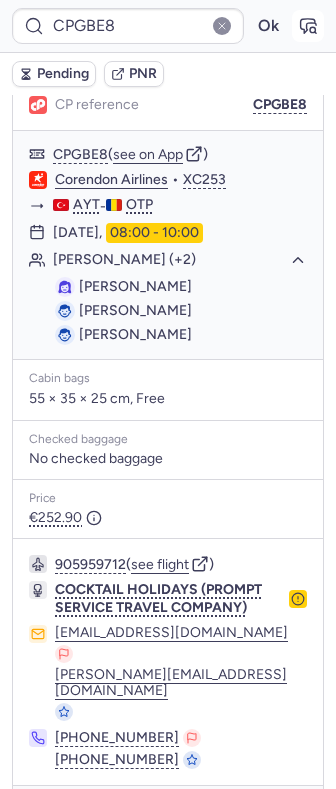 click 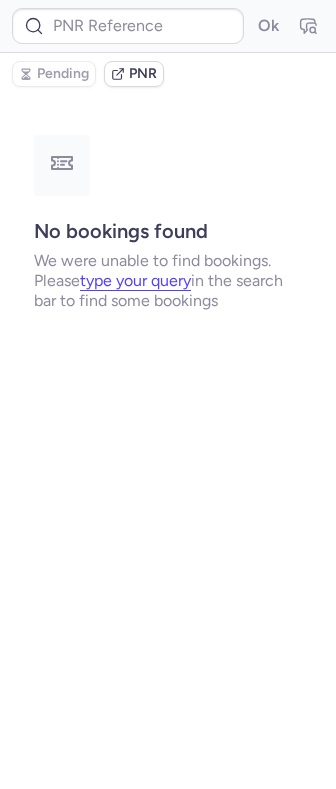 scroll, scrollTop: 0, scrollLeft: 0, axis: both 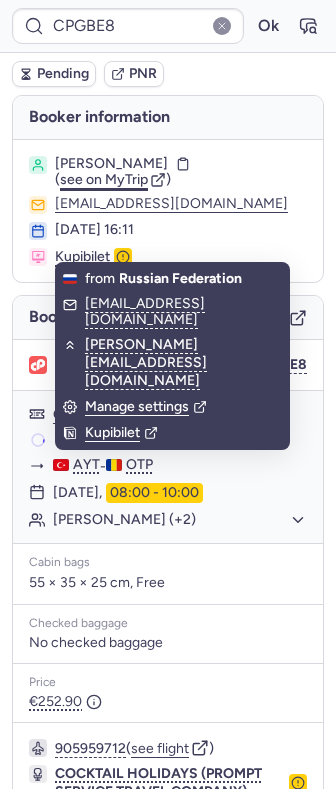 click on "see on MyTrip" at bounding box center (104, 179) 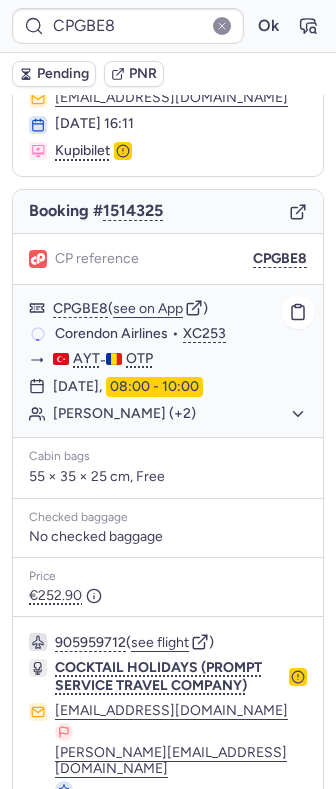scroll, scrollTop: 50, scrollLeft: 0, axis: vertical 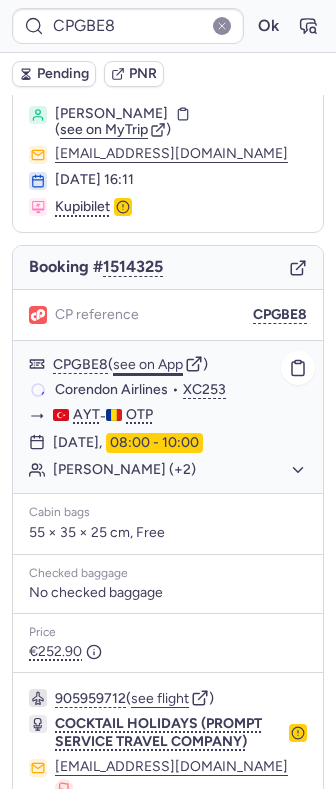 click on "see on App" 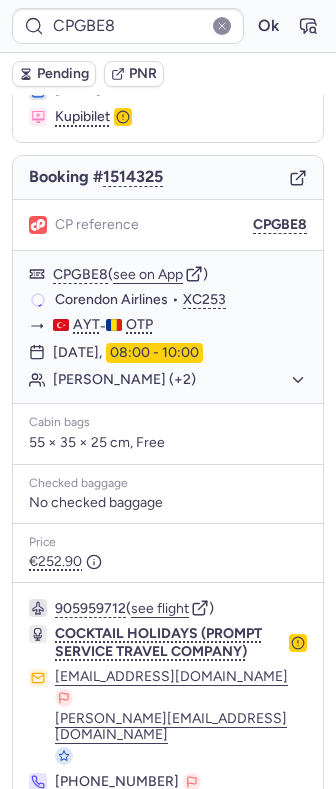 scroll, scrollTop: 184, scrollLeft: 0, axis: vertical 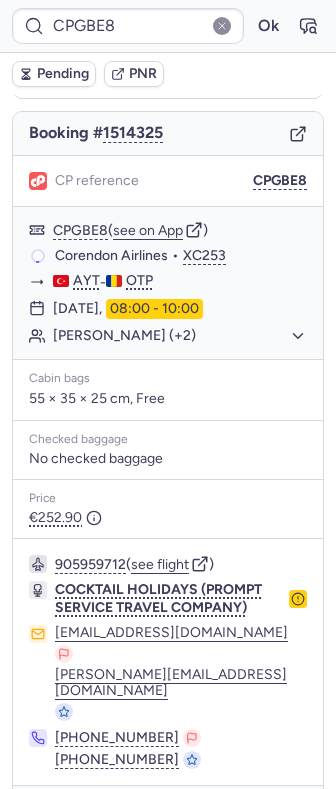 click at bounding box center (41, 814) 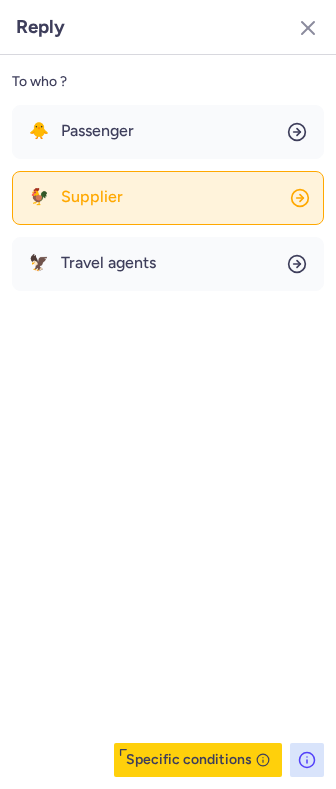 click on "🐓 Supplier" 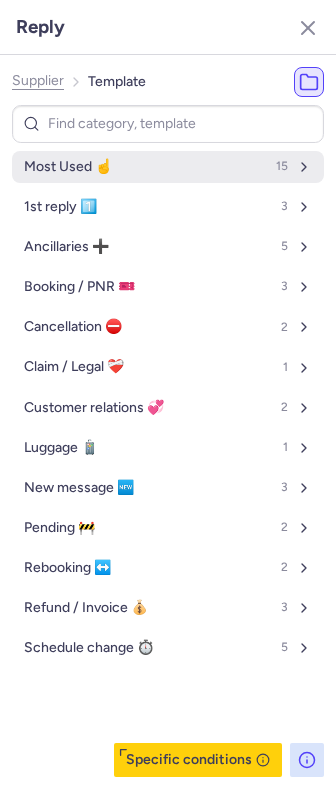 click on "Most Used ☝️ 15" at bounding box center [168, 167] 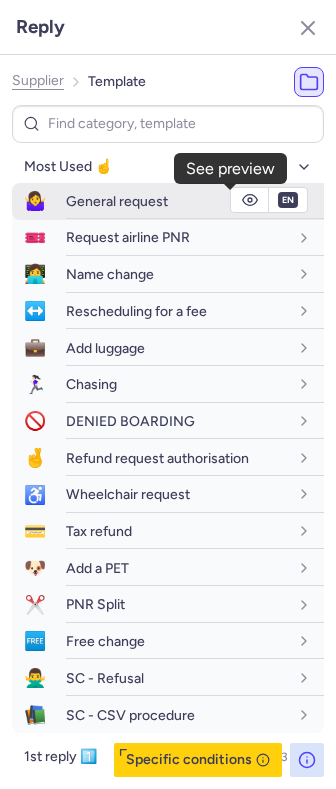 click 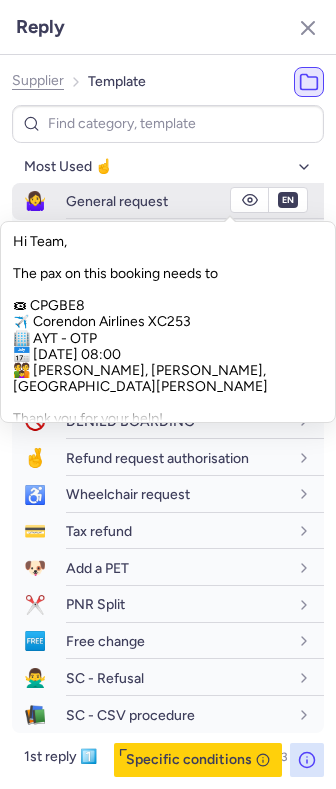 click 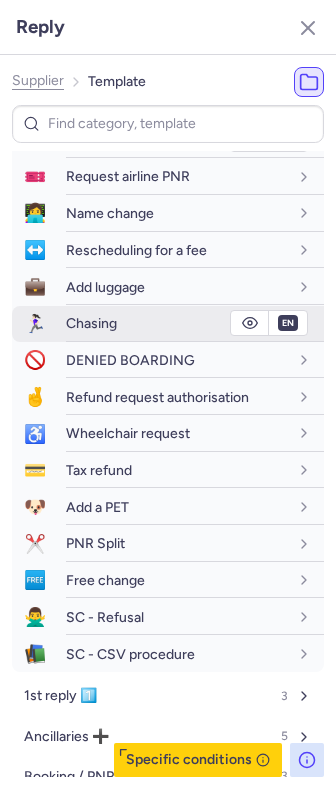 scroll, scrollTop: 0, scrollLeft: 0, axis: both 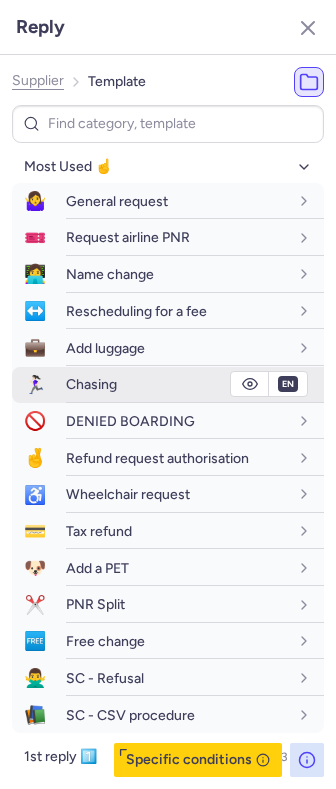 click on "Chasing" at bounding box center (177, 384) 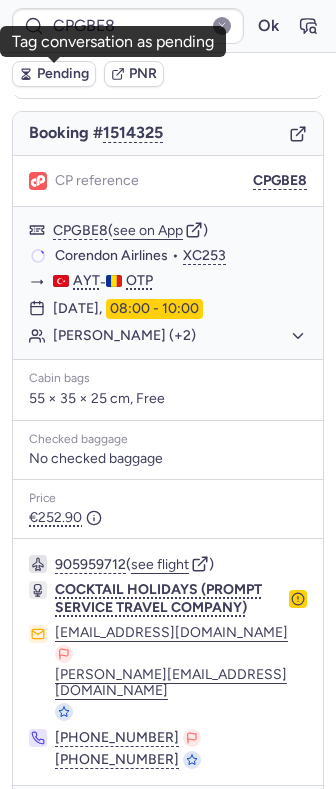 click on "Pending" at bounding box center [63, 74] 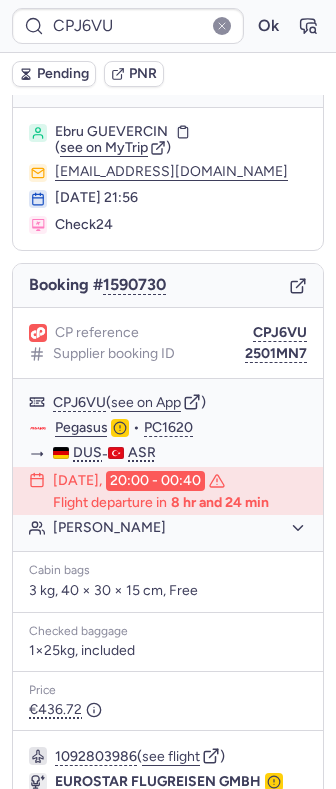 scroll, scrollTop: 0, scrollLeft: 0, axis: both 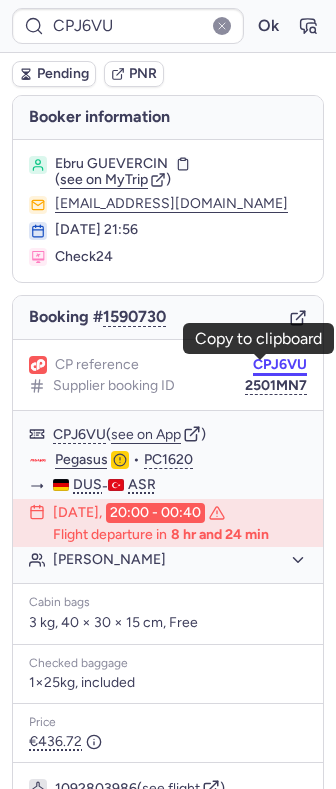 click on "CPJ6VU" at bounding box center [280, 365] 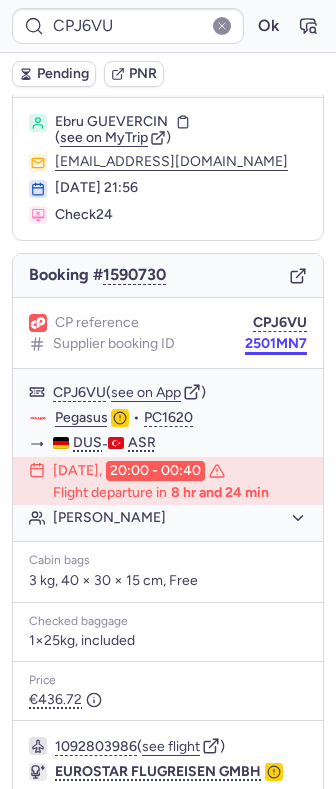 scroll, scrollTop: 0, scrollLeft: 0, axis: both 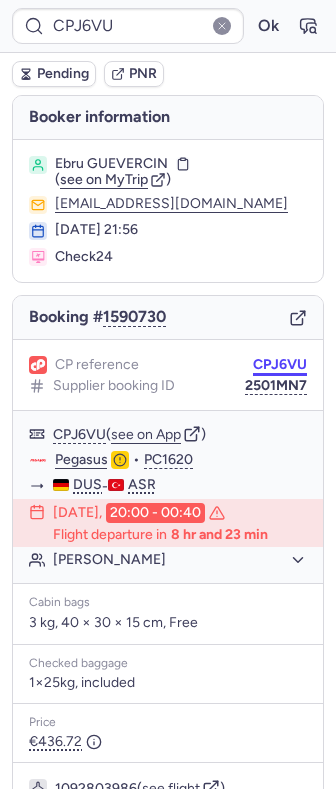 click on "CPJ6VU  Ok  Pending PNR Booker information Ebru GUEVERCIN  ( see on MyTrip  )  ebru.guevercin@gmail.com 15 Jul 2025, 21:56 Check24 Booking # 1590730 CP reference CPJ6VU Supplier booking ID 2501MN7 CPJ6VU  ( see on App )  Pegasus  •  PC1620 DUS  -  ASR 16 Jul 2025,  20:00 - 00:40  Flight departure in  8 hr and 23 min Yueksel UYAR   Cabin bags  3 kg, 40 × 30 × 15 cm, Free Checked baggage 1×25kg, included Price €436.72  1092803986  ( see flight )  EUROSTAR FLUGREISEN GMBH hikmet@eurostarweb.de birol@eurostarweb.de ahmet@eurostarweb.de info@eurostarweb.de info@eurostarweb.de +49 177 7002525 +49 211 3611380 +49 177 4694777 +49 211 3611380 +49 211 3611380 Specific conditions" at bounding box center (168, 0) 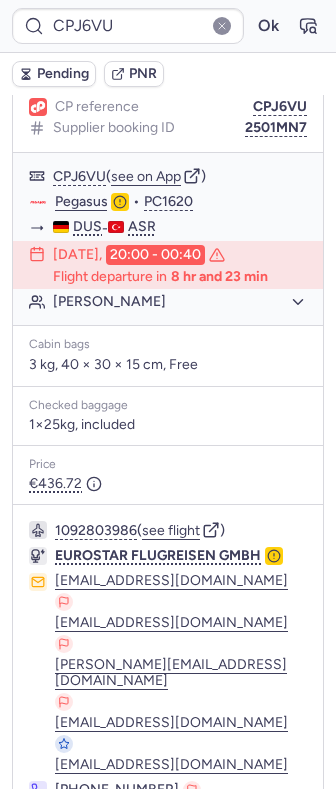 scroll, scrollTop: 266, scrollLeft: 0, axis: vertical 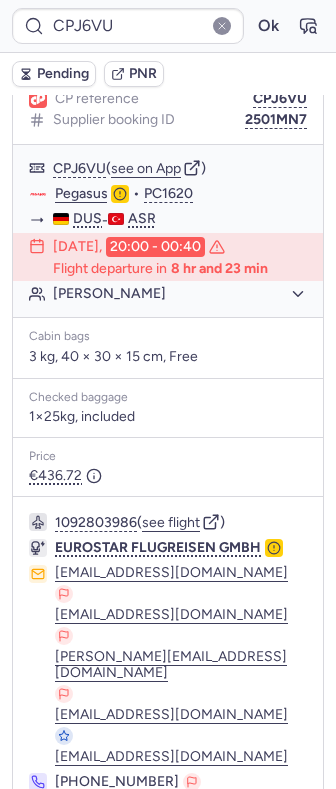 drag, startPoint x: 256, startPoint y: 19, endPoint x: 239, endPoint y: 56, distance: 40.718548 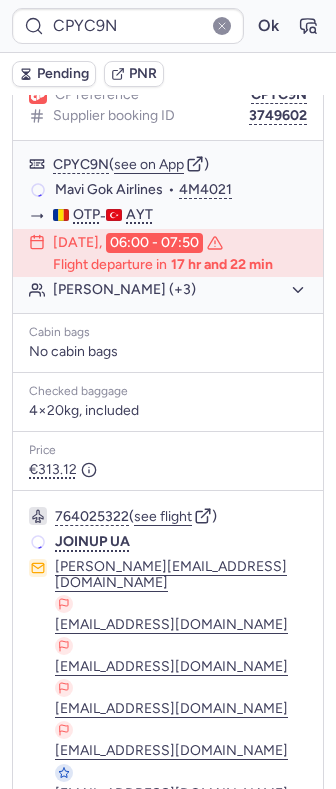 scroll, scrollTop: 266, scrollLeft: 0, axis: vertical 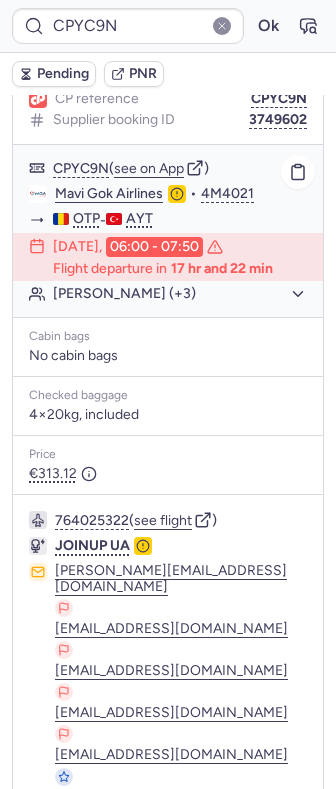 click on "[PERSON_NAME] (+3)" 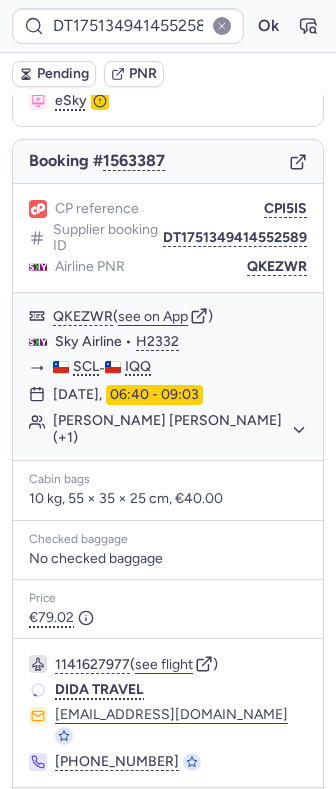 scroll, scrollTop: 225, scrollLeft: 0, axis: vertical 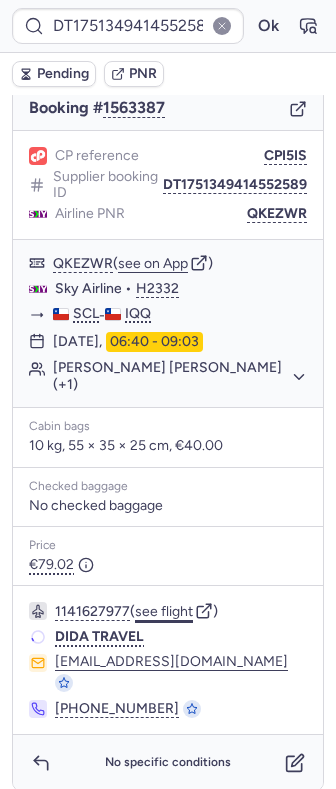 click on "see flight" 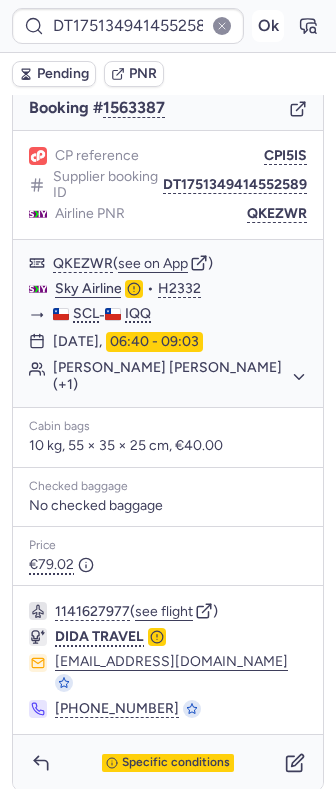 click on "Ok" at bounding box center (268, 26) 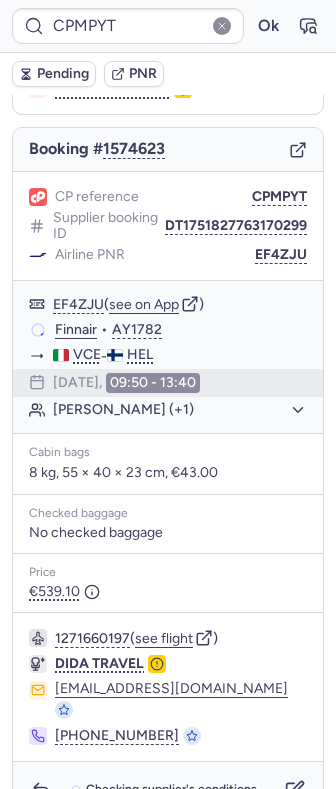 scroll, scrollTop: 194, scrollLeft: 0, axis: vertical 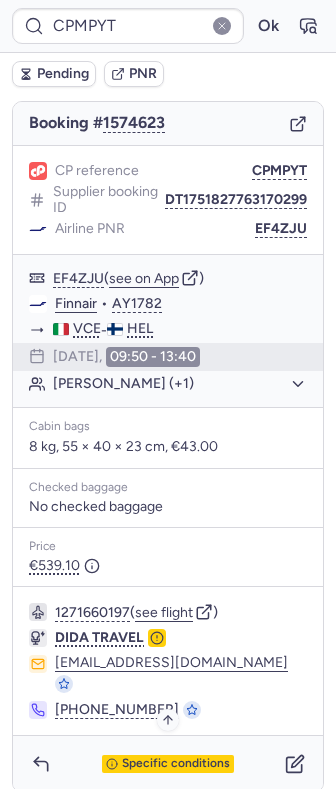 click on "Specific conditions" at bounding box center [176, 764] 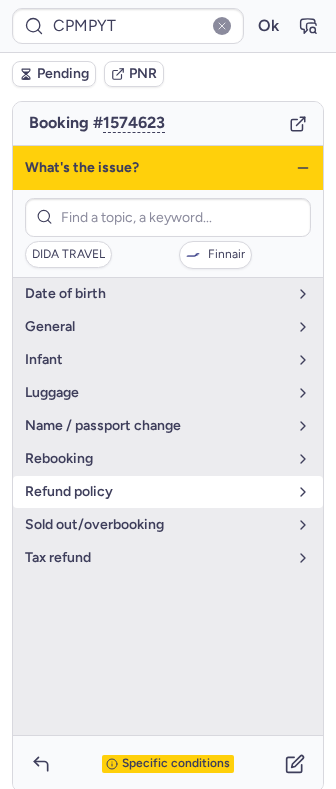 click on "refund policy" at bounding box center (156, 492) 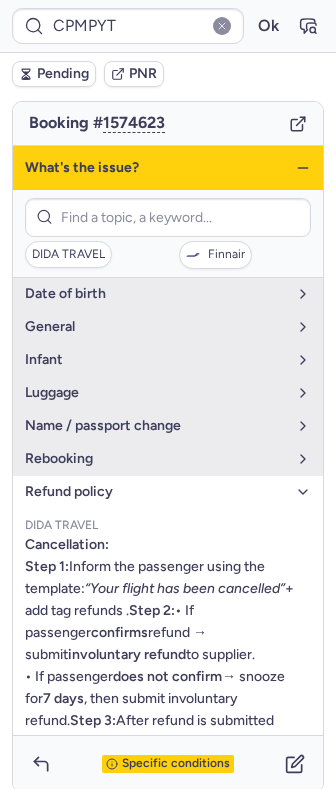 click on "refund policy" at bounding box center [156, 492] 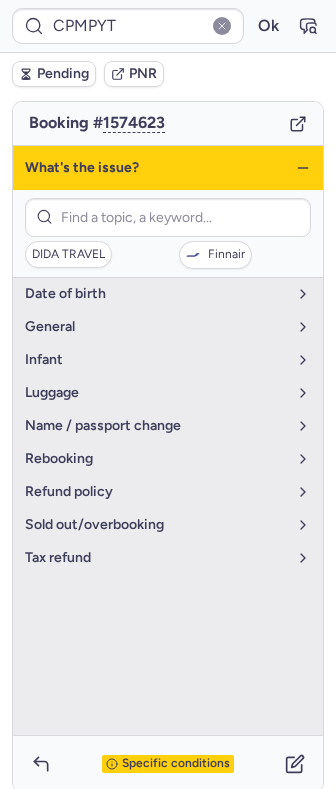 click 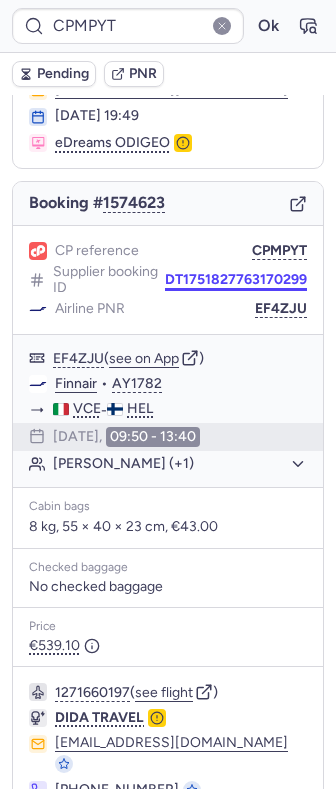 scroll, scrollTop: 0, scrollLeft: 0, axis: both 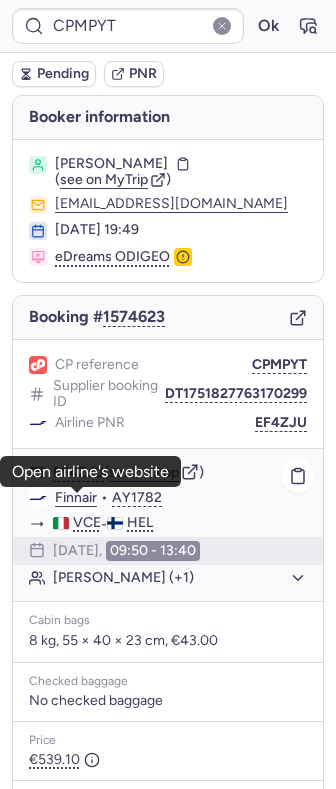 click on "Finnair" 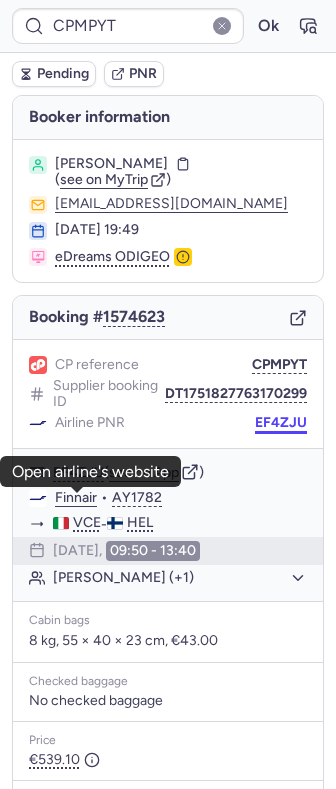 click on "EF4ZJU" at bounding box center (281, 423) 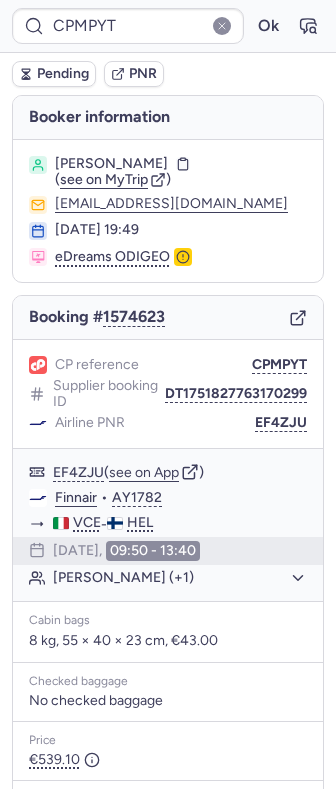click on "Weijun ZENG" at bounding box center (111, 164) 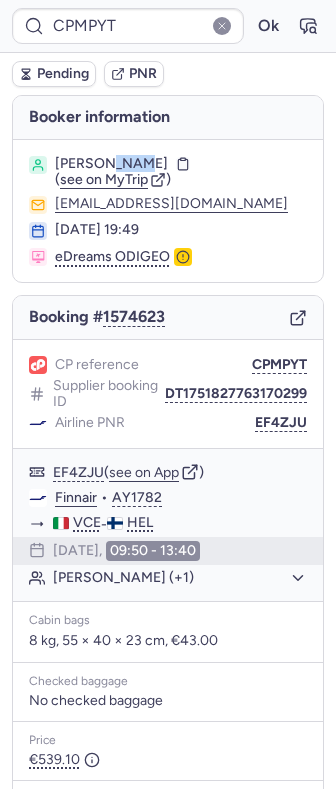 click on "Weijun ZENG" at bounding box center [111, 164] 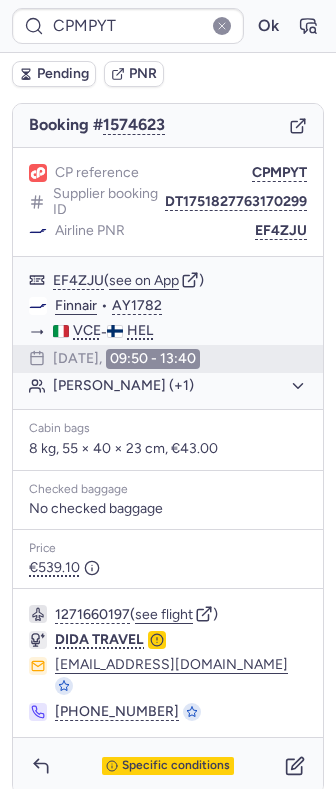 scroll, scrollTop: 194, scrollLeft: 0, axis: vertical 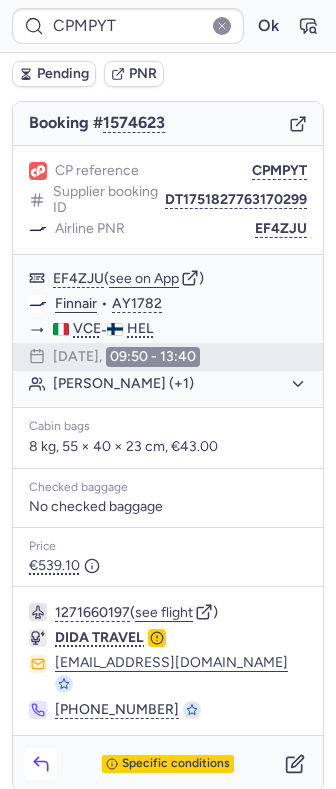 click 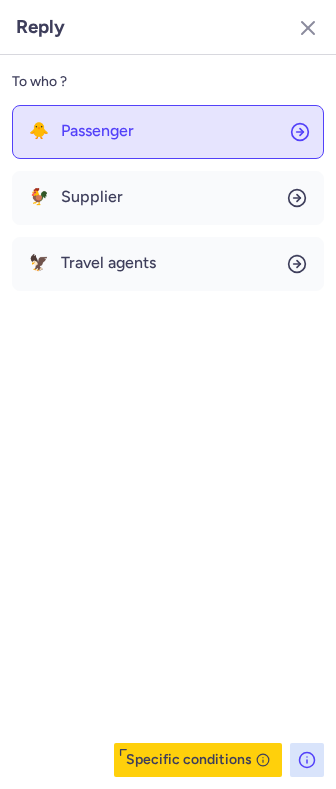 click on "🐥 Passenger" 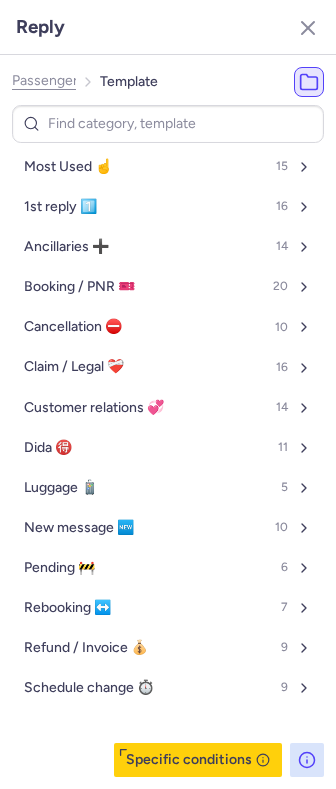 click on "Most Used ☝️ 15 1st reply 1️⃣ 16 Ancillaries ➕ 14 Booking / PNR 🎫 20 Cancellation ⛔️ 10 Claim / Legal ❤️‍🩹 16 Customer relations 💞 14 Dida 🉐 11 Luggage 🧳 5 New message 🆕 10 Pending 🚧 6 Rebooking ↔️ 7 Refund / Invoice 💰 9 Schedule change ⏱️ 9" at bounding box center (168, 427) 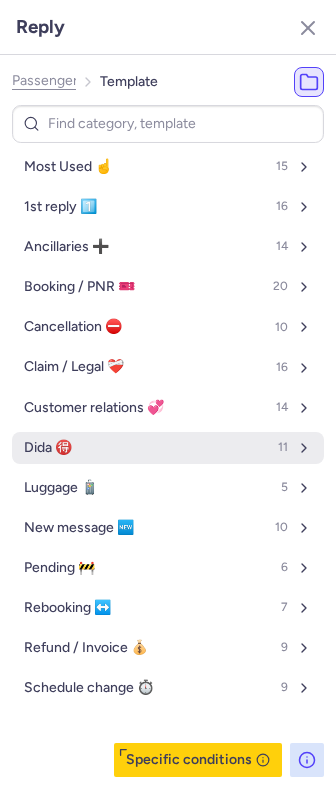click on "Dida 🉐 11" at bounding box center [168, 448] 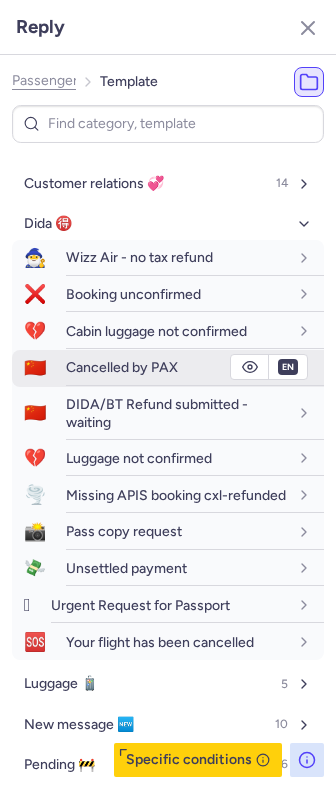 scroll, scrollTop: 266, scrollLeft: 0, axis: vertical 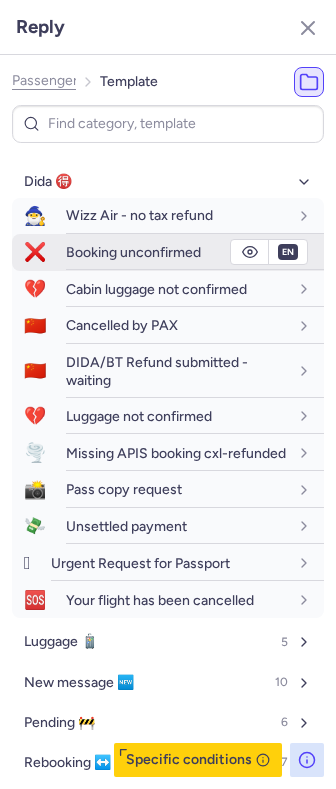 click 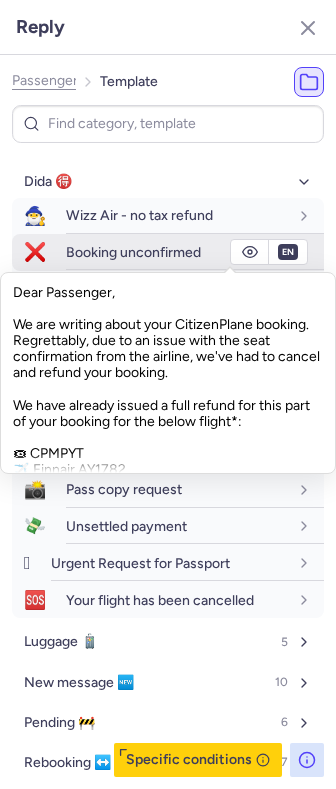 click 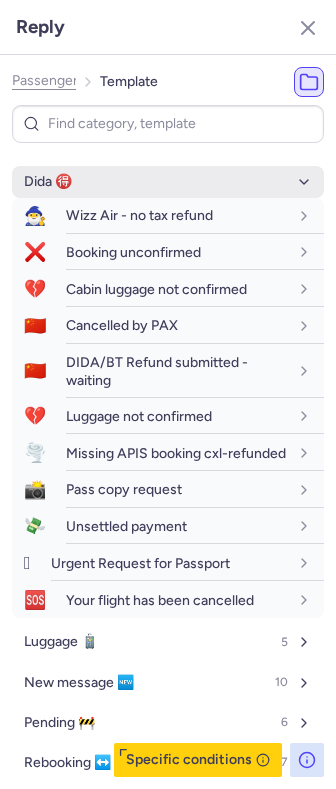 click on "Dida 🉐" at bounding box center (168, 182) 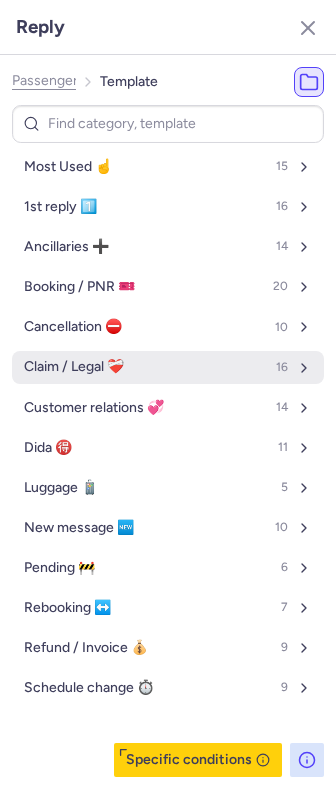 scroll, scrollTop: 0, scrollLeft: 0, axis: both 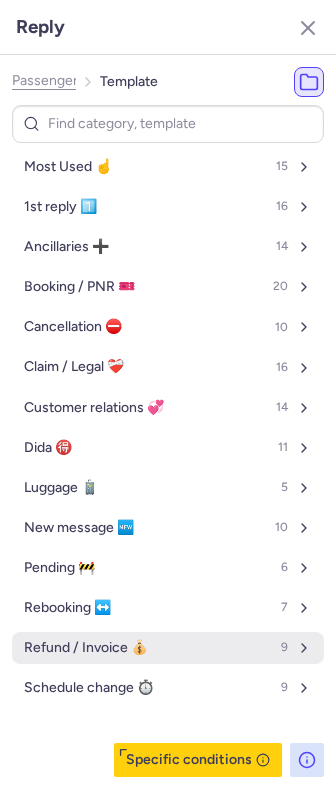 click on "Refund / Invoice 💰" at bounding box center [86, 648] 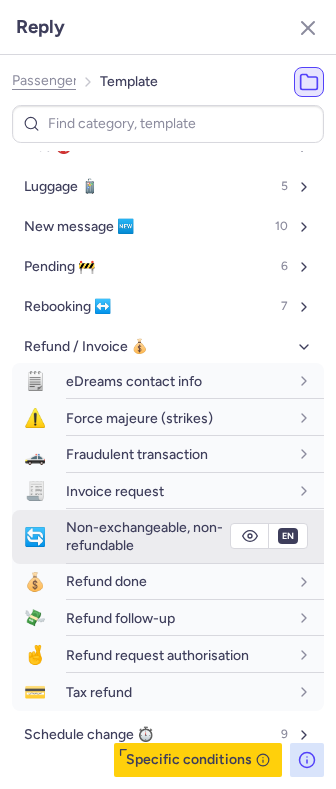 scroll, scrollTop: 317, scrollLeft: 0, axis: vertical 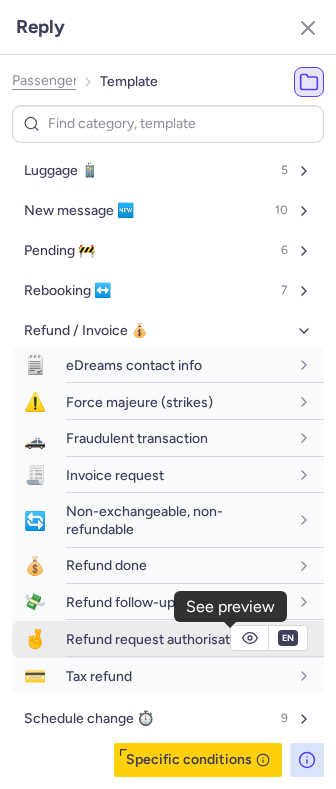 click 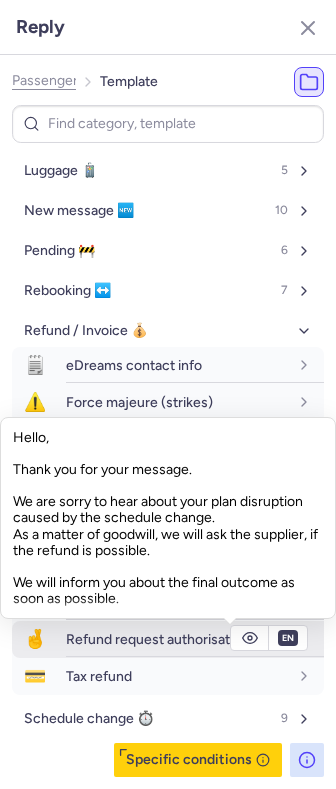 click 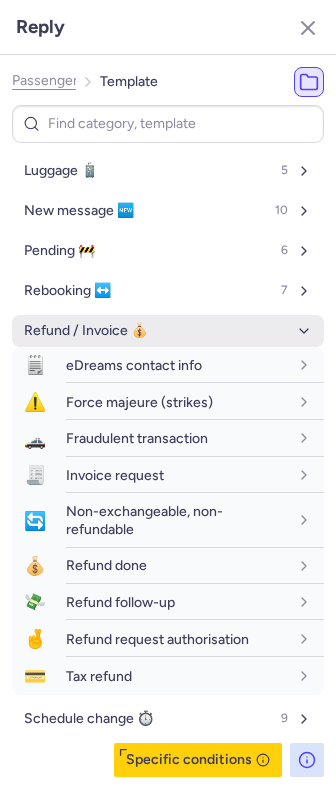 click on "Refund / Invoice 💰" at bounding box center (168, 331) 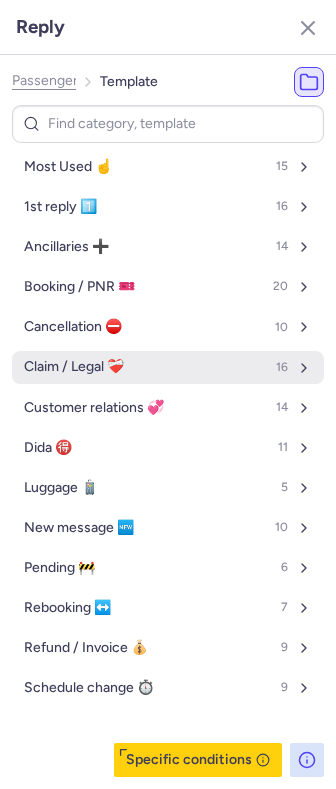 scroll, scrollTop: 0, scrollLeft: 0, axis: both 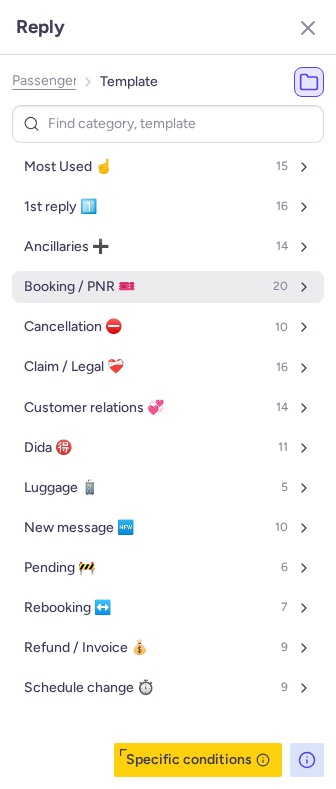 click on "Booking / PNR 🎫 20" at bounding box center [168, 287] 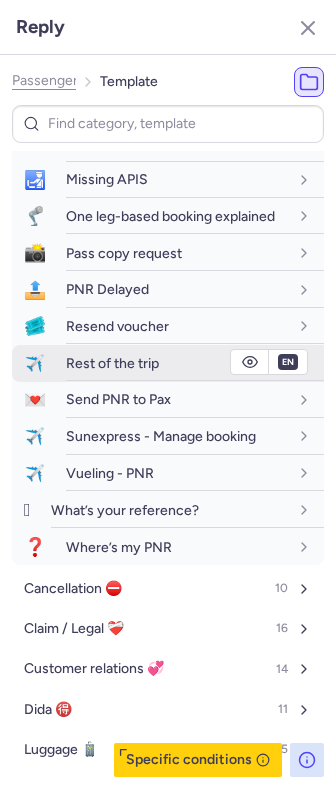 scroll, scrollTop: 533, scrollLeft: 0, axis: vertical 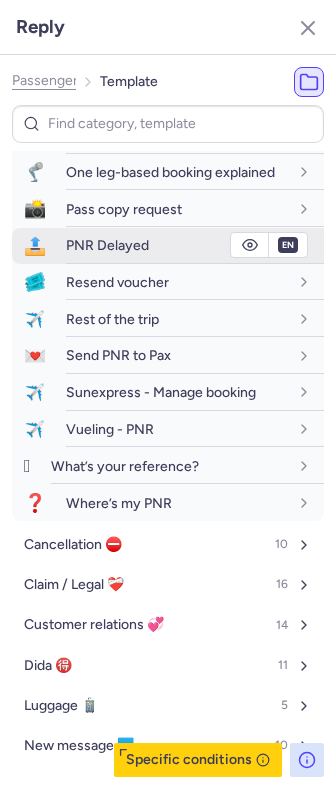 click 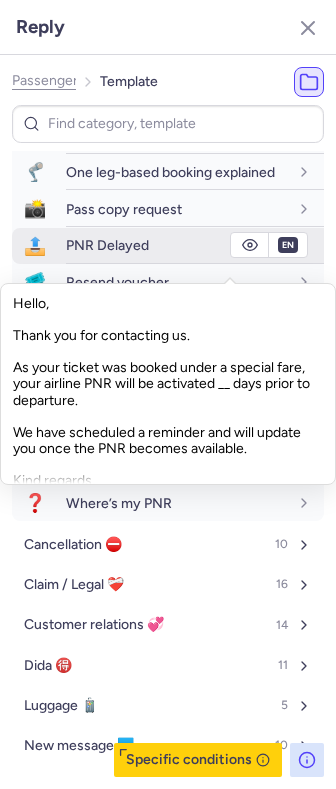 click 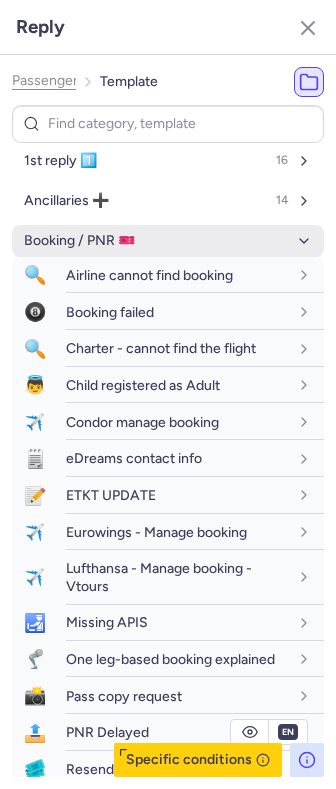 scroll, scrollTop: 0, scrollLeft: 0, axis: both 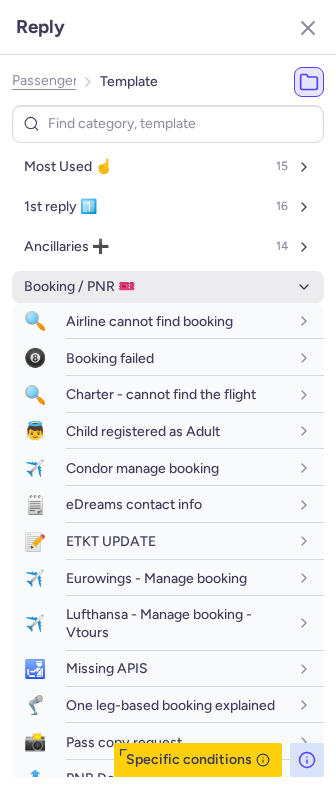 click on "Booking / PNR 🎫" at bounding box center (168, 287) 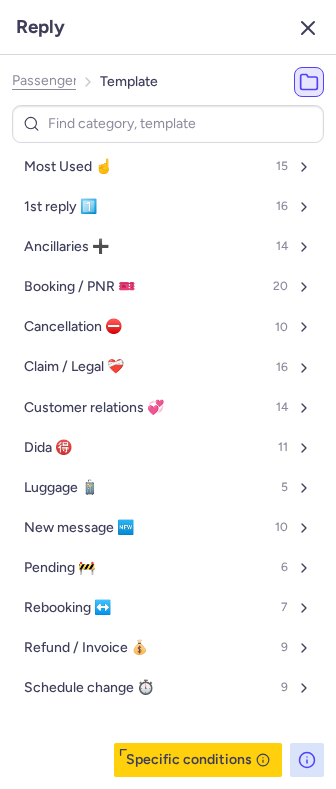 click 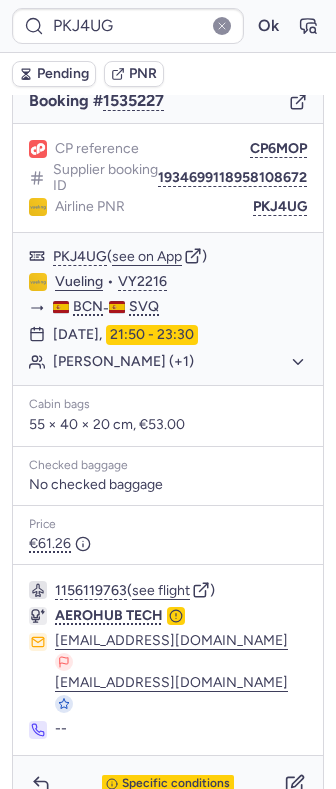 scroll, scrollTop: 82, scrollLeft: 0, axis: vertical 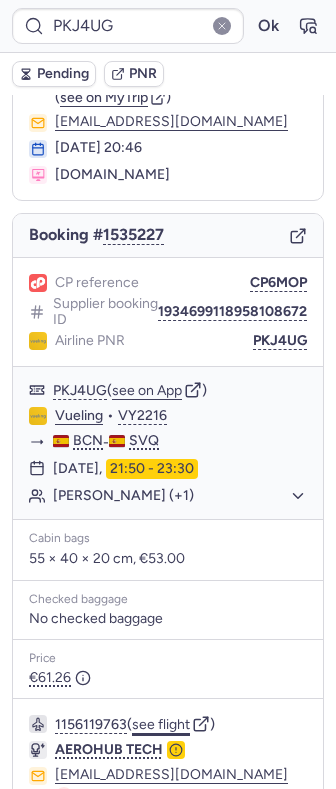 click on "see flight" 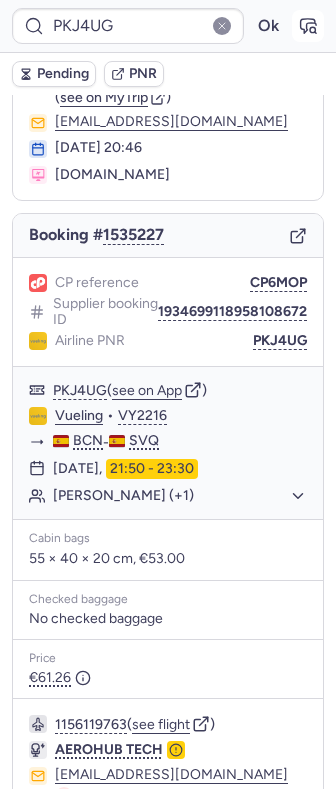 click at bounding box center (308, 26) 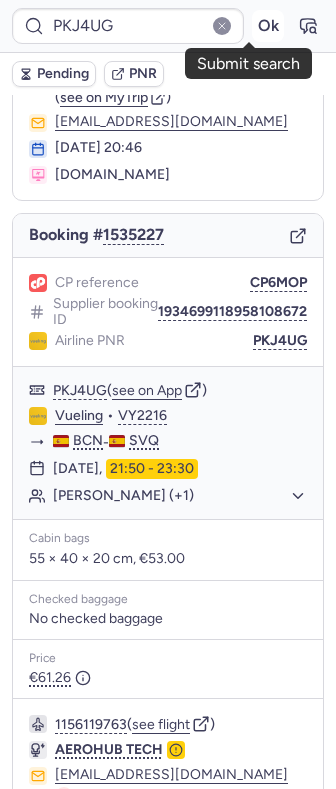 click on "Ok" at bounding box center [268, 26] 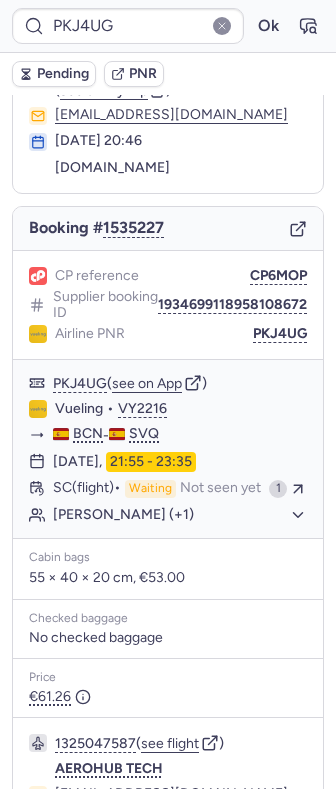 scroll, scrollTop: 82, scrollLeft: 0, axis: vertical 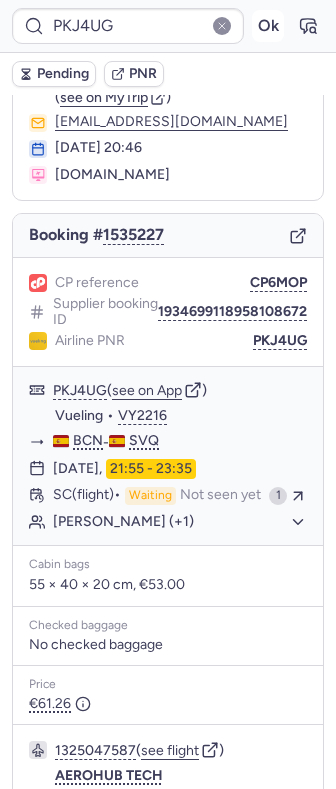click on "Ok" at bounding box center [268, 26] 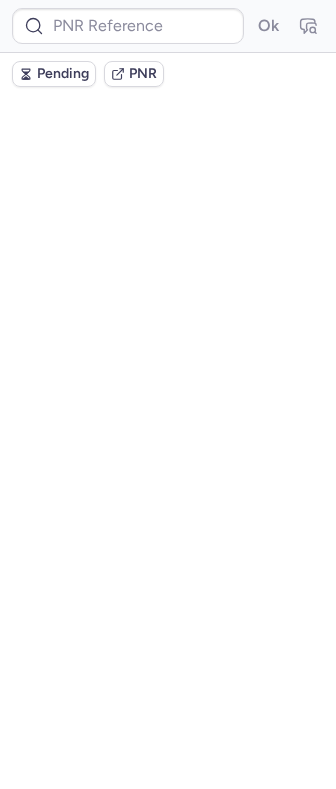 scroll, scrollTop: 0, scrollLeft: 0, axis: both 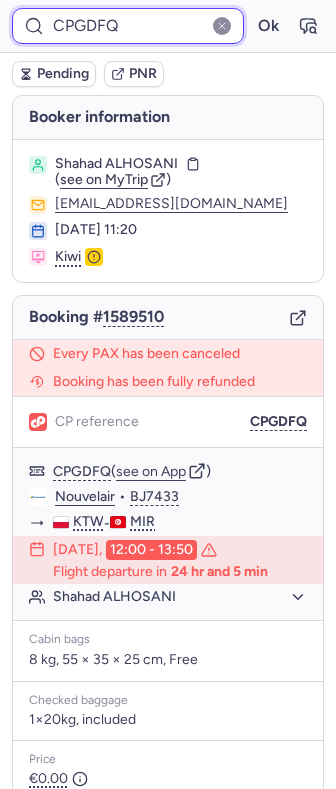 click on "CPGDFQ" at bounding box center (128, 26) 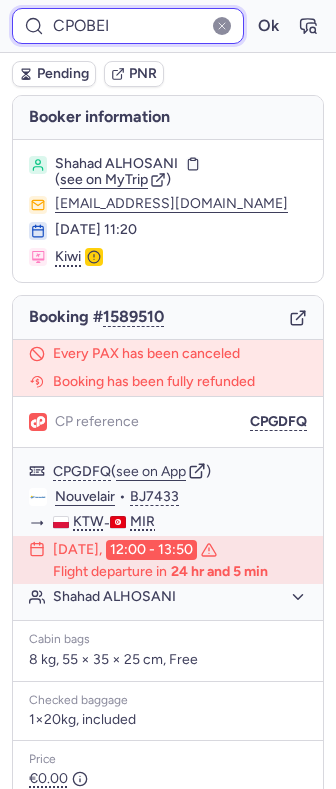 click on "Ok" at bounding box center [268, 26] 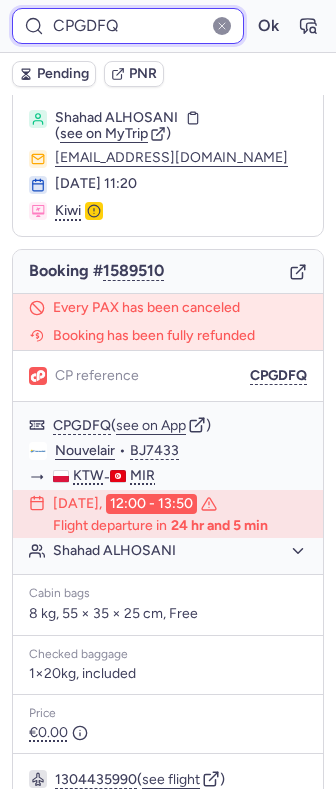 scroll, scrollTop: 0, scrollLeft: 0, axis: both 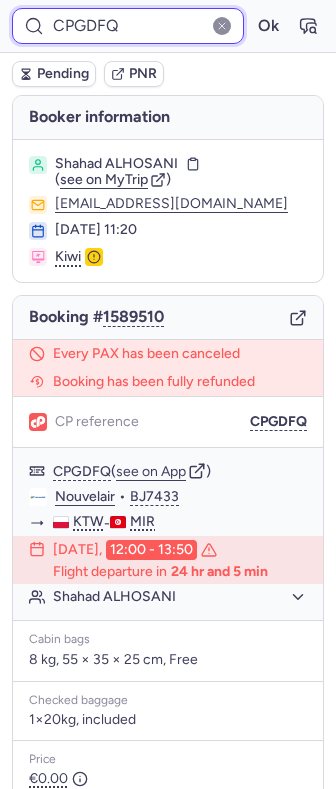 click on "CPGDFQ" at bounding box center [128, 26] 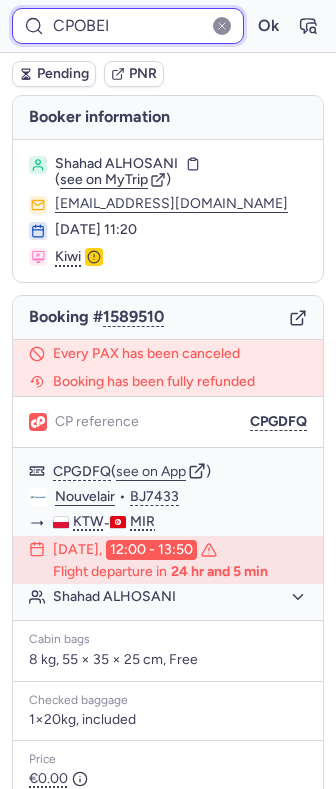 click on "Ok" at bounding box center [268, 26] 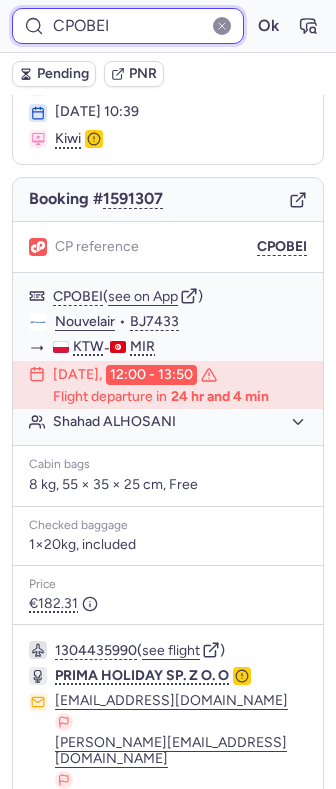 scroll, scrollTop: 0, scrollLeft: 0, axis: both 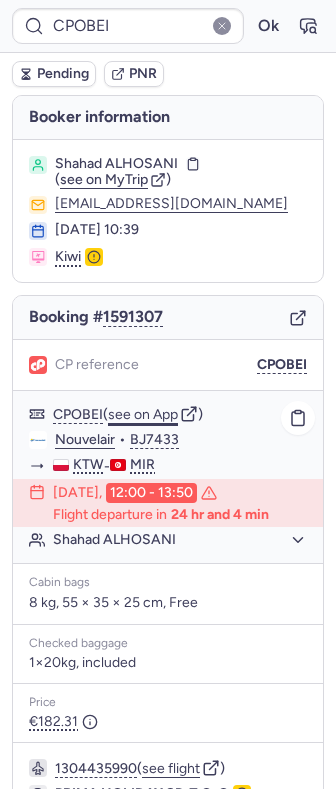 click on "see on App" 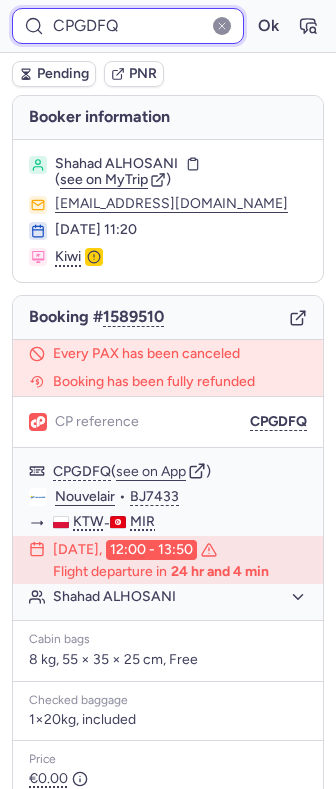 click on "CPGDFQ" at bounding box center (128, 26) 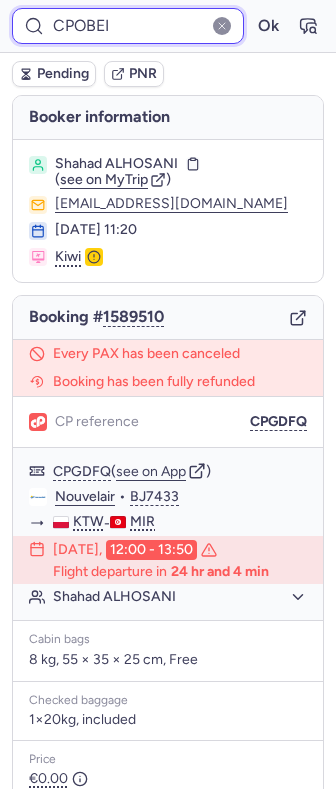 click on "Ok" at bounding box center [268, 26] 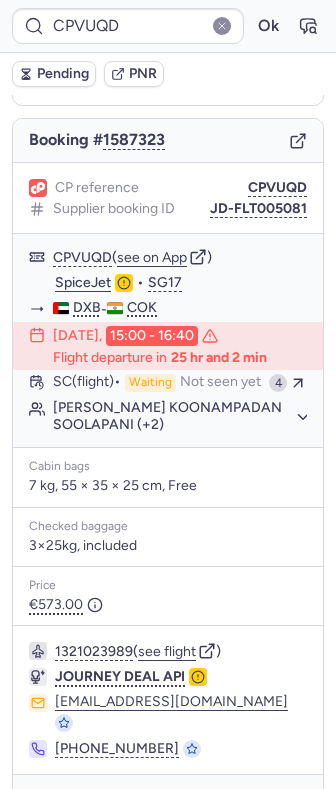 scroll, scrollTop: 266, scrollLeft: 0, axis: vertical 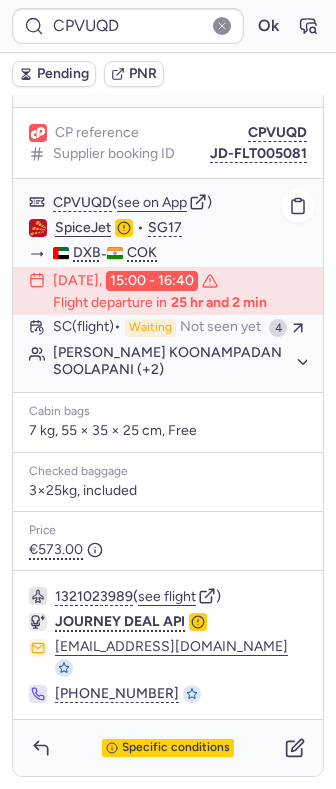 click on "Sreelal KOONAMPADAN SOOLAPANI (+2)" 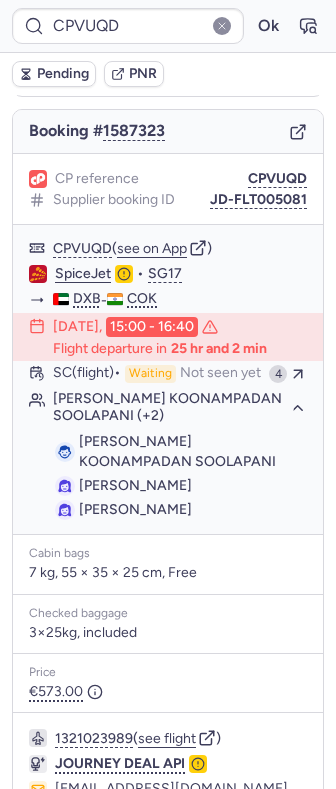 scroll, scrollTop: 0, scrollLeft: 0, axis: both 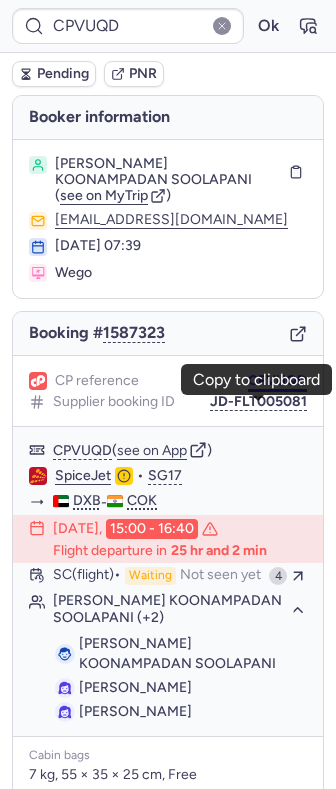 click on "CPVUQD" at bounding box center [277, 381] 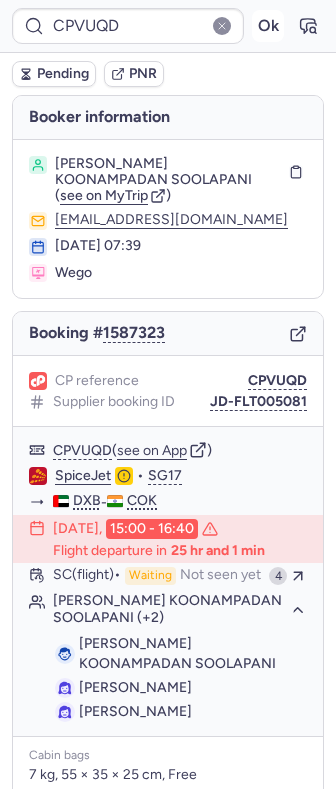 click on "Ok" at bounding box center [268, 26] 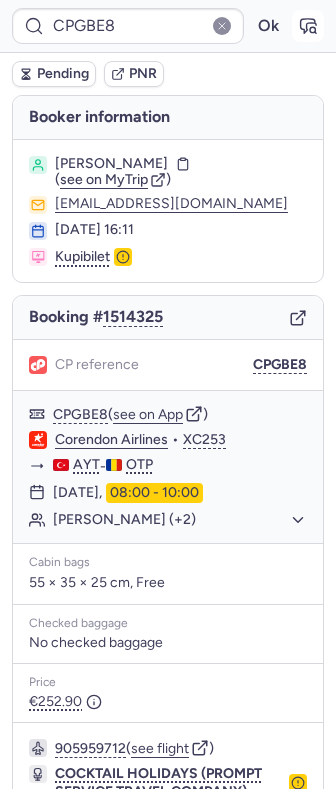 click 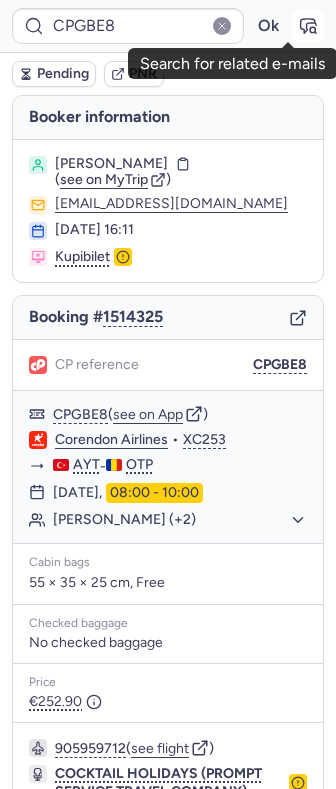 click 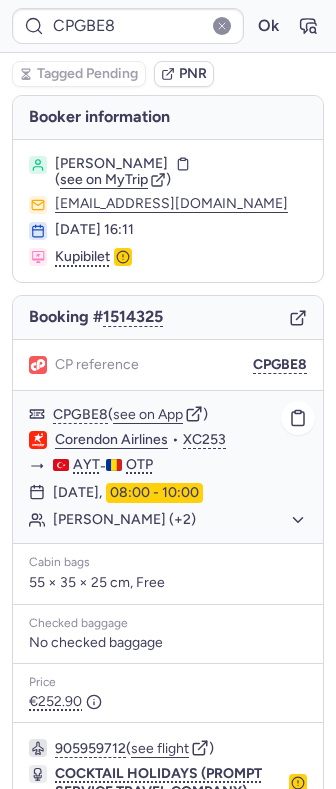 click on "Liliia LINNIK (+2)" 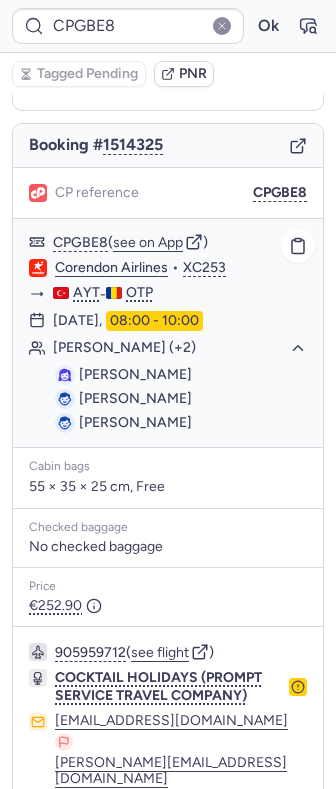 scroll, scrollTop: 126, scrollLeft: 0, axis: vertical 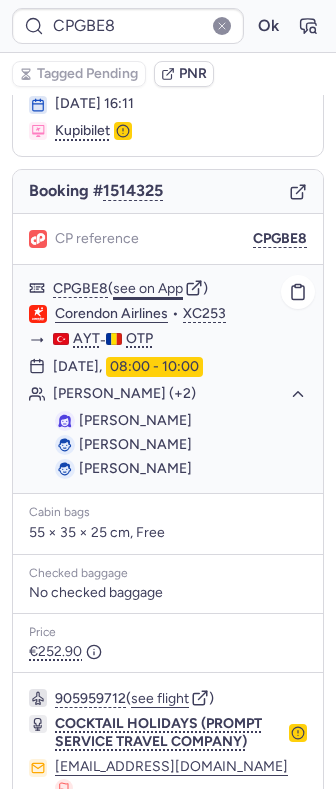 click on "see on App" 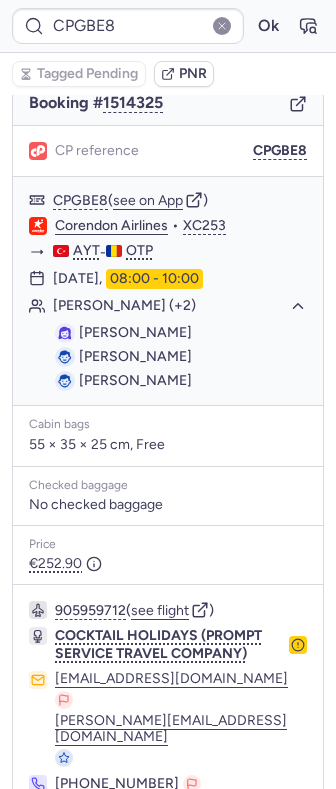 scroll, scrollTop: 260, scrollLeft: 0, axis: vertical 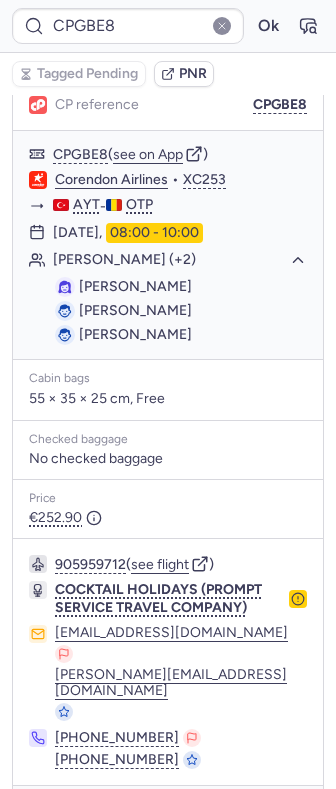 click at bounding box center (41, 814) 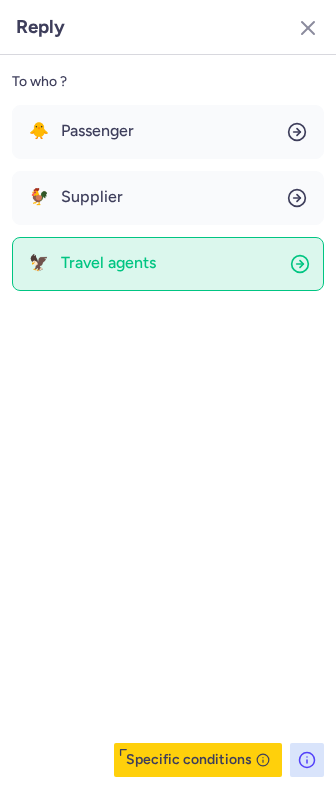 click on "🦅 Travel agents" 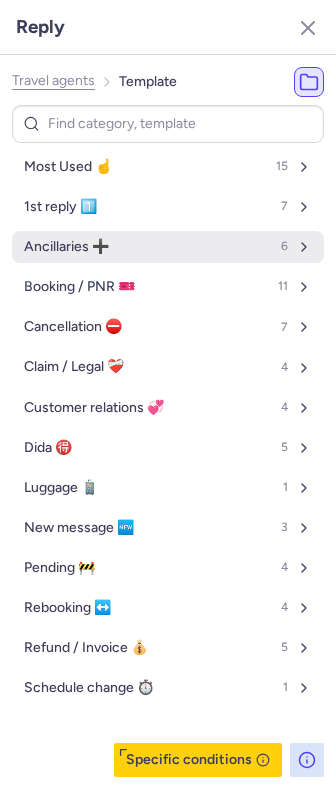 click on "Ancillaries ➕" at bounding box center (66, 247) 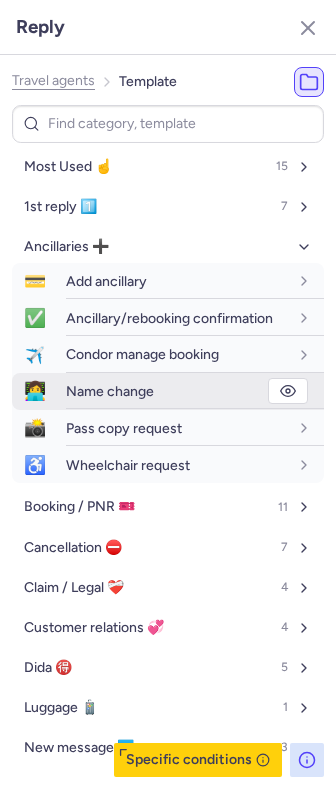 click 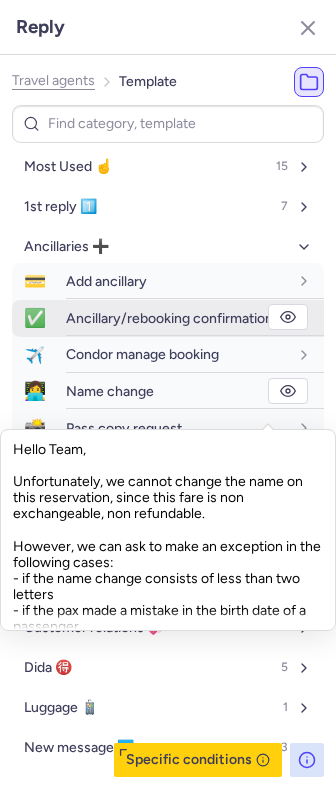 click on "Ancillary/rebooking confirmation" at bounding box center [169, 318] 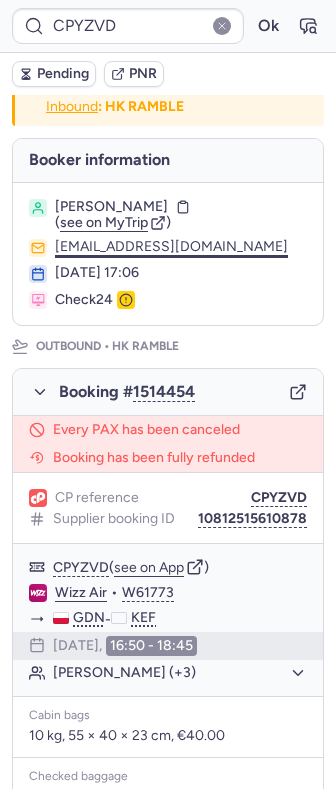 scroll, scrollTop: 0, scrollLeft: 0, axis: both 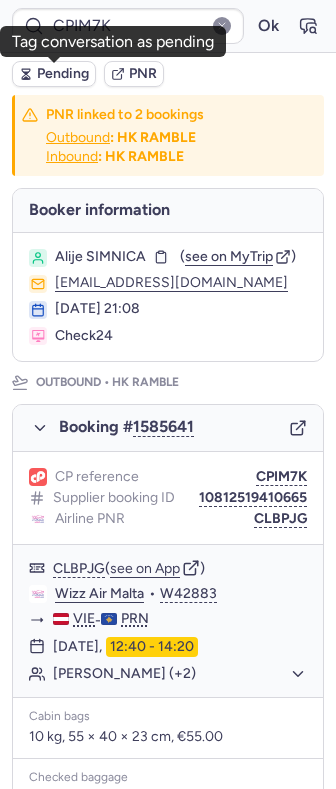 click on "Pending" at bounding box center (54, 74) 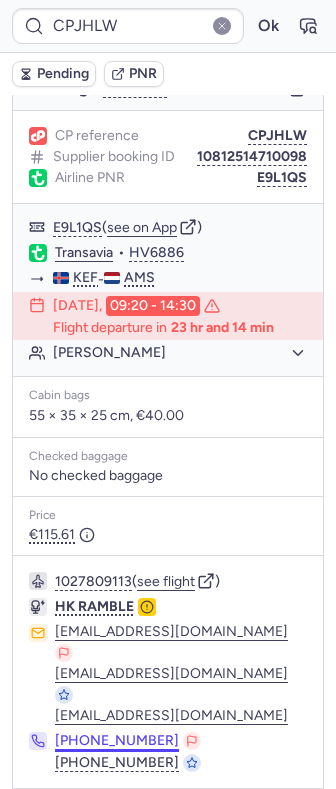 scroll, scrollTop: 262, scrollLeft: 0, axis: vertical 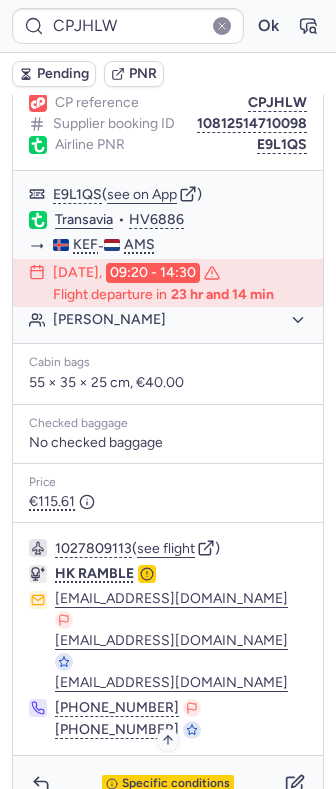 click on "Specific conditions" at bounding box center [176, 784] 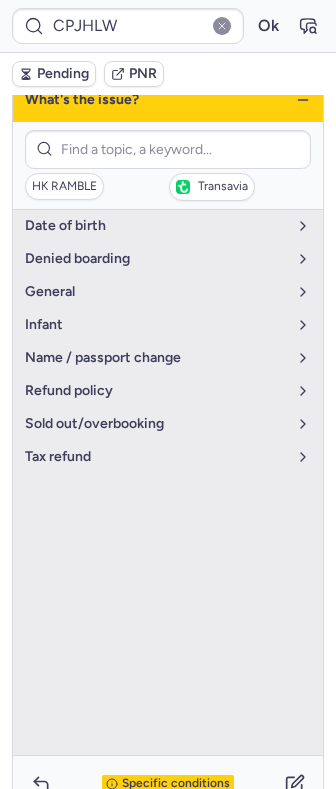 click 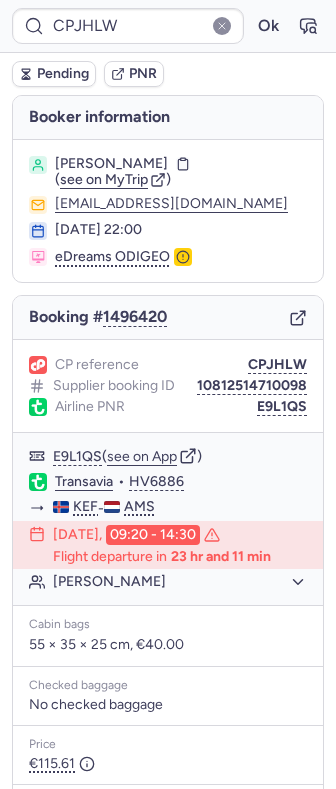 scroll, scrollTop: 262, scrollLeft: 0, axis: vertical 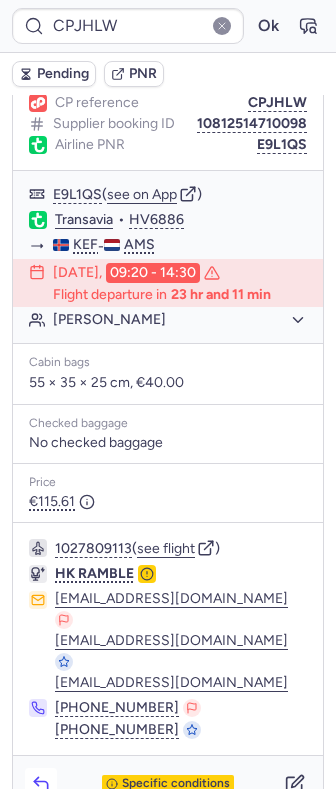 click at bounding box center [41, 784] 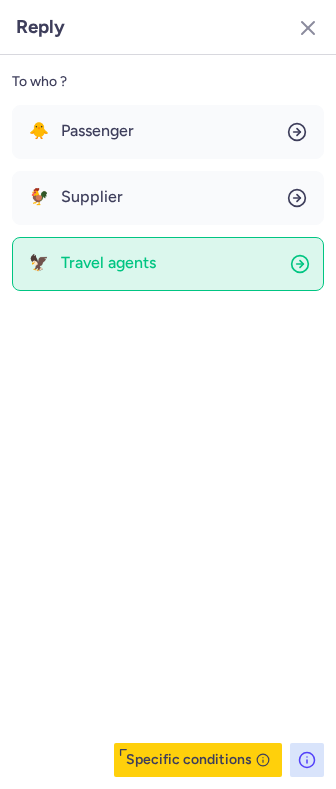 click on "Travel agents" at bounding box center [108, 263] 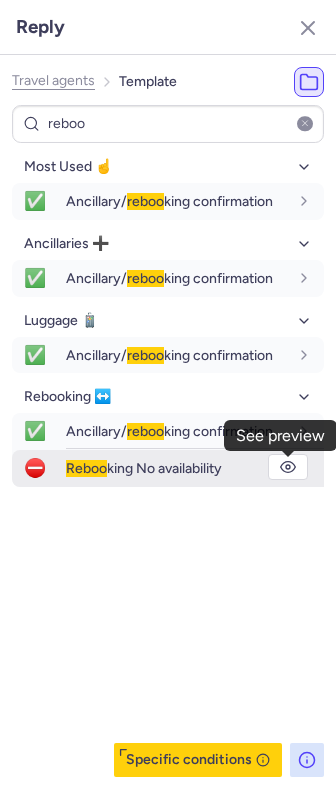click 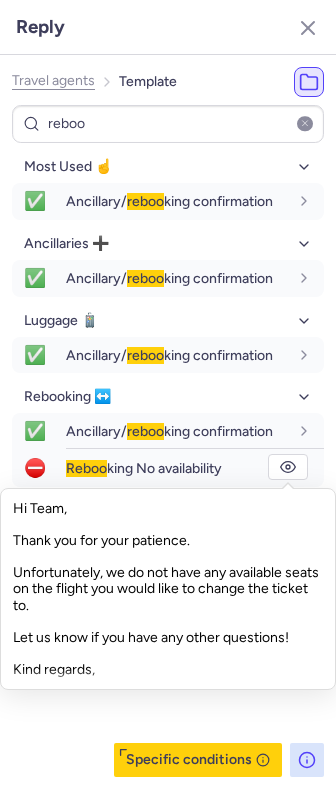 click at bounding box center [305, 124] 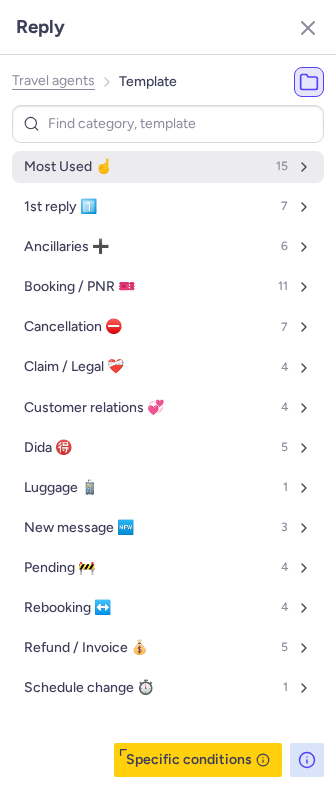 click on "Most Used ☝️ 15" at bounding box center [168, 167] 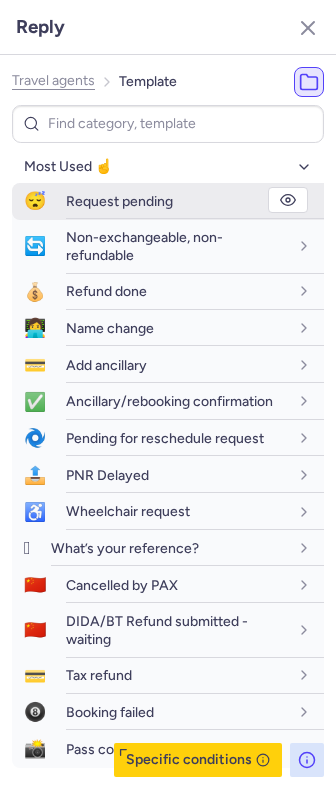 click on "Request pending" at bounding box center [119, 201] 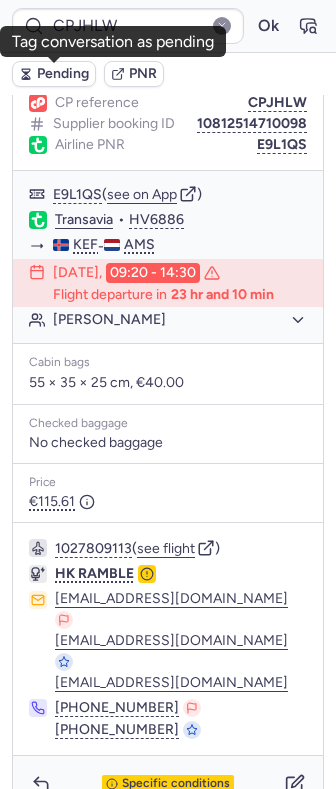 click on "Pending" at bounding box center (63, 74) 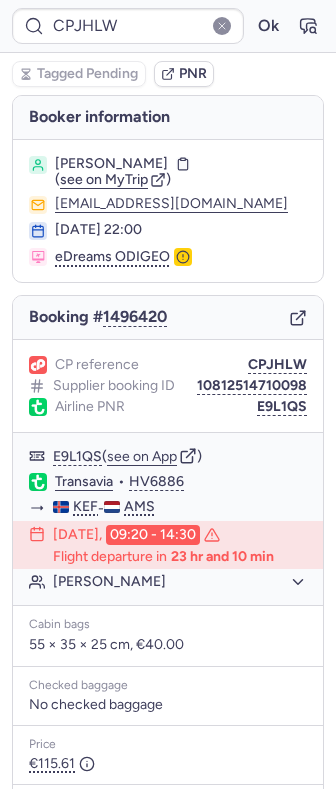 scroll, scrollTop: 262, scrollLeft: 0, axis: vertical 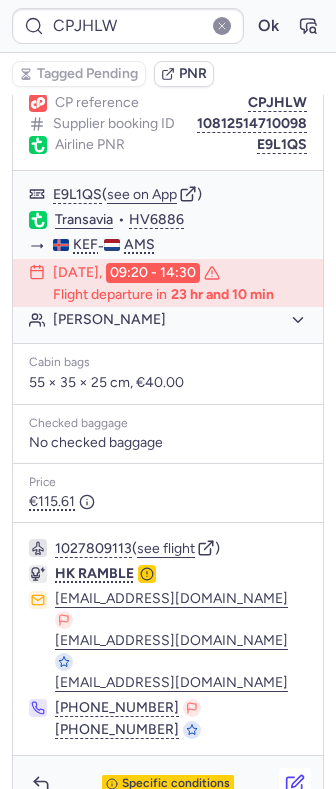 click at bounding box center [295, 784] 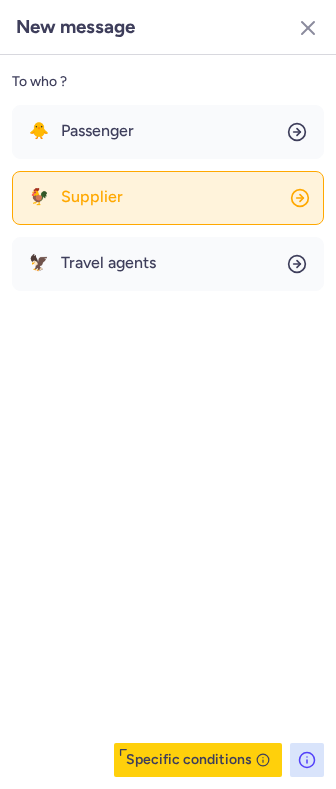 click on "🐓 Supplier" 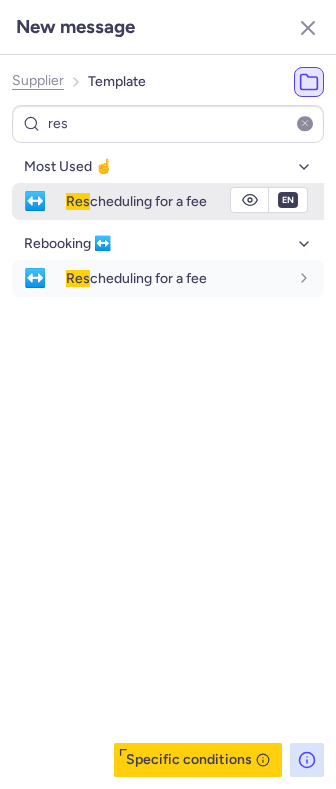 click on "Res cheduling for a fee" at bounding box center [136, 201] 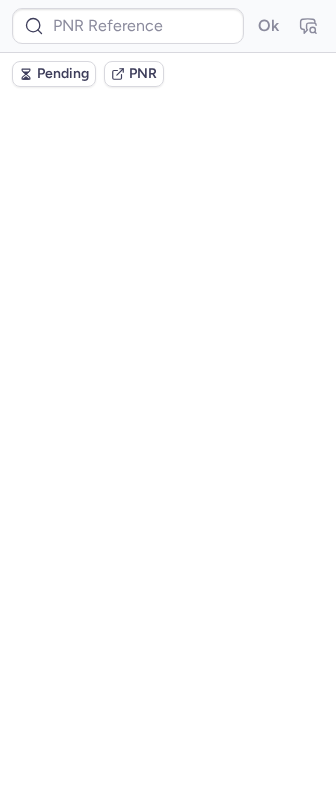 scroll, scrollTop: 0, scrollLeft: 0, axis: both 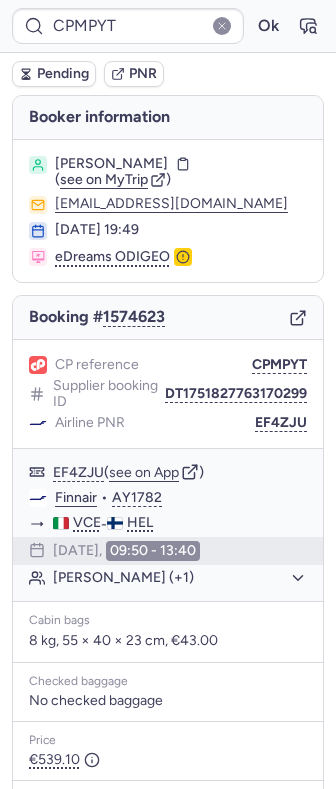 click on "Pending PNR" at bounding box center (168, 74) 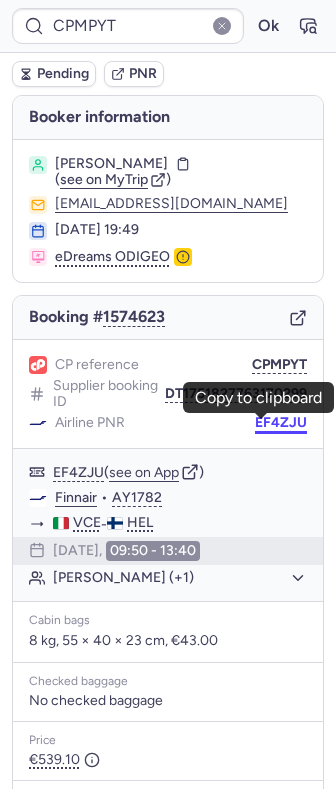 click on "CPMPYT  Ok  Pending PNR Booker information Weijun ZENG  ( see on MyTrip  )  weijun.zeng@aalto.fi 06 Jul 2025, 19:49 eDreams ODIGEO Booking # 1574623 CP reference CPMPYT Supplier booking ID DT1751827763170299 Airline PNR EF4ZJU EF4ZJU  ( see on App )  Finnair  •  AY1782 VCE  -  HEL 14 Jul 2025,  09:50 - 13:40 Weijun ZENG (+1)  Cabin bags  8 kg, 55 × 40 × 23 cm, €43.00 Checked baggage No checked baggage Price €539.10  1271660197  ( see flight )  DIDA TRAVEL flightcs@dida.com +86 755 2232 7682 Specific conditions
Copy to clipboard" at bounding box center (168, 0) 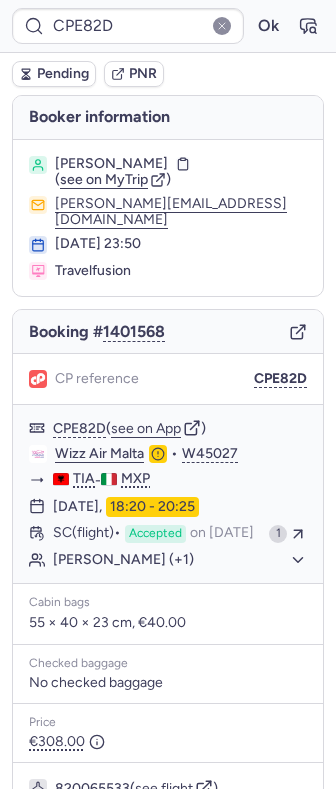 scroll, scrollTop: 228, scrollLeft: 0, axis: vertical 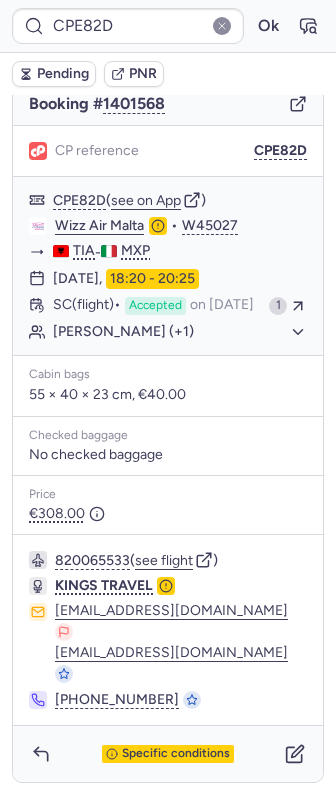 click on "Specific conditions" at bounding box center [168, 754] 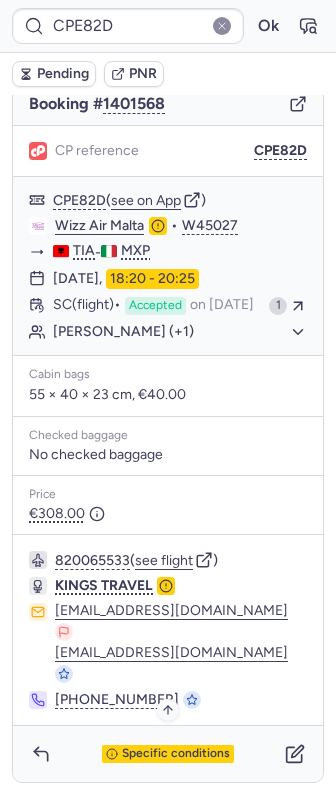 click on "Specific conditions" at bounding box center (176, 754) 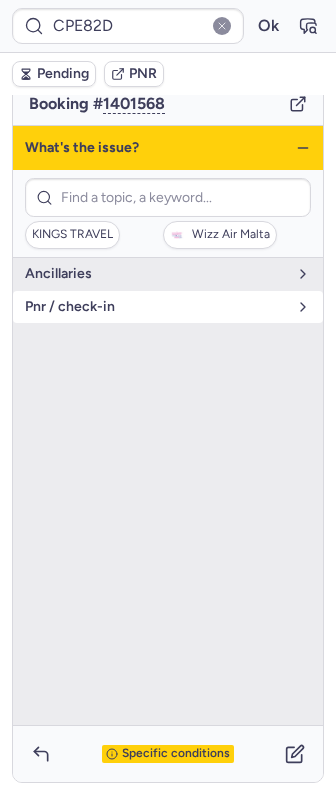 click on "pnr / check-in" at bounding box center [168, 307] 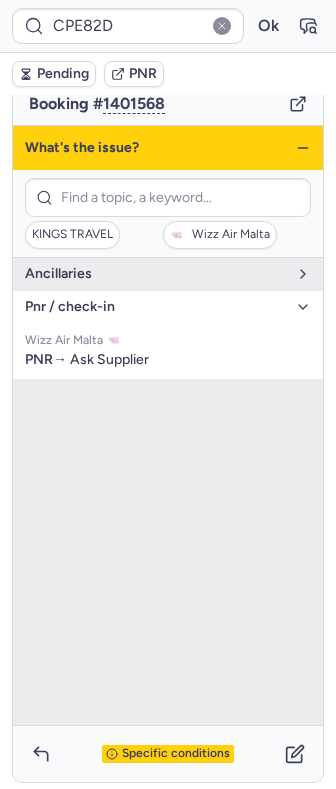 click 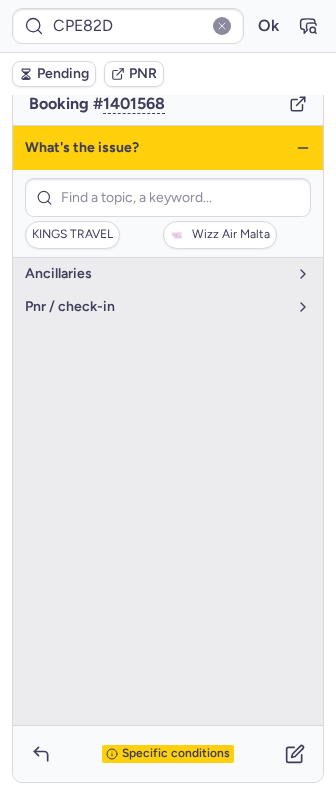 click 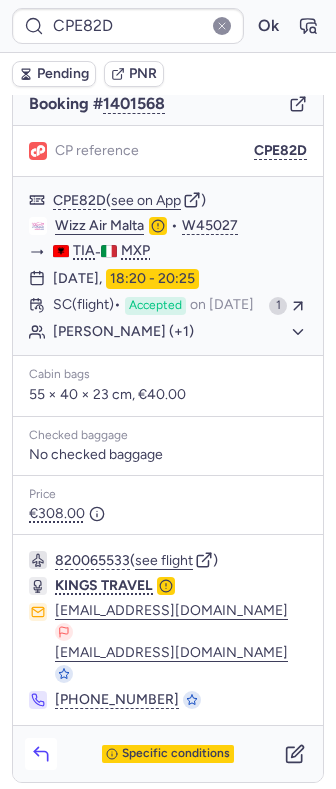 click 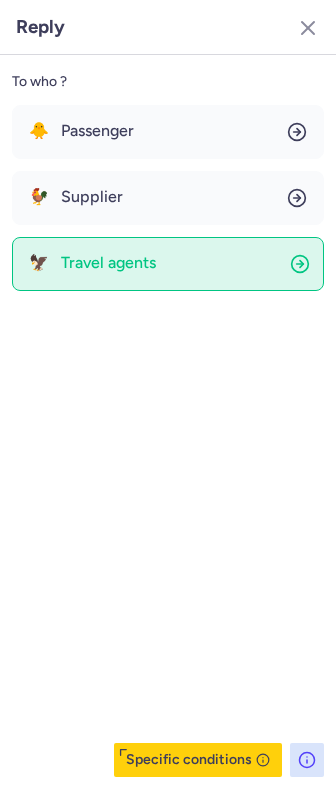 drag, startPoint x: 168, startPoint y: 228, endPoint x: 172, endPoint y: 248, distance: 20.396078 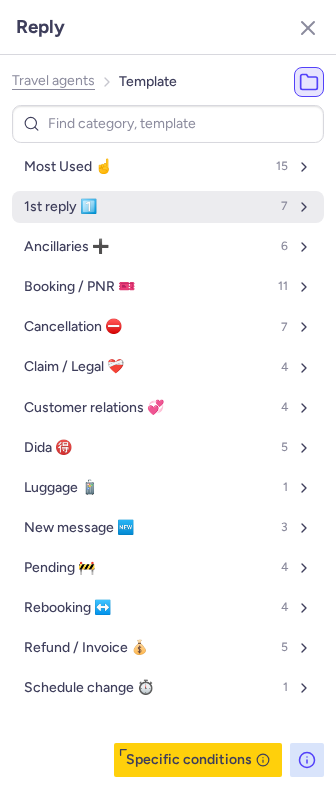 click on "1st reply 1️⃣" at bounding box center (60, 207) 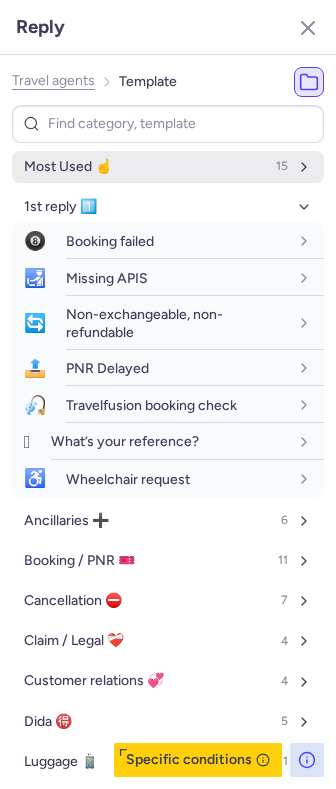 click on "Most Used ☝️" at bounding box center (68, 167) 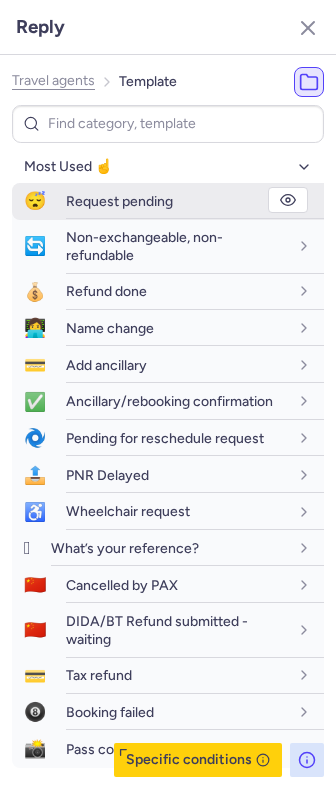 click on "Request pending" at bounding box center (195, 201) 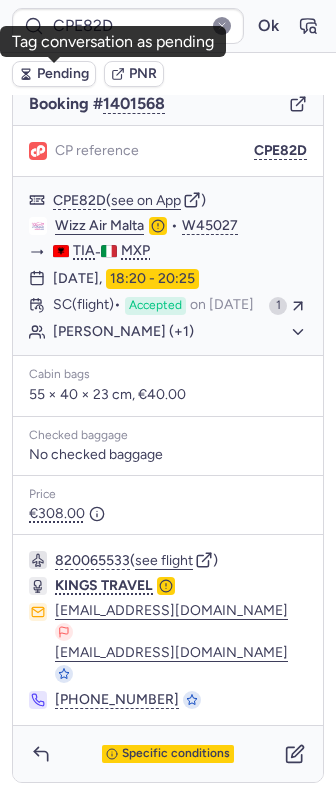 click on "Pending" at bounding box center [63, 74] 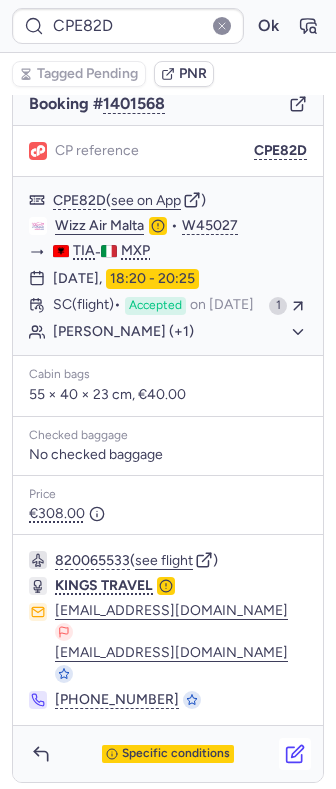 click 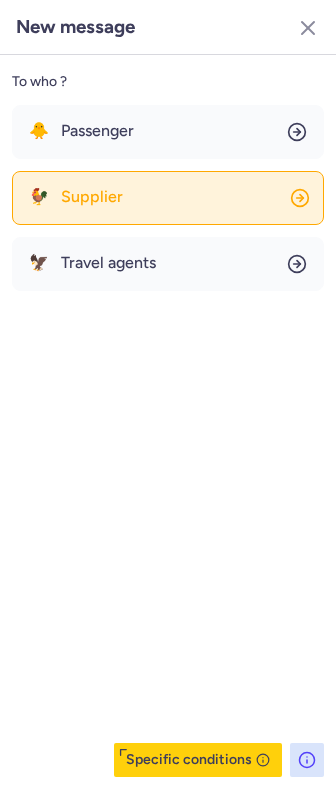 click on "Supplier" at bounding box center [92, 197] 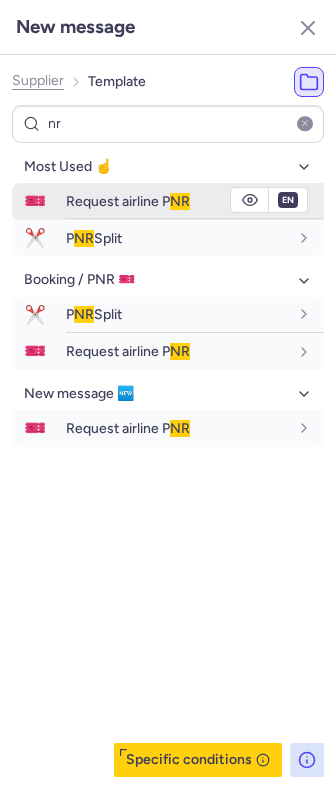 click on "Request airline P NR" at bounding box center (128, 201) 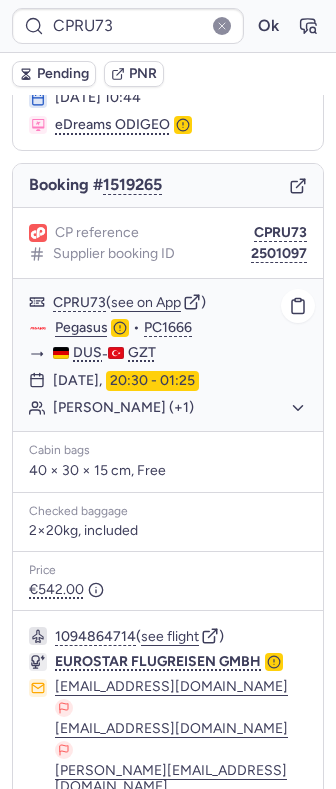 scroll, scrollTop: 330, scrollLeft: 0, axis: vertical 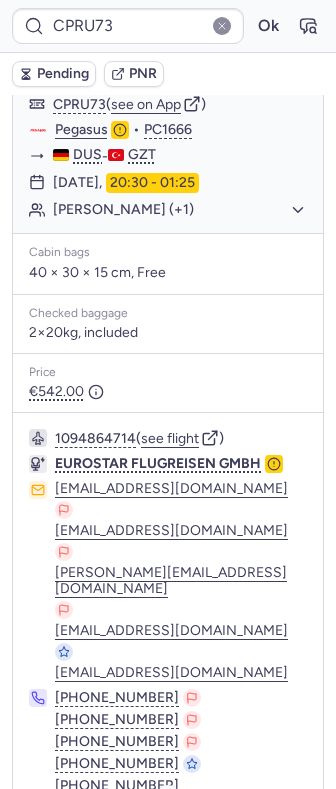 click on "Specific conditions" at bounding box center [176, 840] 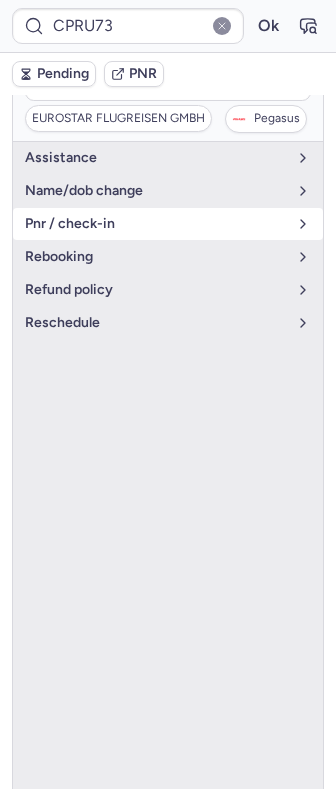 click on "pnr / check-in" at bounding box center [168, 224] 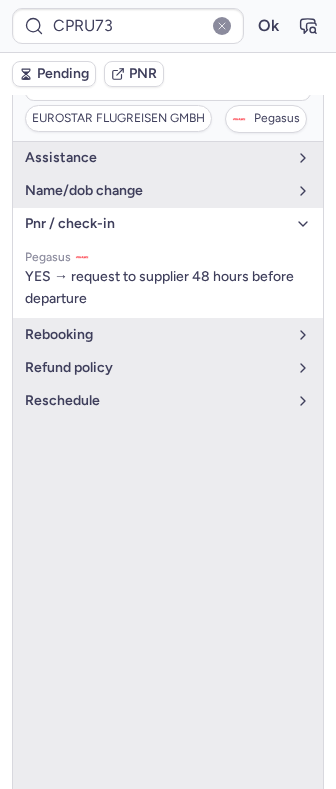 click on "pnr / check-in" at bounding box center (168, 224) 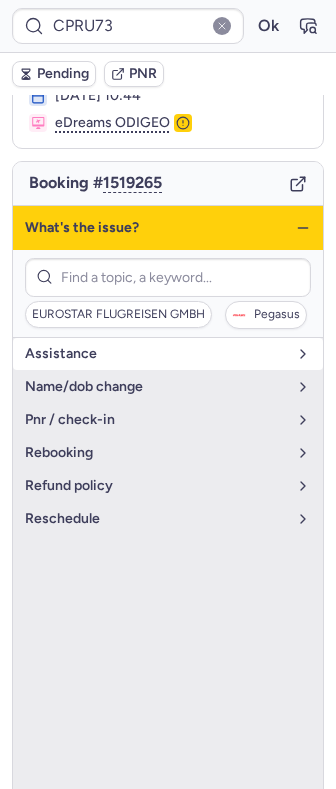 scroll, scrollTop: 133, scrollLeft: 0, axis: vertical 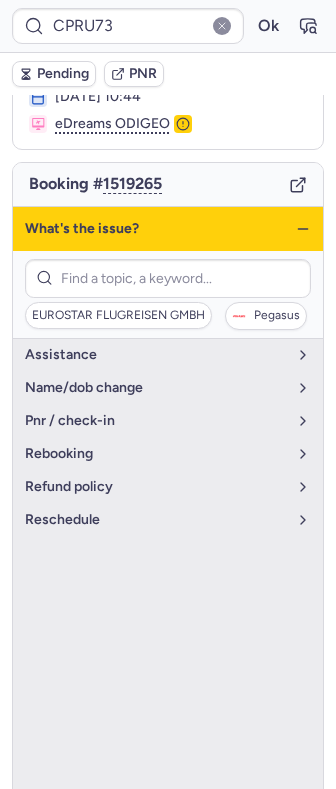 click 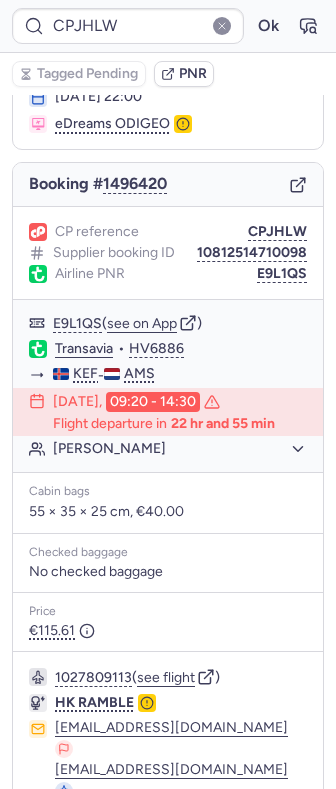scroll, scrollTop: 262, scrollLeft: 0, axis: vertical 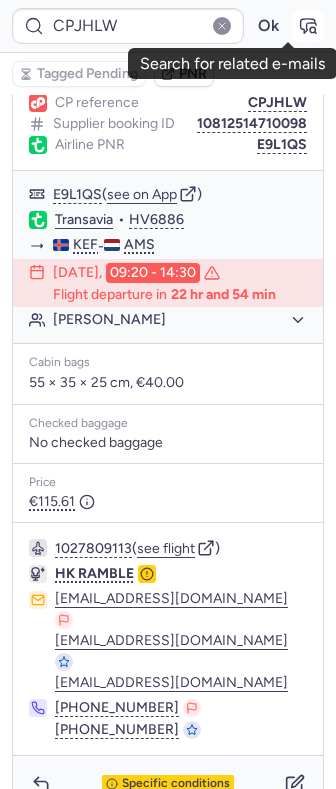 click 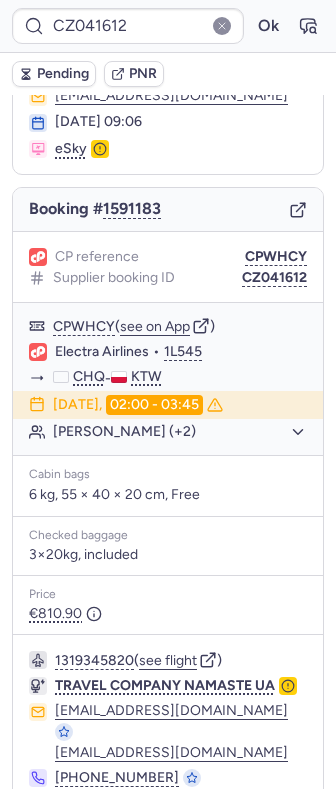 scroll, scrollTop: 109, scrollLeft: 0, axis: vertical 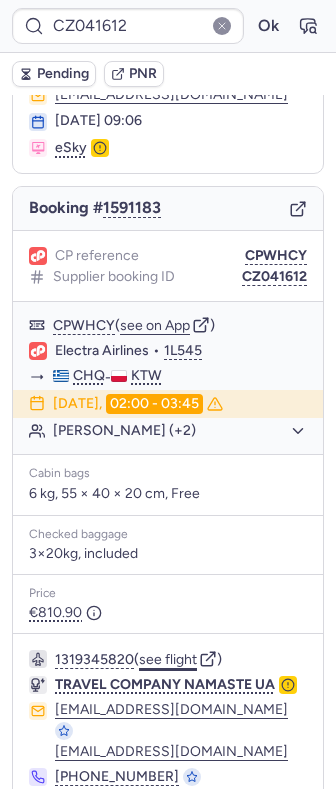 click on "see flight" 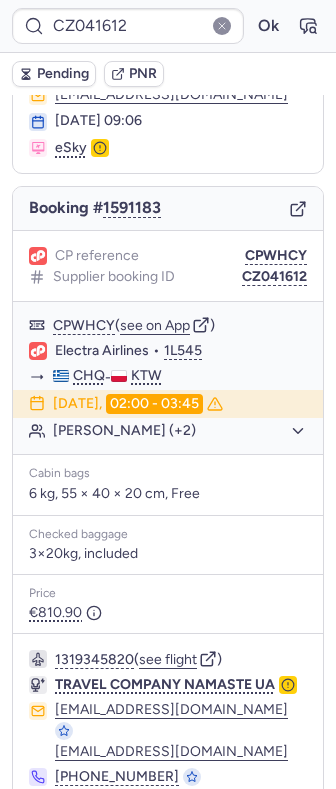 scroll, scrollTop: 50, scrollLeft: 0, axis: vertical 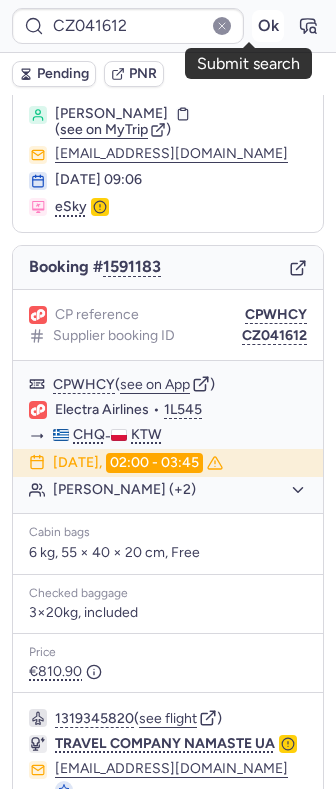 click on "Ok" at bounding box center [268, 26] 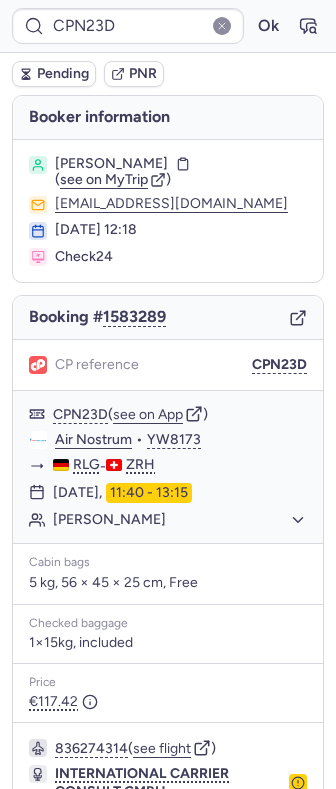 scroll, scrollTop: 198, scrollLeft: 0, axis: vertical 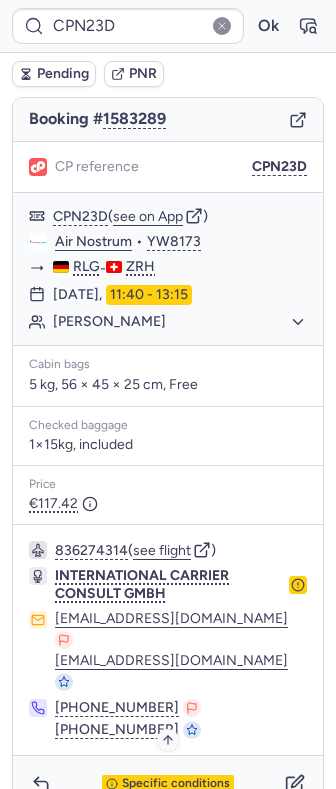 click on "Specific conditions" at bounding box center (176, 784) 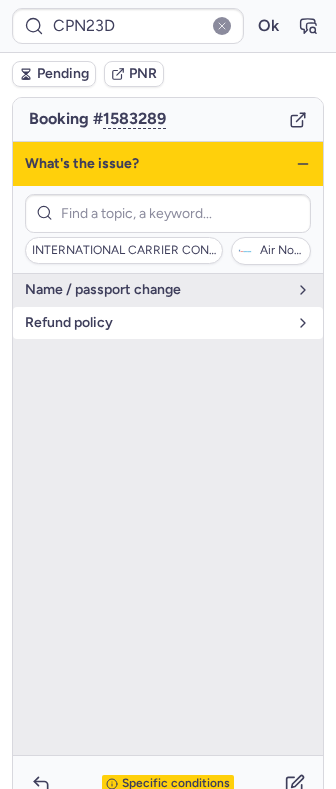 click on "refund policy" at bounding box center [156, 323] 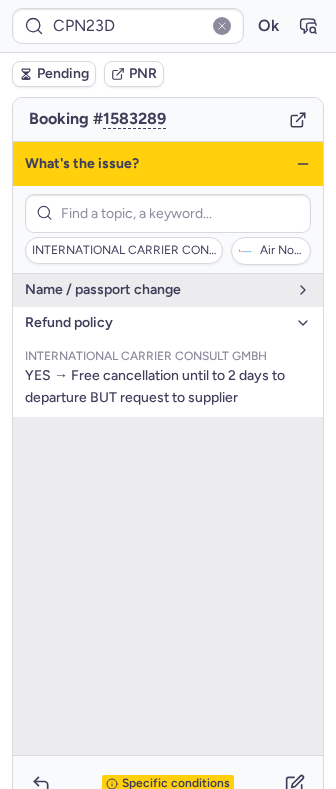 click on "refund policy" at bounding box center (156, 323) 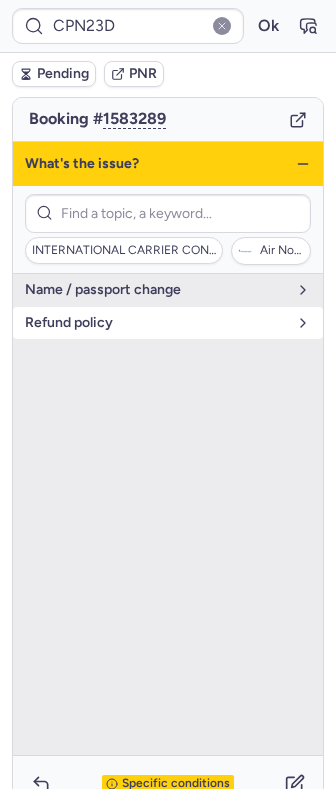 click on "refund policy" at bounding box center [156, 323] 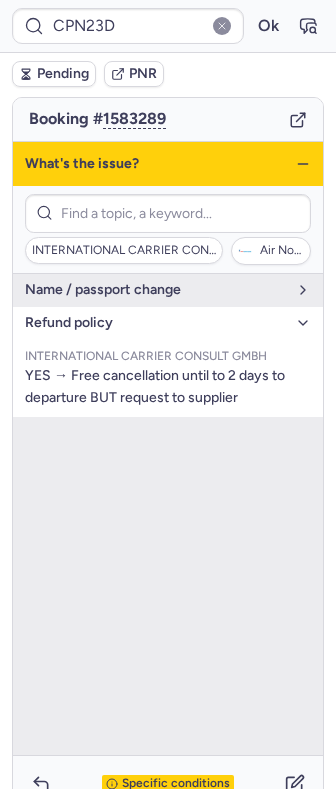 click on "refund policy" at bounding box center [156, 323] 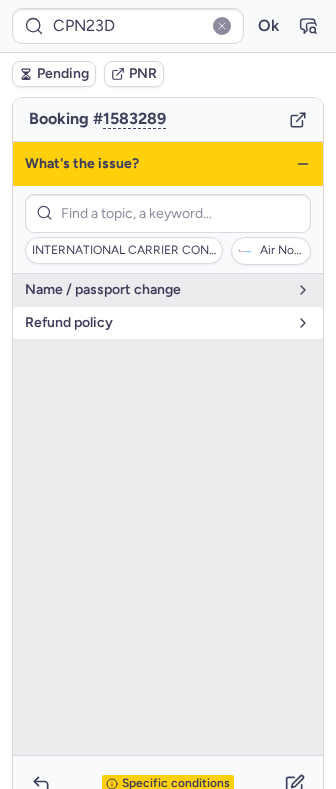 click on "refund policy" at bounding box center (156, 323) 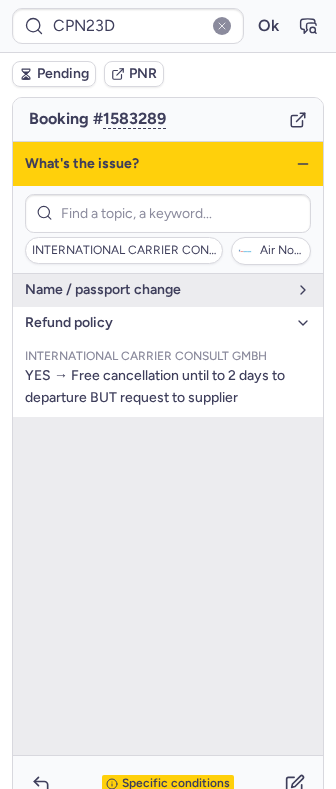 click on "refund policy" at bounding box center [156, 323] 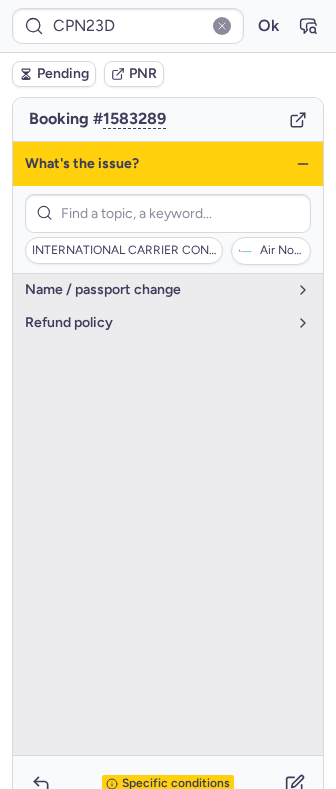 click 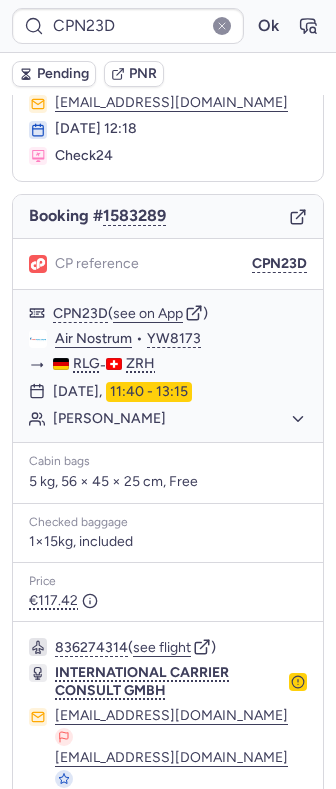 scroll, scrollTop: 198, scrollLeft: 0, axis: vertical 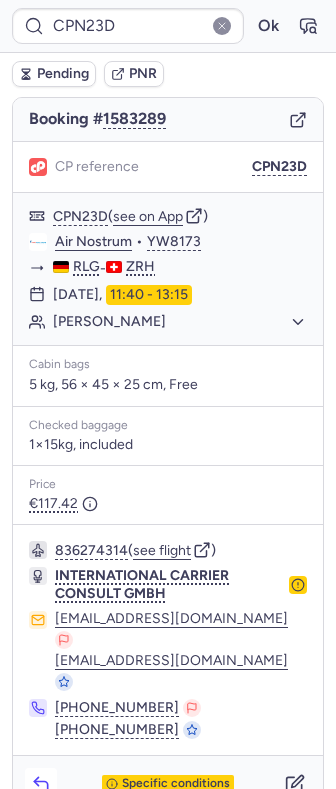 click at bounding box center (41, 784) 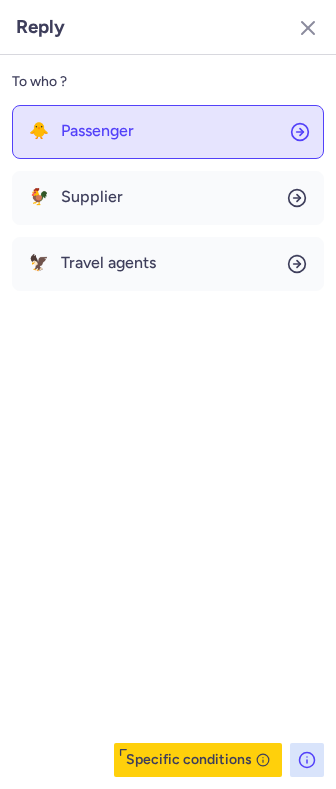 click on "🐥 Passenger" 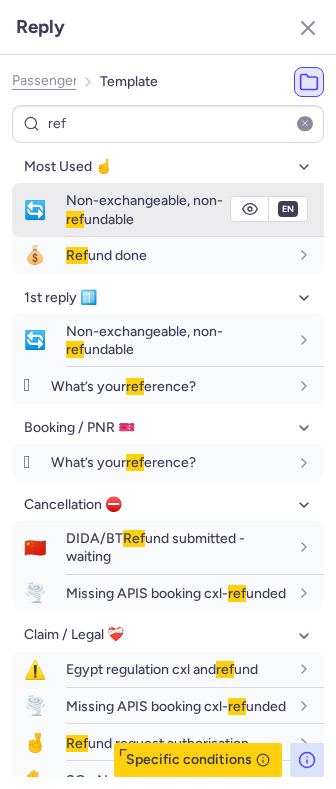 click on "Non-exchangeable, non- ref undable" at bounding box center [144, 209] 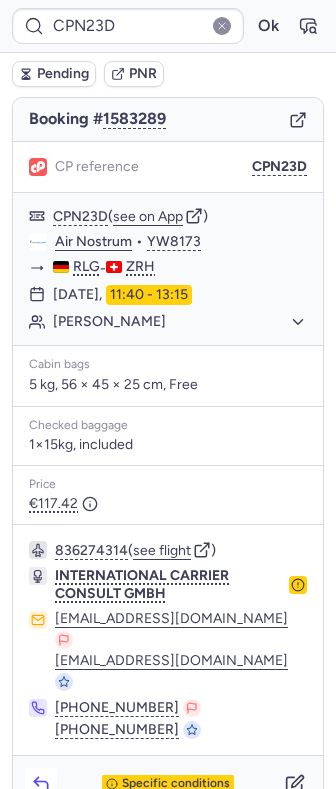 click 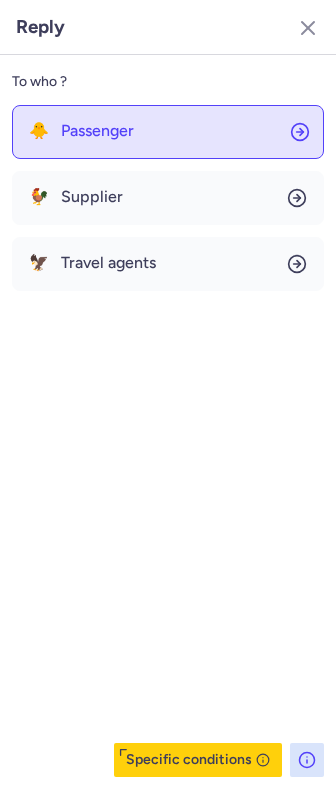 click on "Passenger" at bounding box center [97, 131] 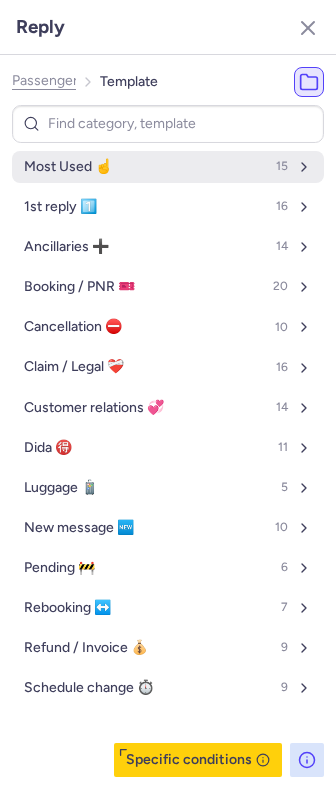 click on "Most Used ☝️" at bounding box center [68, 167] 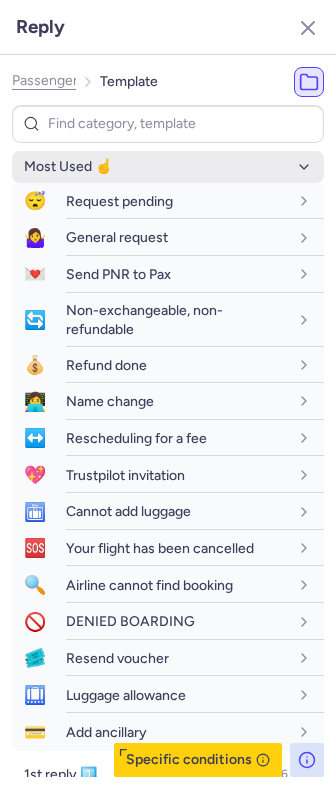 click on "Most Used ☝️" at bounding box center [168, 167] 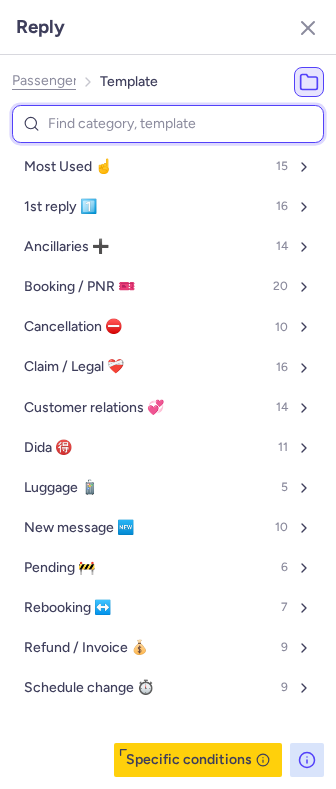 click at bounding box center (168, 124) 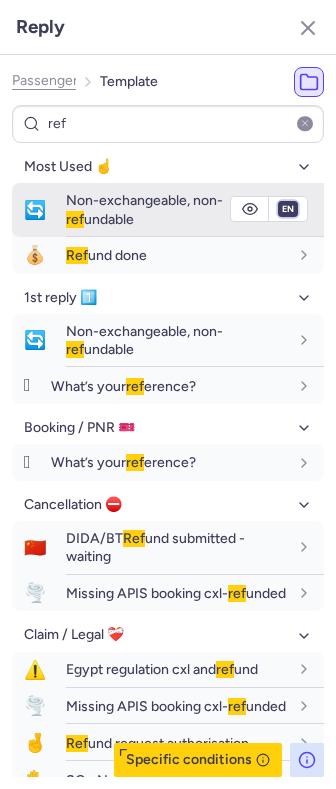 click on "fr en de nl pt es it ru" at bounding box center (288, 209) 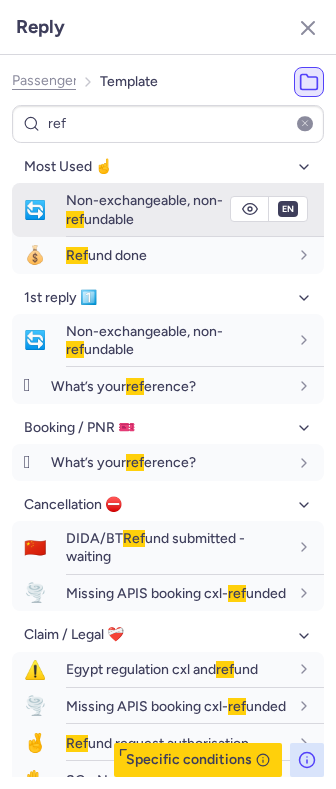 click on "fr en de nl pt es it ru" at bounding box center [288, 209] 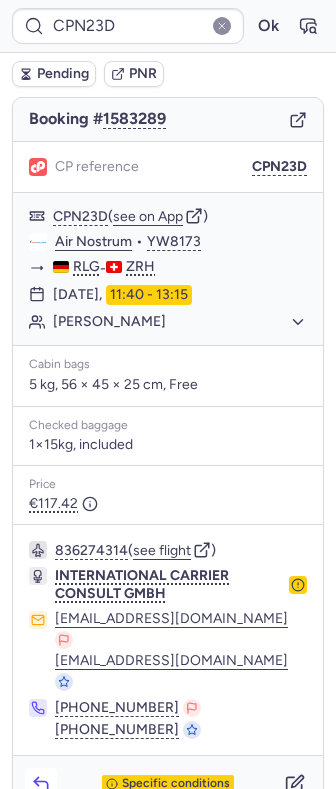 click 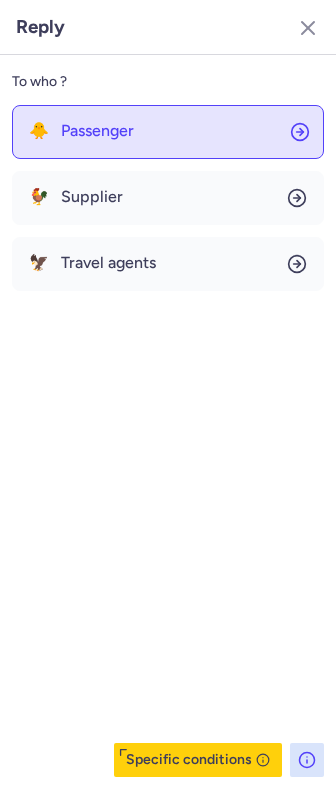 click on "Passenger" at bounding box center (97, 131) 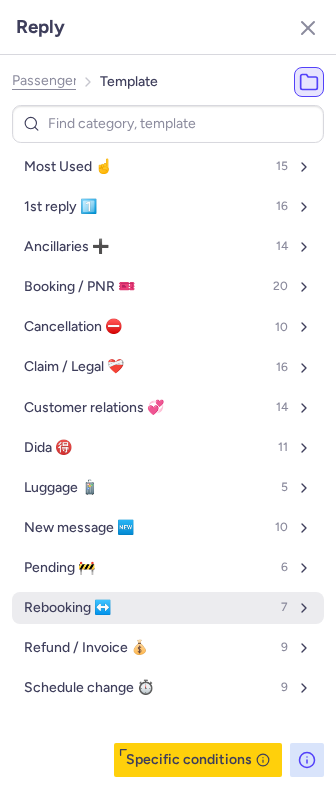 click on "Rebooking ↔️ 7" at bounding box center [168, 608] 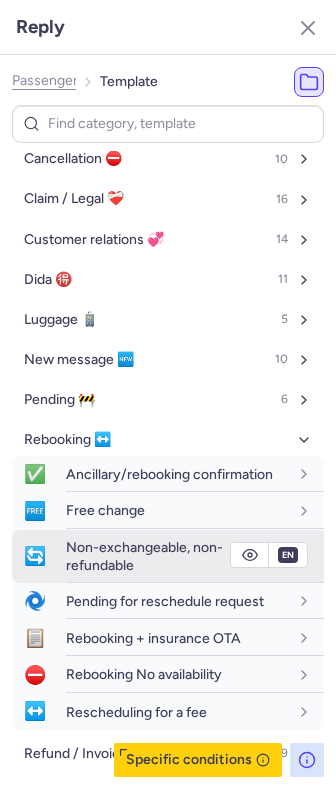 scroll, scrollTop: 261, scrollLeft: 0, axis: vertical 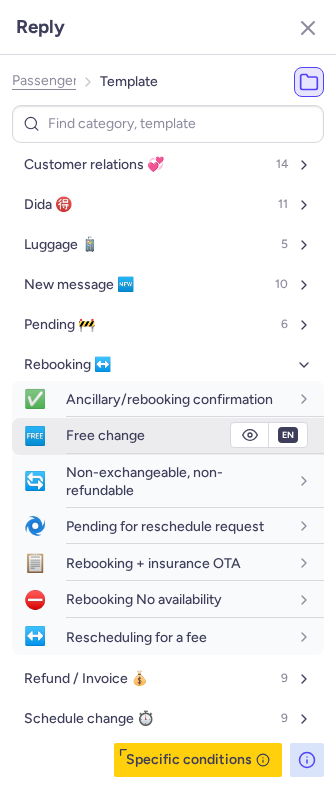 click 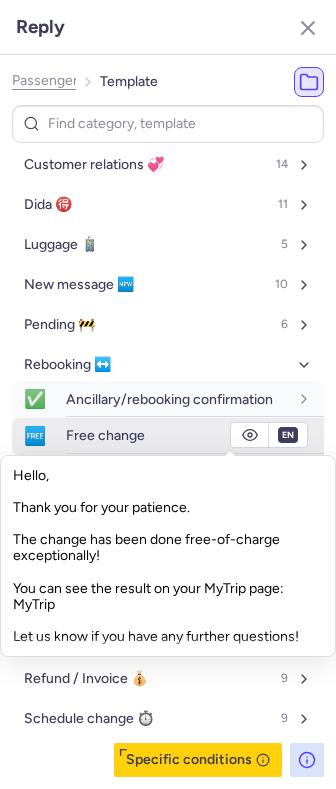 click 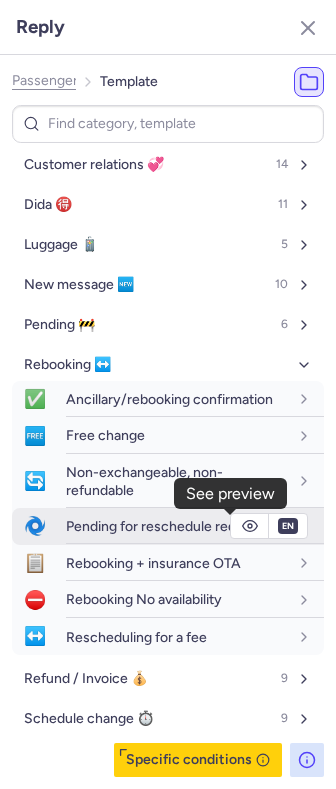 click 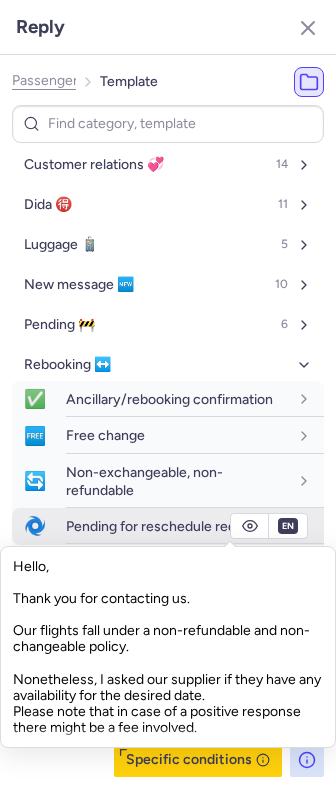 click 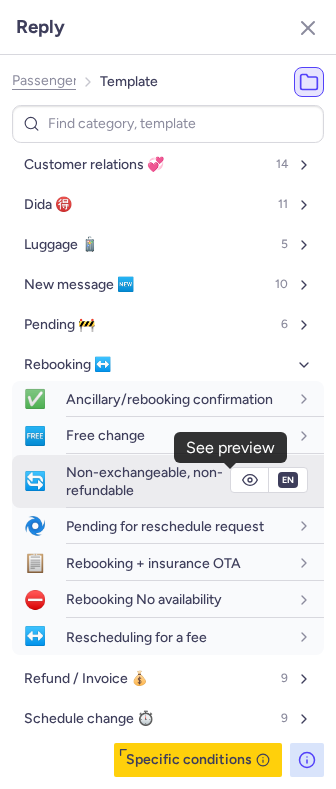 click 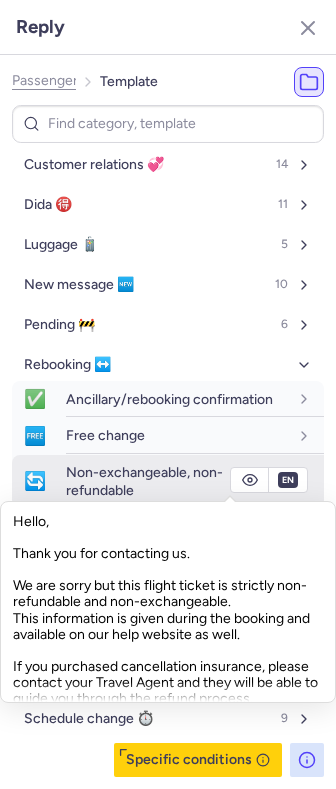 click 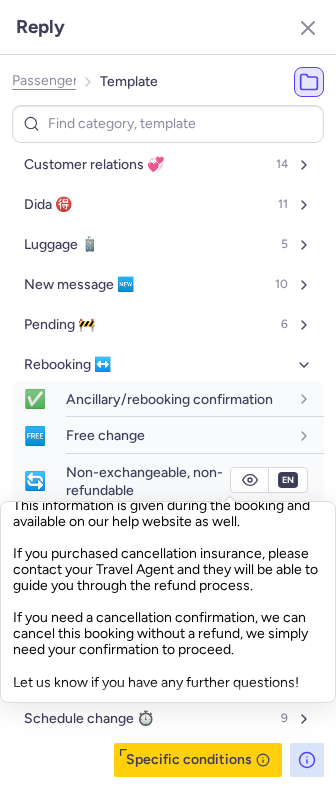 scroll, scrollTop: 133, scrollLeft: 0, axis: vertical 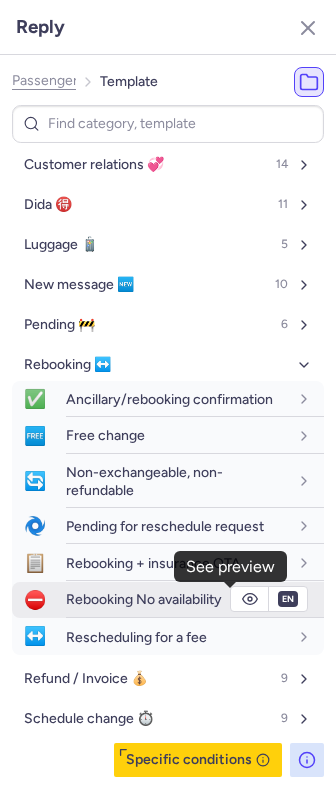 click 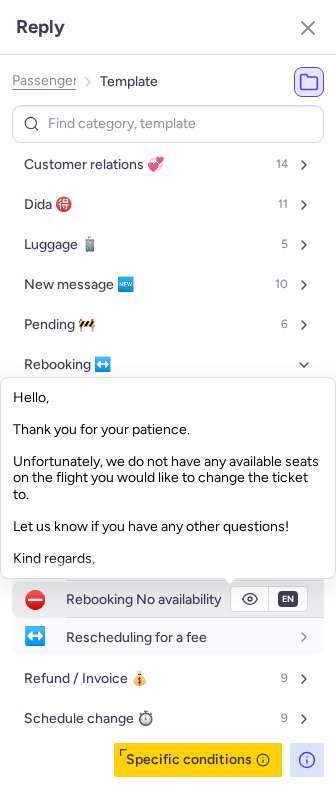 click 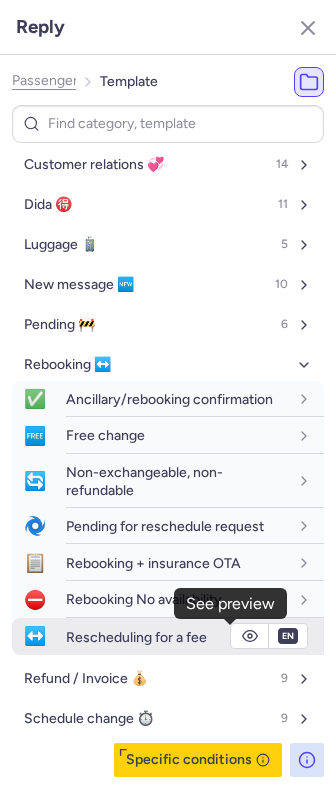 click 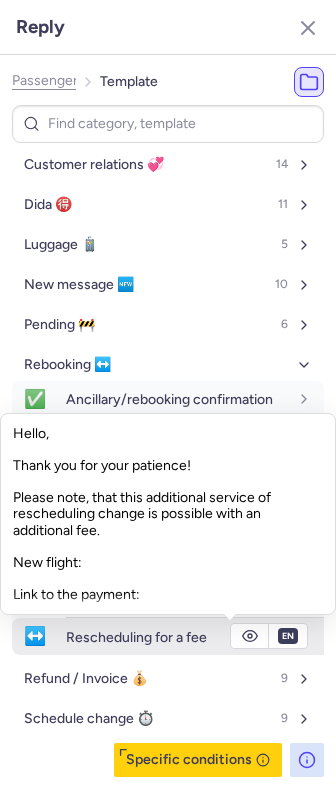 click 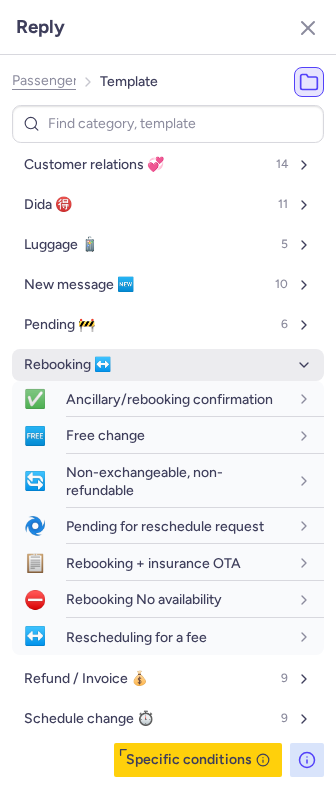 click on "Rebooking ↔️" at bounding box center (168, 365) 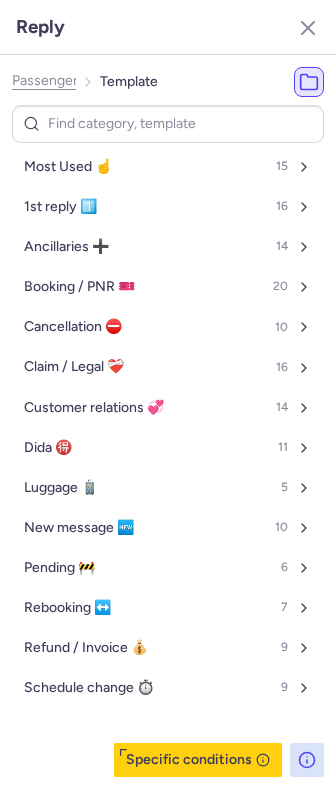 scroll, scrollTop: 0, scrollLeft: 0, axis: both 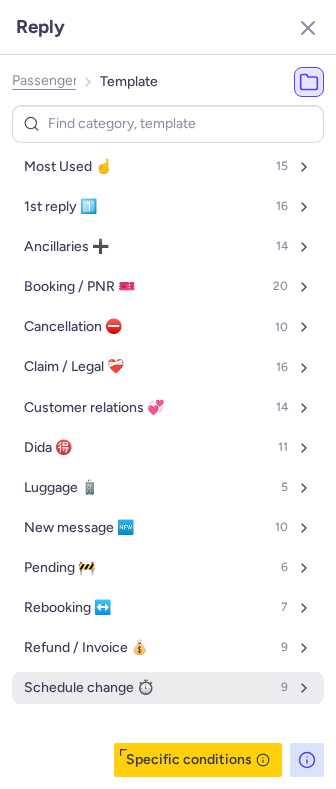 click on "Schedule change ⏱️" at bounding box center [89, 688] 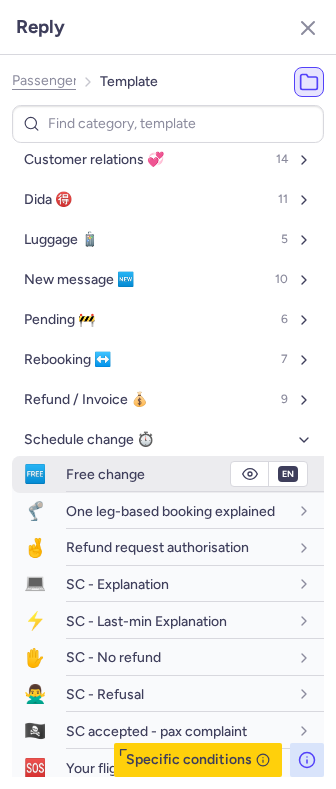 scroll, scrollTop: 184, scrollLeft: 0, axis: vertical 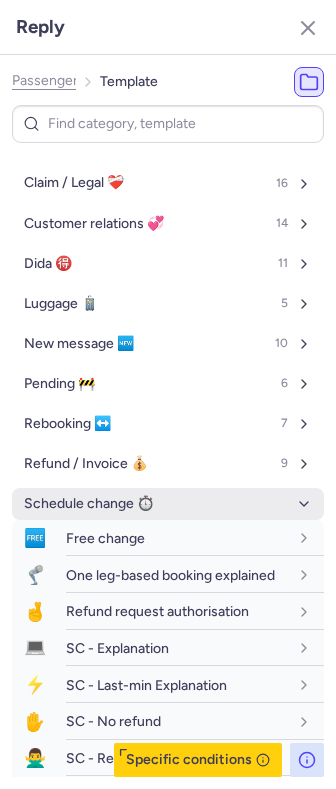 click on "Schedule change ⏱️" at bounding box center (89, 504) 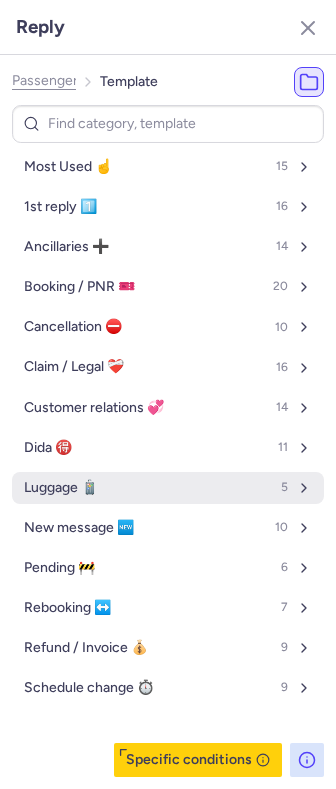 scroll, scrollTop: 0, scrollLeft: 0, axis: both 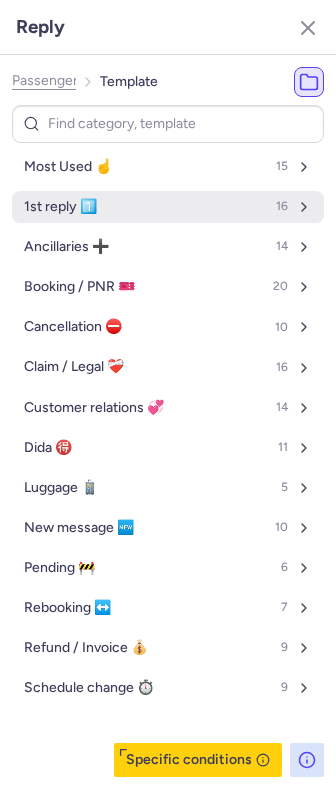 click on "1st reply 1️⃣" at bounding box center [60, 207] 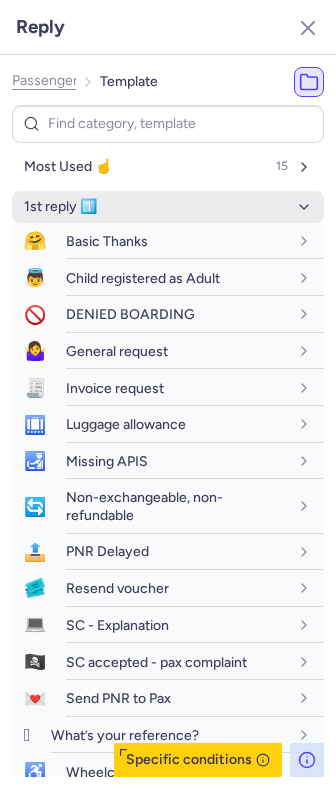 click on "1st reply 1️⃣" at bounding box center (60, 207) 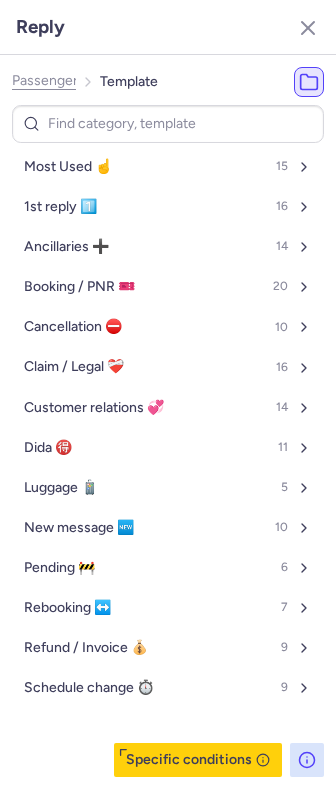 drag, startPoint x: 311, startPoint y: 21, endPoint x: 309, endPoint y: 39, distance: 18.110771 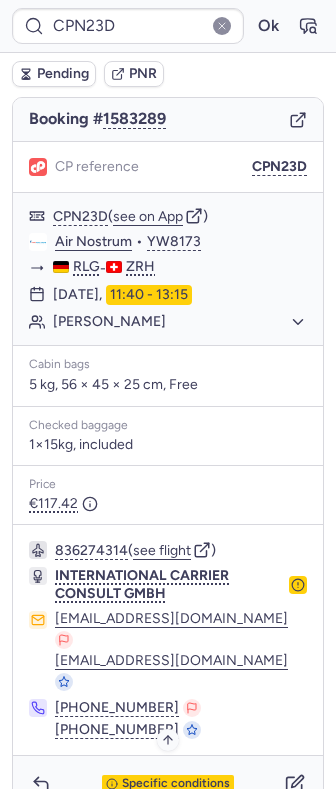 click on "Specific conditions" at bounding box center [176, 784] 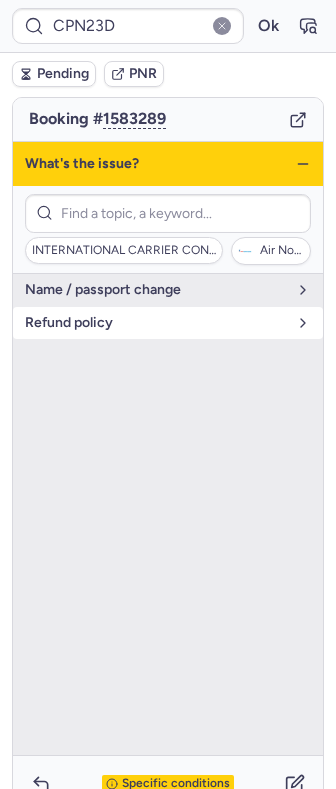 click on "refund policy" at bounding box center (156, 323) 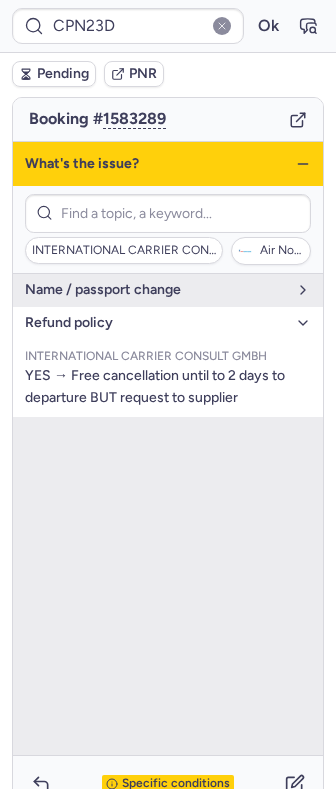 click on "What's the issue?" at bounding box center [168, 164] 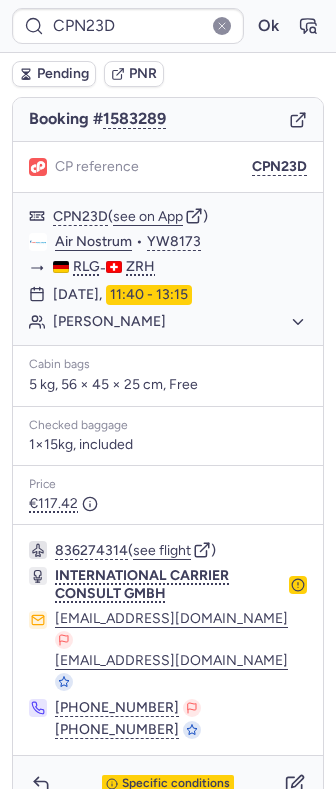 click on "Pending" at bounding box center [54, 74] 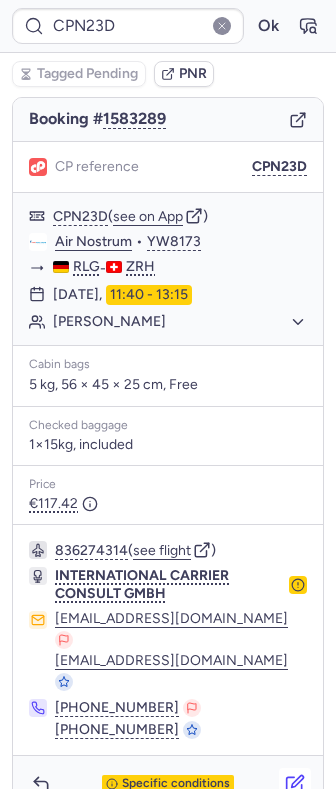 click 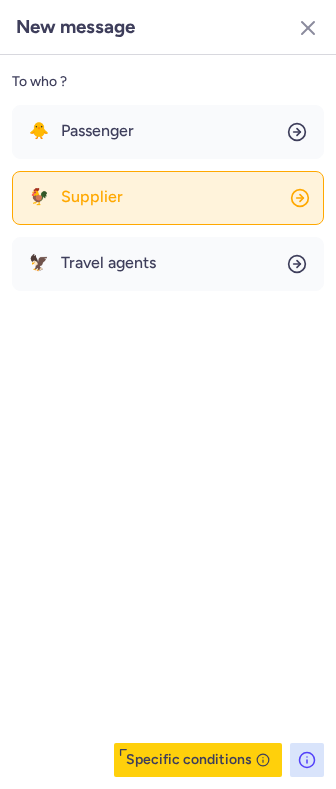 click on "Supplier" at bounding box center (92, 197) 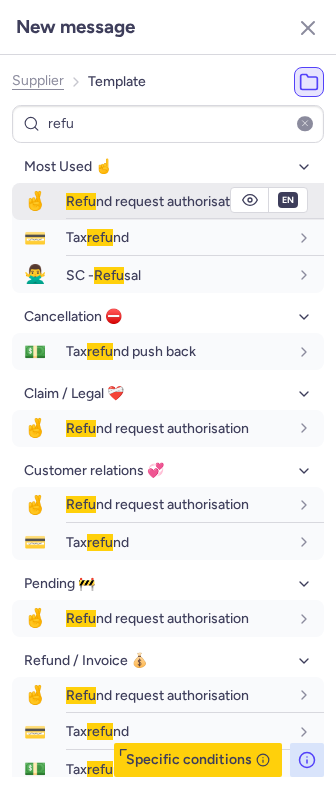 click on "Refu nd request authorisation" at bounding box center [157, 201] 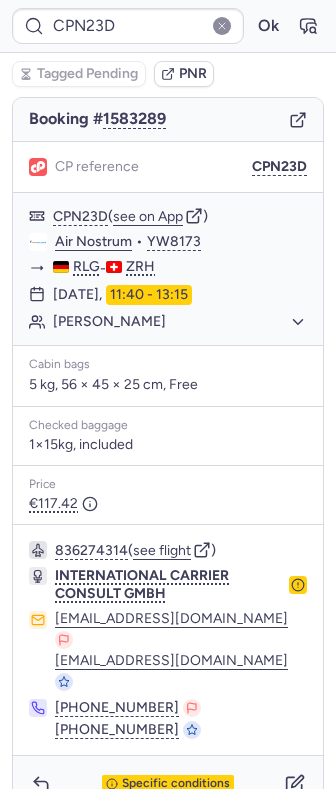 click on "Specific conditions" at bounding box center (168, 784) 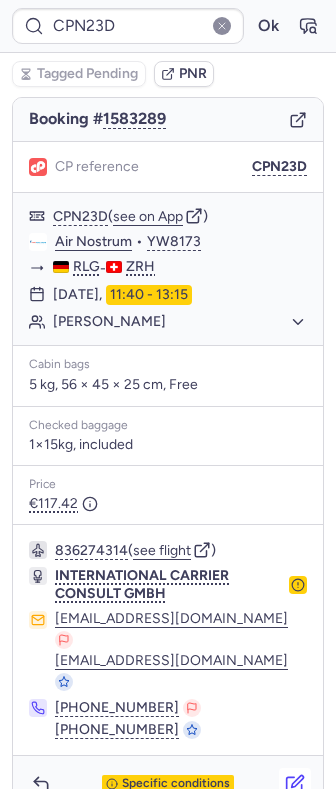 click 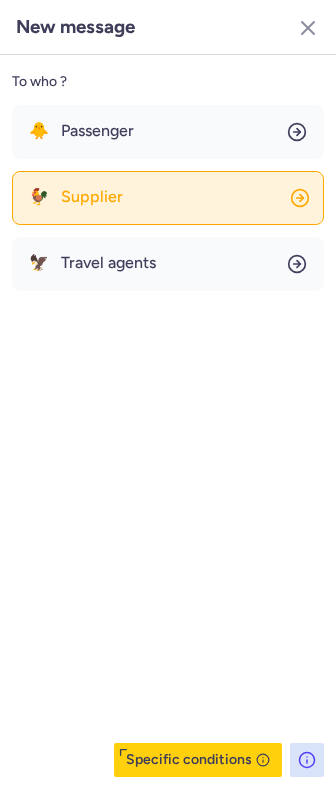 click on "🐓 Supplier" 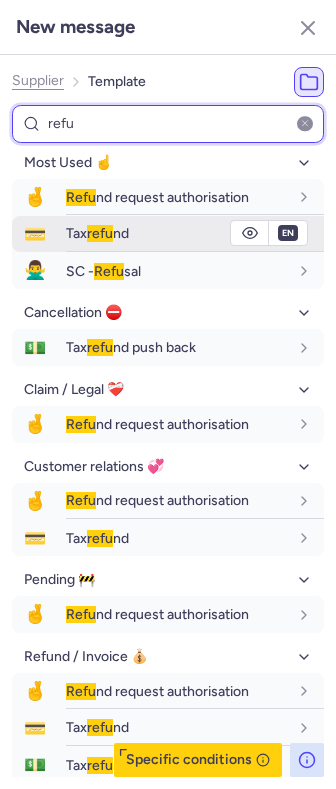 scroll, scrollTop: 0, scrollLeft: 0, axis: both 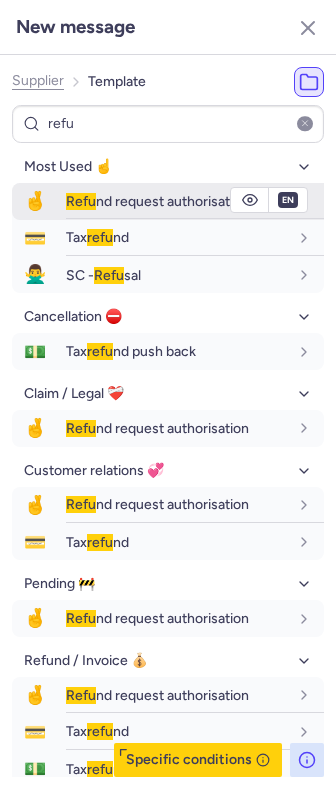 click on "Refu nd request authorisation" at bounding box center (157, 201) 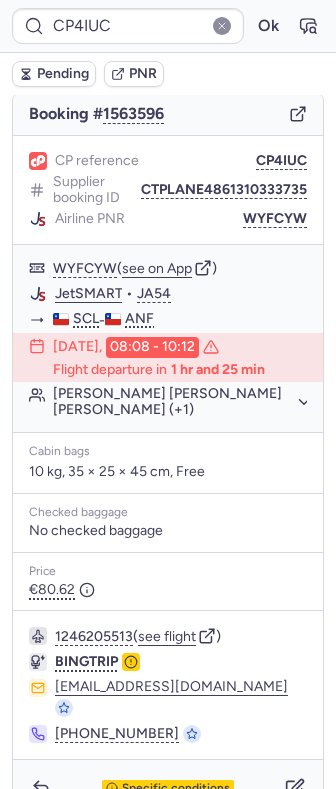 scroll, scrollTop: 245, scrollLeft: 0, axis: vertical 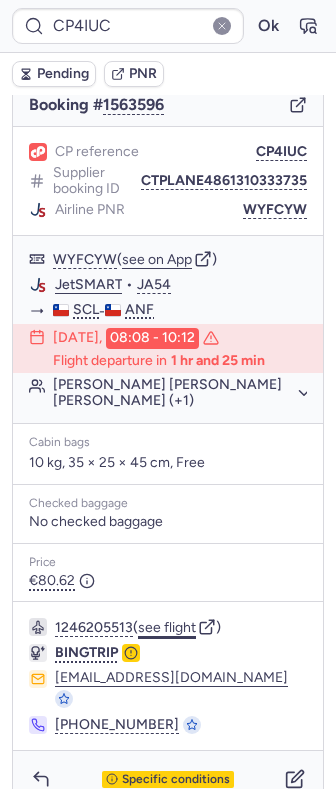 click on "see flight" 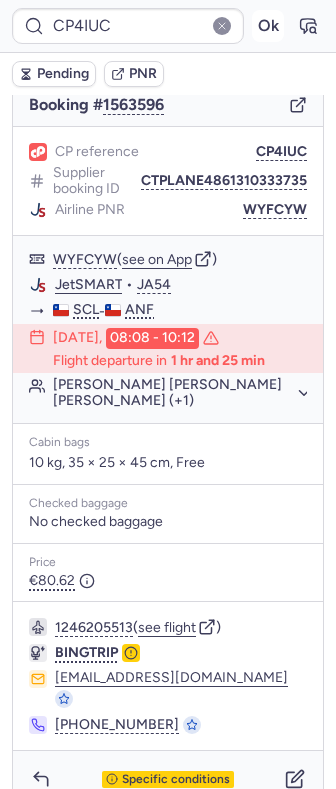 click on "Ok" at bounding box center [268, 26] 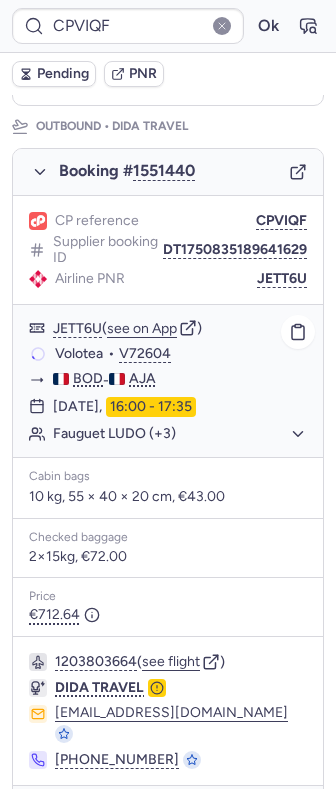 scroll, scrollTop: 266, scrollLeft: 0, axis: vertical 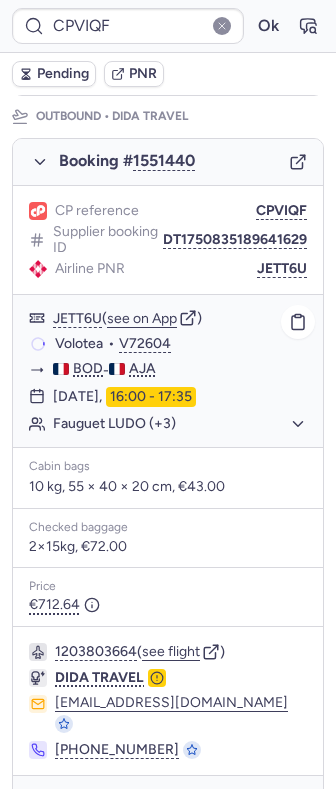 click on "Fauguet LUDO (+3)" 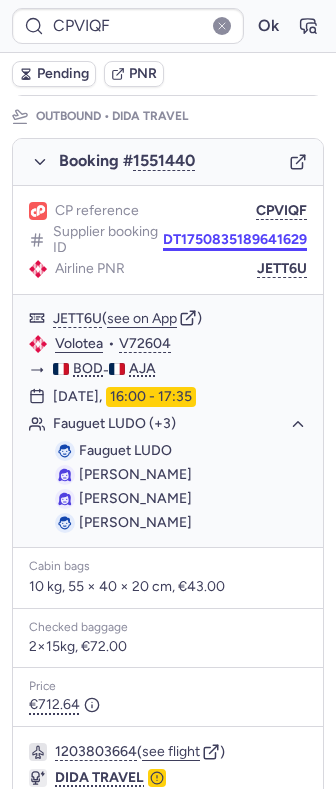 click on "DT1750835189641629" at bounding box center (235, 240) 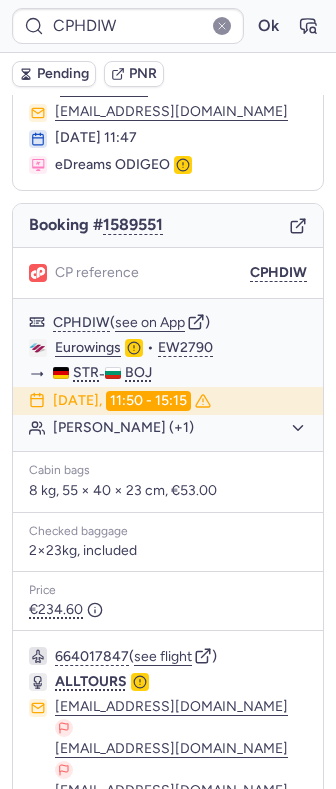 scroll, scrollTop: 166, scrollLeft: 0, axis: vertical 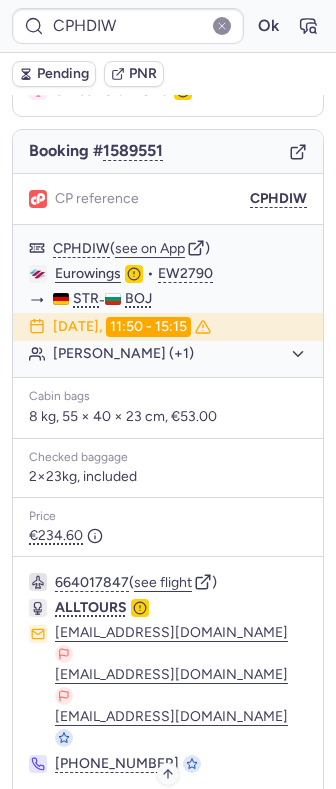 click on "Specific conditions" at bounding box center (176, 818) 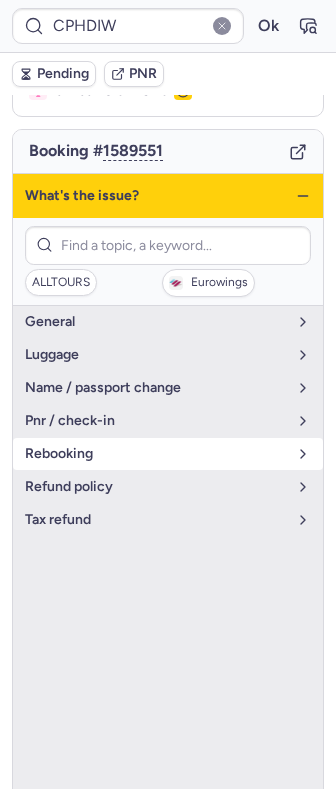 click on "rebooking" at bounding box center (168, 454) 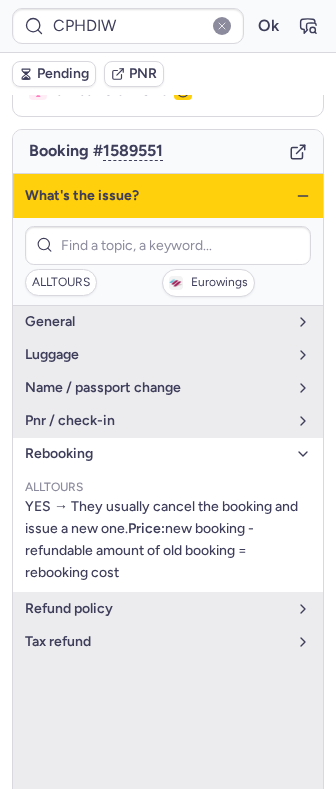 click on "rebooking" at bounding box center [156, 454] 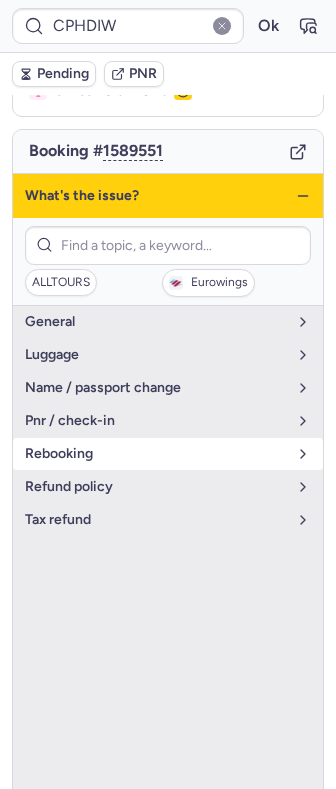 click on "rebooking" at bounding box center (156, 454) 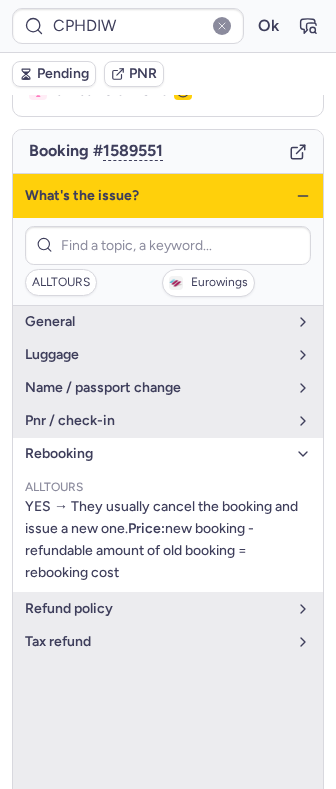 click on "rebooking" at bounding box center [156, 454] 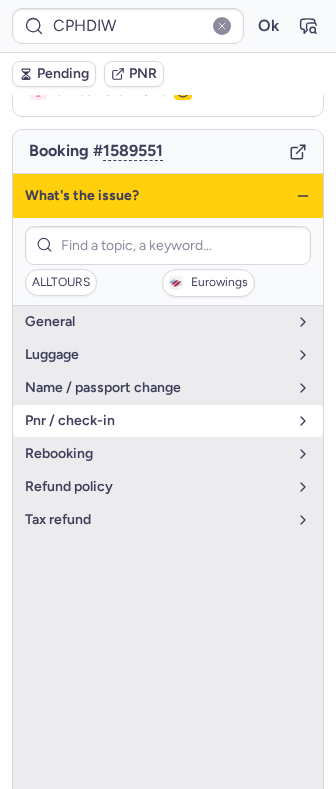 scroll, scrollTop: 33, scrollLeft: 0, axis: vertical 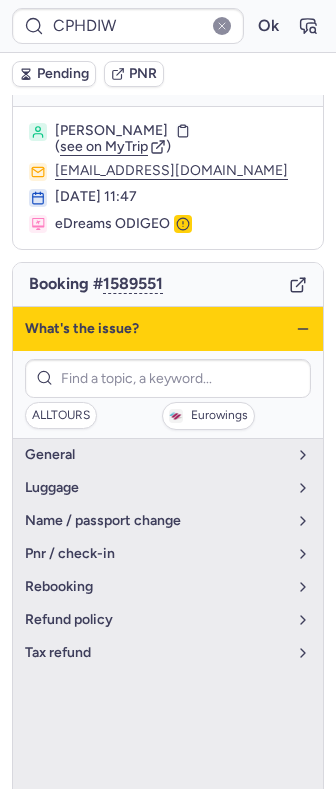 click on "What's the issue?" at bounding box center (168, 329) 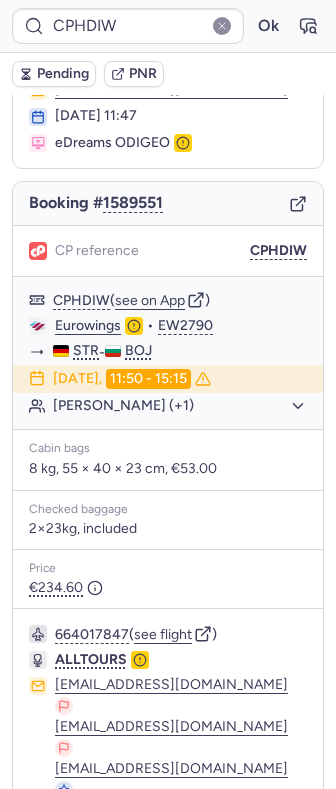 scroll, scrollTop: 166, scrollLeft: 0, axis: vertical 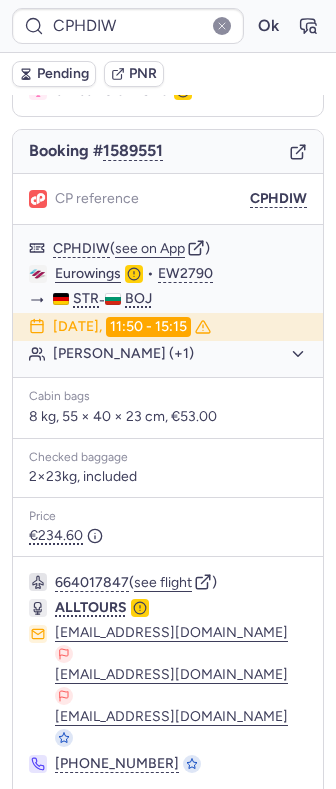 click 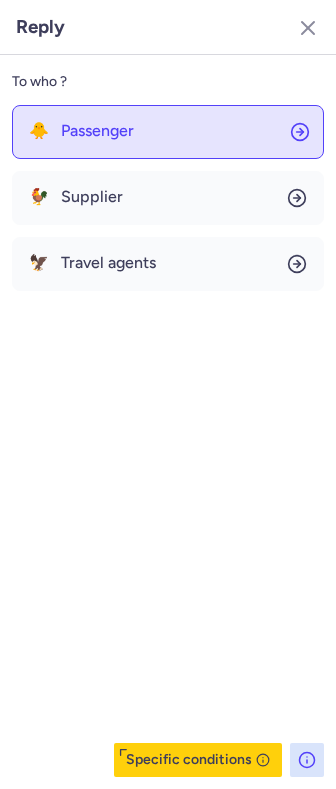 click on "🐥 Passenger" 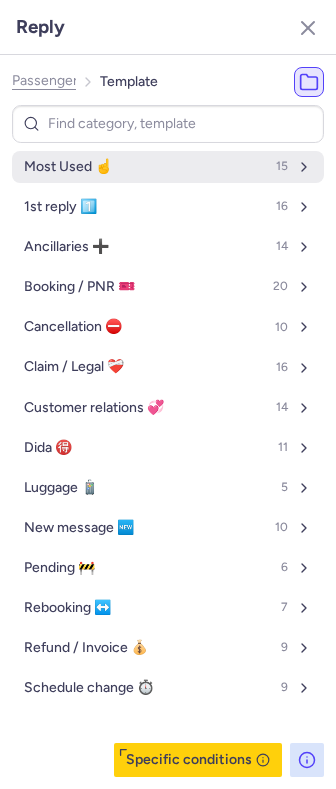 click on "Most Used ☝️ 15" at bounding box center (168, 167) 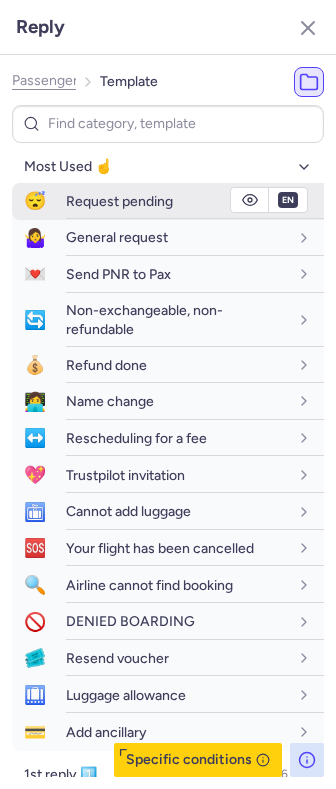 click on "Request pending" at bounding box center [195, 201] 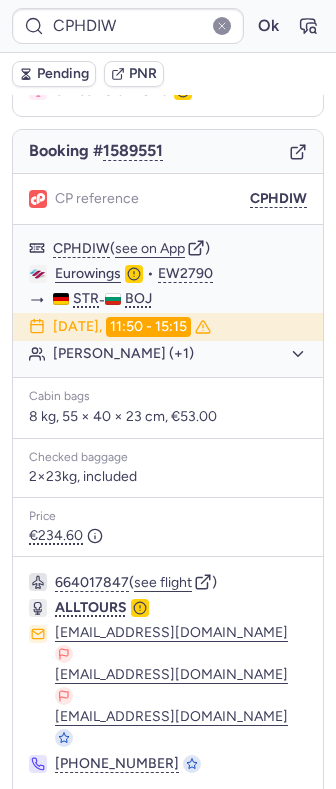 click on "Pending" at bounding box center [63, 74] 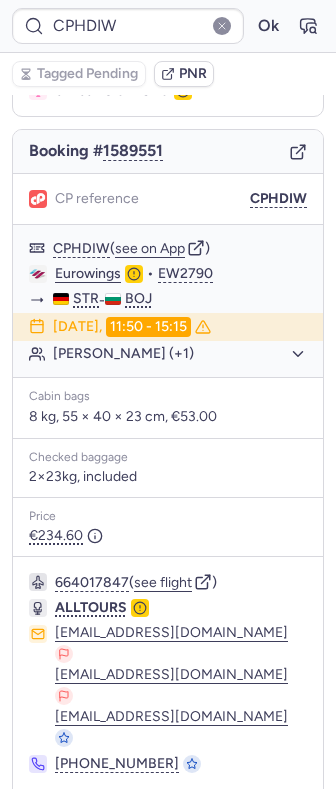 click at bounding box center [295, 818] 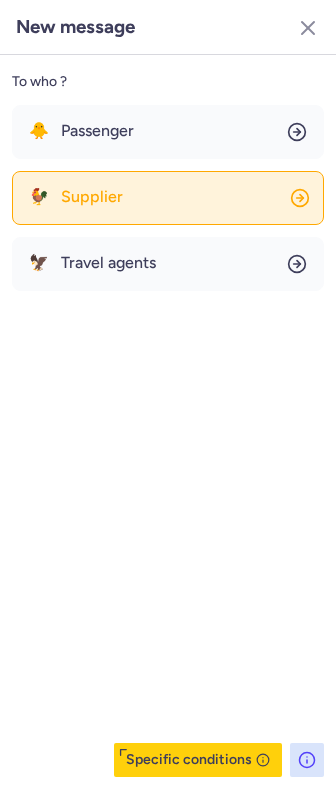 click on "🐓 Supplier" 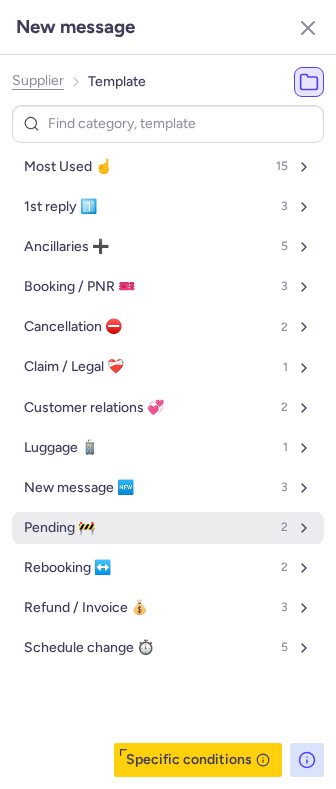 click on "Rebooking ↔️" at bounding box center (67, 568) 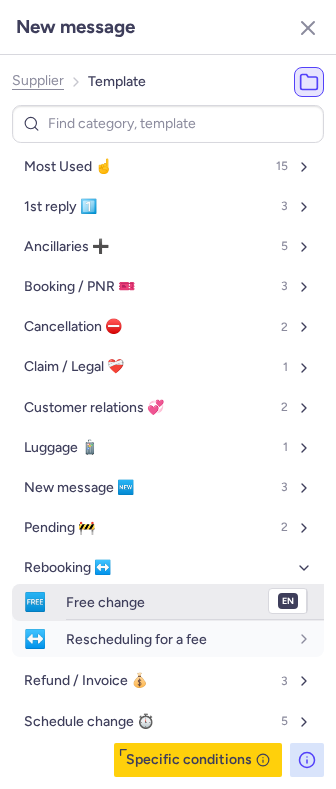 click on "Free change" at bounding box center (177, 602) 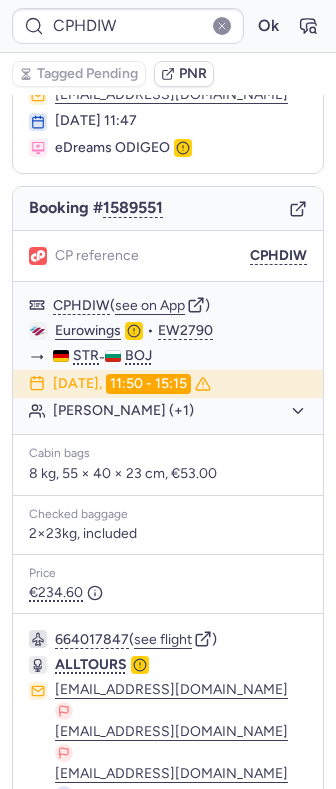 scroll, scrollTop: 166, scrollLeft: 0, axis: vertical 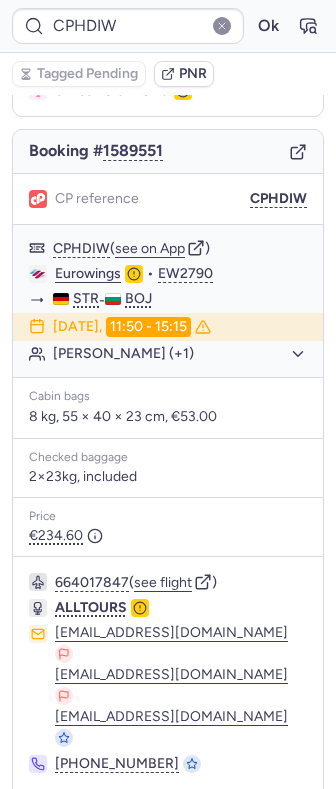 click 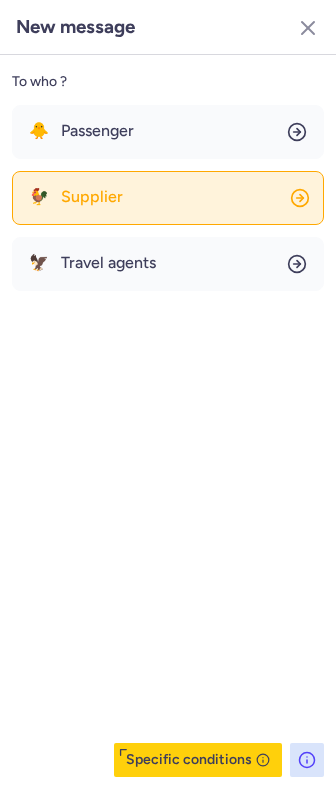 click on "🐓 Supplier" 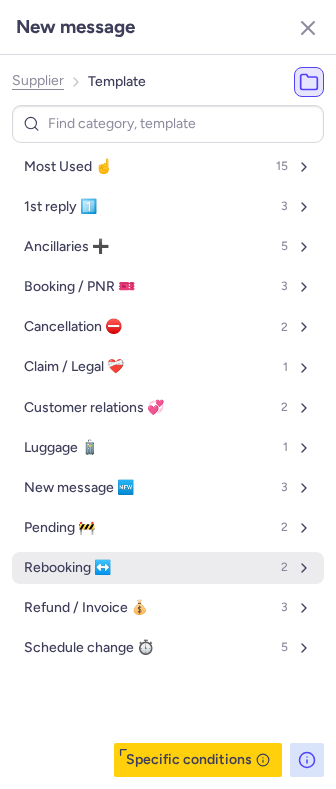 click on "Rebooking ↔️ 2" at bounding box center [168, 568] 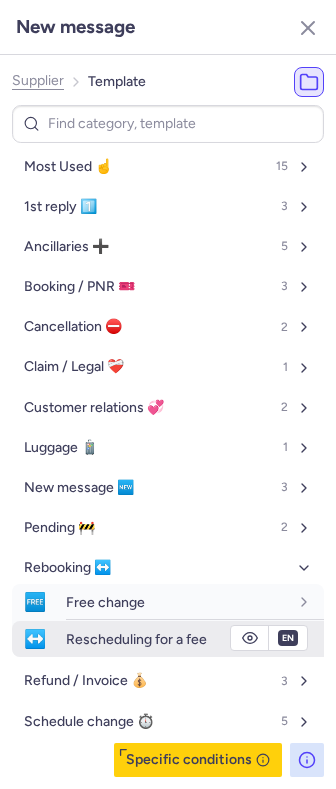 click on "Rescheduling for a fee" at bounding box center [136, 639] 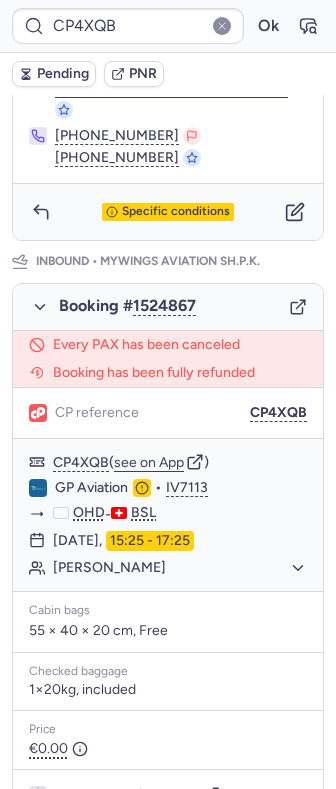scroll, scrollTop: 1148, scrollLeft: 0, axis: vertical 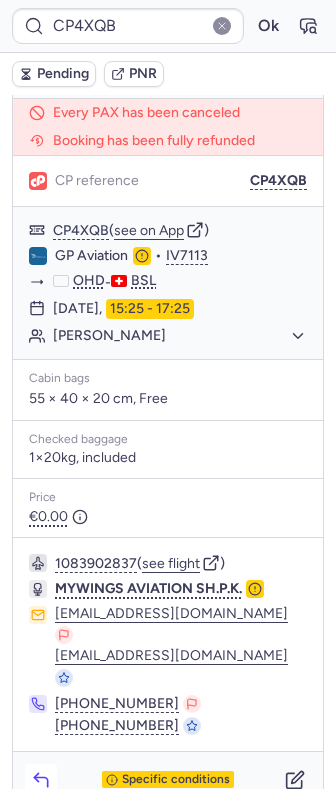 click at bounding box center (41, 780) 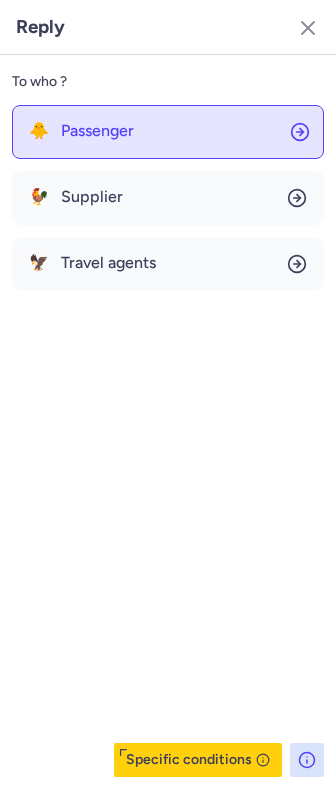 click on "🐥 Passenger" 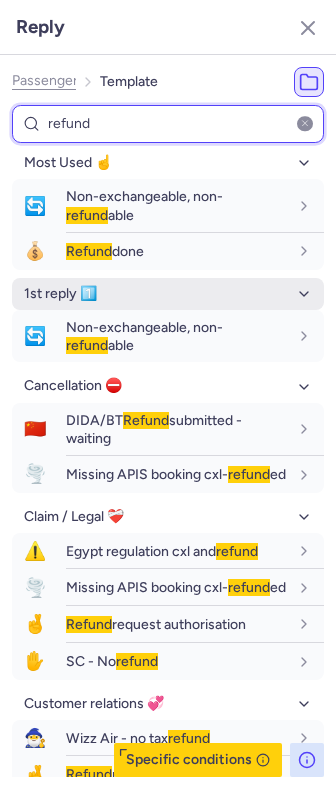 scroll, scrollTop: 0, scrollLeft: 0, axis: both 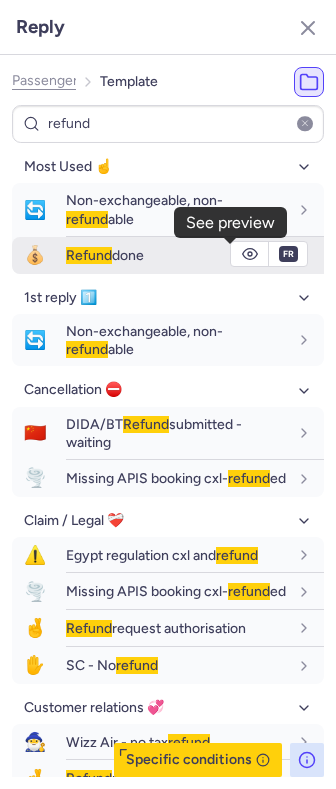 click 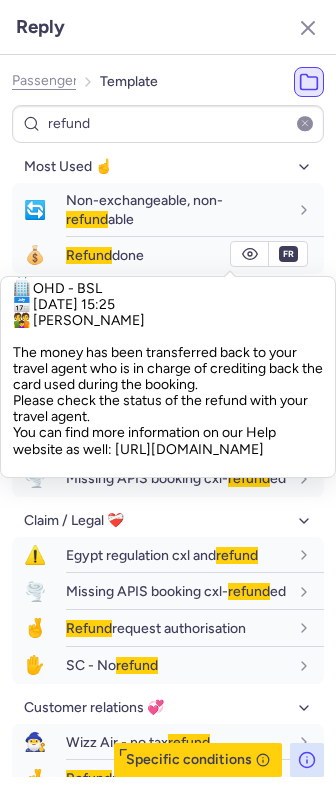 scroll, scrollTop: 666, scrollLeft: 0, axis: vertical 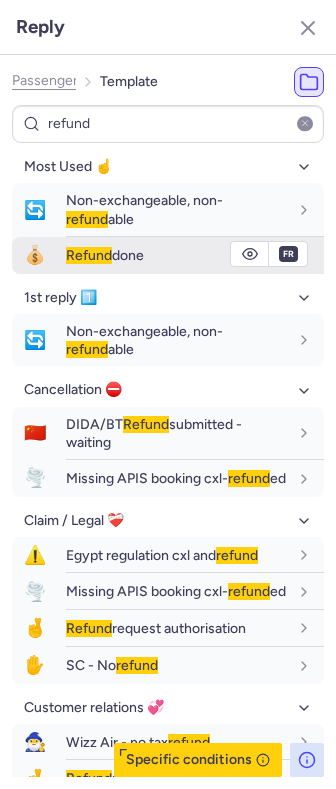 click on "Refund  done" at bounding box center [105, 255] 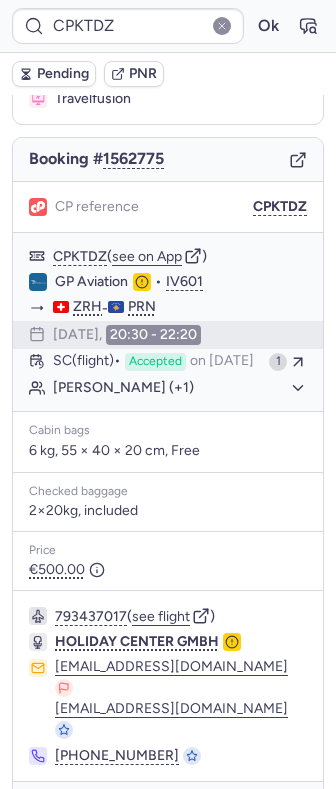 scroll, scrollTop: 204, scrollLeft: 0, axis: vertical 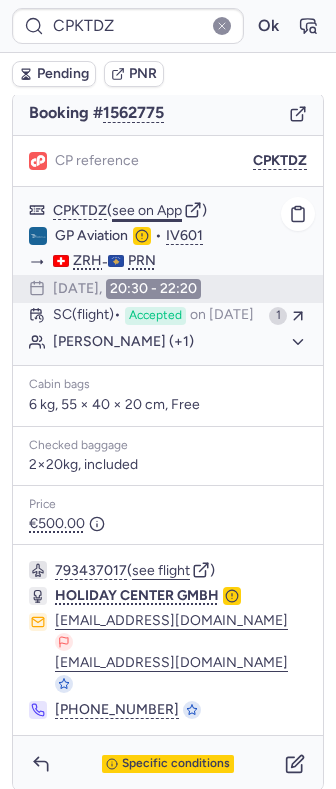 click on "see on App" 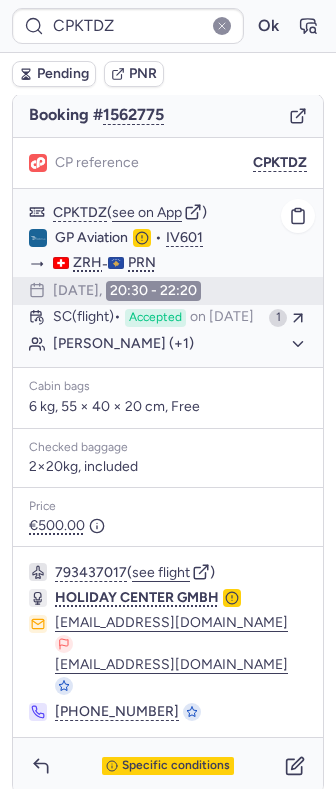 scroll, scrollTop: 204, scrollLeft: 0, axis: vertical 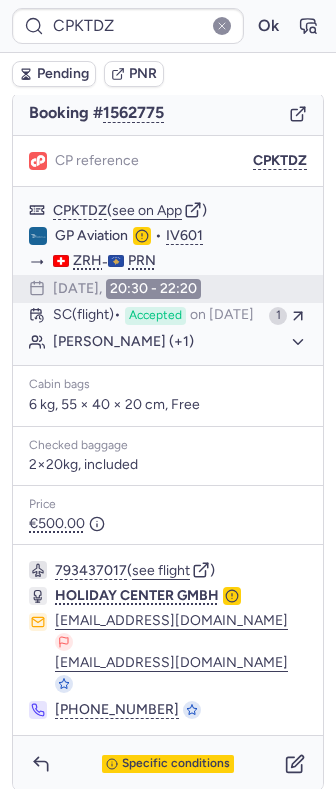 click on "CPKTDZ  Ok" at bounding box center [168, 26] 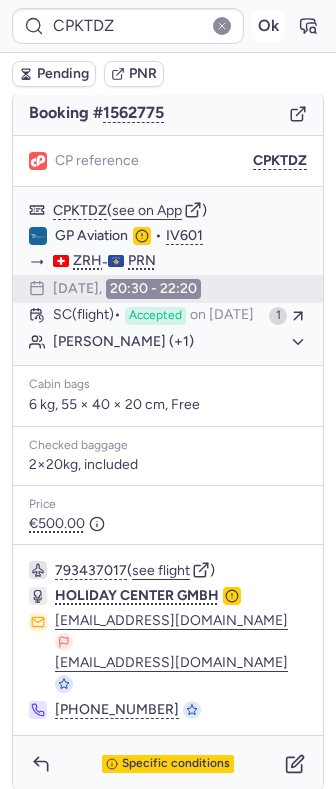 click on "Ok" at bounding box center [268, 26] 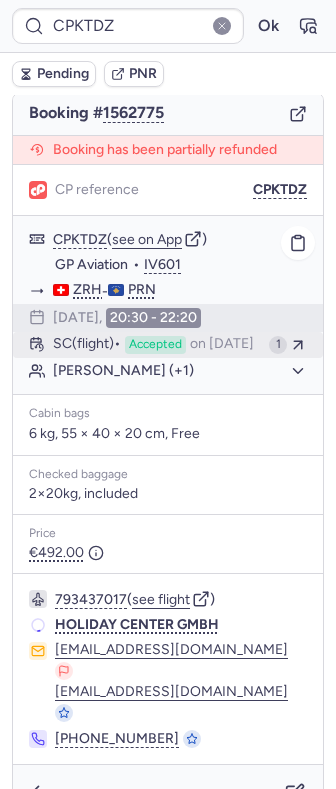scroll, scrollTop: 233, scrollLeft: 0, axis: vertical 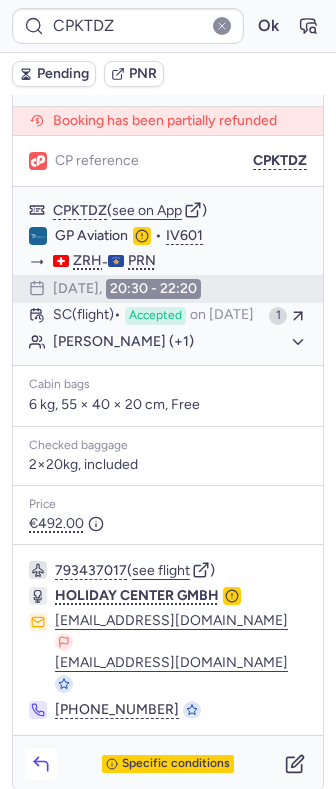 click 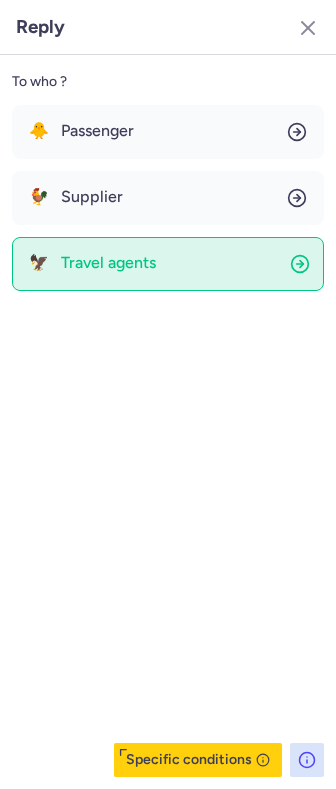 click on "🦅 Travel agents" 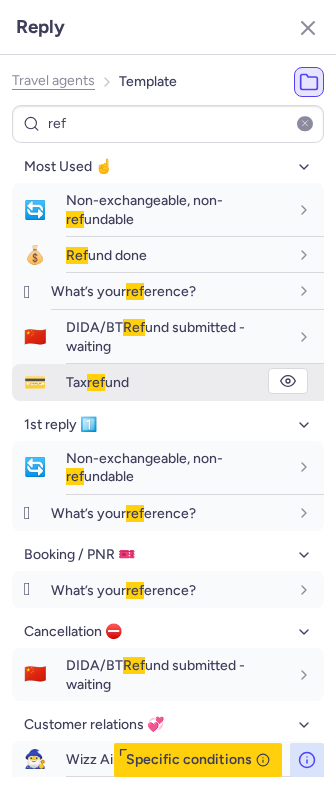 click on "Tax  ref und" at bounding box center [97, 382] 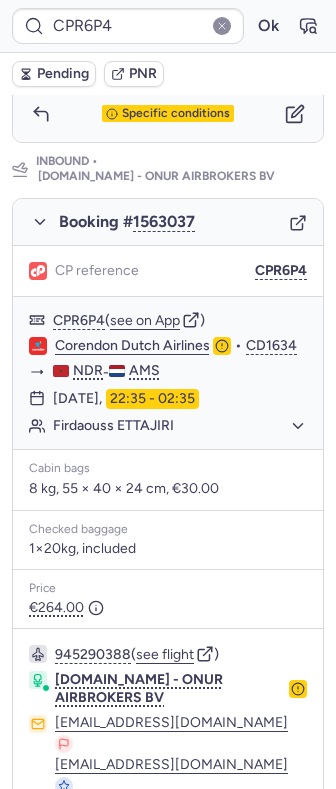 scroll, scrollTop: 1153, scrollLeft: 0, axis: vertical 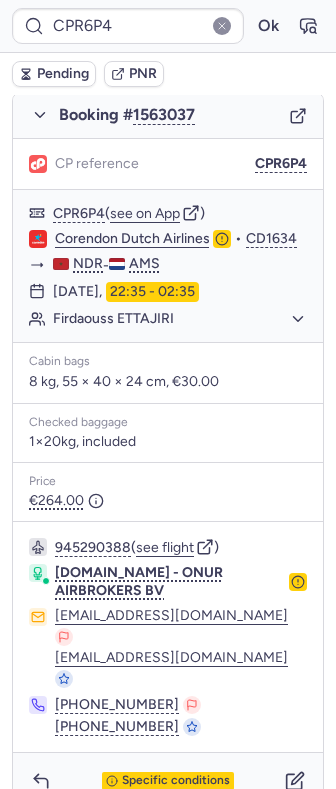 click on "CPR6P4  Ok" at bounding box center [168, 26] 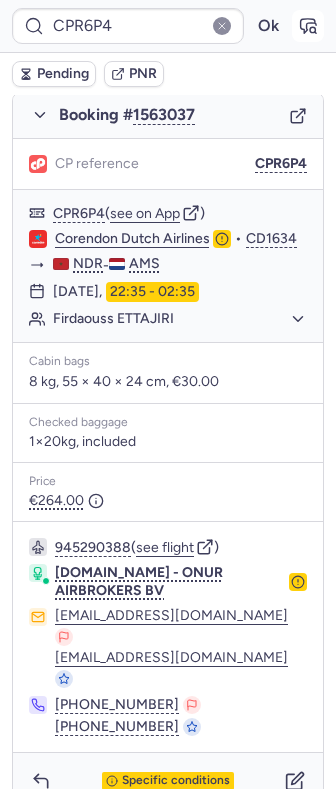 click 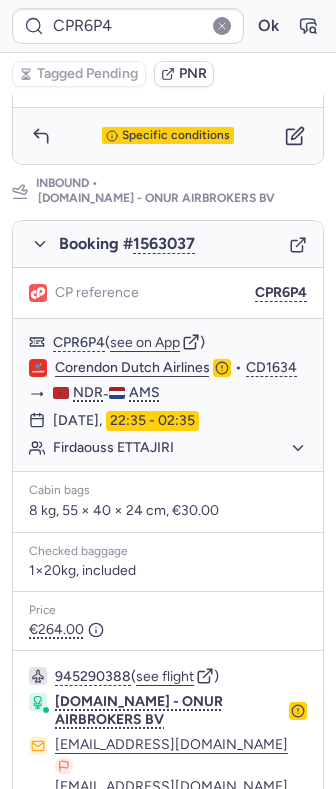scroll, scrollTop: 1153, scrollLeft: 0, axis: vertical 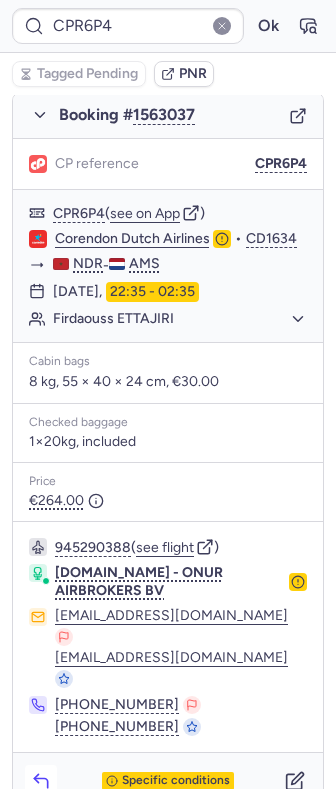 click 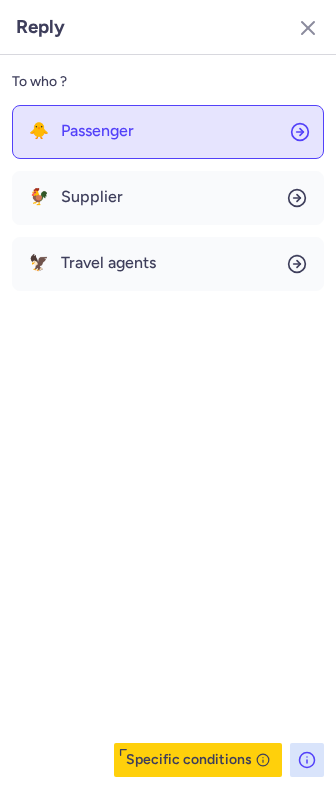 click on "🐥 Passenger" 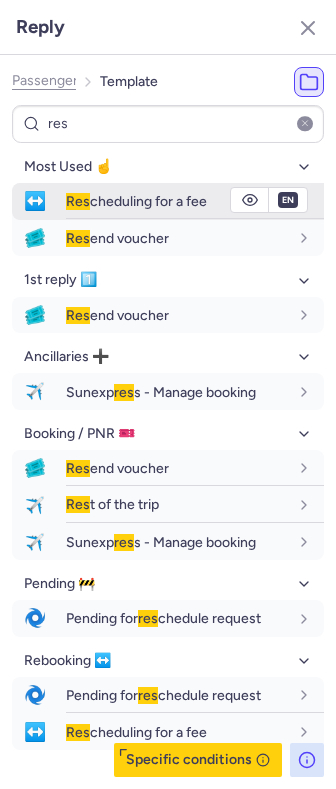click on "Res cheduling for a fee" at bounding box center (136, 201) 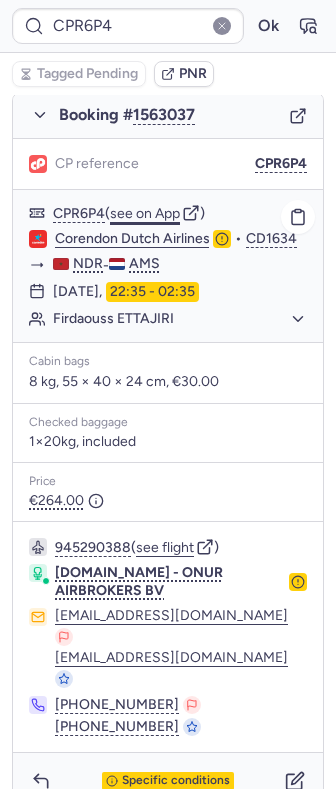 click on "see on App" 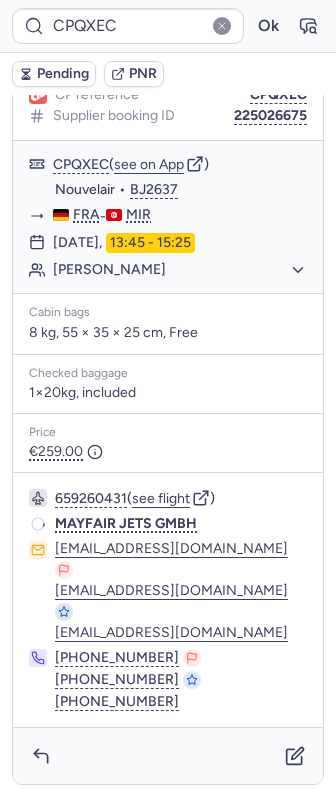 scroll, scrollTop: 318, scrollLeft: 0, axis: vertical 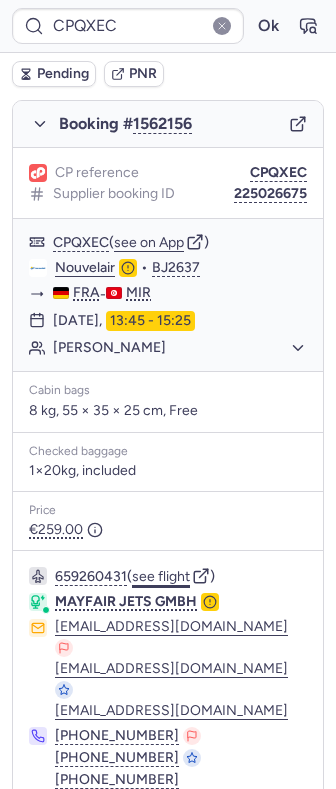 click on "see flight" 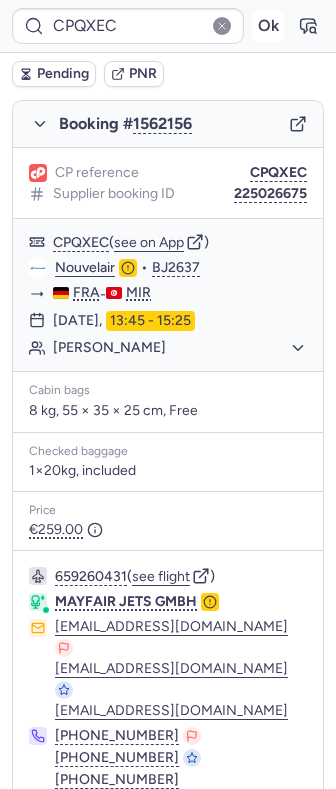 click on "Ok" at bounding box center (268, 26) 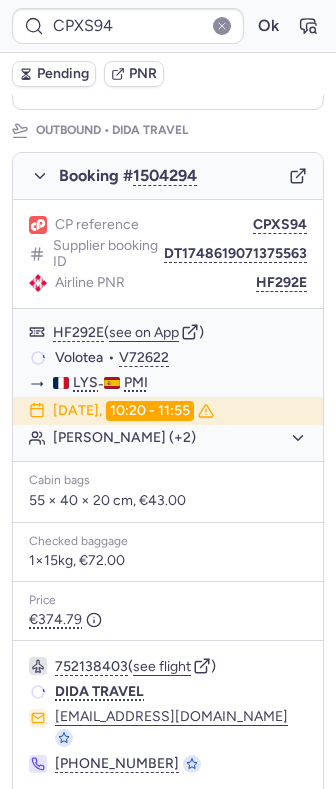 scroll, scrollTop: 260, scrollLeft: 0, axis: vertical 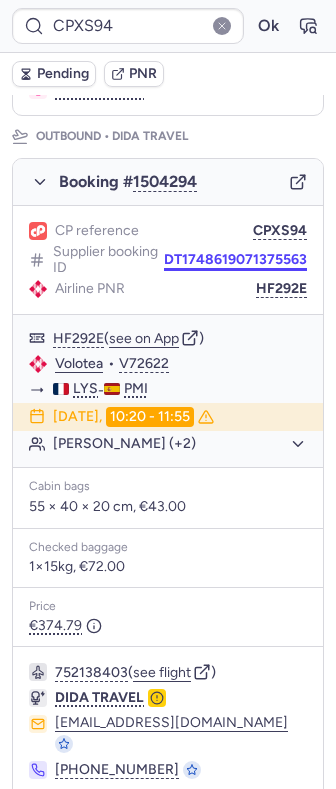 click on "DT1748619071375563" at bounding box center (235, 260) 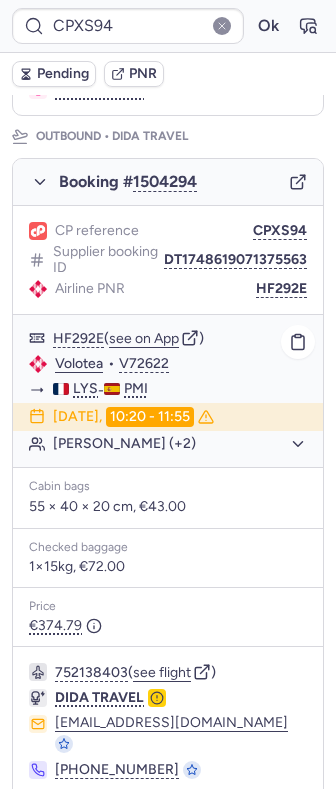 click on "Georges COSTA (+2)" 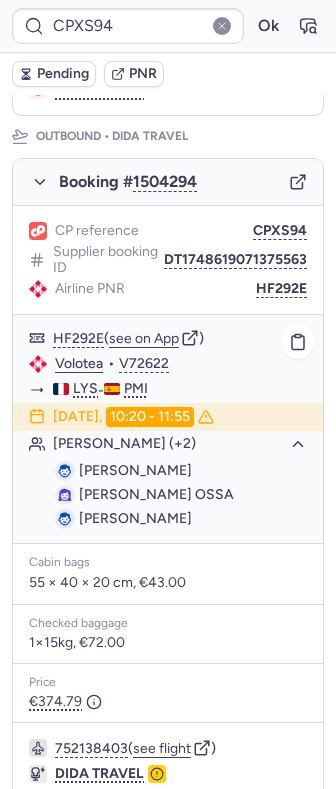 click on "Georges COSTA (+2)" 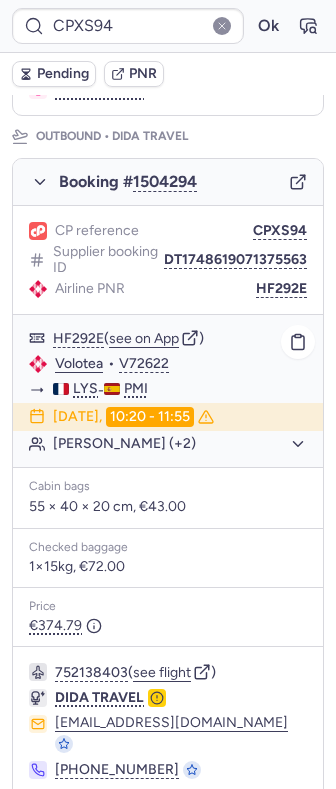 click on "Georges COSTA (+2)" 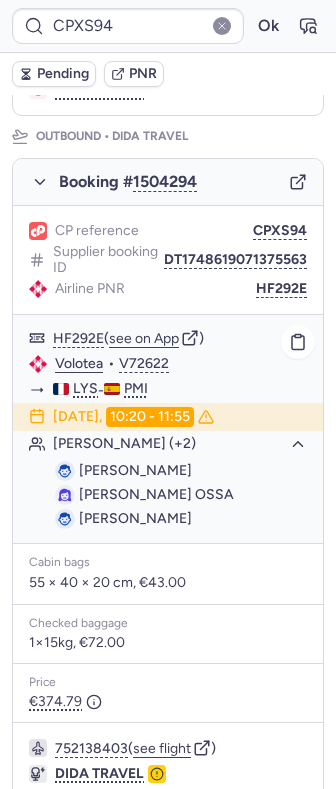 click on "Georges COSTA (+2)" 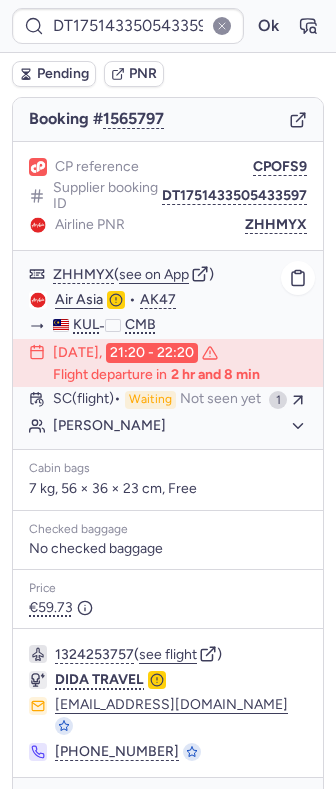 scroll, scrollTop: 260, scrollLeft: 0, axis: vertical 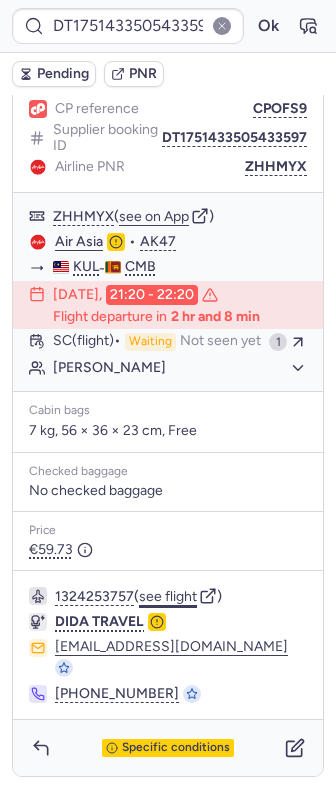 click on "see flight" 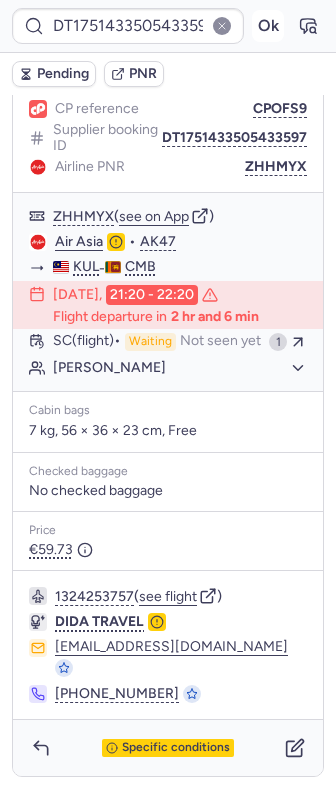click on "Ok" at bounding box center (268, 26) 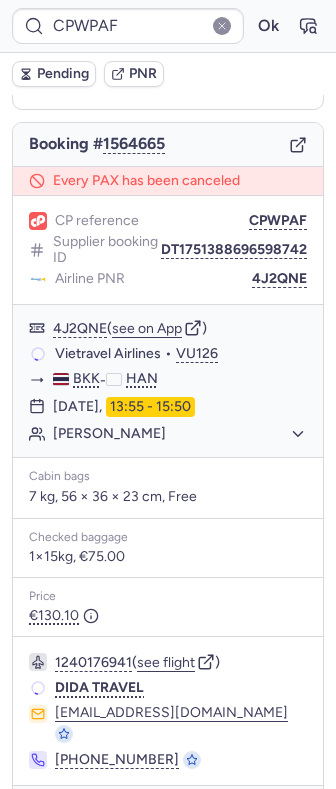 scroll, scrollTop: 166, scrollLeft: 0, axis: vertical 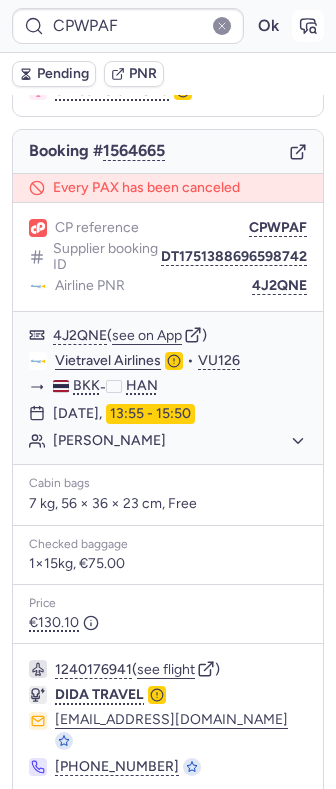 click 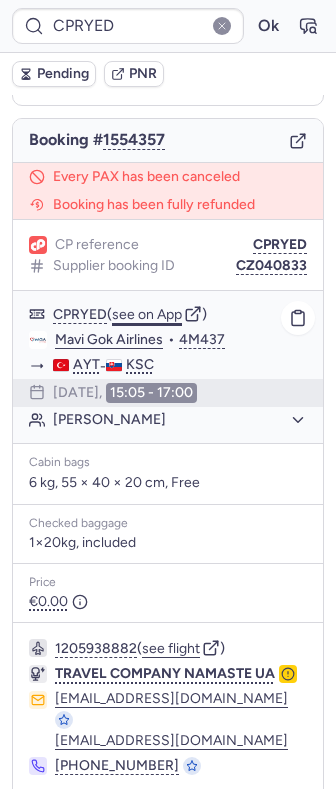 scroll, scrollTop: 118, scrollLeft: 0, axis: vertical 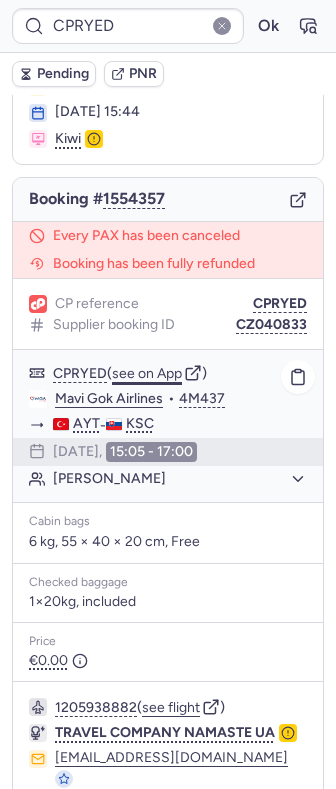 click on "see on App" 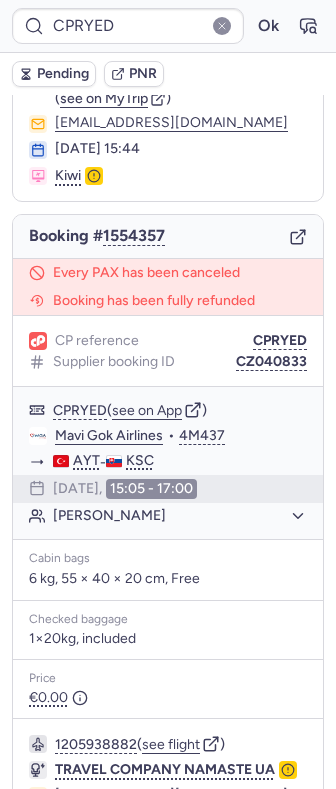 scroll, scrollTop: 65, scrollLeft: 0, axis: vertical 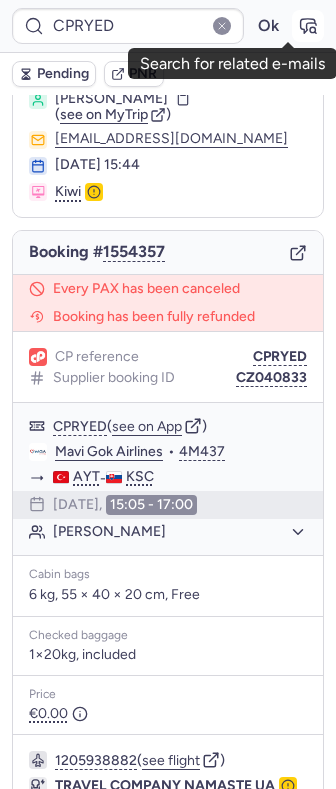 click 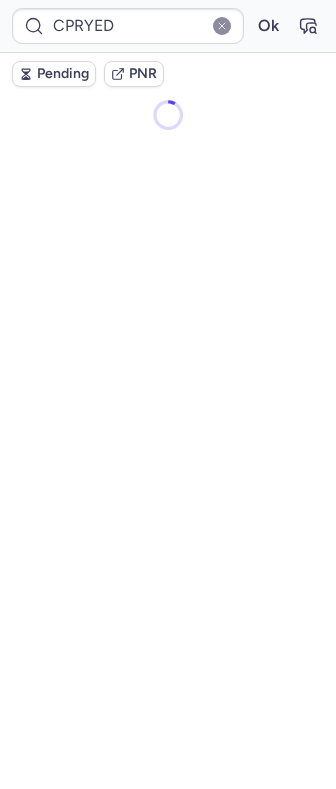 scroll, scrollTop: 0, scrollLeft: 0, axis: both 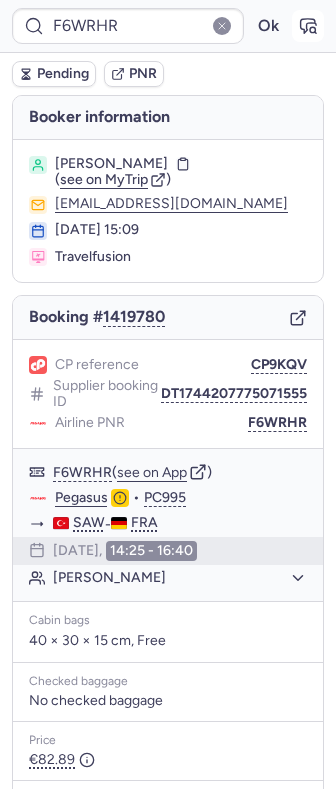 click 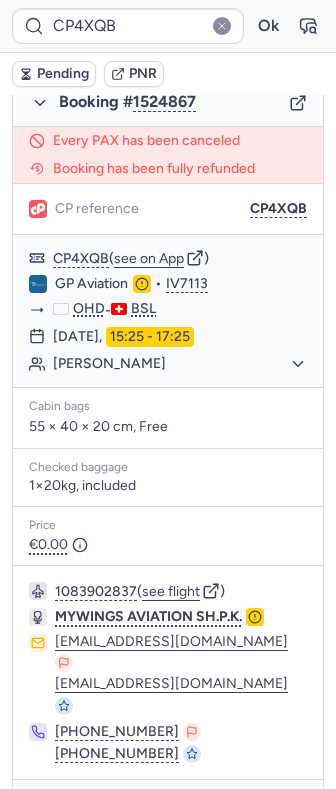 scroll, scrollTop: 1148, scrollLeft: 0, axis: vertical 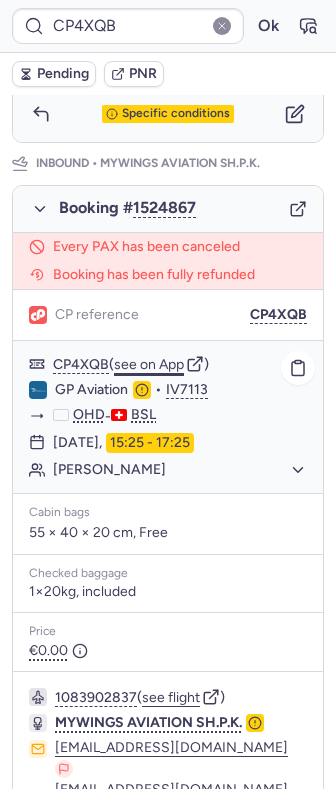 click on "see on App" 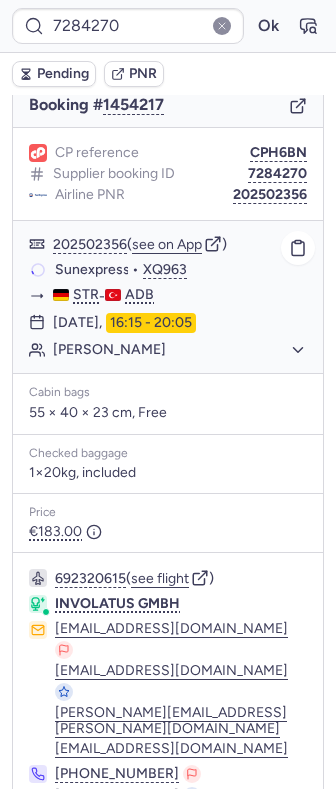 scroll, scrollTop: 0, scrollLeft: 0, axis: both 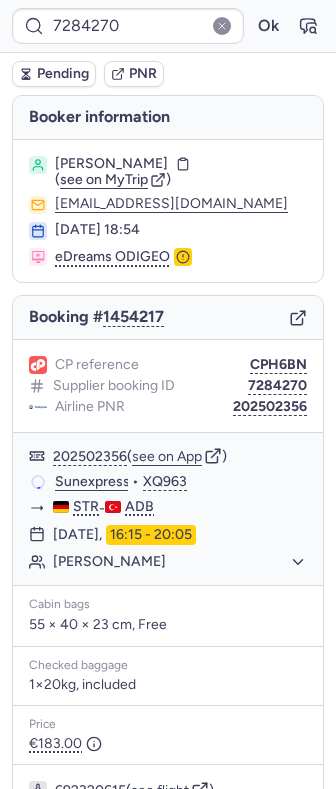 click on "CP reference CPH6BN" 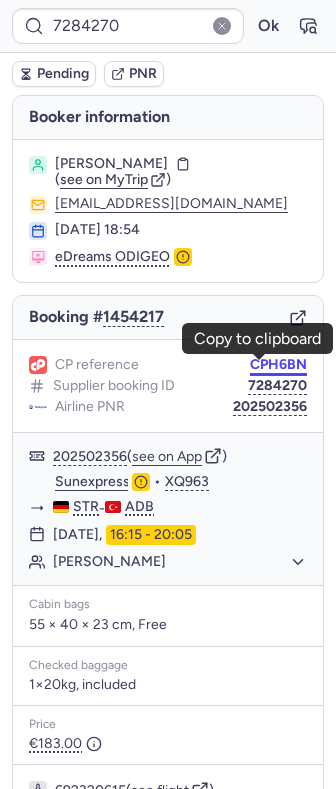 click on "CPH6BN" at bounding box center [278, 365] 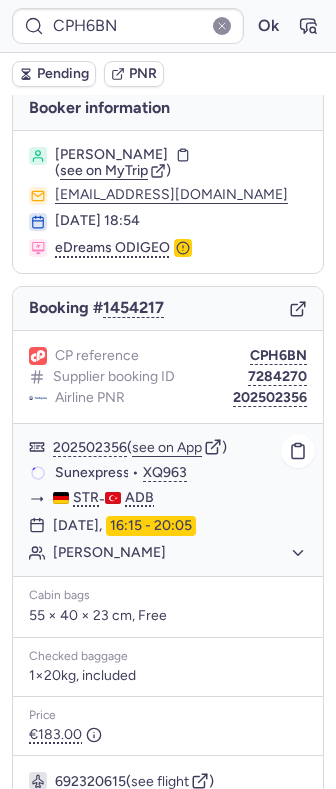 scroll, scrollTop: 0, scrollLeft: 0, axis: both 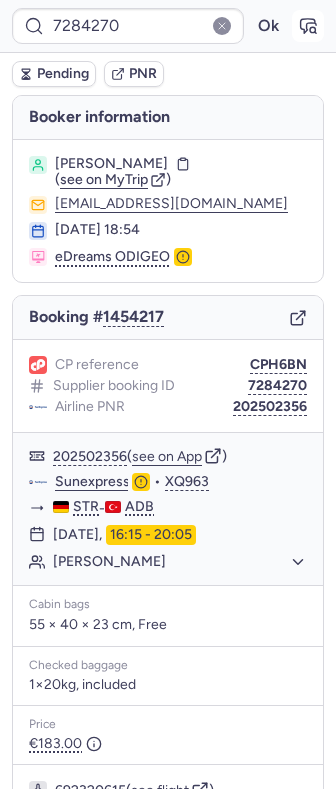 click 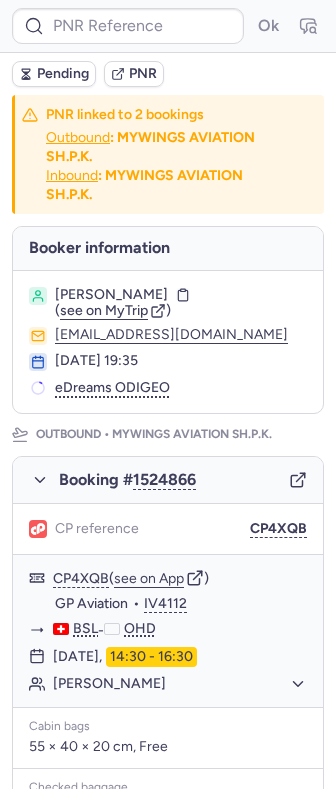 scroll, scrollTop: 0, scrollLeft: 0, axis: both 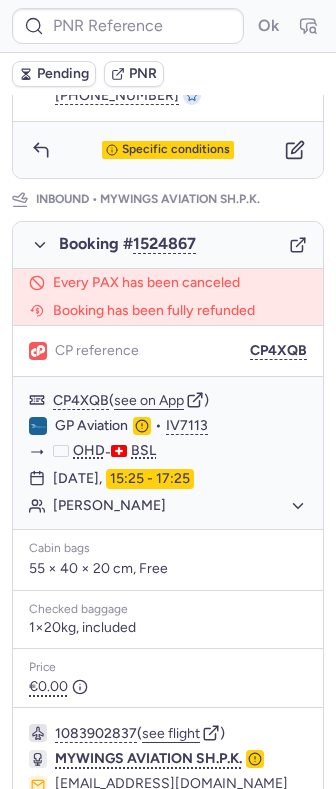 type on "CPPUCC" 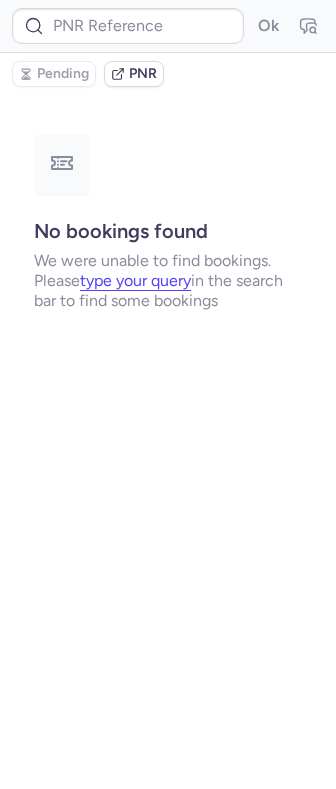 scroll, scrollTop: 0, scrollLeft: 0, axis: both 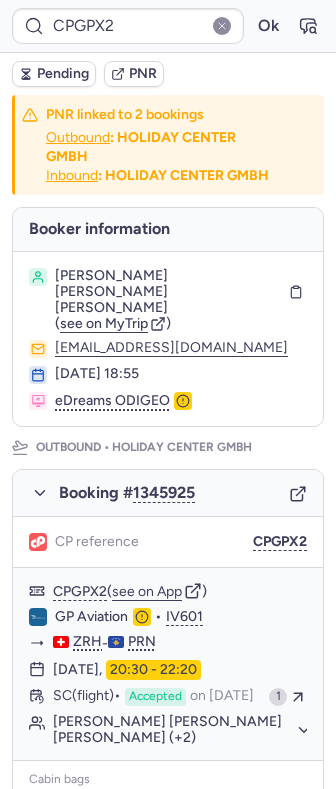 type on "CP9KQV" 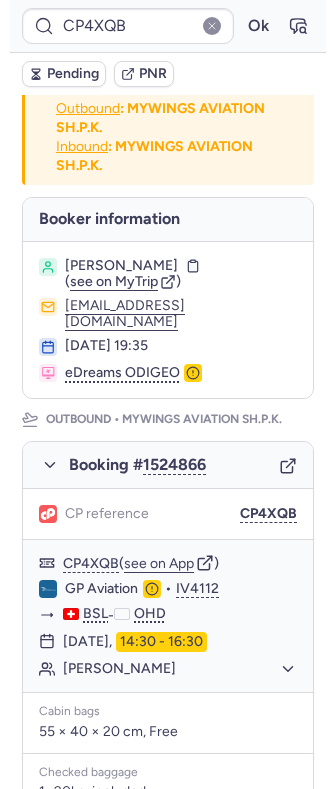 scroll, scrollTop: 0, scrollLeft: 0, axis: both 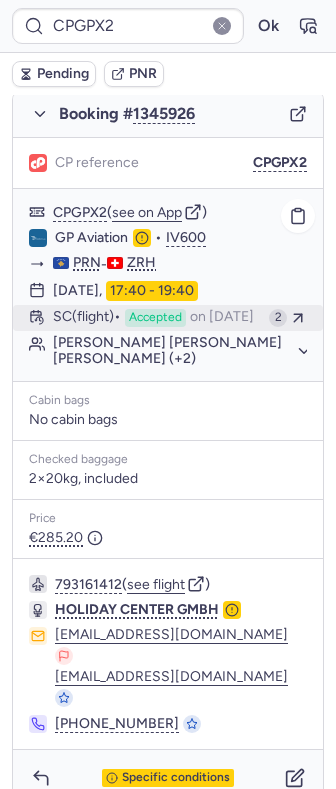 click on "Accepted" at bounding box center [155, 318] 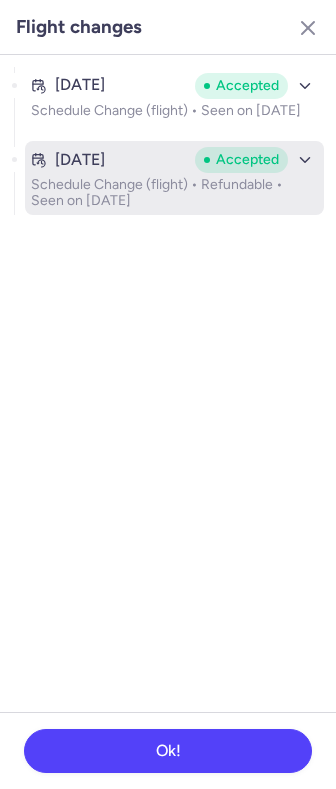click on "Schedule Change (flight) • Refundable • Seen on Jun 14, 2025" at bounding box center (174, 193) 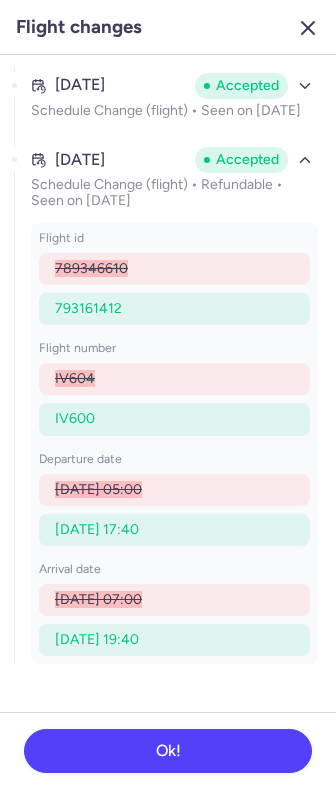 click 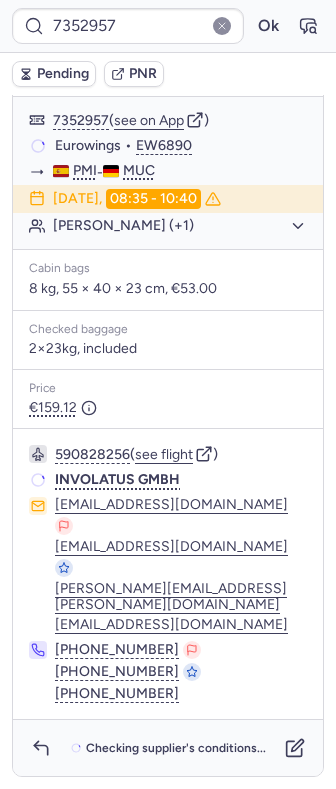 scroll, scrollTop: 250, scrollLeft: 0, axis: vertical 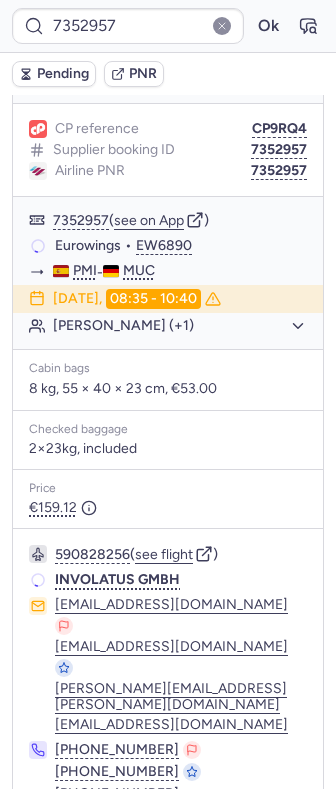 type on "CP9KQV" 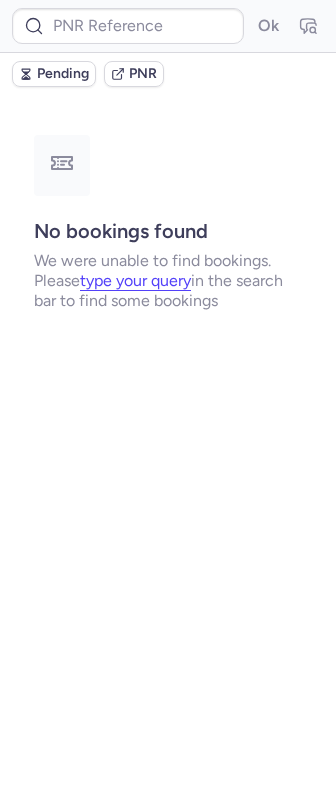 scroll, scrollTop: 0, scrollLeft: 0, axis: both 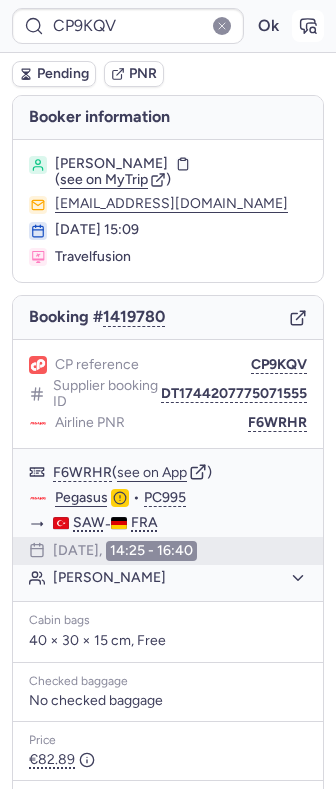 click 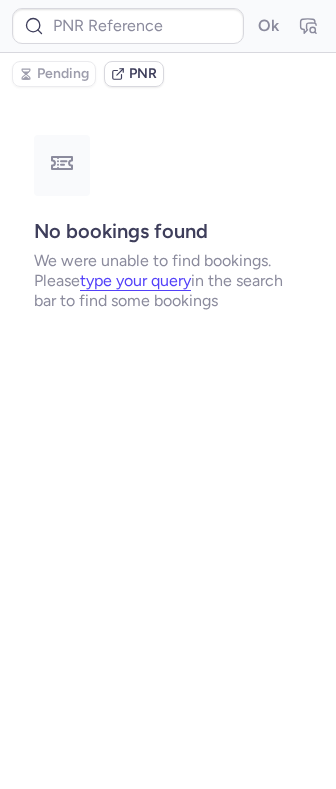 type on "CP9KQV" 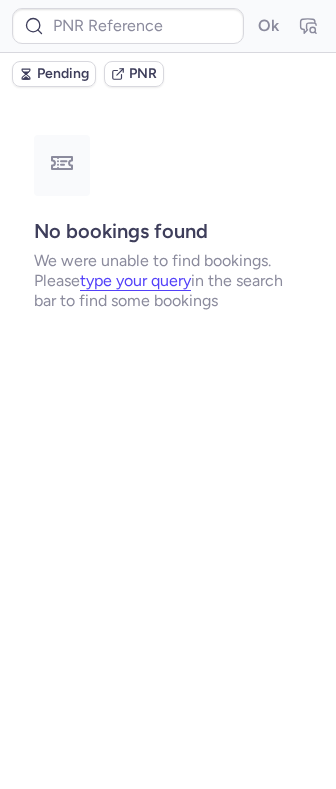 type on "CP9KQV" 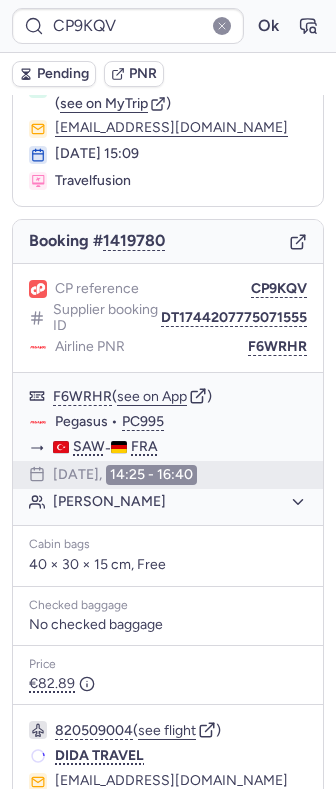 scroll, scrollTop: 194, scrollLeft: 0, axis: vertical 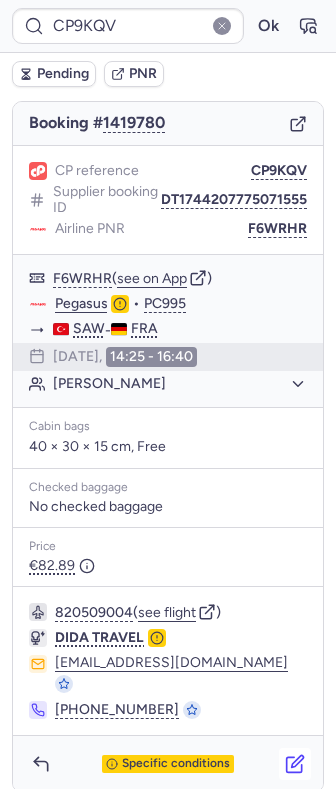 click 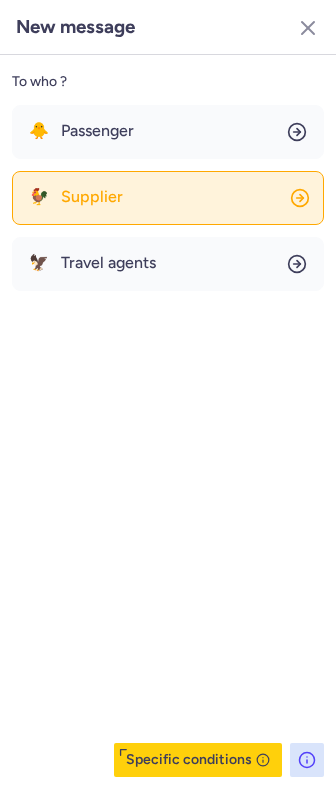 click on "🐓 Supplier" 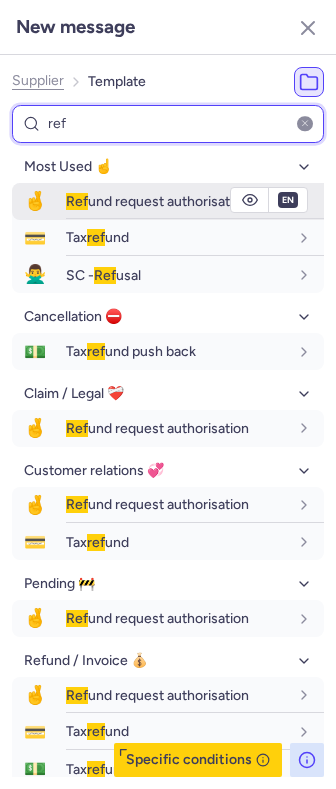 type on "ref" 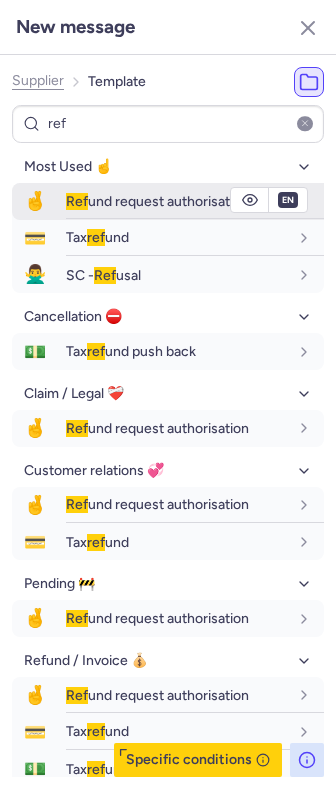 click on "Ref und request authorisation" at bounding box center [157, 201] 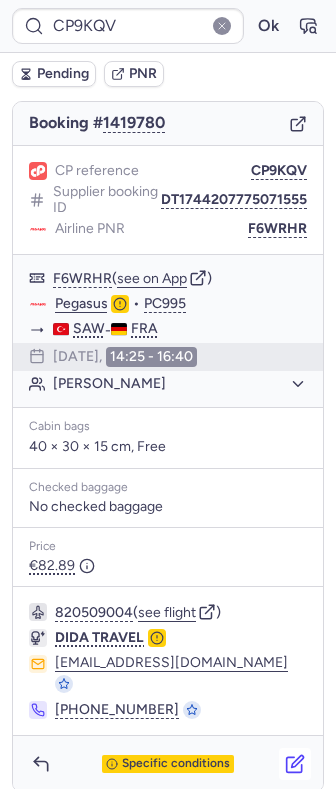 click 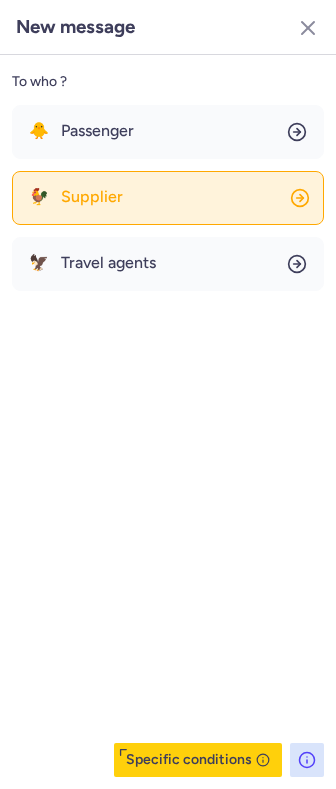click on "🐓 Supplier" 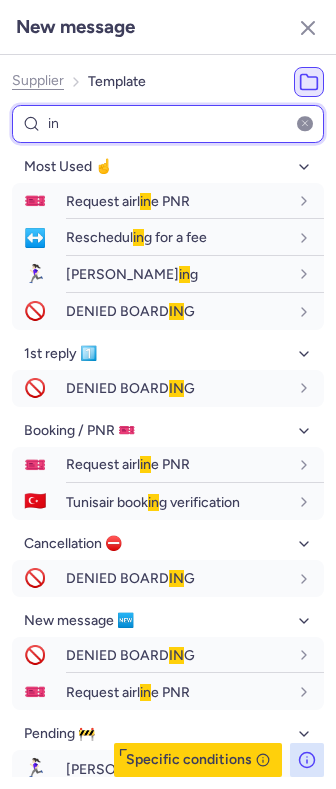 type on "i" 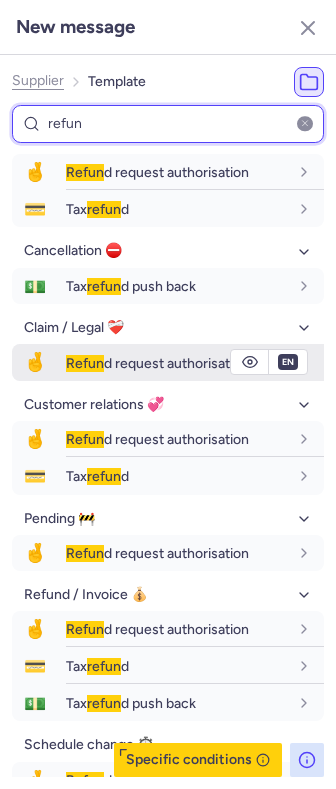scroll, scrollTop: 0, scrollLeft: 0, axis: both 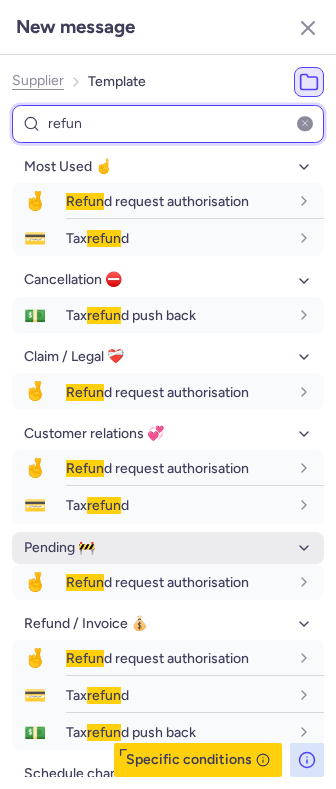 type on "refun" 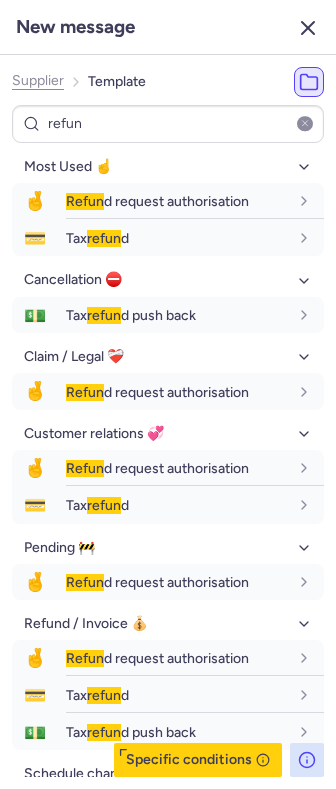 click 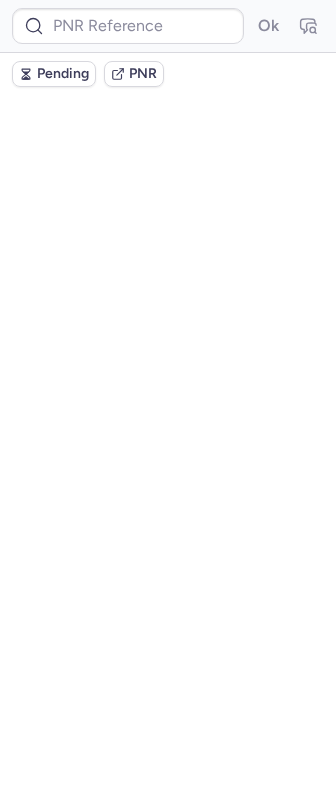 scroll, scrollTop: 0, scrollLeft: 0, axis: both 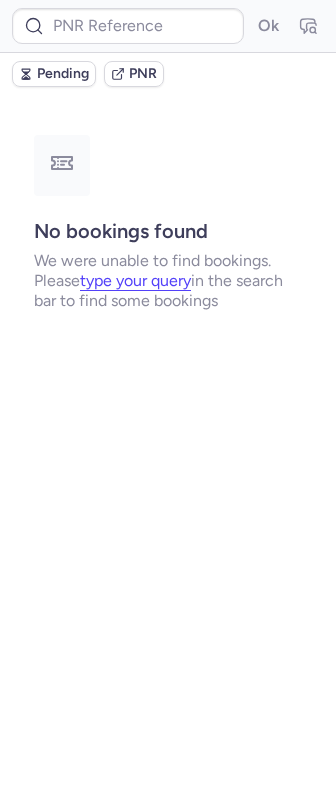 type on "CP9KQV" 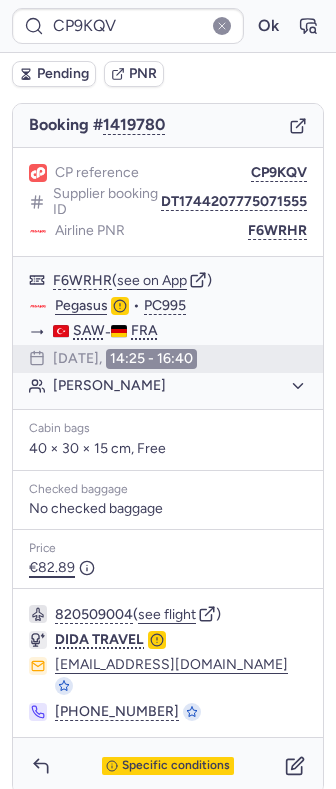 scroll, scrollTop: 194, scrollLeft: 0, axis: vertical 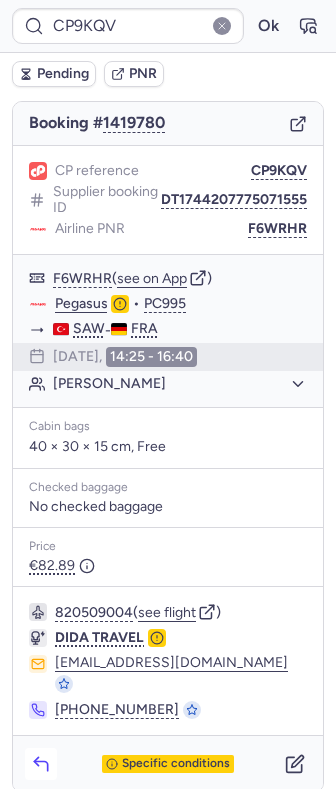 click 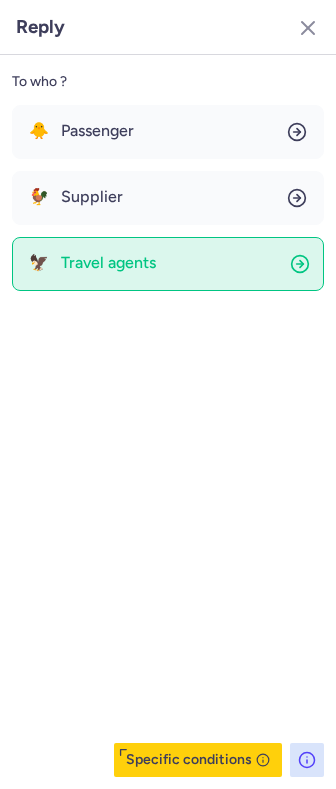 click on "🦅 Travel agents" 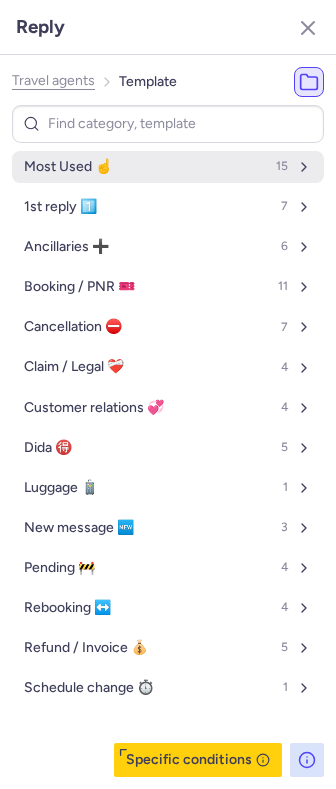 click on "Most Used ☝️" at bounding box center (68, 167) 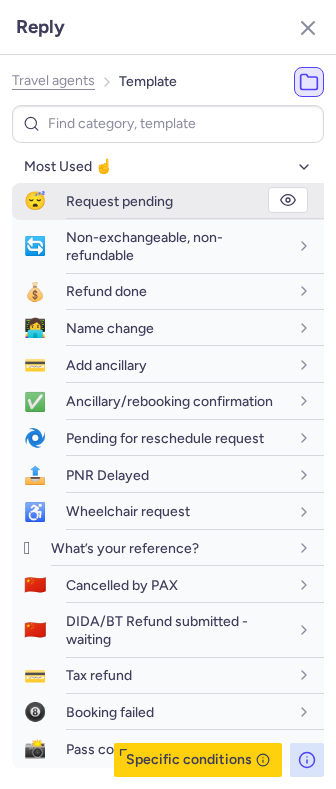 click on "Request pending" at bounding box center [119, 201] 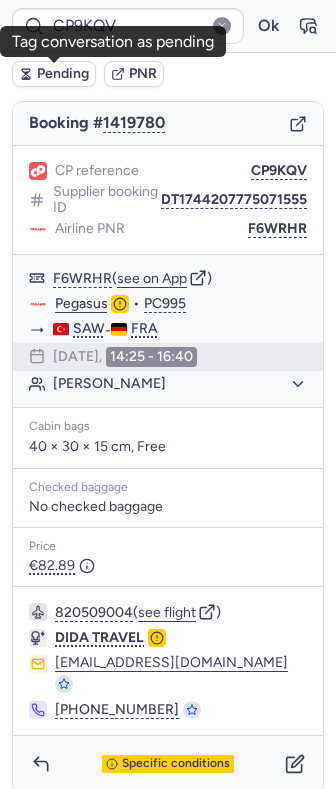 click on "Pending" at bounding box center (63, 74) 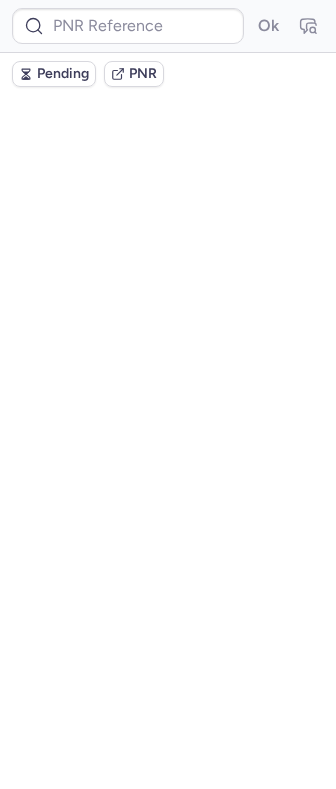 scroll, scrollTop: 0, scrollLeft: 0, axis: both 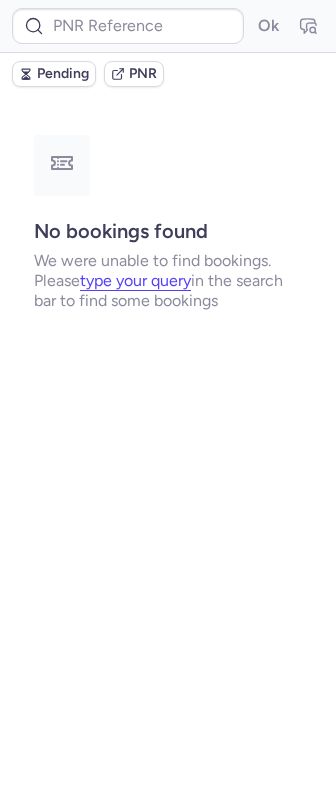 type on "CPHT4D" 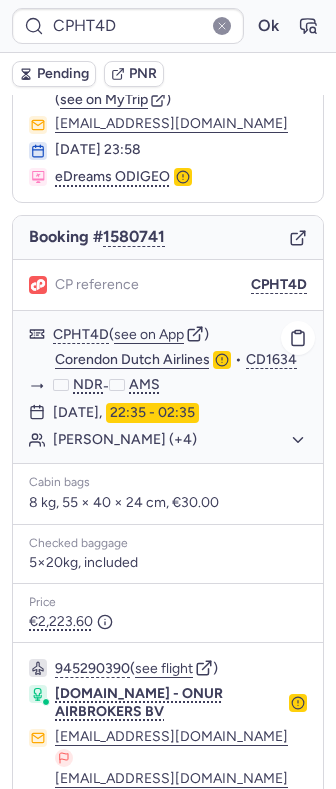scroll, scrollTop: 0, scrollLeft: 0, axis: both 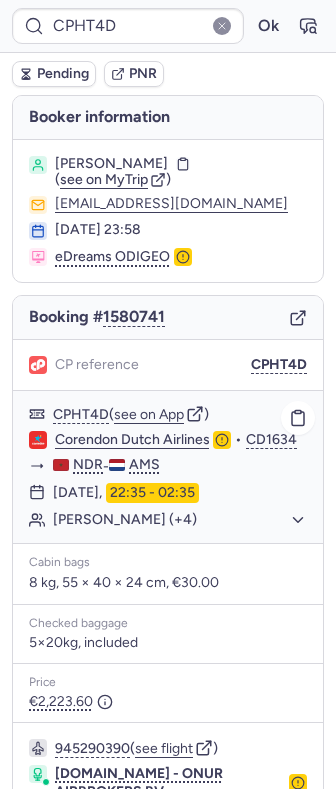 click on "Mohamed MALLAHI (+4)" 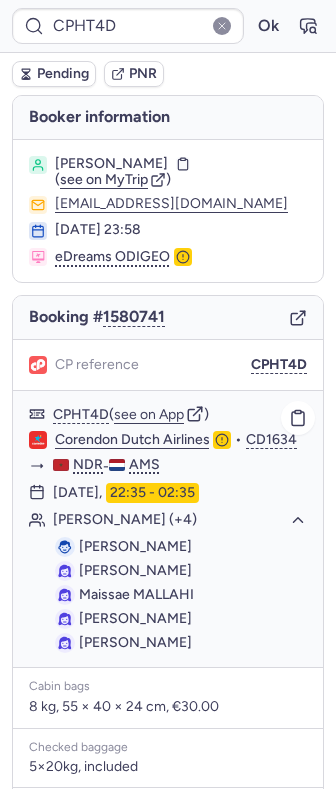drag, startPoint x: 89, startPoint y: 543, endPoint x: 132, endPoint y: 545, distance: 43.046486 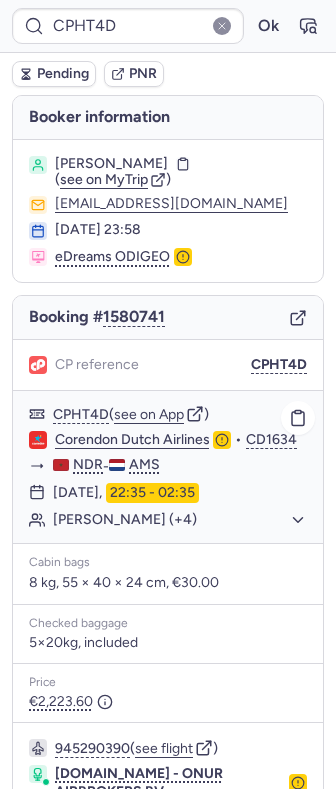 click on "Mohamed MALLAHI (+4)" 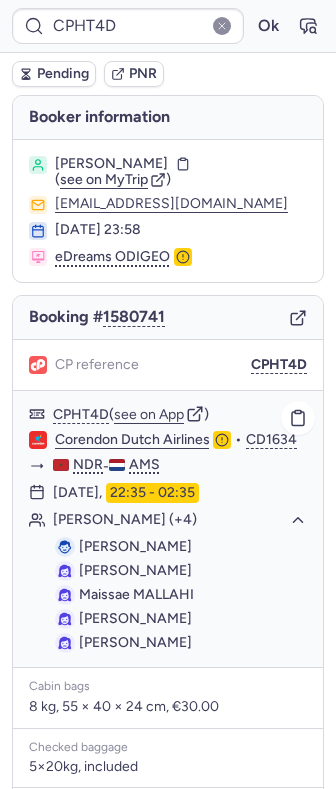 click on "Mohamed MALLAHI" at bounding box center [135, 547] 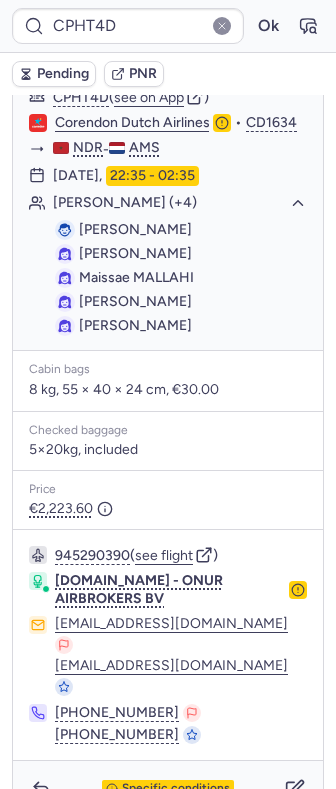 scroll, scrollTop: 342, scrollLeft: 0, axis: vertical 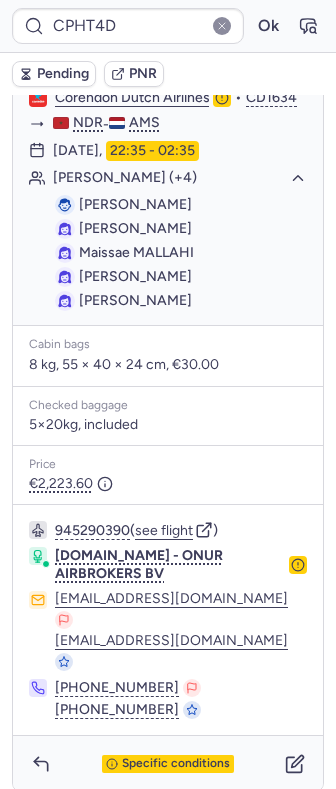 click on "Mohamed MALLAHI (+4)" 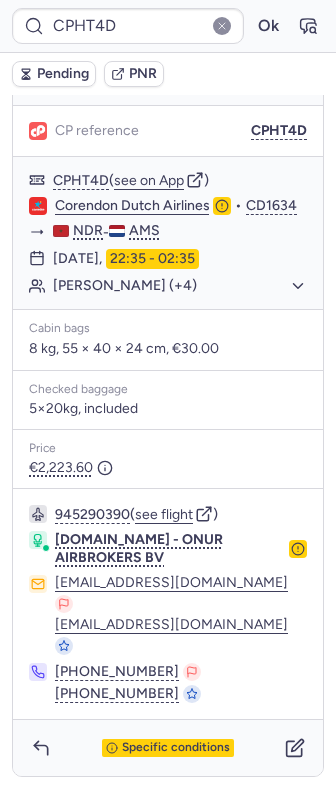 scroll, scrollTop: 218, scrollLeft: 0, axis: vertical 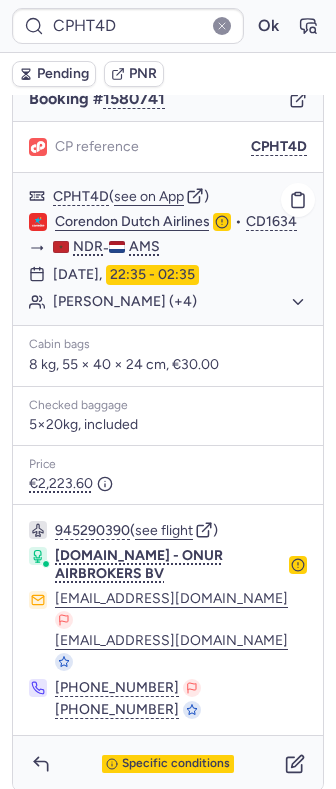 click on "Mohamed MALLAHI (+4)" 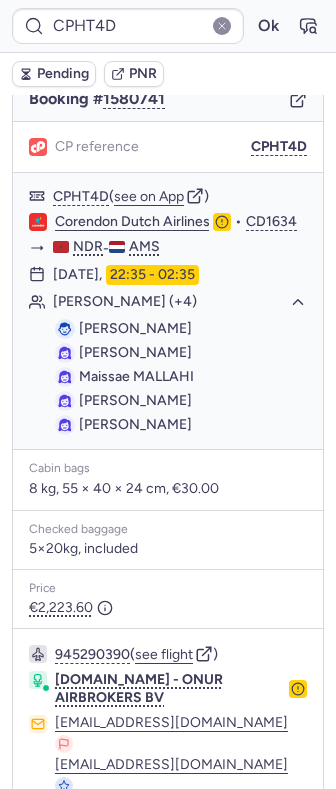 scroll, scrollTop: 342, scrollLeft: 0, axis: vertical 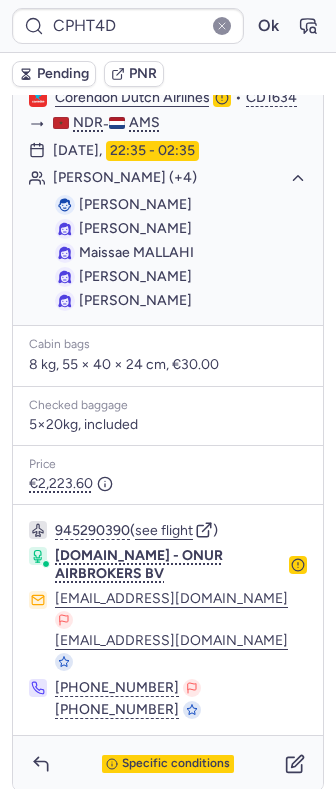 click on "Specific conditions" at bounding box center [168, 764] 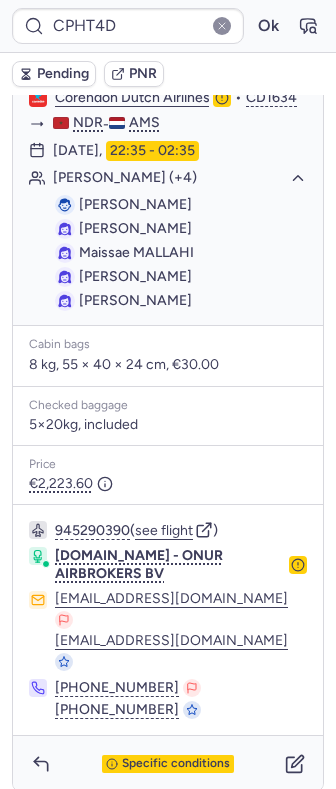 drag, startPoint x: 120, startPoint y: 751, endPoint x: 119, endPoint y: 735, distance: 16.03122 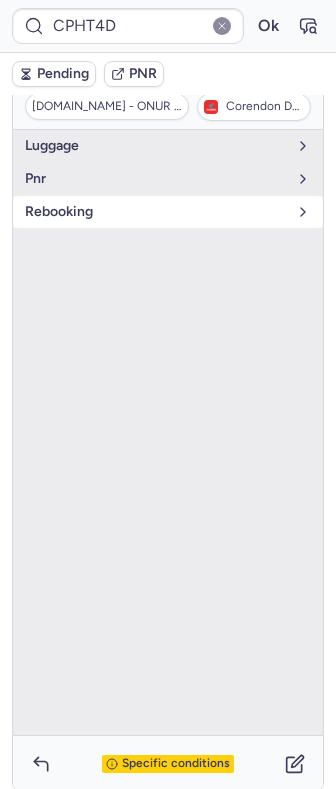 click on "rebooking" at bounding box center [168, 212] 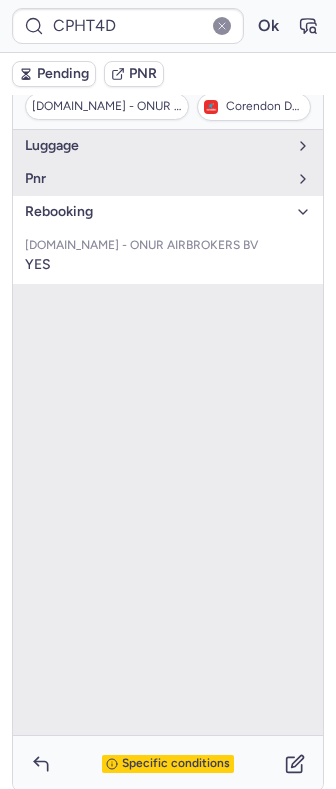 click on "rebooking" at bounding box center [156, 212] 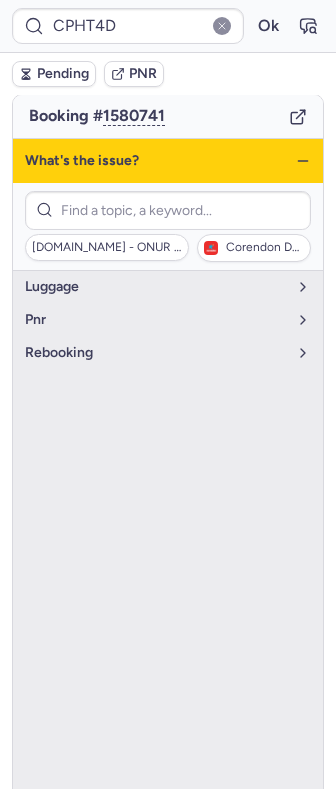 scroll, scrollTop: 76, scrollLeft: 0, axis: vertical 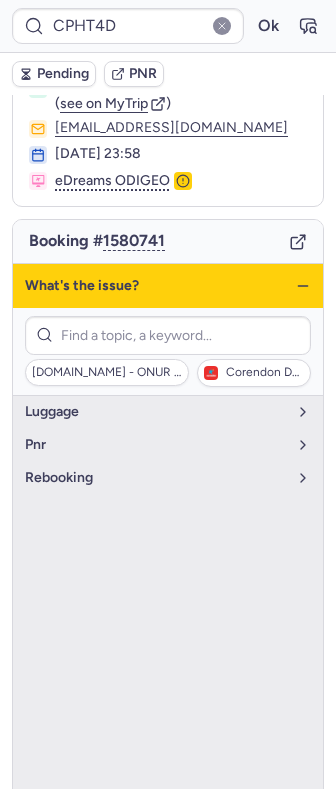 click 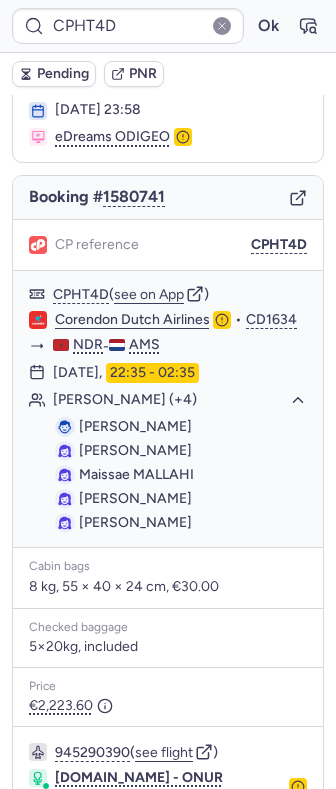 scroll, scrollTop: 342, scrollLeft: 0, axis: vertical 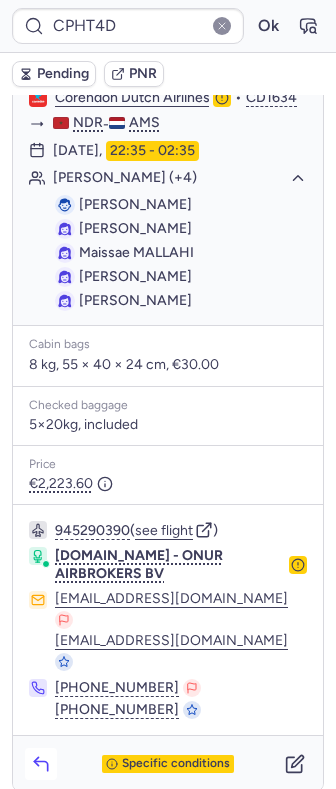click 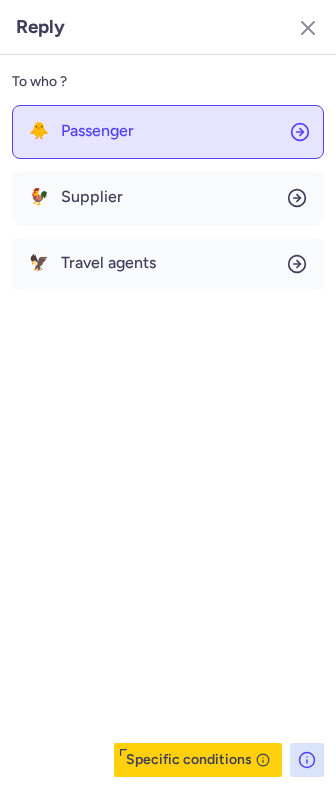 click on "🐥 Passenger" 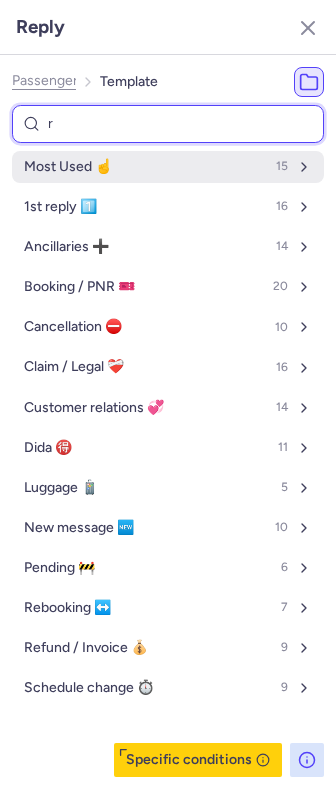 type on "re" 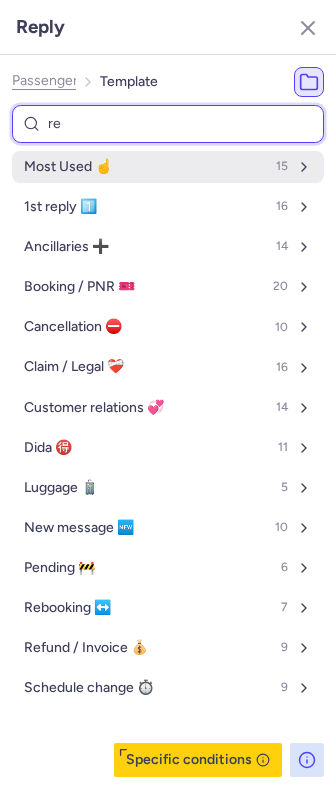 select on "en" 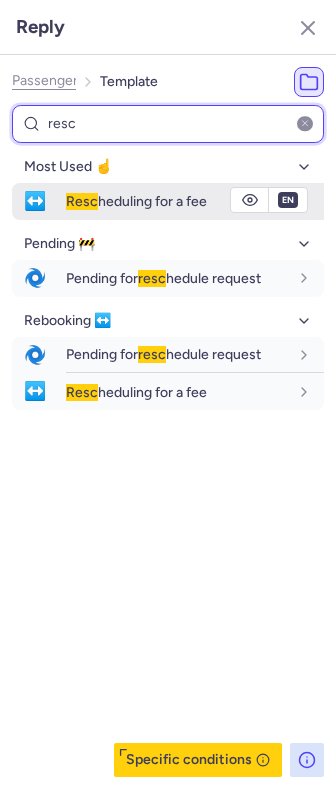 type on "resc" 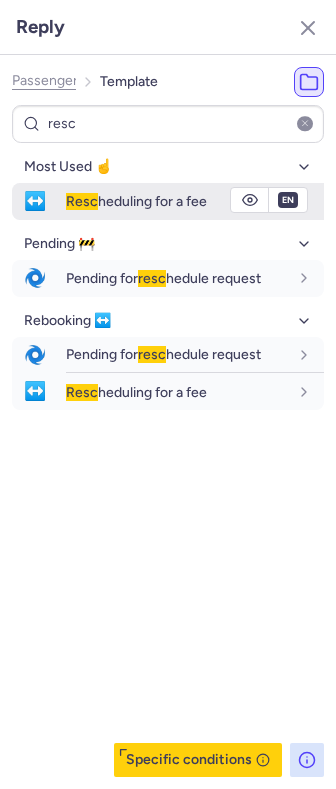 click on "Resc heduling for a fee" at bounding box center (195, 201) 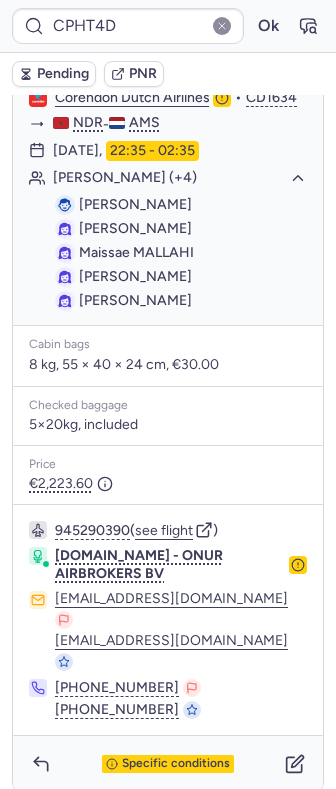 click on "Specific conditions" at bounding box center [168, 764] 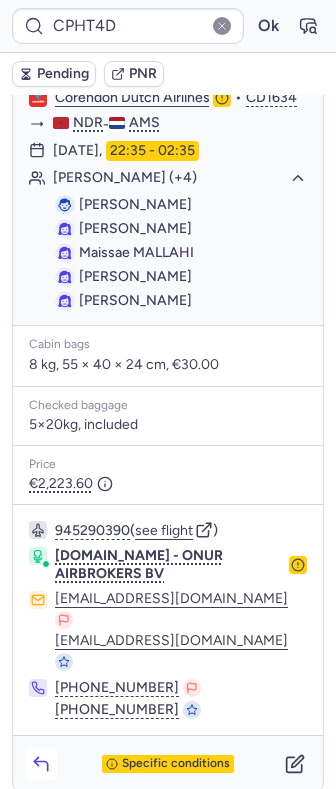 click 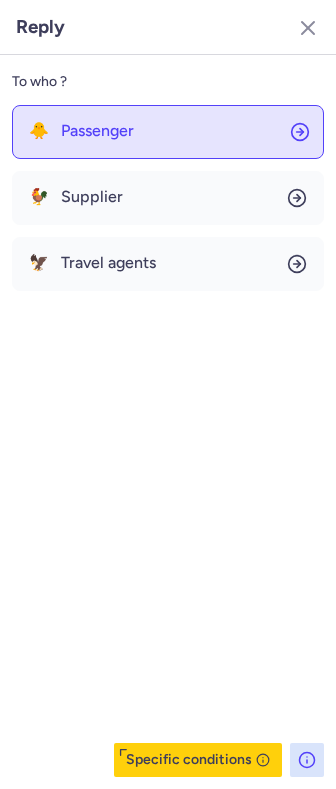 click on "Passenger" at bounding box center [97, 131] 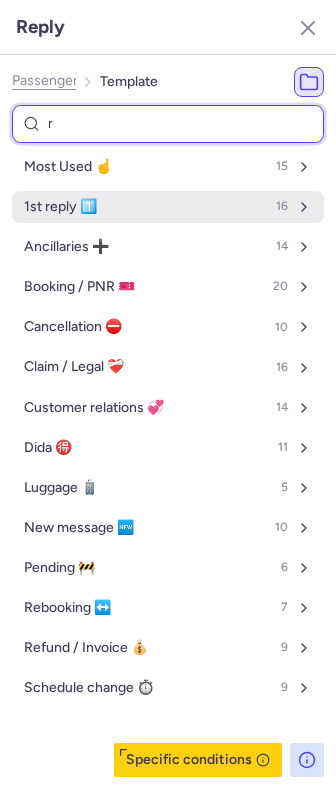 type on "re" 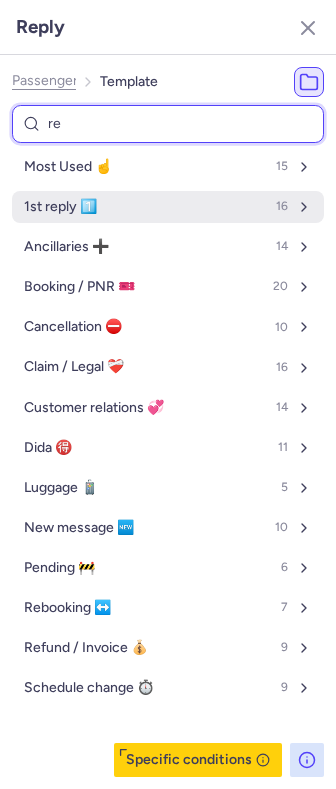 select on "en" 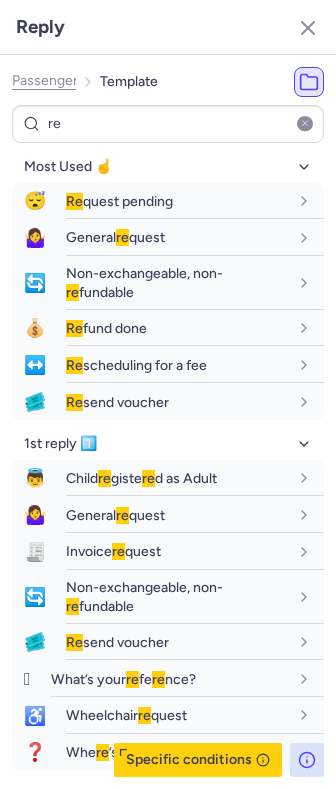 click on "re Most Used ☝️ 😴 Re quest pending fr en de nl pt es it ru en 🤷‍♀️ General  re quest fr en de nl pt es it ru en 🔄 Non-exchangeable, non- re fundable fr en de nl pt es it ru en 💰 Re fund done fr en de nl pt es it ru en ↔️ Re scheduling for a fee fr en de nl pt es it ru en 🎟️ Re send voucher fr en de nl pt es it ru en 1st reply 1️⃣ 👼 Child  re giste re d as Adult fr en de nl pt es it ru en 🤷‍♀️ General  re quest fr en de nl pt es it ru en 🧾 Invoice  re quest fr en de nl pt es it ru en 🔄 Non-exchangeable, non- re fundable fr en de nl pt es it ru en 🎟️ Re send voucher fr en de nl pt es it ru en 🛞 What’s your  re fe re nce? fr en de nl pt es it ru en ♿ Wheelchair  re quest fr en de nl pt es it ru en ❓ Whe re ’s my PNR fr en de nl pt es it ru en Ancillaries ➕ ✅ Ancillary/ re booking confirmation fr en de nl pt es it ru en 🆓 F re e change fr en de nl pt es it ru en 📸 Pass copy  re quest fr en de nl pt es it ru en ✈️ Sunexp re fr en de" at bounding box center (168, 441) 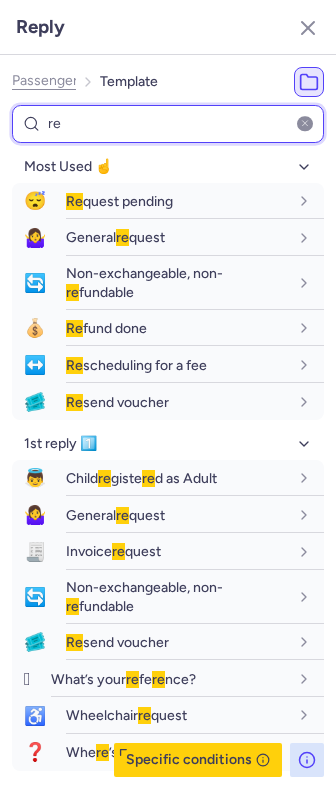 click on "re" at bounding box center [168, 124] 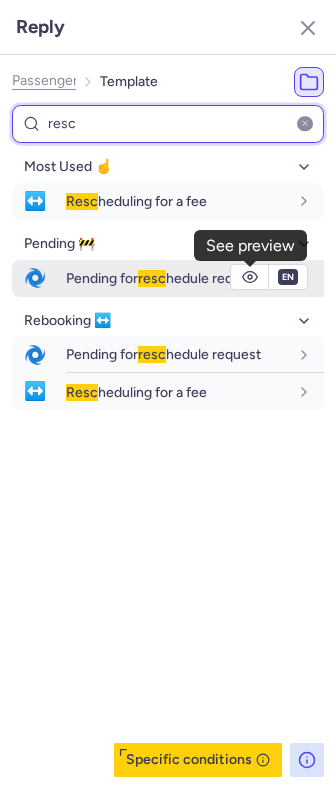 type on "resc" 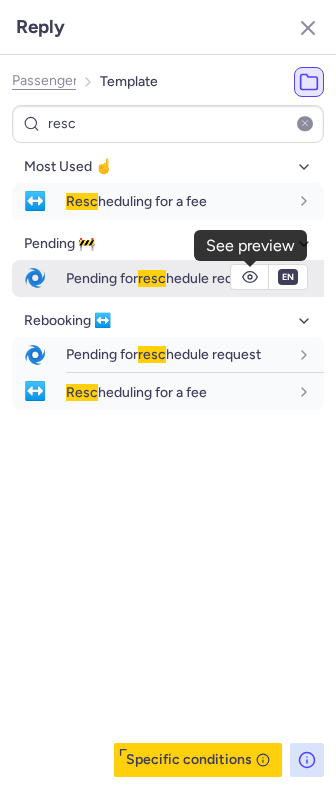 click 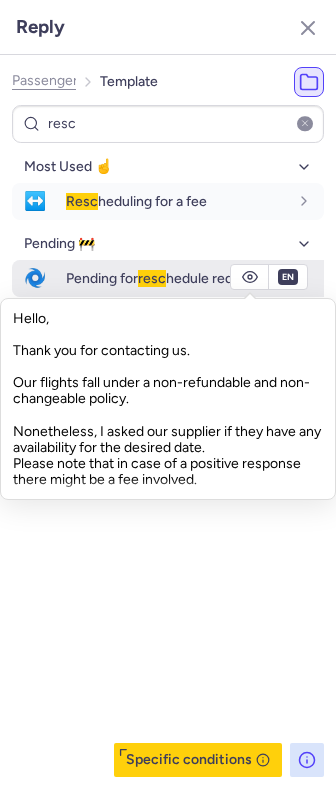 click on "Pending for  resc hedule request" at bounding box center (163, 278) 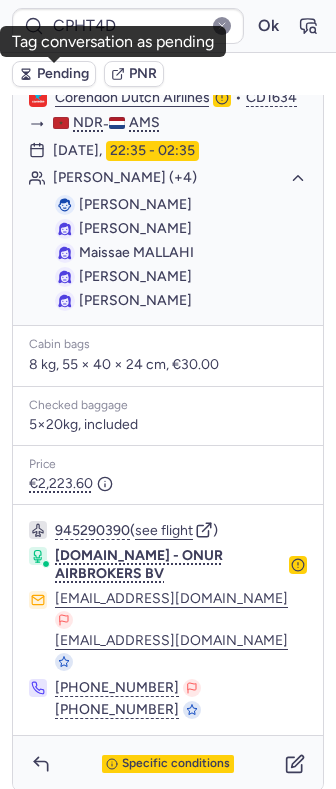 click on "Pending" at bounding box center (63, 74) 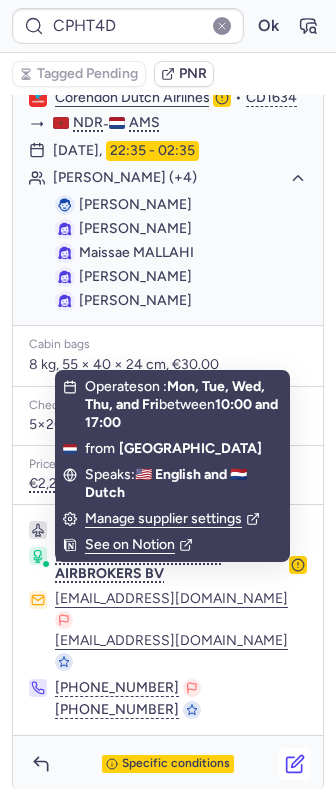 click 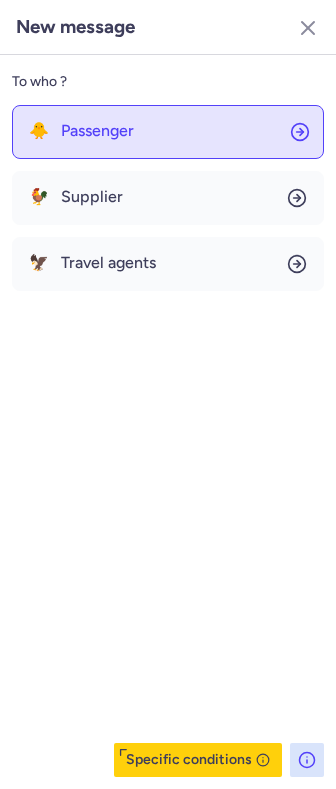 click on "Passenger" at bounding box center (97, 131) 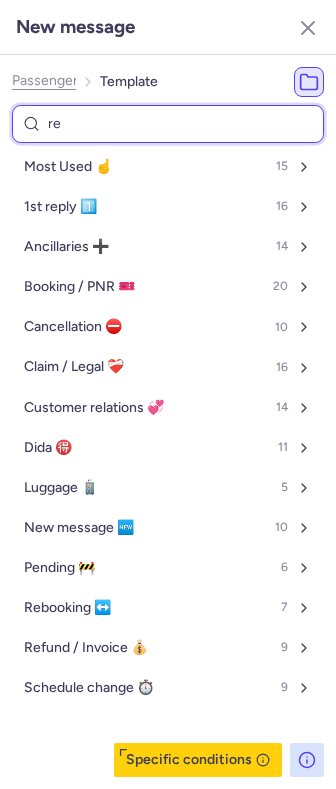 type on "res" 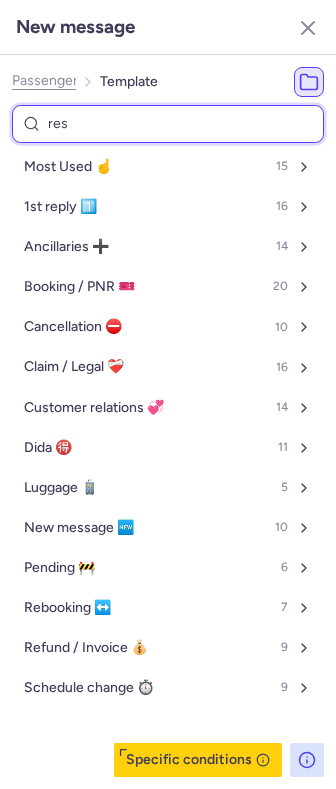 select on "en" 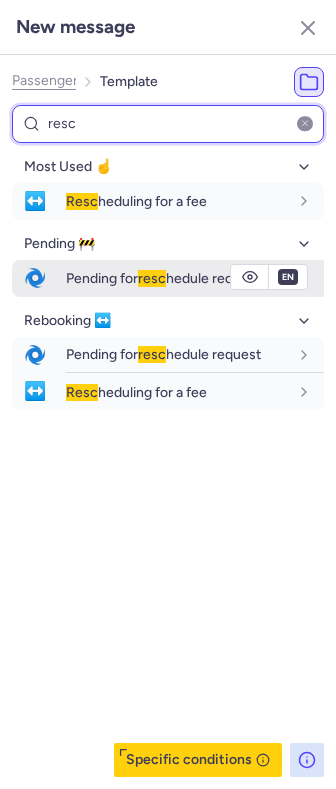 type on "resc" 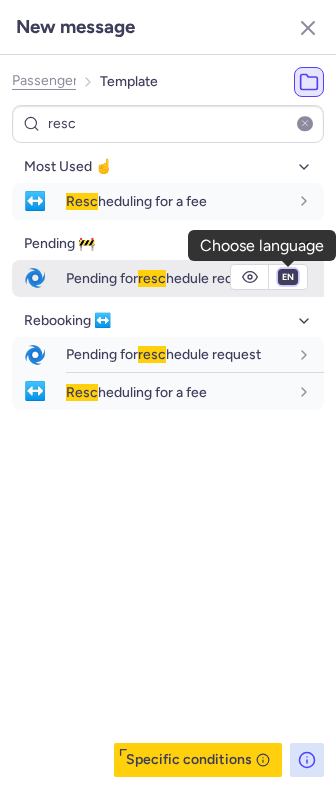 drag, startPoint x: 281, startPoint y: 272, endPoint x: 284, endPoint y: 285, distance: 13.341664 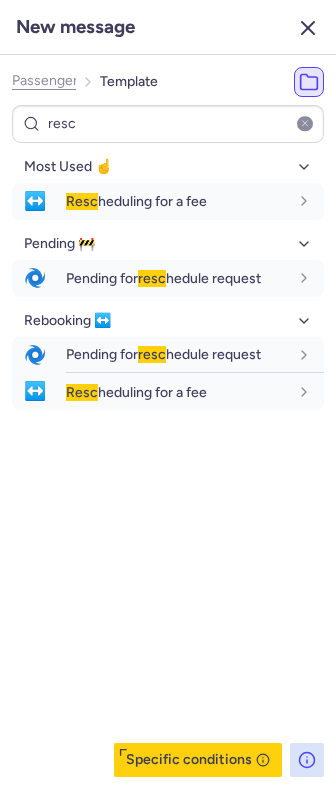 click 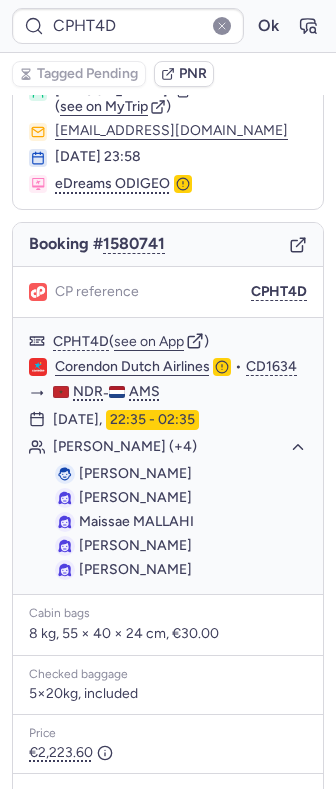 scroll, scrollTop: 133, scrollLeft: 0, axis: vertical 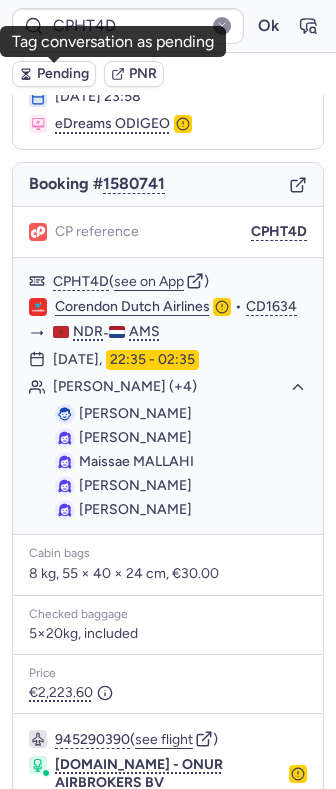 click on "Pending" at bounding box center (63, 74) 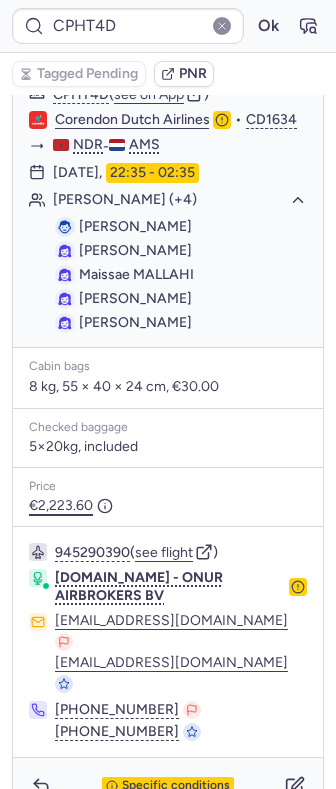 scroll, scrollTop: 342, scrollLeft: 0, axis: vertical 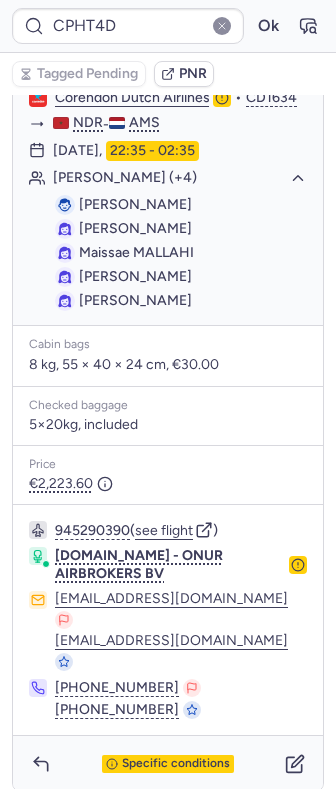 click on "Specific conditions" at bounding box center [168, 764] 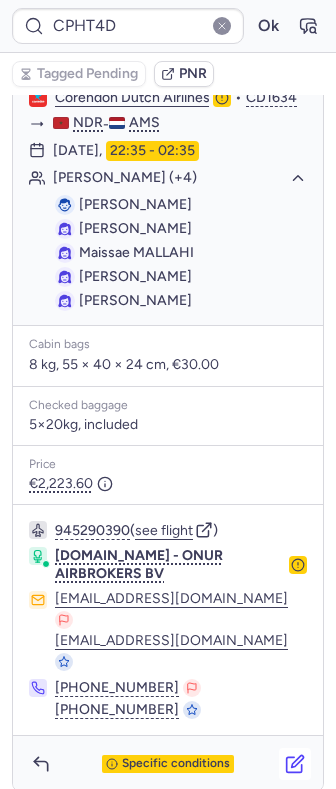 click 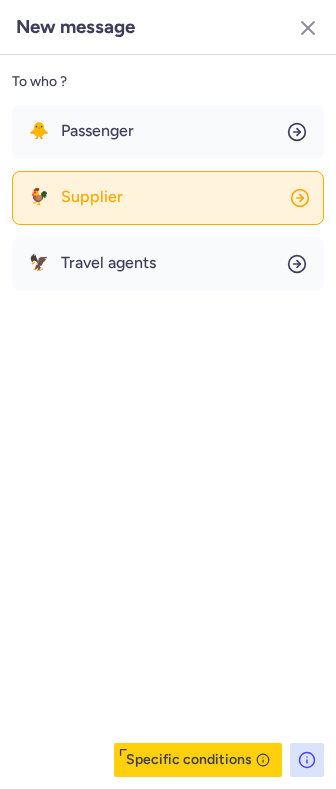 click on "🐓 Supplier" 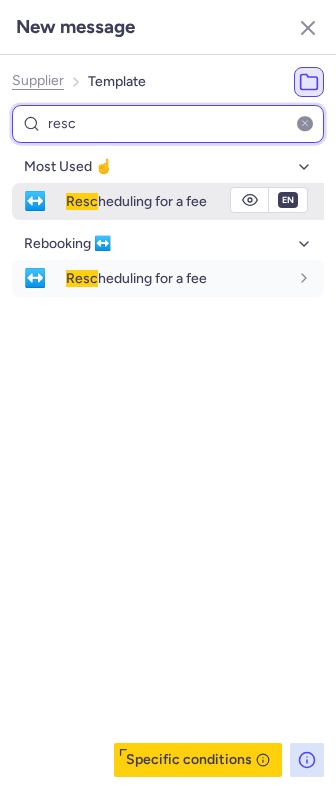 type on "resc" 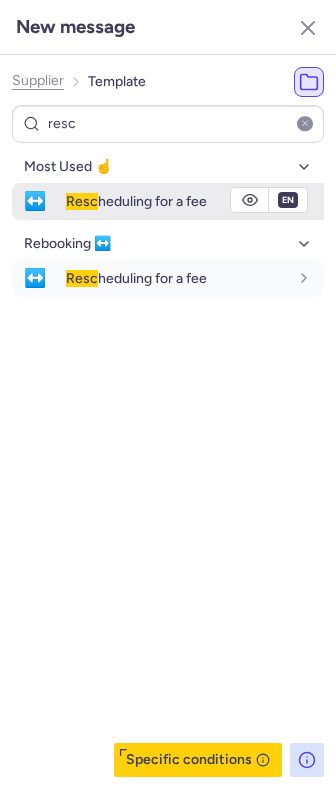 click on "Resc heduling for a fee" at bounding box center [195, 201] 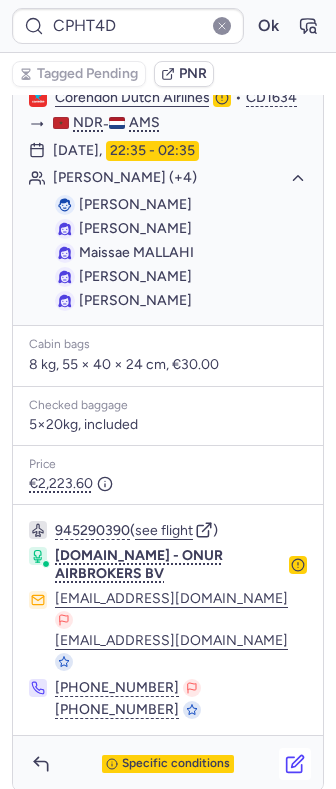 click 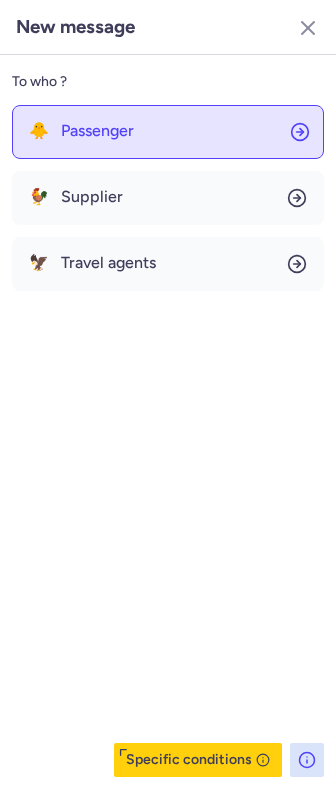 click on "🐥 Passenger" 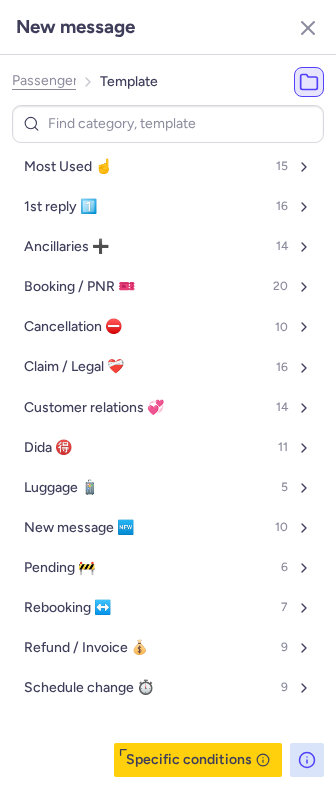 click on "Passenger" 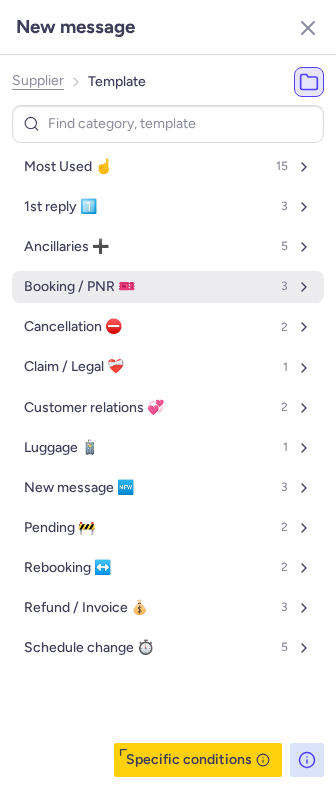 type 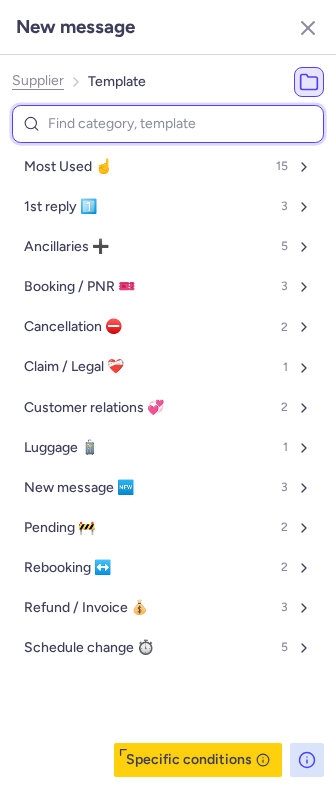 click at bounding box center [168, 124] 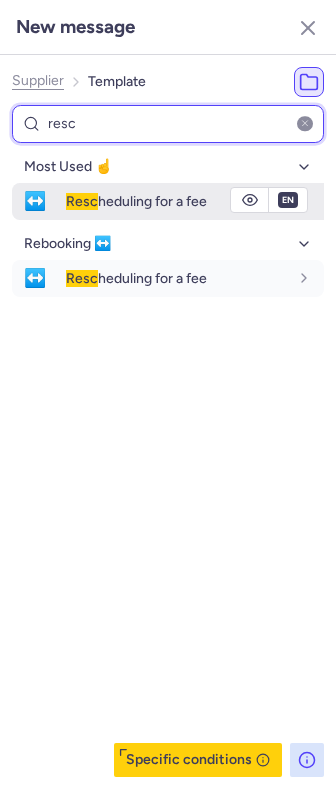 type on "resc" 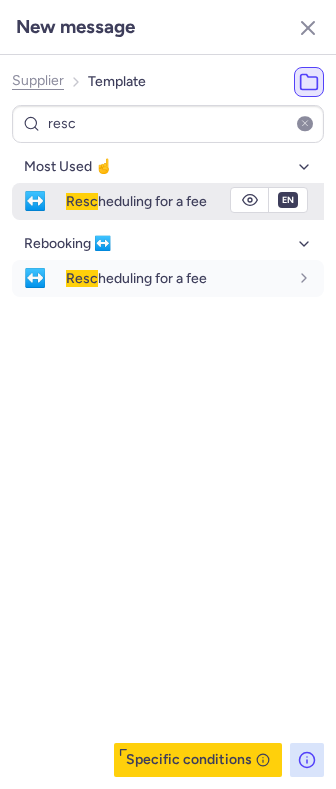 click on "Resc heduling for a fee" at bounding box center [136, 201] 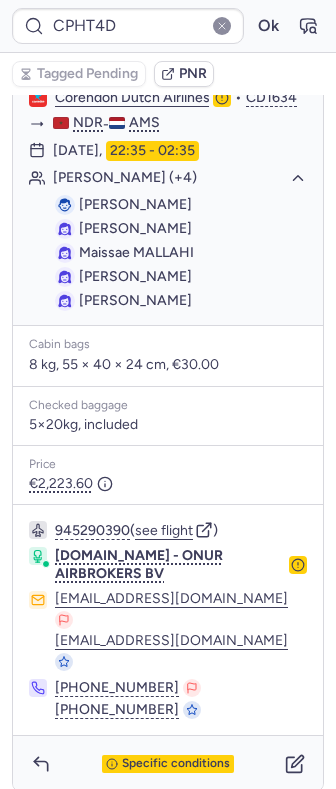 type on "CPV58U" 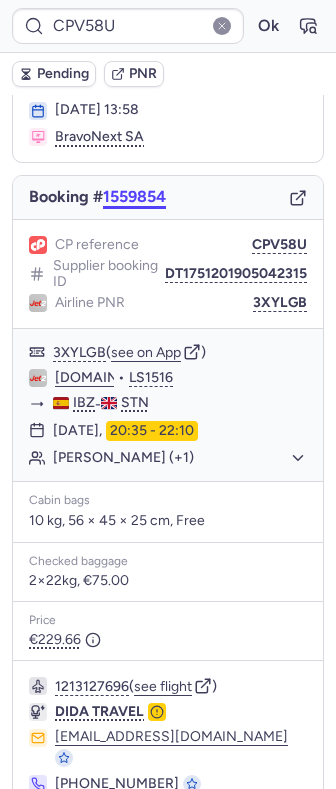 scroll, scrollTop: 61, scrollLeft: 0, axis: vertical 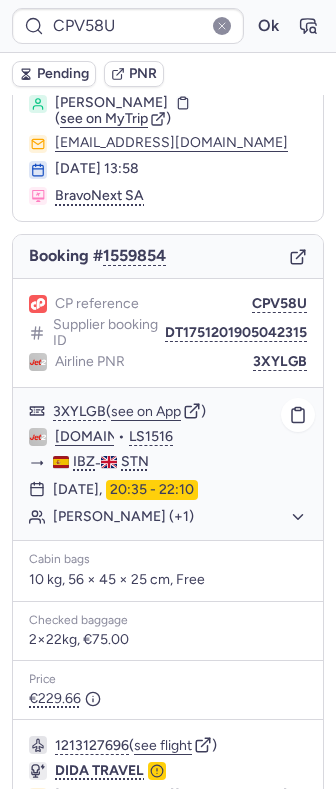 click on "Christopher WILLIAMS (+1)" 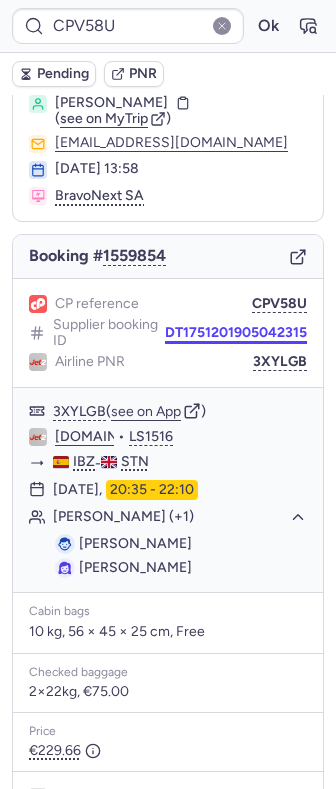 click on "DT1751201905042315" at bounding box center [236, 333] 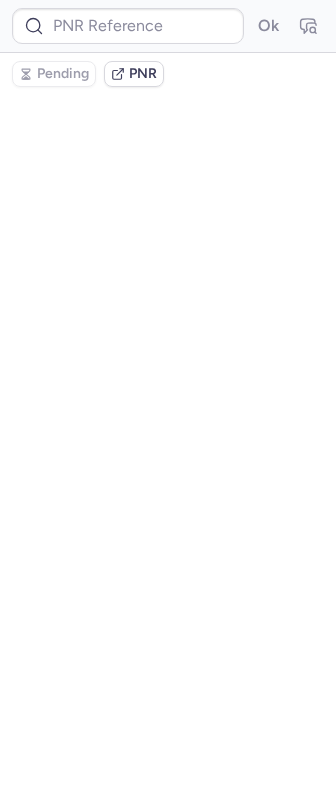 scroll, scrollTop: 0, scrollLeft: 0, axis: both 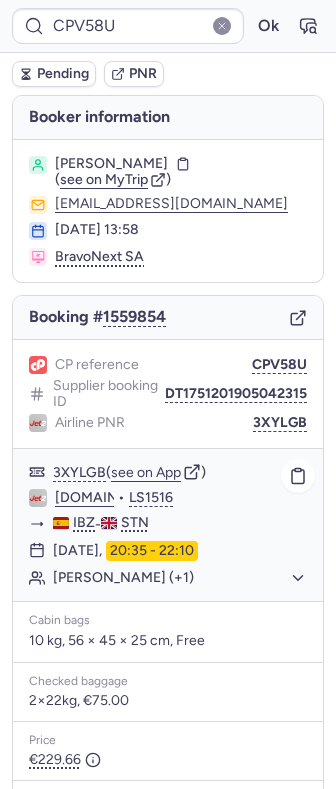 click on "3XYLGB  ( see on App )  Jet2.com  •  LS1516 IBZ  -  STN 30 Jul 2025,  20:35 - 22:10 Christopher WILLIAMS (+1)" at bounding box center (168, 525) 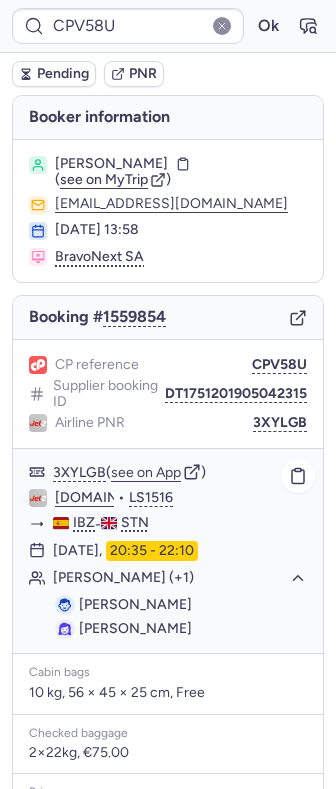 click on "Christopher WILLIAMS" at bounding box center [135, 604] 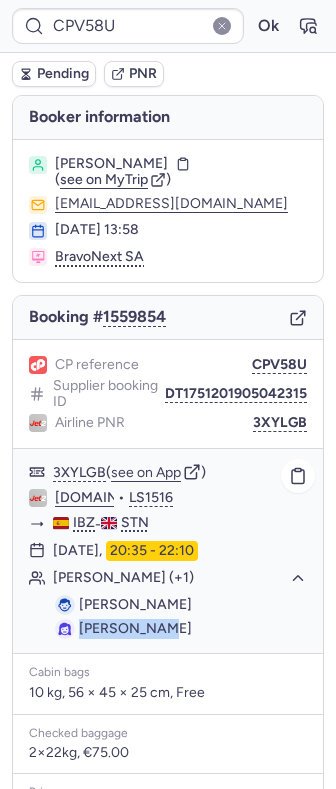 drag, startPoint x: 105, startPoint y: 629, endPoint x: 125, endPoint y: 633, distance: 20.396078 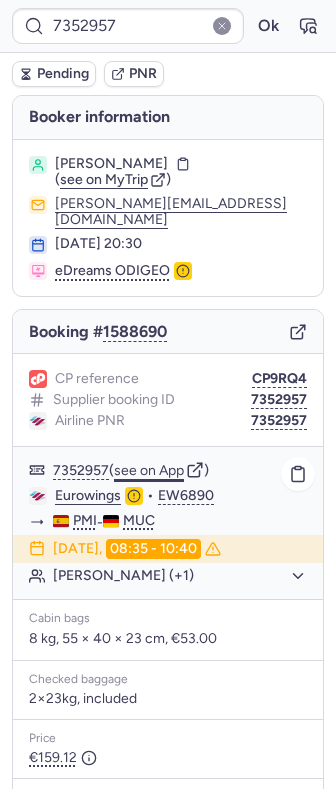 scroll, scrollTop: 133, scrollLeft: 0, axis: vertical 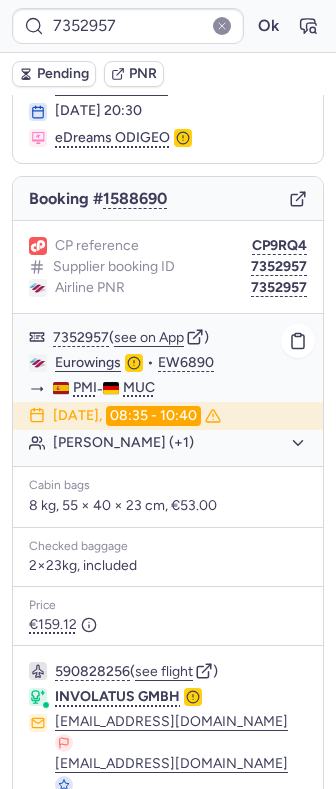 click on "Michaela HEUBECK (+1)" 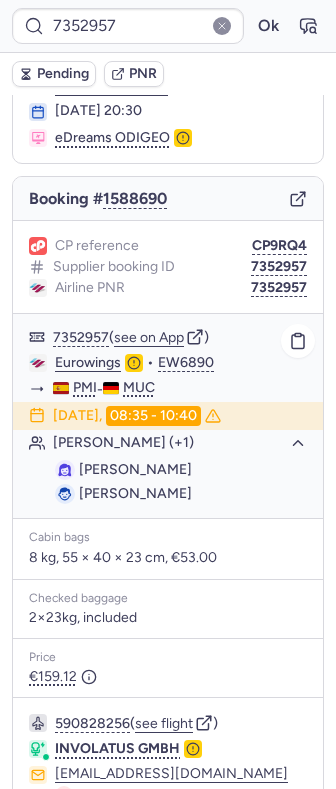 click on "Michaela HEUBECK (+1)" 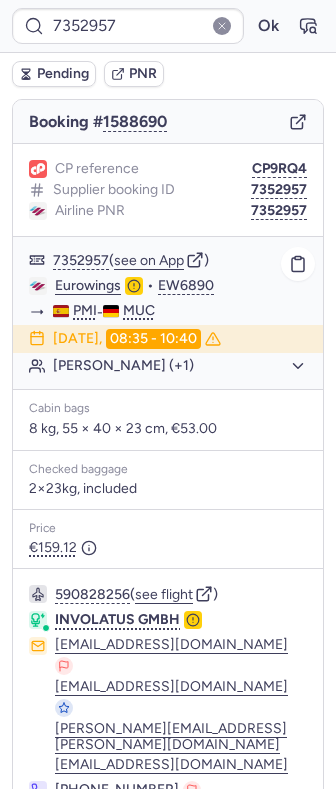 scroll, scrollTop: 17, scrollLeft: 0, axis: vertical 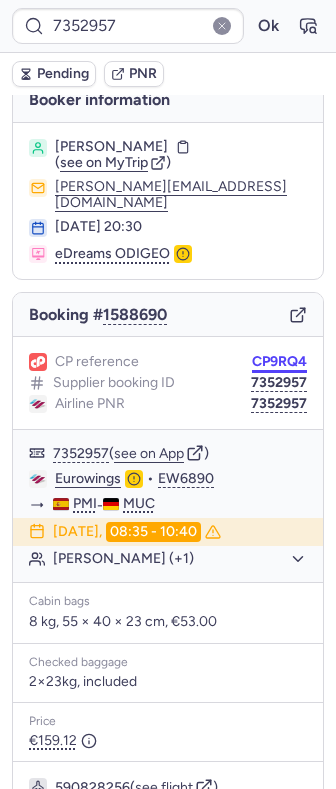 click on "7352957  Ok  Pending PNR Booker information Michaela HEUBECK  ( see on MyTrip  )  andreas.bremauer@gmx.de 14 Jul 2025, 20:30 eDreams ODIGEO Booking # 1588690 CP reference CP9RQ4 Supplier booking ID 7352957 Airline PNR 7352957 7352957  ( see on App )  Eurowings  •  EW6890 PMI  -  MUC 20 Jul 2025,  08:35 - 10:40 Michaela HEUBECK (+1)  Cabin bags  8 kg, 55 × 40 × 23 cm, €53.00 Checked baggage 2×23kg, included Price €159.12  590828256  ( see flight )  INVOLATUS GMBH ops24@involatus.com service@involatus.com felicitas.adam@involatus.com customer.service@involatus.com +49 172 8322777 +49 2131 38650172 +49 2131 386500 Specific conditions
Copy to clipboard" at bounding box center [168, 0] 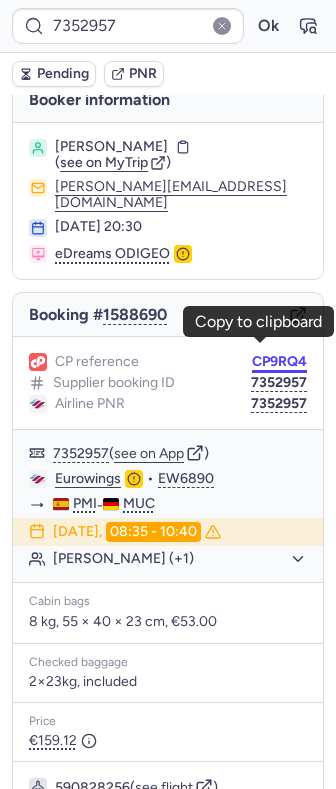 click on "CP9RQ4" at bounding box center (279, 362) 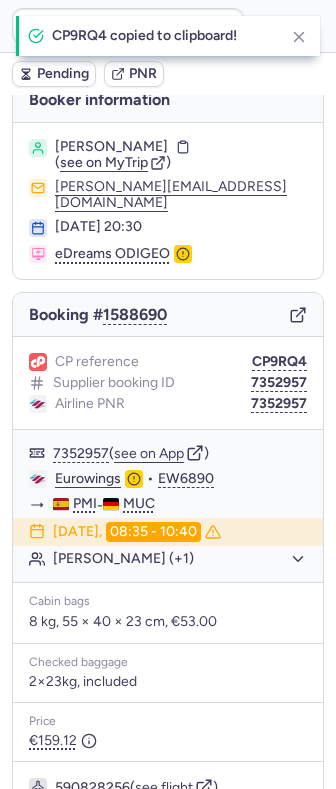 type on "CP9RQ4" 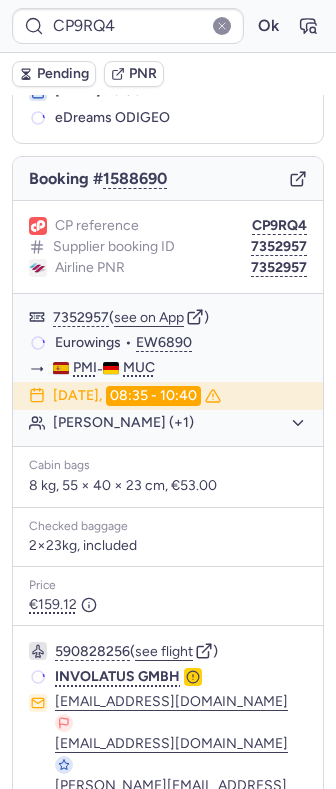 scroll, scrollTop: 284, scrollLeft: 0, axis: vertical 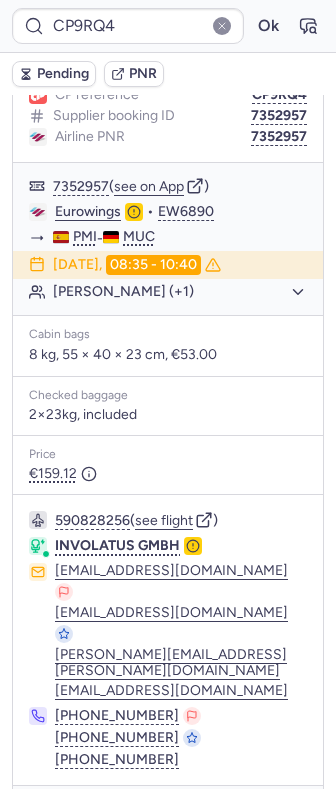 click on "2×23kg, included" at bounding box center (168, 415) 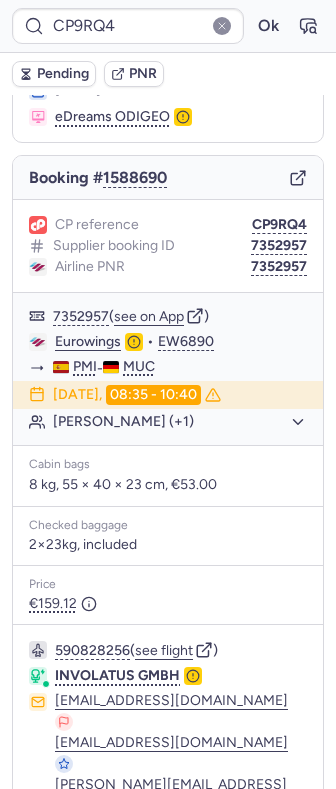 scroll, scrollTop: 284, scrollLeft: 0, axis: vertical 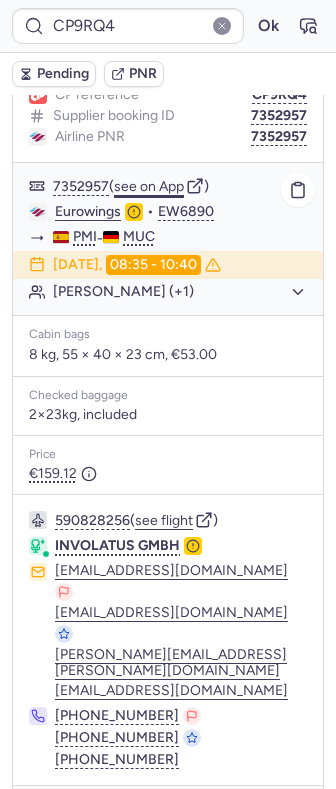 click on "see on App" 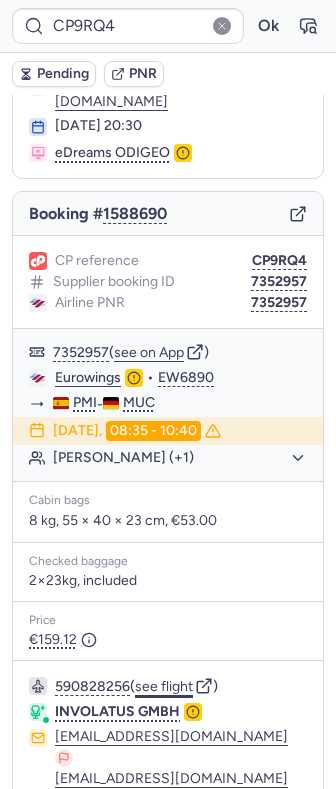 scroll, scrollTop: 284, scrollLeft: 0, axis: vertical 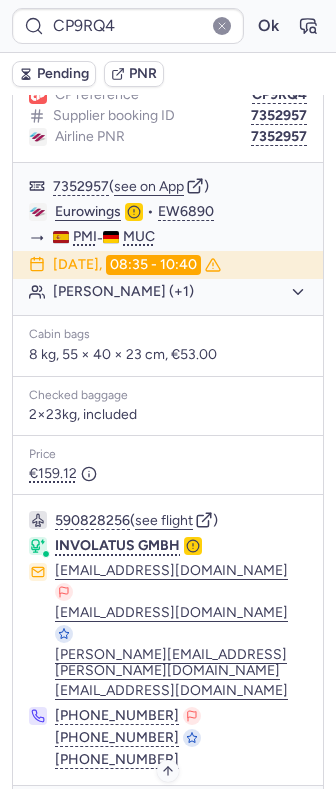 click on "Specific conditions" at bounding box center [168, 815] 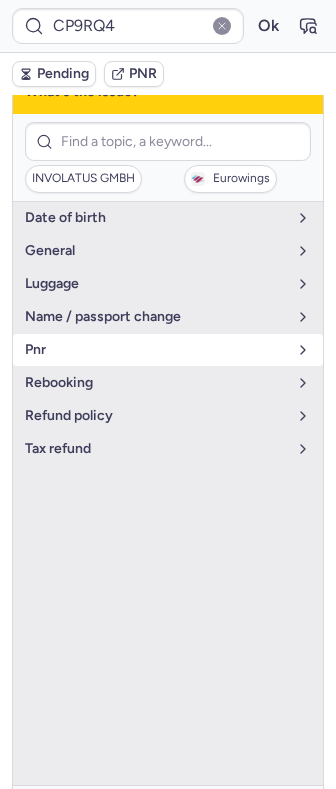 click on "pnr" at bounding box center [156, 350] 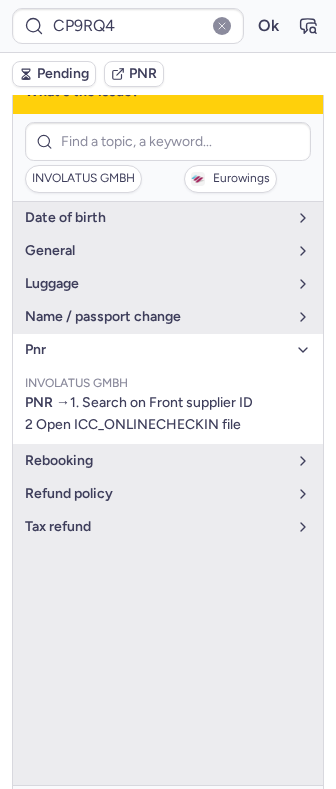 click on "pnr" at bounding box center (156, 350) 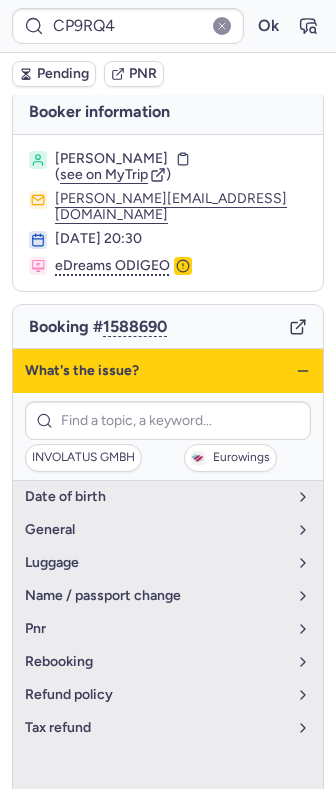 scroll, scrollTop: 0, scrollLeft: 0, axis: both 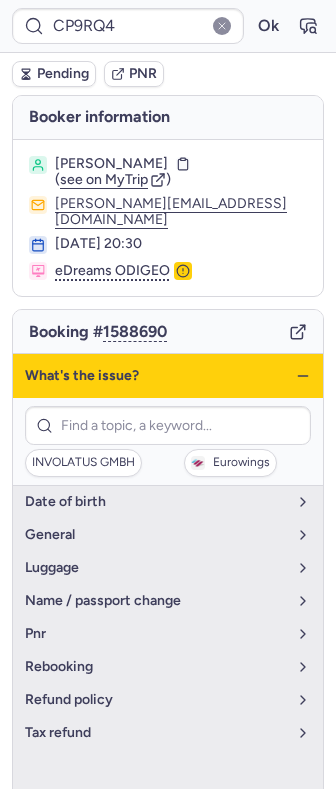 click 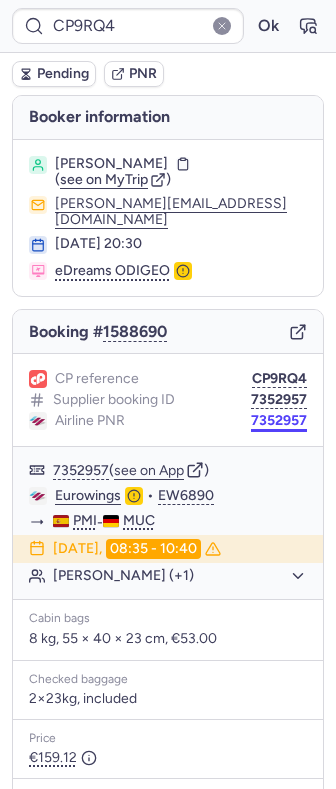 click on "7352957" at bounding box center (279, 421) 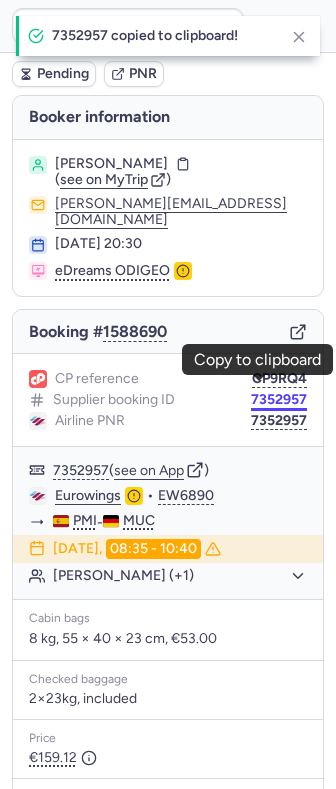 click on "7352957" at bounding box center [279, 400] 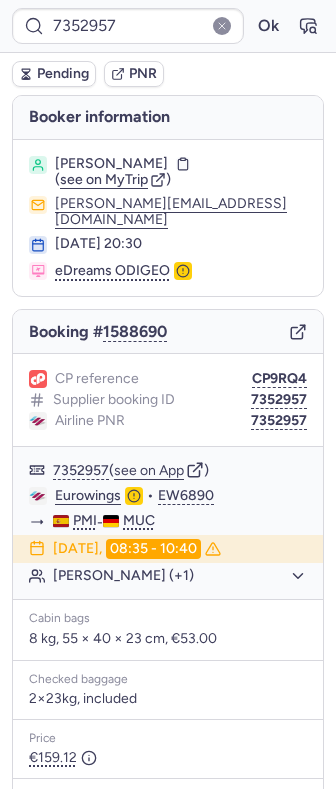 type on "CP9RQ4" 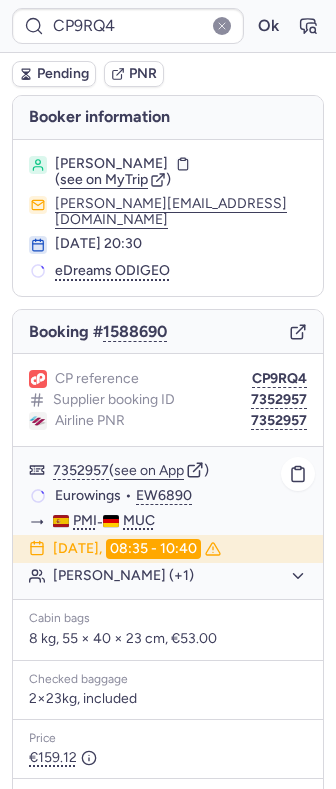 click on "Michaela HEUBECK (+1)" 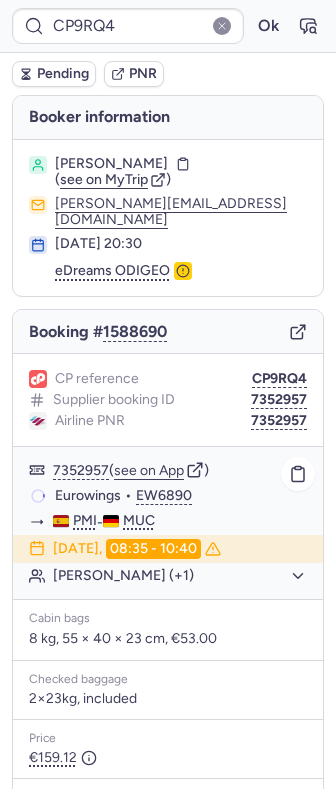 click on "Michaela HEUBECK (+1)" 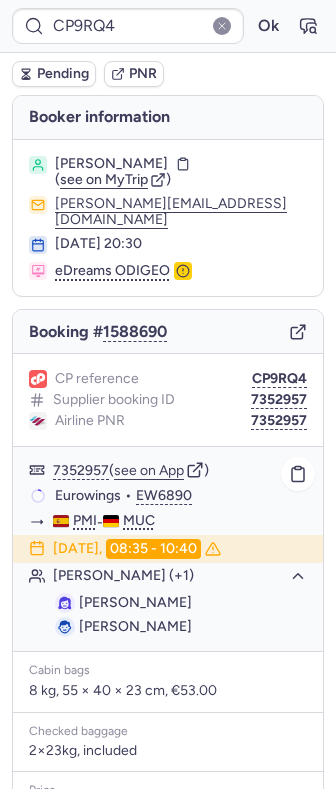 click on "Michaela HEUBECK (+1)" 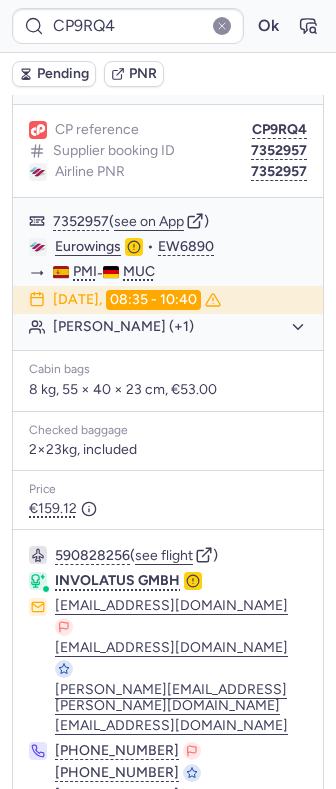 scroll, scrollTop: 284, scrollLeft: 0, axis: vertical 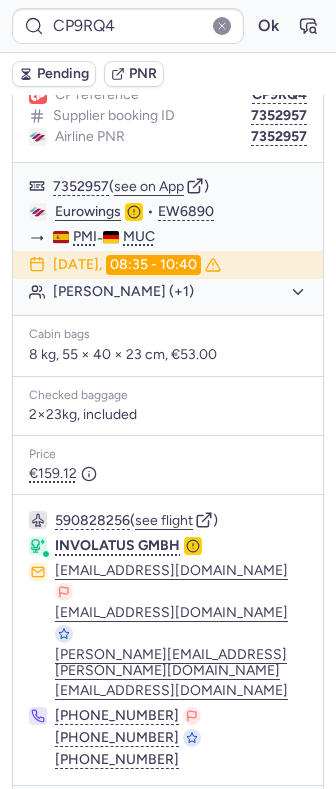 click 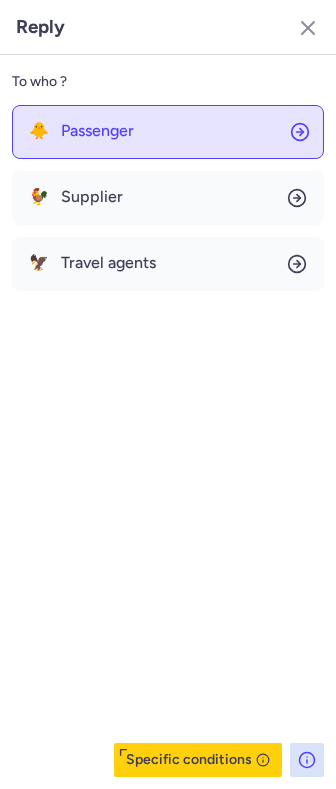 click on "🐥 Passenger" 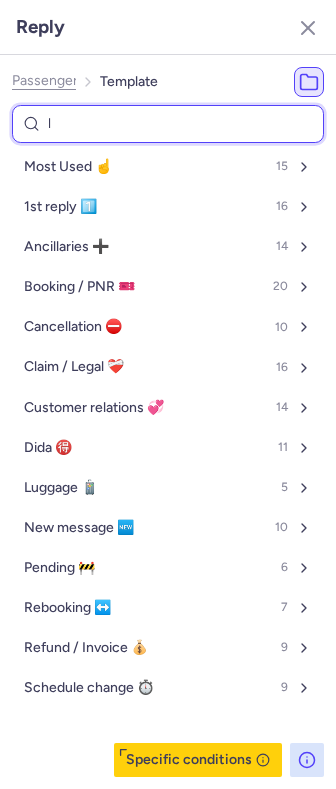 type on "lu" 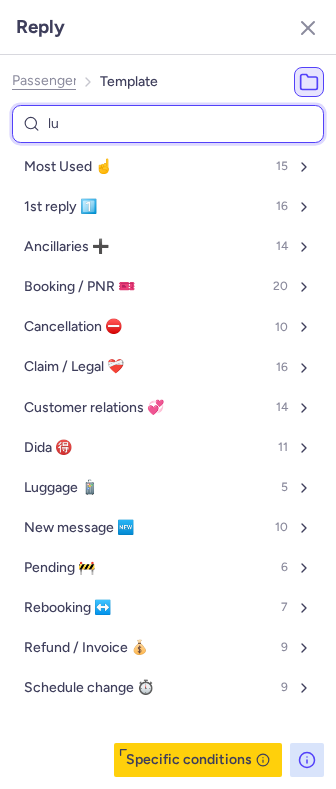 select on "en" 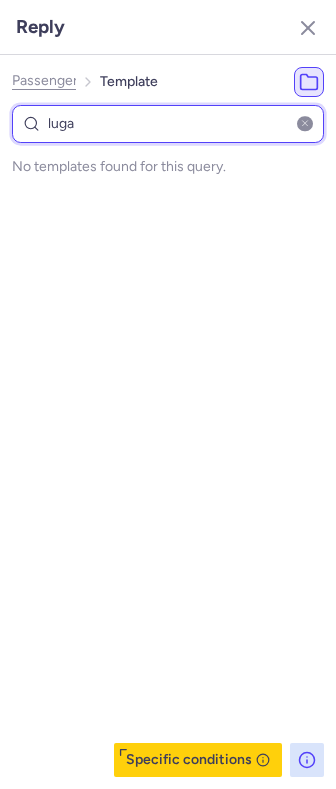 type on "lug" 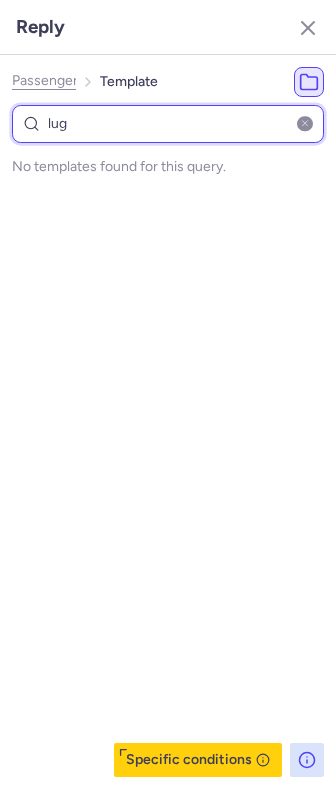 select on "en" 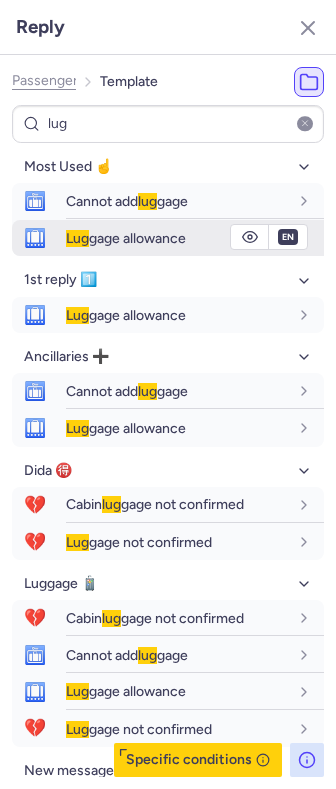 click on "Lug gage allowance" at bounding box center [126, 238] 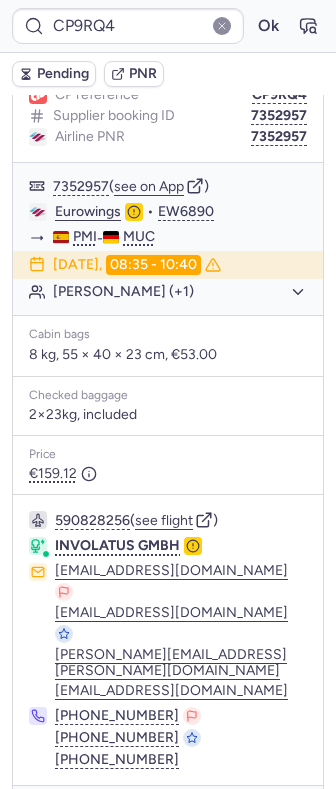 click 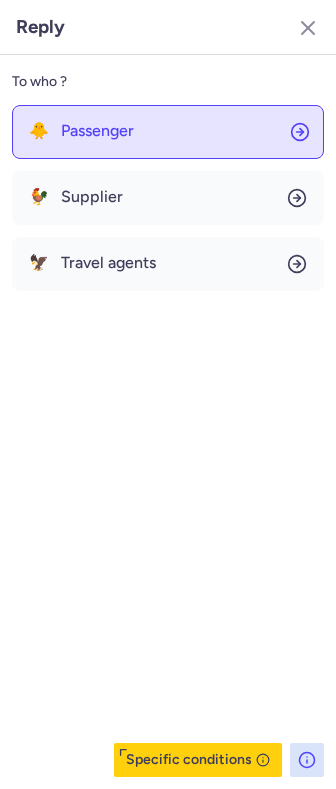 click on "Passenger" at bounding box center [97, 131] 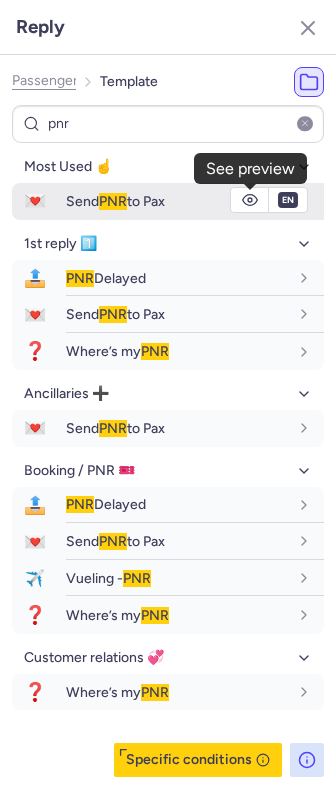 click 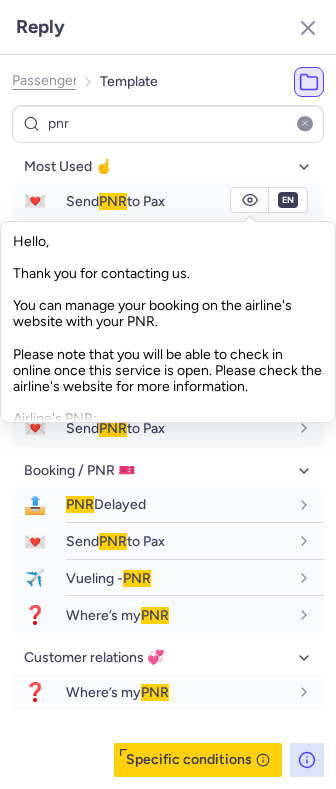 click on "Hello,
Thank you for contacting us.
You can manage your booking on the airline's website with your PNR.
Please note that you will be able to check in online once this service is open. Please check the airline's website for more information.
Airline's PNR:
Airline's website:
Feel free to contact us if you need any assistance!
Best regards," 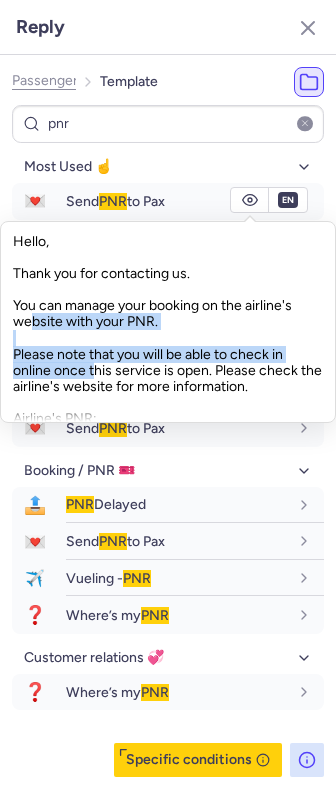 drag, startPoint x: 16, startPoint y: 316, endPoint x: 12, endPoint y: 329, distance: 13.601471 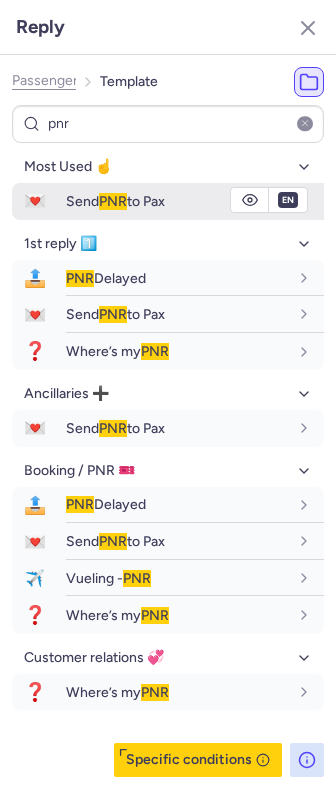 click 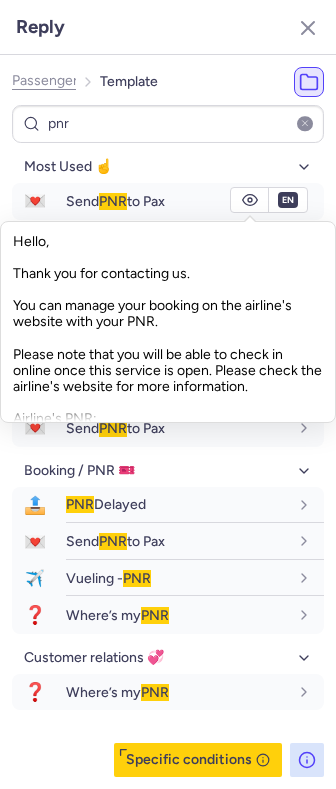 click on "Hello,
Thank you for contacting us.
You can manage your booking on the airline's website with your PNR.
Please note that you will be able to check in online once this service is open. Please check the airline's website for more information.
Airline's PNR:
Airline's website:
Feel free to contact us if you need any assistance!
Best regards," 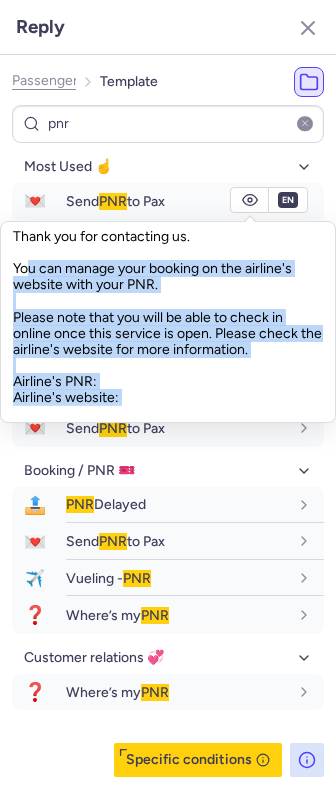 scroll, scrollTop: 45, scrollLeft: 0, axis: vertical 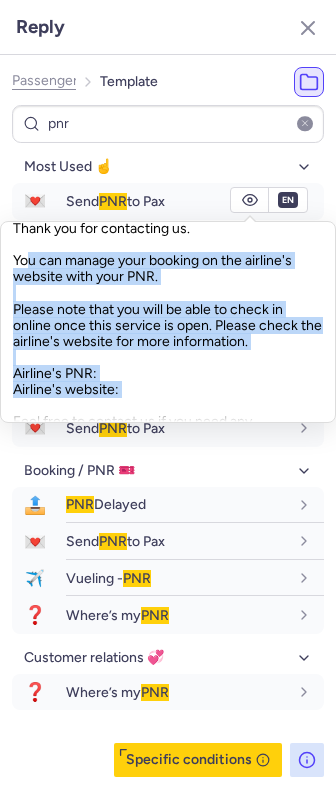 drag, startPoint x: 125, startPoint y: 333, endPoint x: 166, endPoint y: 384, distance: 65.43699 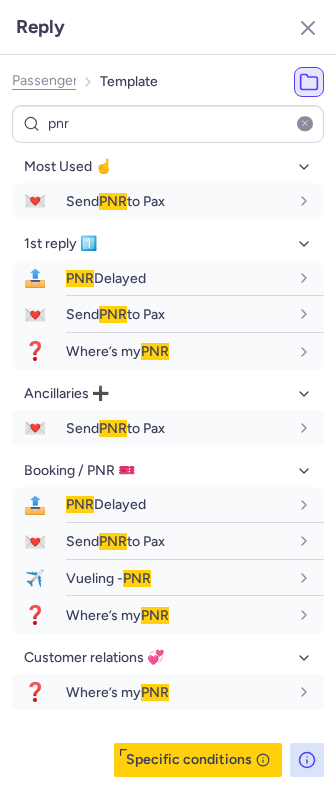 click on "Reply" at bounding box center [168, 27] 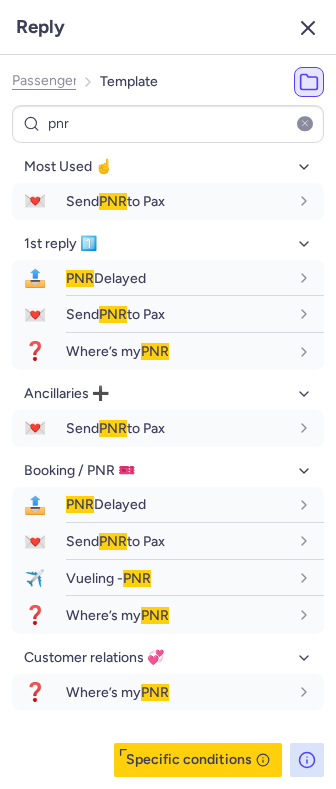 click 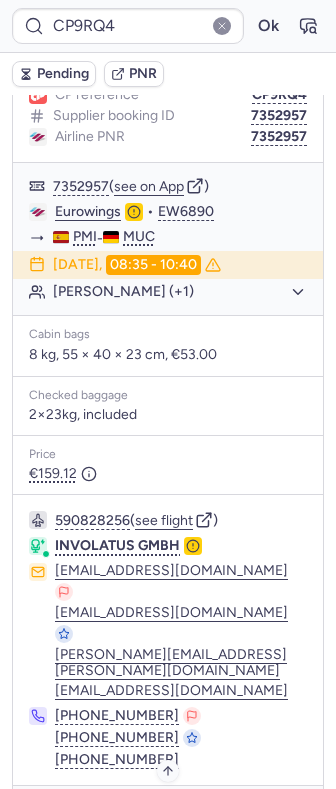click on "Specific conditions" at bounding box center (176, 815) 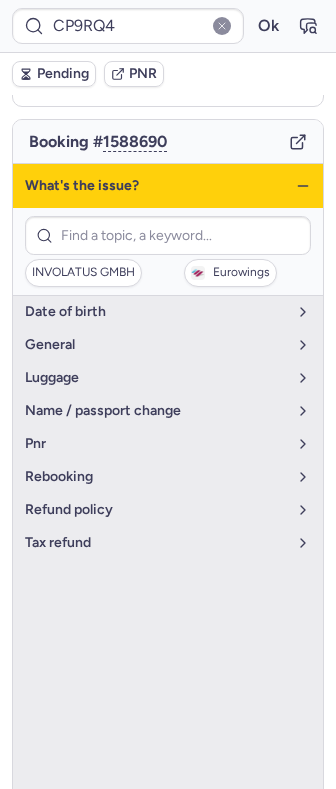 scroll, scrollTop: 150, scrollLeft: 0, axis: vertical 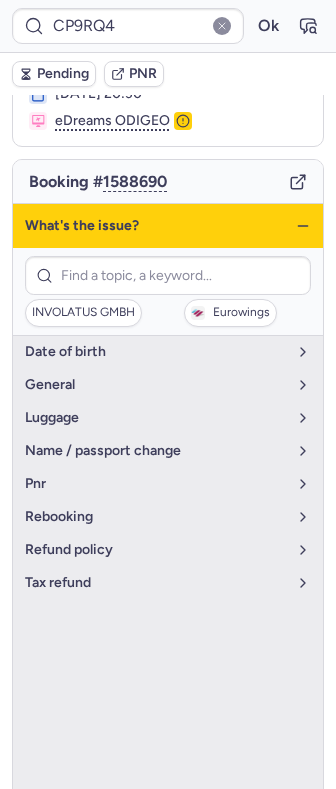 click 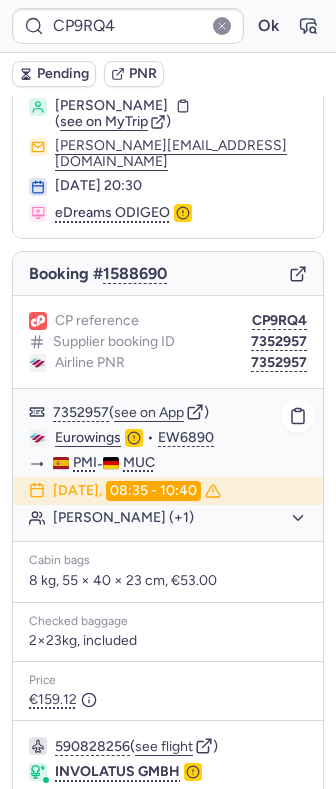 scroll, scrollTop: 0, scrollLeft: 0, axis: both 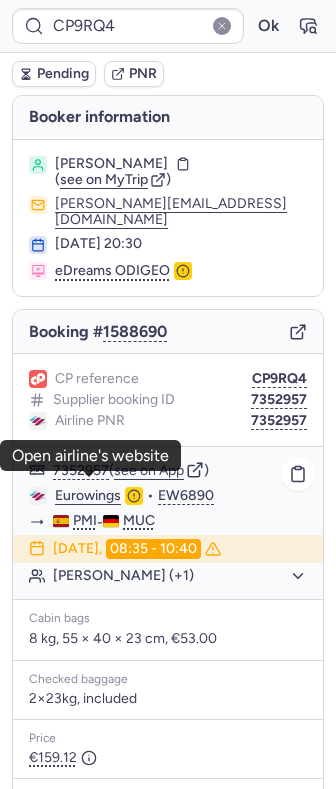 click on "Eurowings" 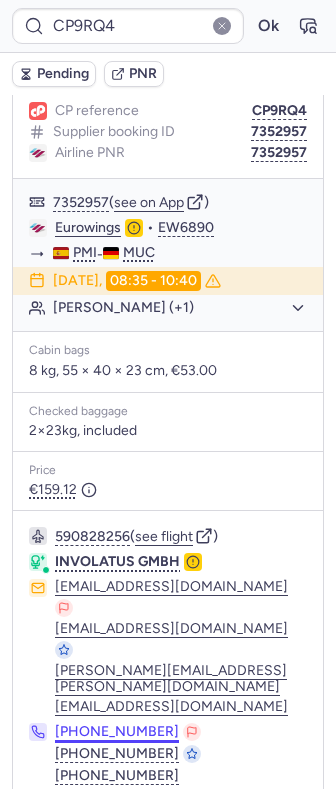 scroll, scrollTop: 284, scrollLeft: 0, axis: vertical 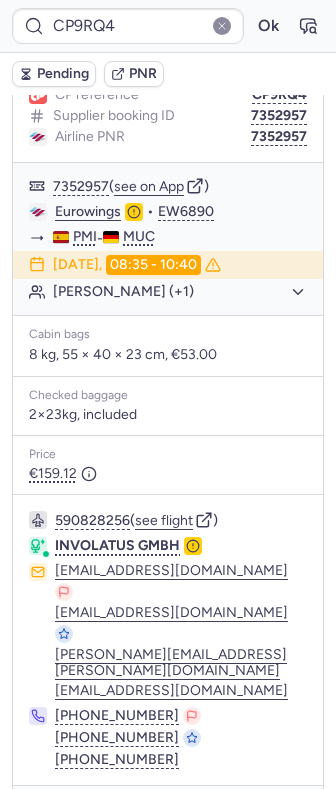 click 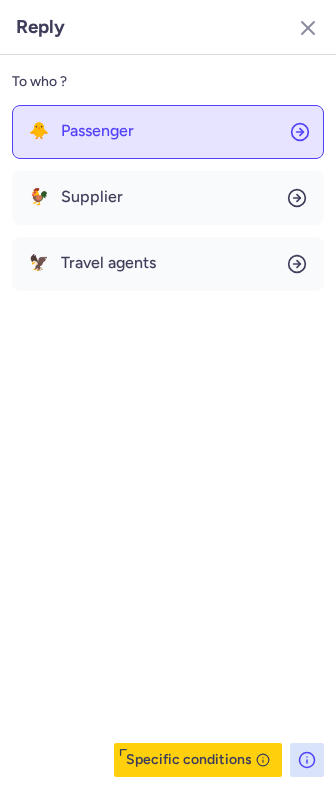 click on "🐥 Passenger" 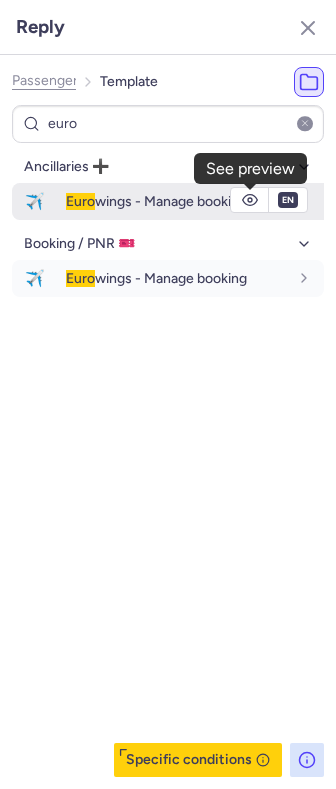 click 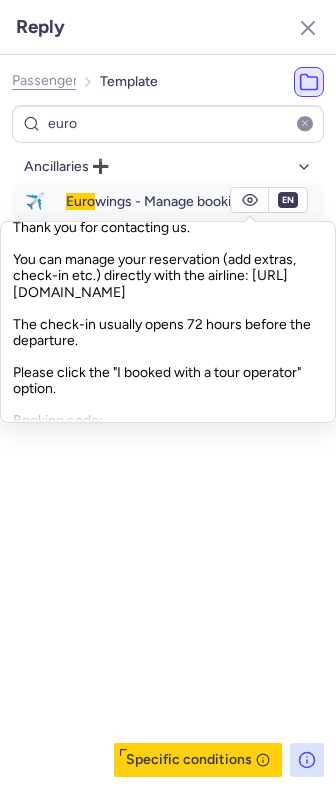scroll, scrollTop: 0, scrollLeft: 0, axis: both 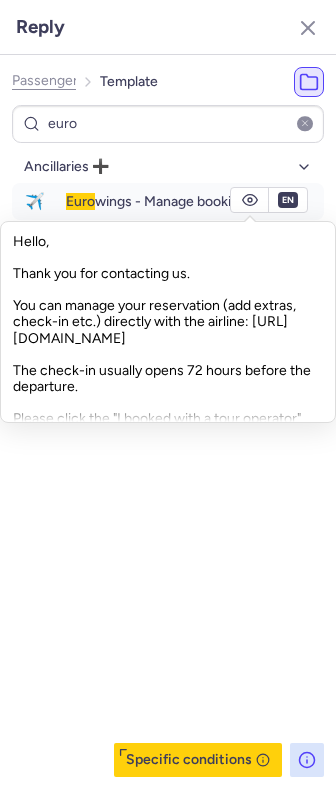 click on "Hello,
Thank you for contacting us.
You can manage your reservation (add extras, check-in etc.) directly with the airline: https://www.eurowings.com/en/my-trip/checkin.html
The check-in usually opens 72 hours before the departure.
Please click the "I booked with a tour operator" option.
Booking code:
Let us know if you have any issues with this or if we can help with anything else!
Kind regards," 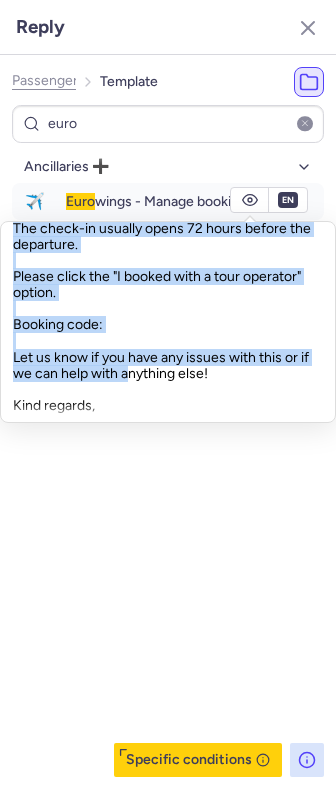 scroll, scrollTop: 148, scrollLeft: 0, axis: vertical 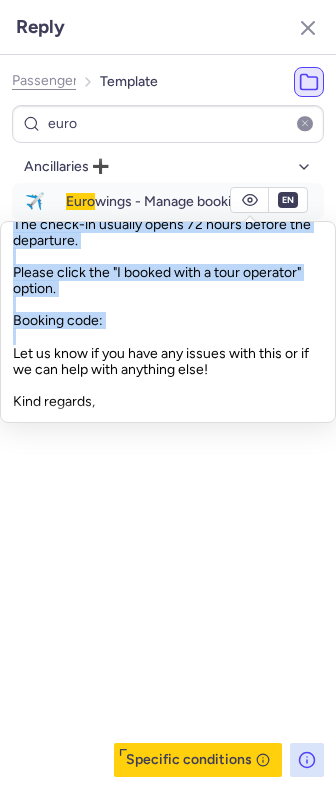 drag, startPoint x: 25, startPoint y: 313, endPoint x: 129, endPoint y: 354, distance: 111.78998 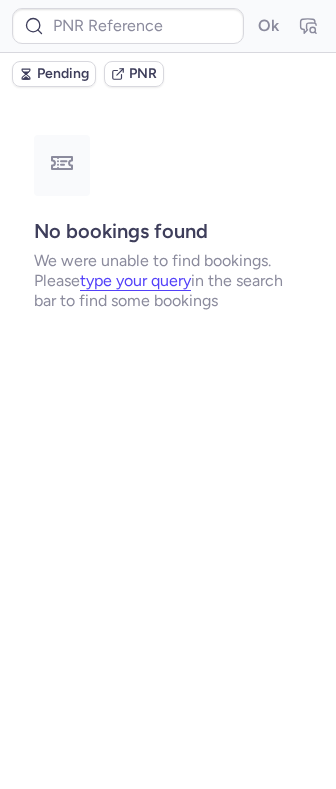scroll, scrollTop: 0, scrollLeft: 0, axis: both 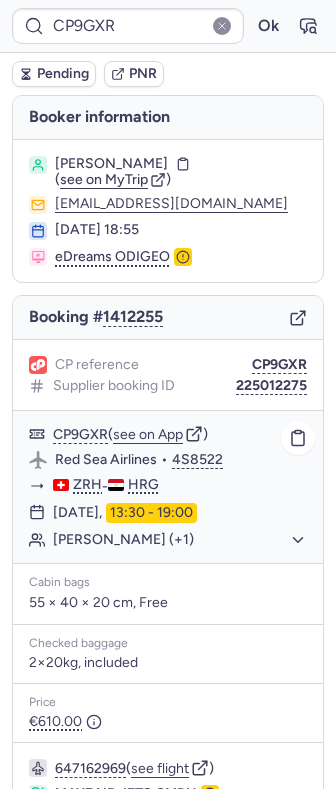 click on "Stefania LERESCHE (+1)" 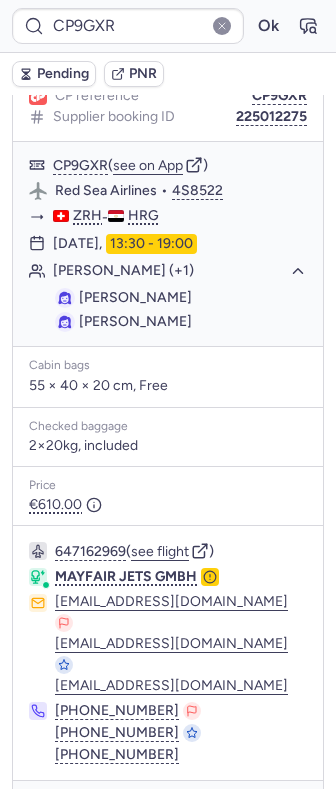 scroll, scrollTop: 294, scrollLeft: 0, axis: vertical 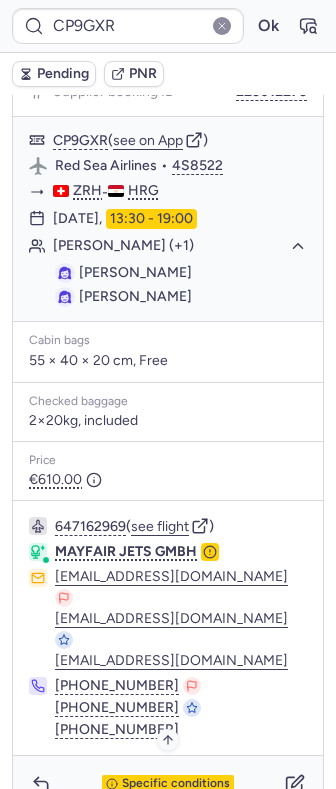 click on "Specific conditions" at bounding box center (176, 784) 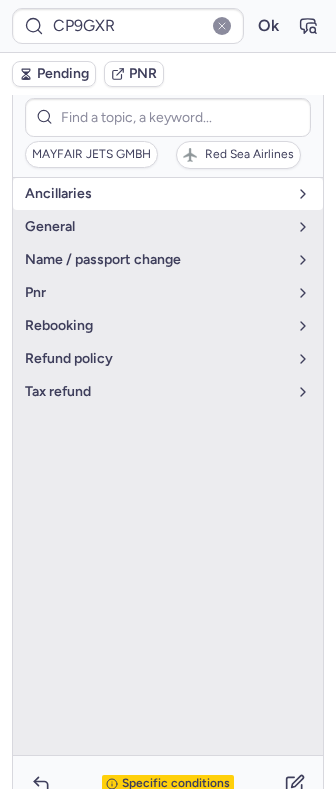 click on "Ancillaries" at bounding box center (156, 194) 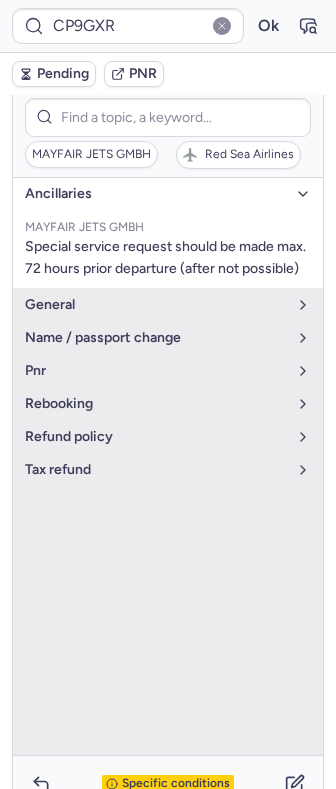 click on "Ancillaries" at bounding box center [156, 194] 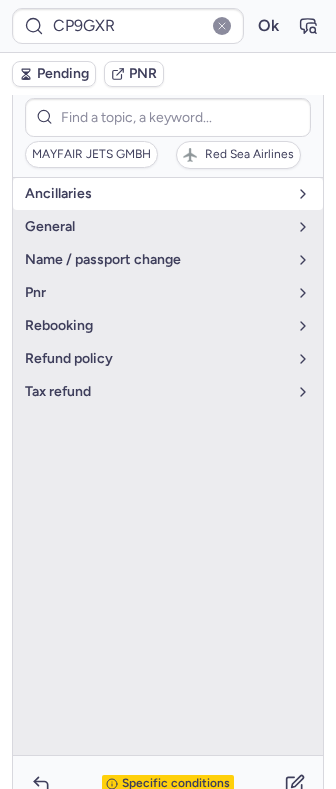click on "Ancillaries" at bounding box center [156, 194] 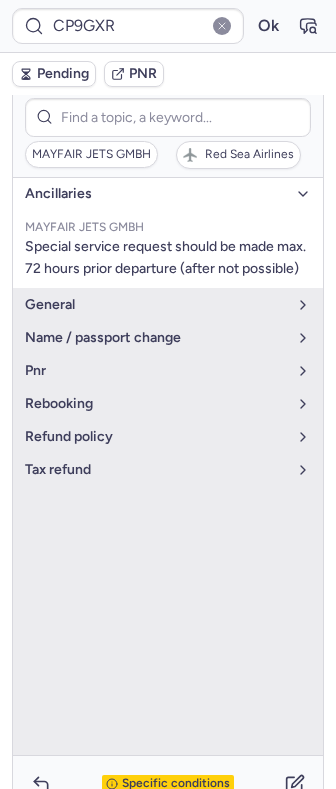 click on "Ancillaries" at bounding box center [156, 194] 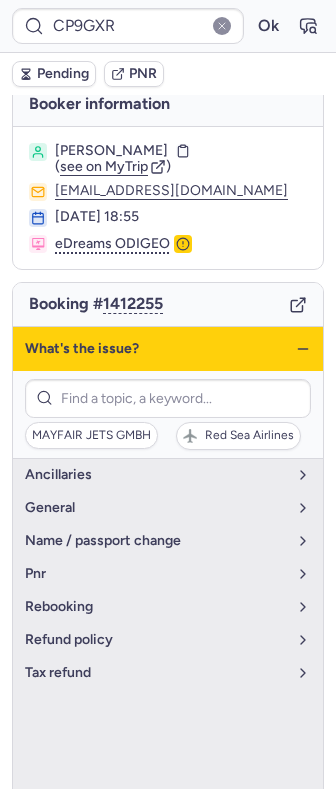 scroll, scrollTop: 0, scrollLeft: 0, axis: both 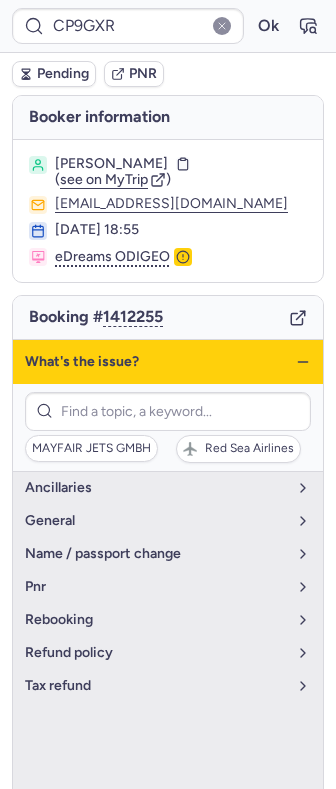 click 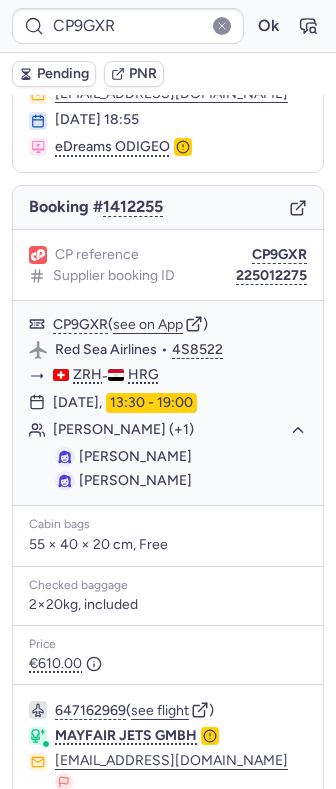 scroll, scrollTop: 294, scrollLeft: 0, axis: vertical 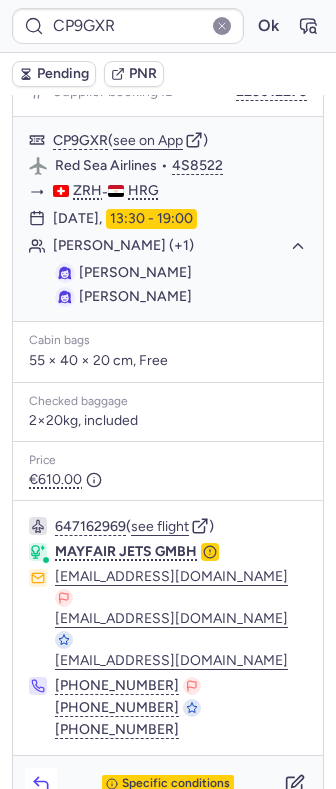 click 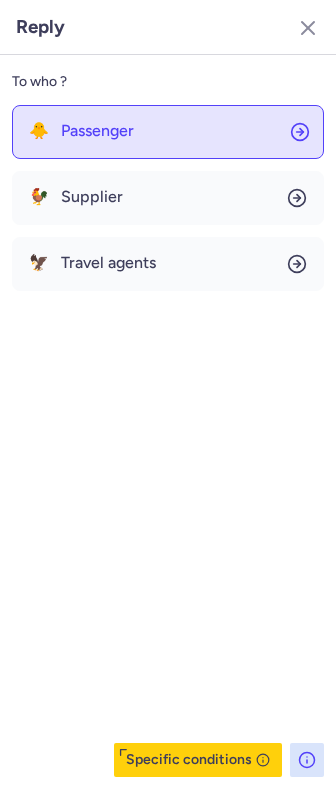 click on "🐥 Passenger" 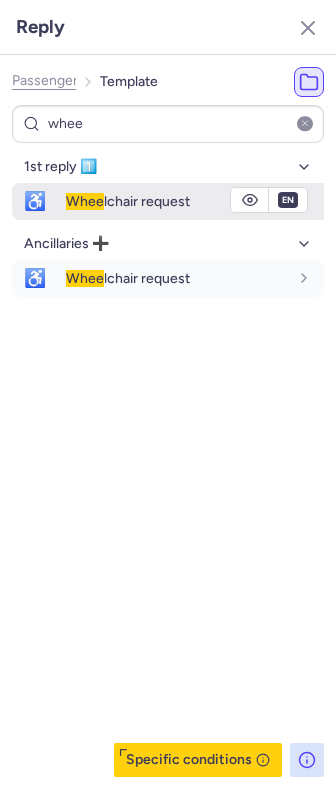 click on "Whee lchair request" at bounding box center (128, 201) 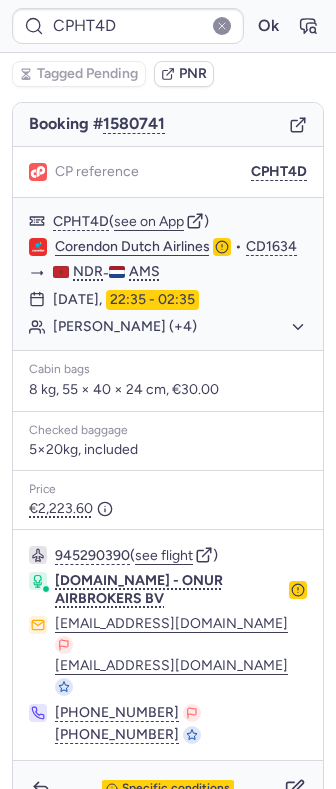 scroll, scrollTop: 218, scrollLeft: 0, axis: vertical 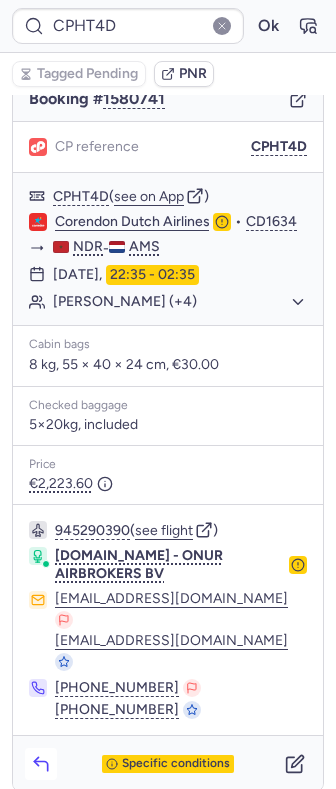 click 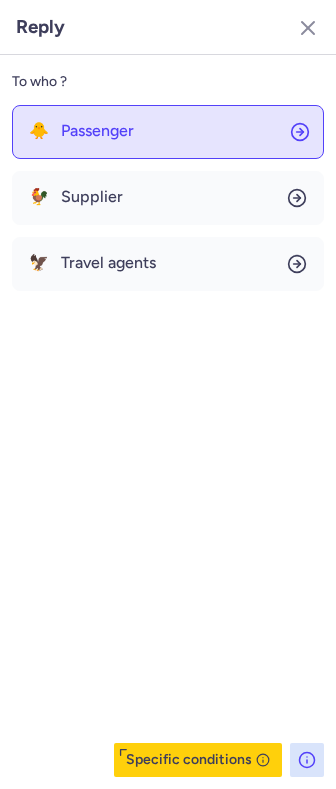 click on "Passenger" at bounding box center [97, 131] 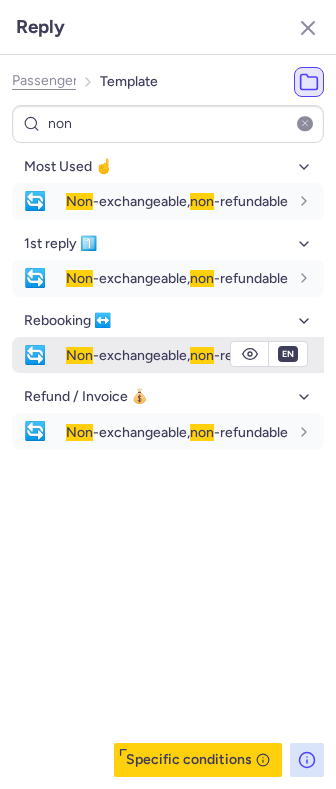 click on "Non -exchangeable,  non -refundable" at bounding box center [177, 355] 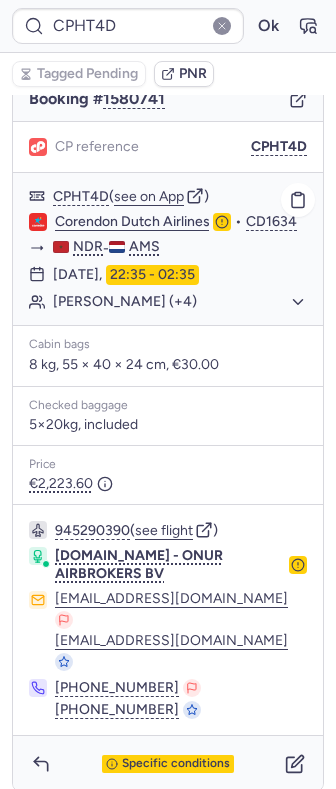 click on "Mohamed MALLAHI (+4)" 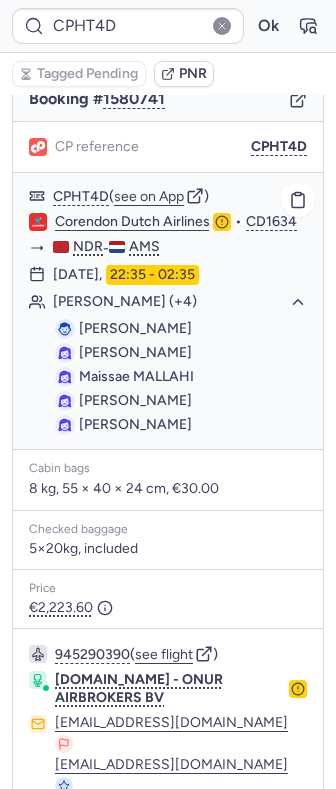 click on "Yasmine MALLAHI" at bounding box center (135, 352) 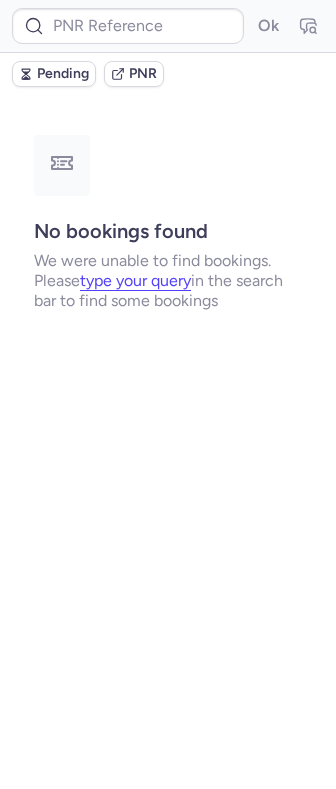 scroll, scrollTop: 0, scrollLeft: 0, axis: both 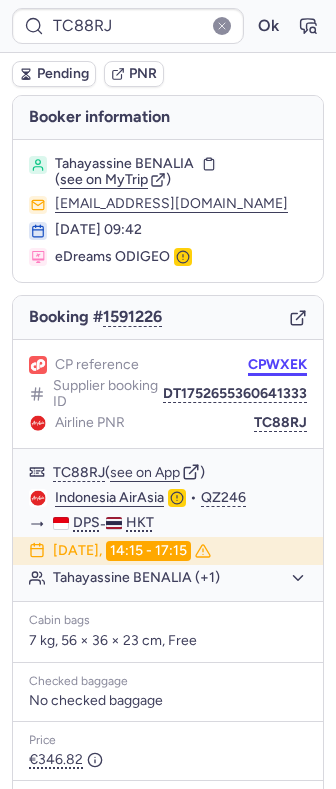 click on "CPWXEK" at bounding box center [277, 365] 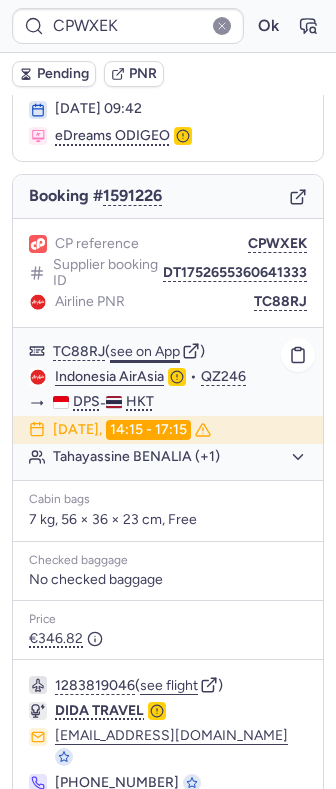 scroll, scrollTop: 61, scrollLeft: 0, axis: vertical 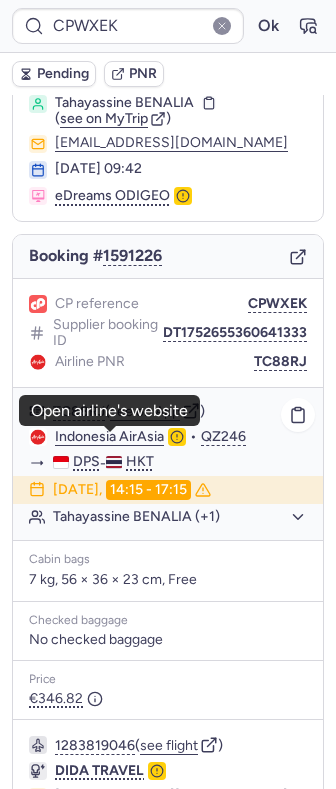 click on "Indonesia AirAsia" 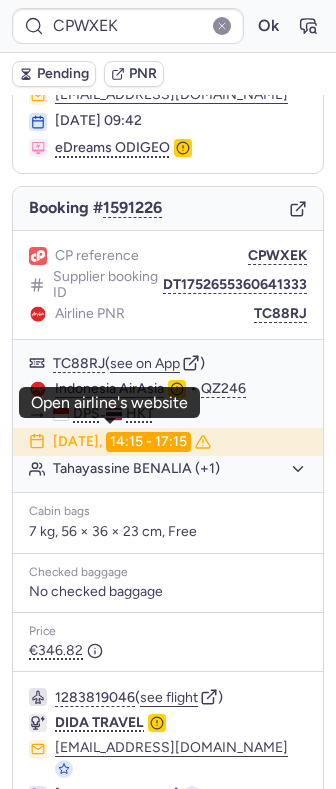 scroll, scrollTop: 194, scrollLeft: 0, axis: vertical 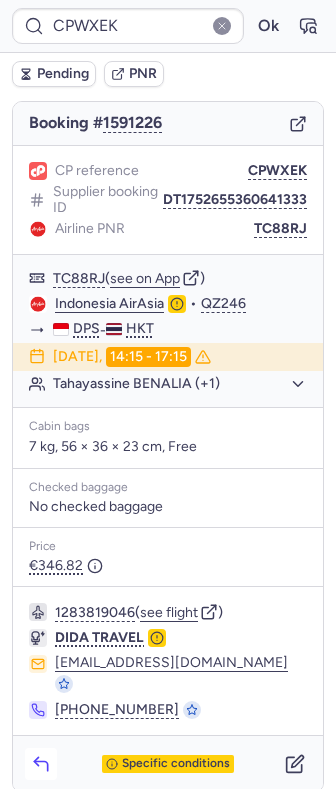 click 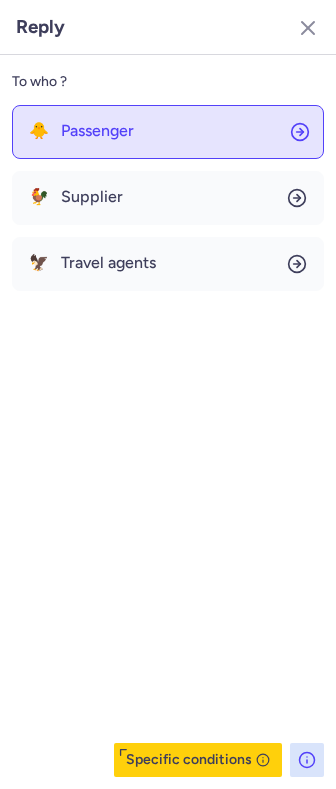 click on "🐥 Passenger" 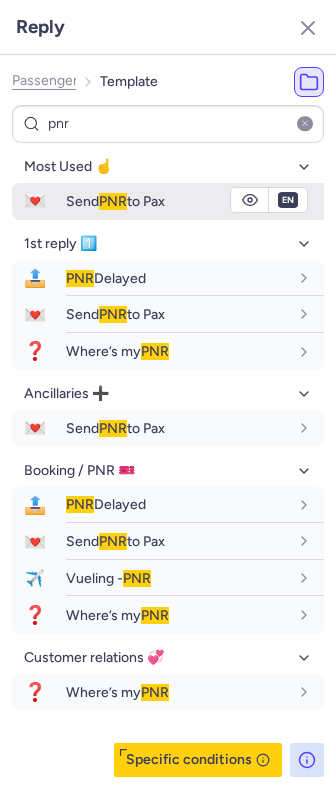 click on "Send  PNR  to Pax" at bounding box center (115, 201) 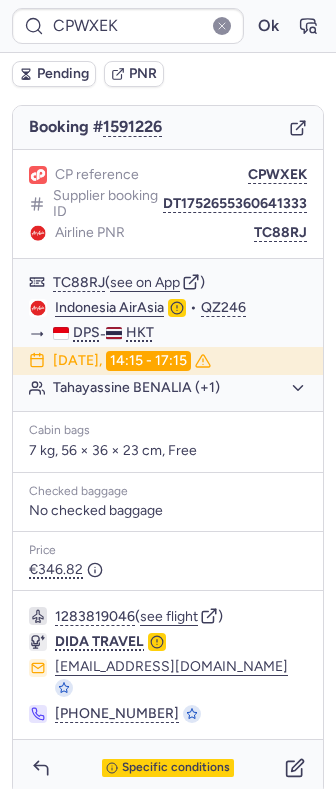 scroll, scrollTop: 194, scrollLeft: 0, axis: vertical 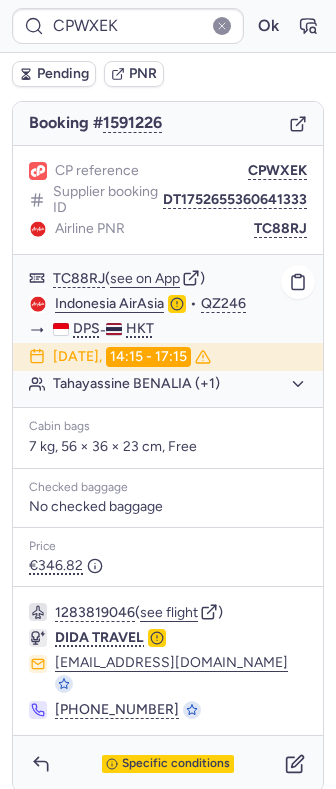 click on "Tahayassine BENALIA (+1)" 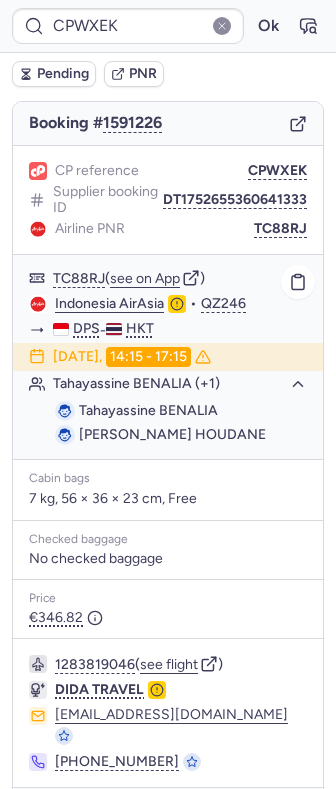 click on "Tahayassine BENALIA (+1)" 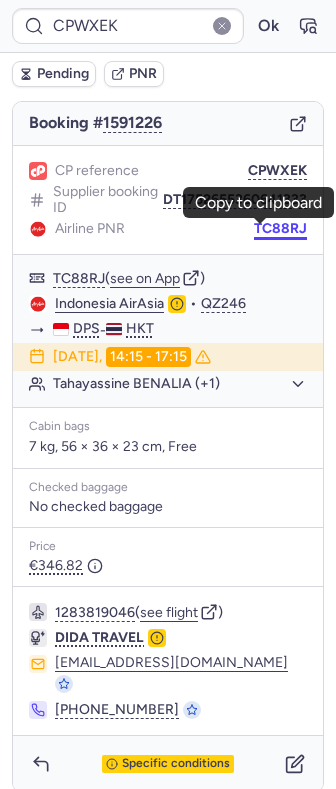 click on "TC88RJ" at bounding box center (280, 229) 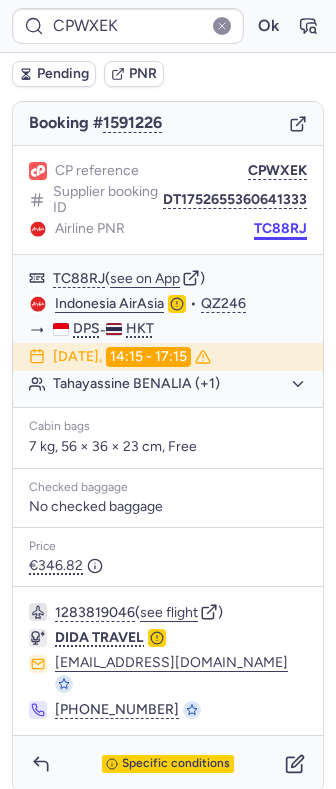 click on "TC88RJ" at bounding box center [280, 229] 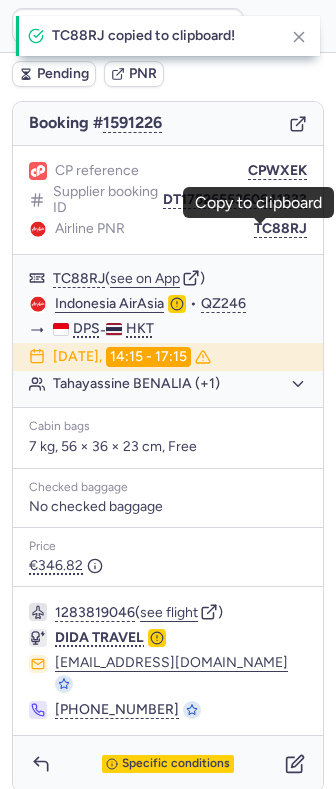 scroll, scrollTop: 0, scrollLeft: 0, axis: both 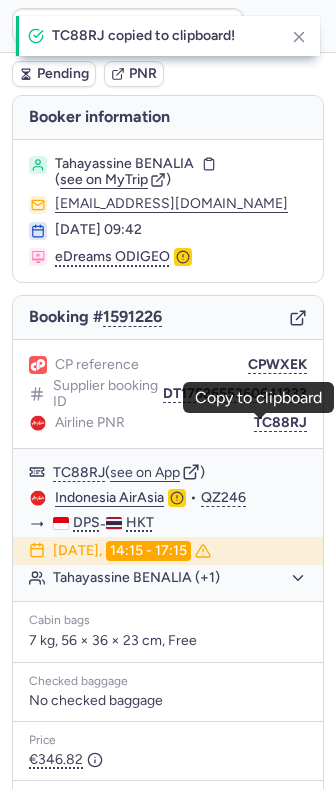 click 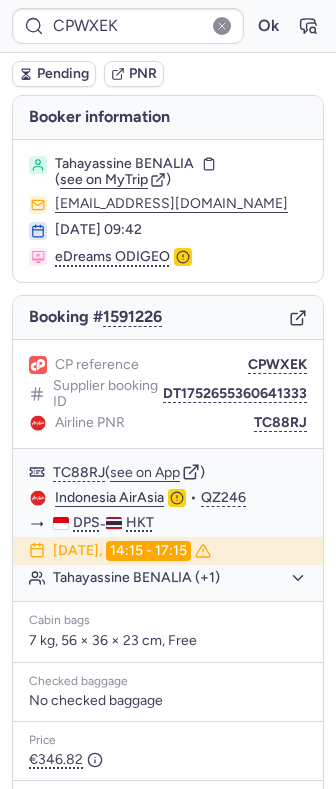 click on "Tahayassine BENALIA" at bounding box center [124, 164] 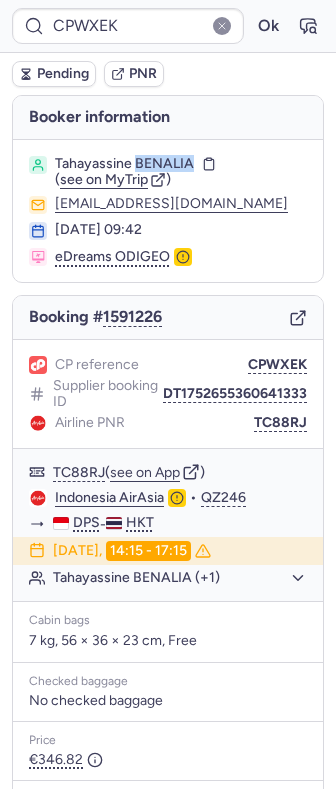 click on "Tahayassine BENALIA" at bounding box center (124, 164) 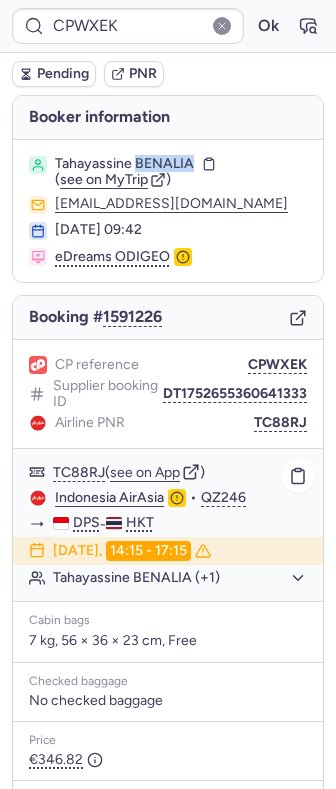 click on "Tahayassine BENALIA (+1)" 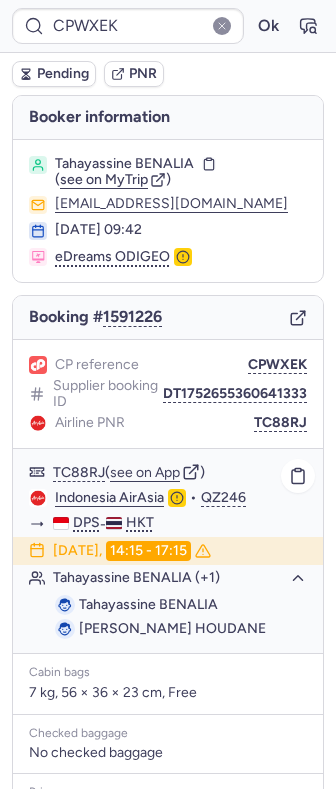 click on "Ines HOUDANE" at bounding box center [172, 628] 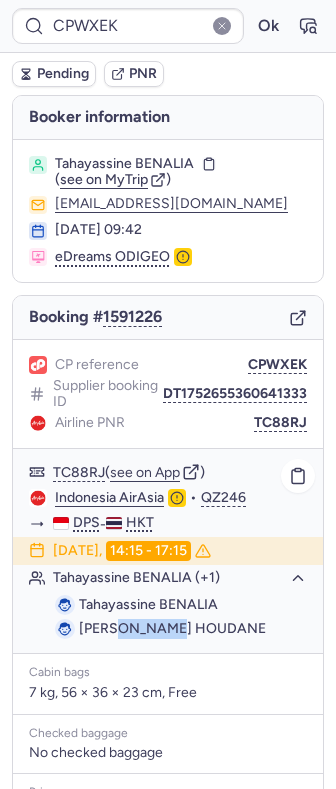 click on "Ines HOUDANE" at bounding box center [172, 628] 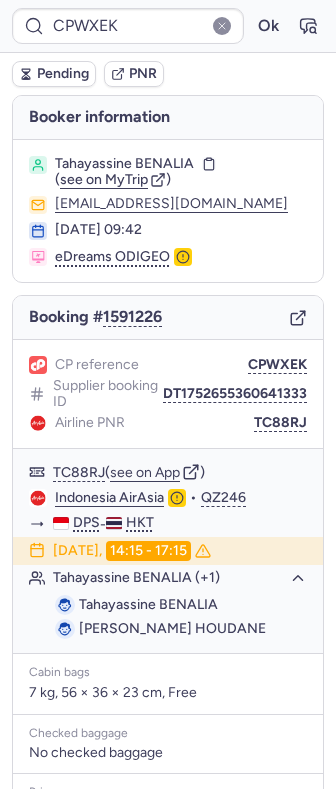 click on "Supplier booking ID DT1752655360641333" 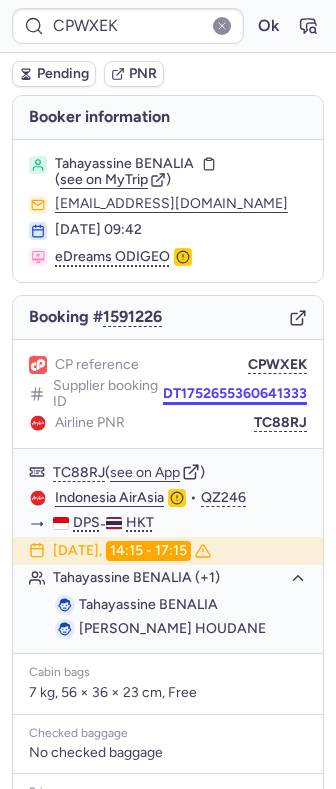 click on "DT1752655360641333" at bounding box center [235, 394] 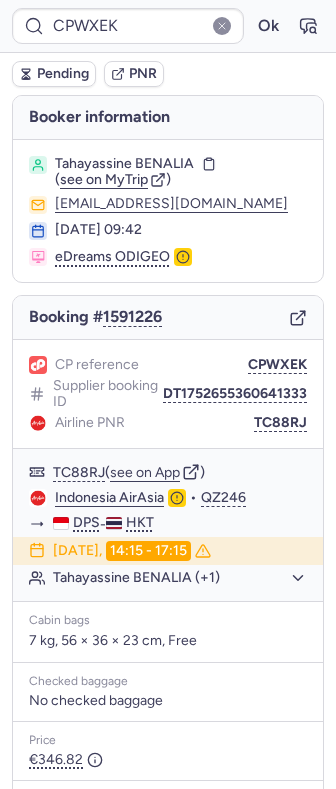 click on "Tahayassine BENALIA" at bounding box center (124, 164) 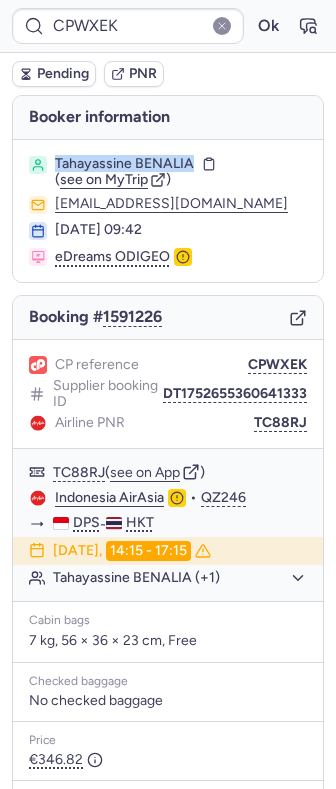 drag, startPoint x: 121, startPoint y: 164, endPoint x: 137, endPoint y: 168, distance: 16.492422 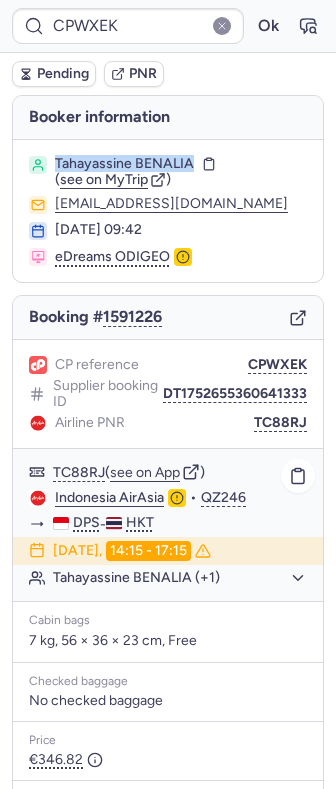 click on "Tahayassine BENALIA (+1)" 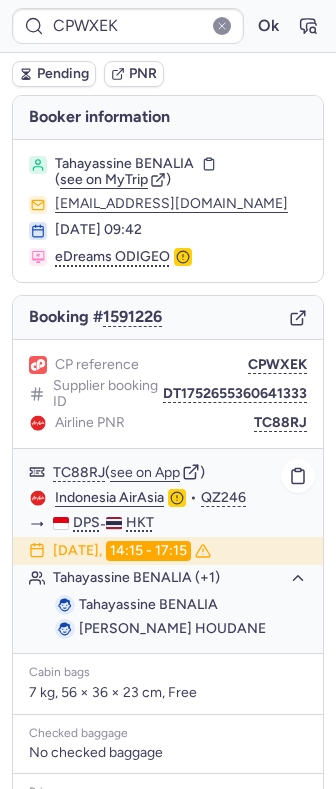 click on "Ines HOUDANE" at bounding box center (172, 628) 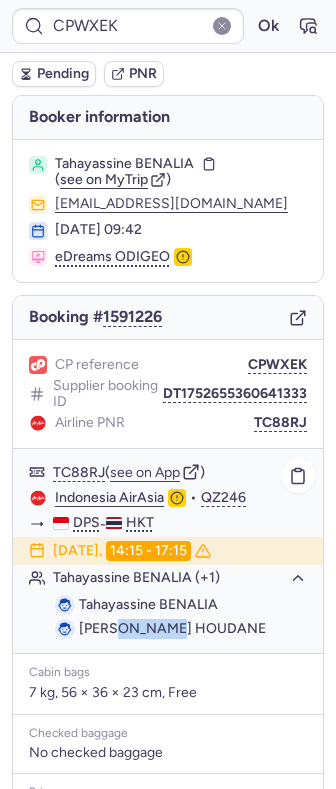 click on "Ines HOUDANE" at bounding box center (172, 628) 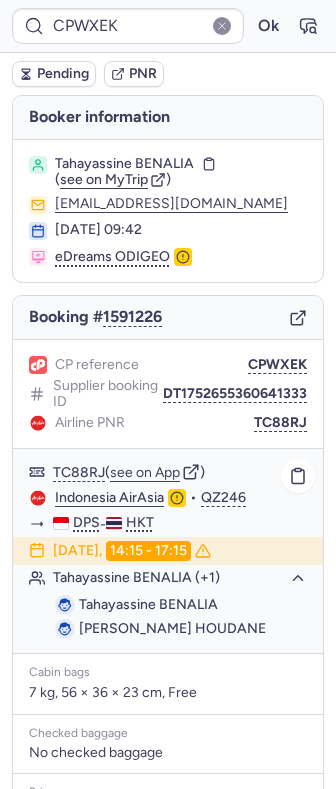 click 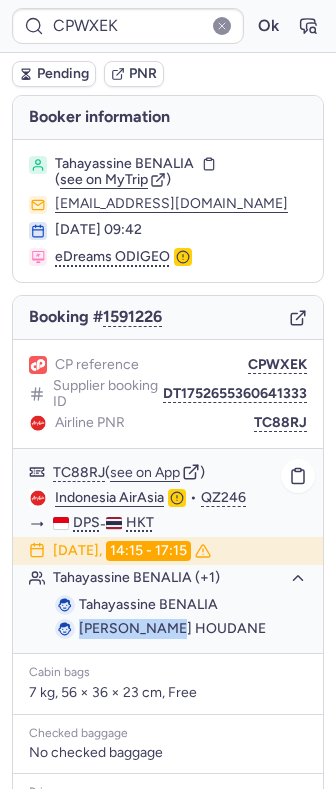 drag, startPoint x: 81, startPoint y: 632, endPoint x: 122, endPoint y: 636, distance: 41.19466 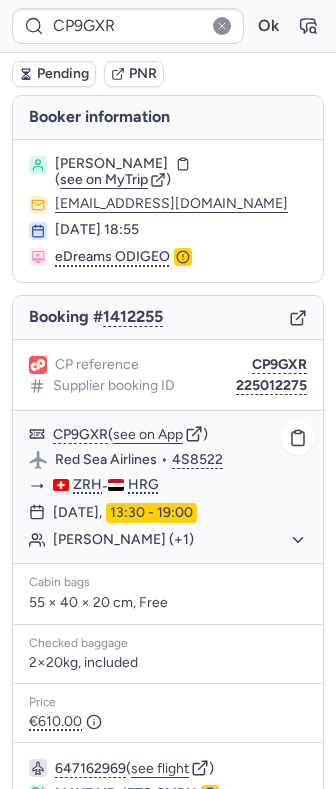 click on "Stefania LERESCHE (+1)" 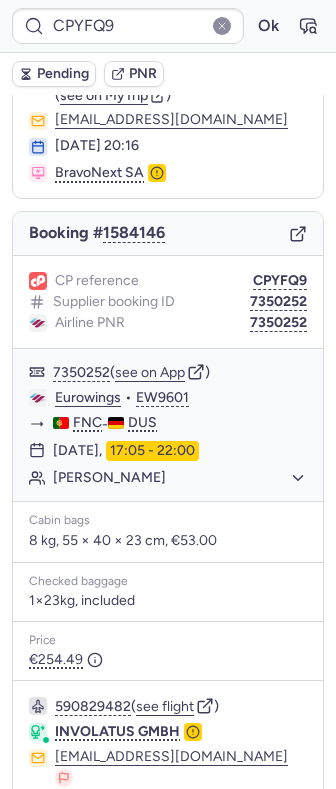 scroll, scrollTop: 284, scrollLeft: 0, axis: vertical 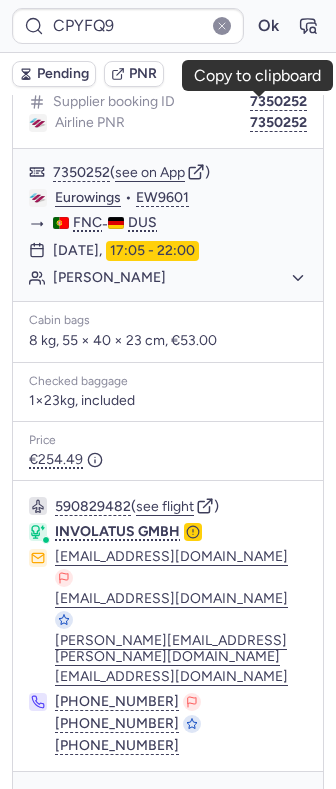 click on "CP reference CPYFQ9 Supplier booking ID 7350252 Airline PNR 7350252" at bounding box center (168, 102) 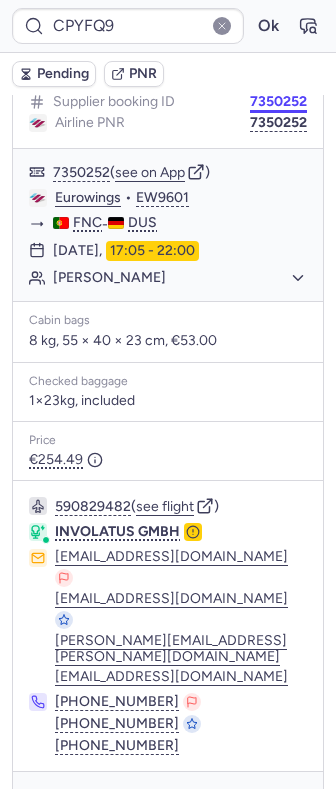 click on "7350252" at bounding box center [278, 102] 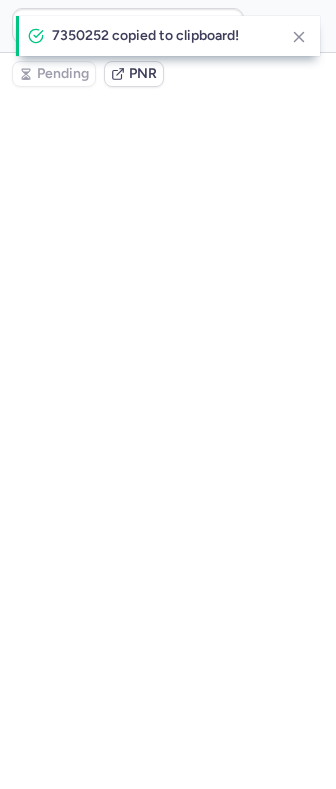 scroll, scrollTop: 0, scrollLeft: 0, axis: both 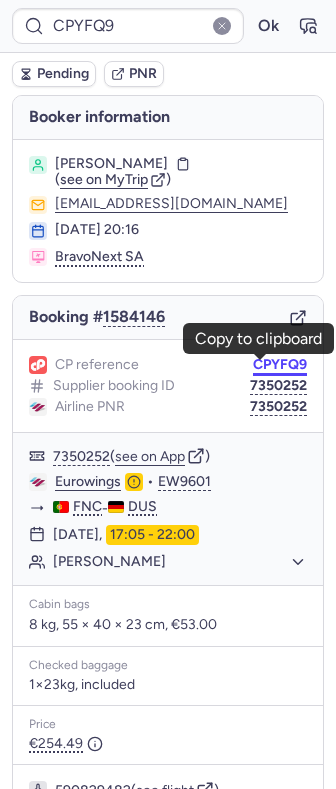 click on "CPYFQ9" at bounding box center (280, 365) 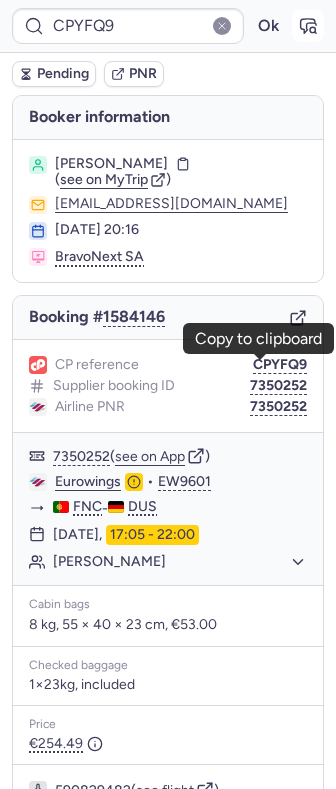 click 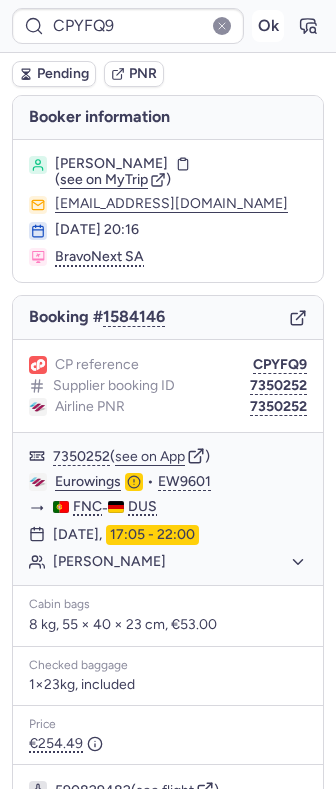 click on "Ok" at bounding box center [268, 26] 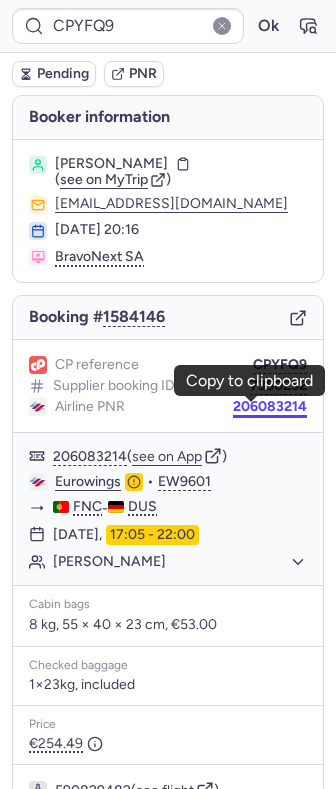 click on "206083214" at bounding box center [270, 407] 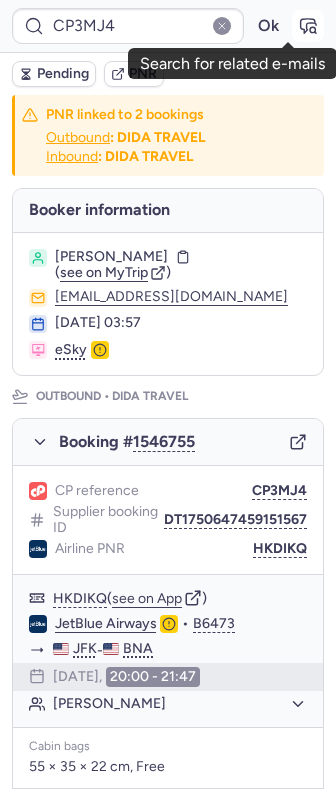 click at bounding box center [308, 26] 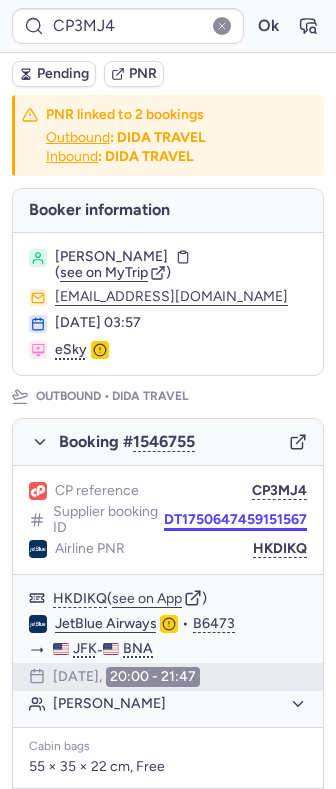 click on "DT1750647459151567" at bounding box center (235, 520) 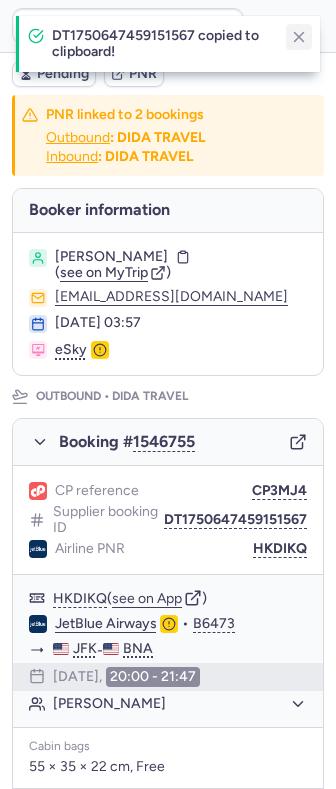 click 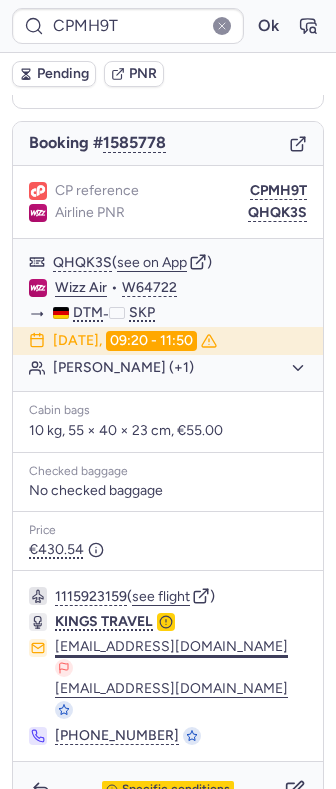 scroll, scrollTop: 180, scrollLeft: 0, axis: vertical 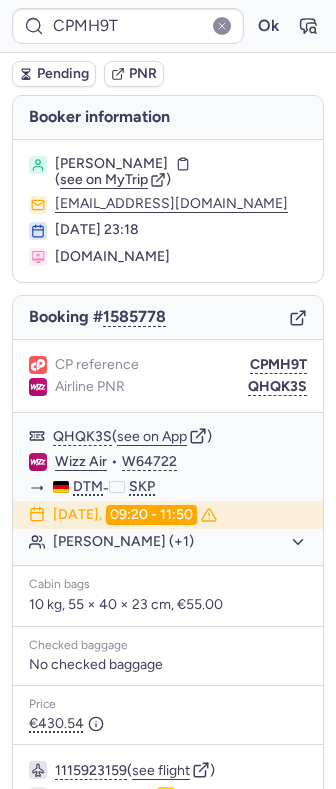 click on "[DOMAIN_NAME]" at bounding box center (112, 257) 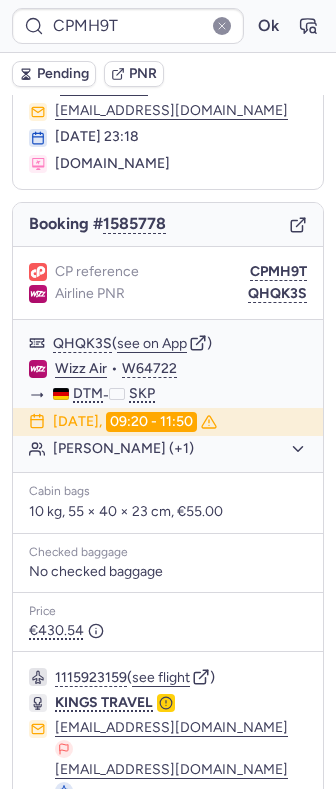 scroll, scrollTop: 180, scrollLeft: 0, axis: vertical 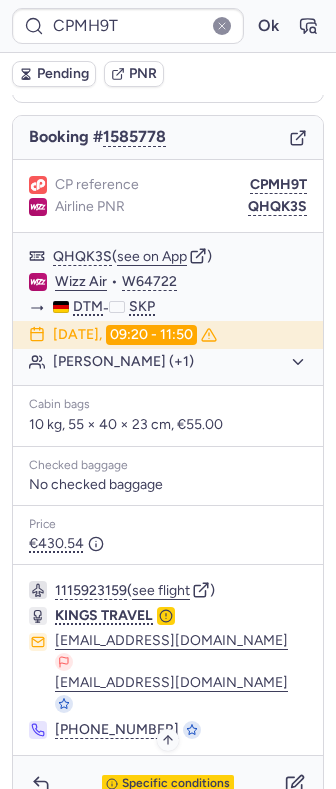 click on "Specific conditions" at bounding box center (168, 784) 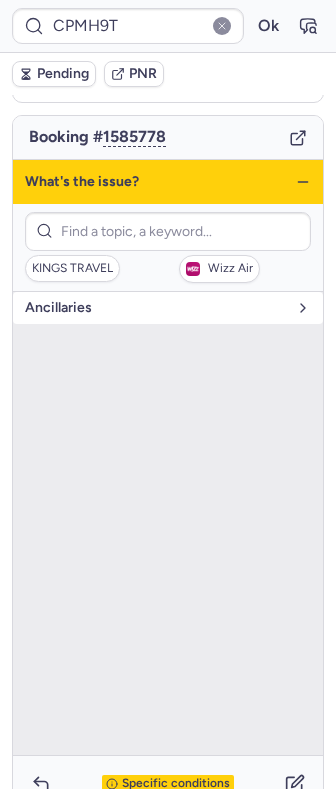 click on "Ancillaries" at bounding box center [156, 308] 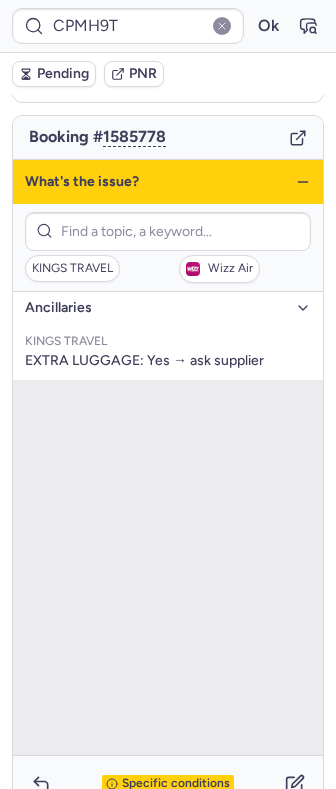 click on "Ancillaries" at bounding box center [156, 308] 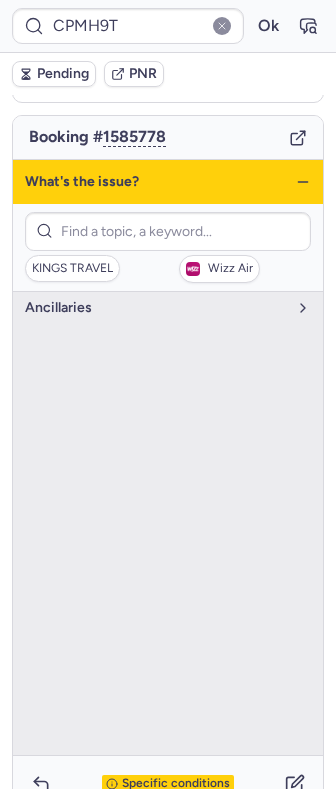 click on "What's the issue?" at bounding box center [168, 182] 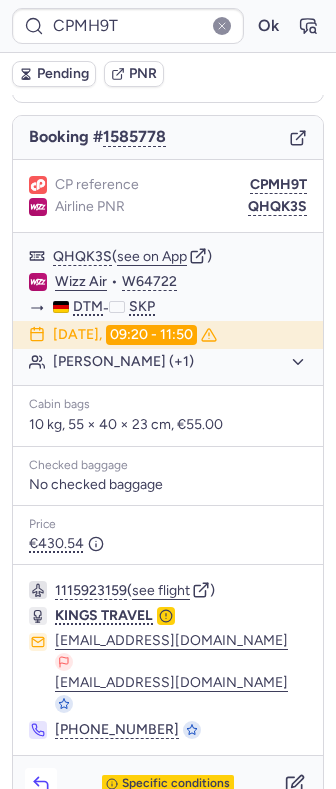 click 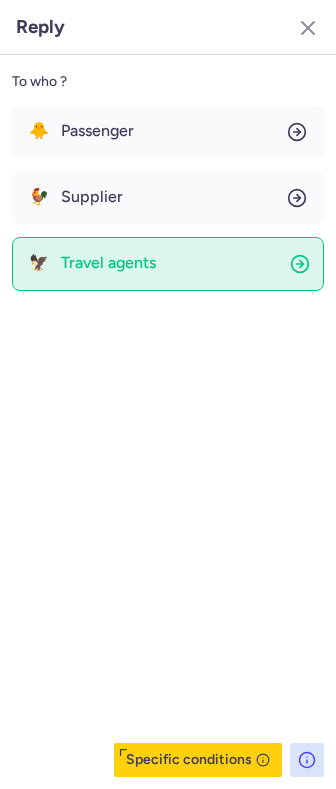 click on "🦅 Travel agents" 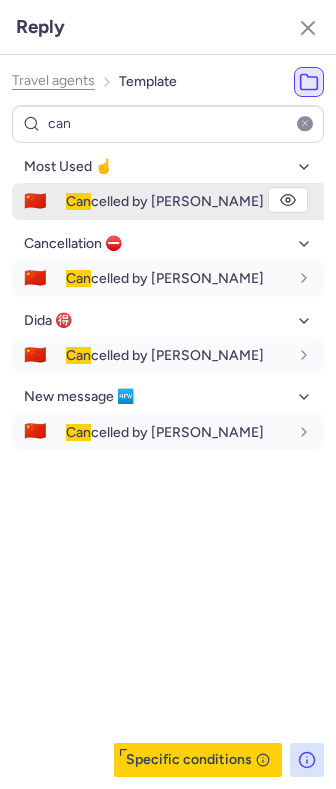 click 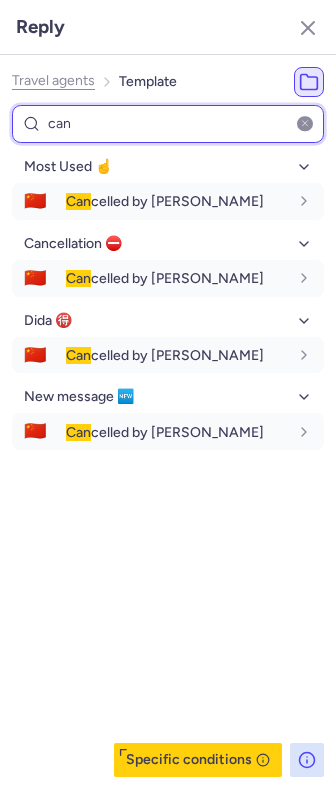 click on "can" at bounding box center (168, 124) 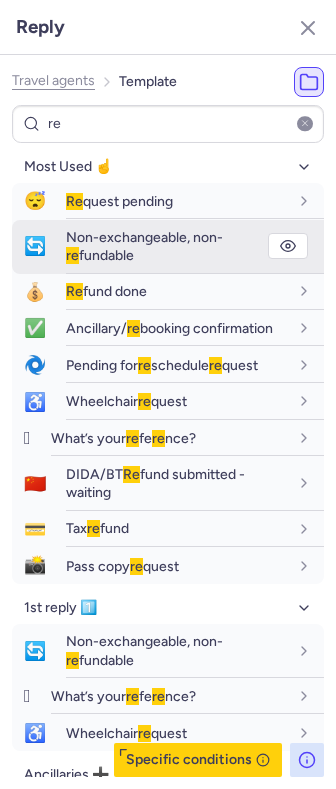 click on "Non-exchangeable, non- re fundable" at bounding box center [144, 246] 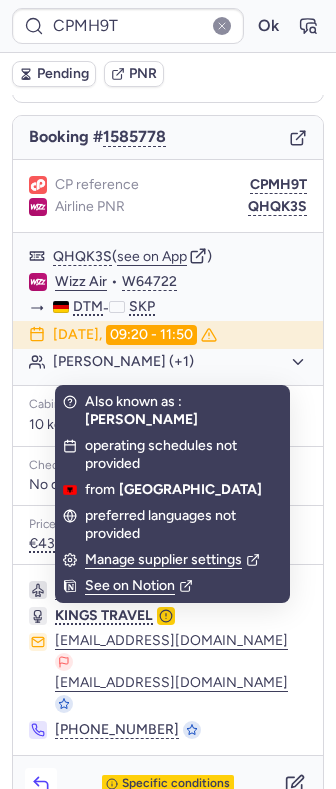 click 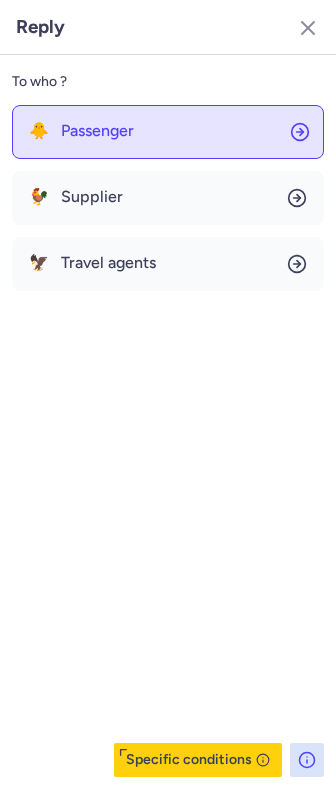 click on "🐥 Passenger" 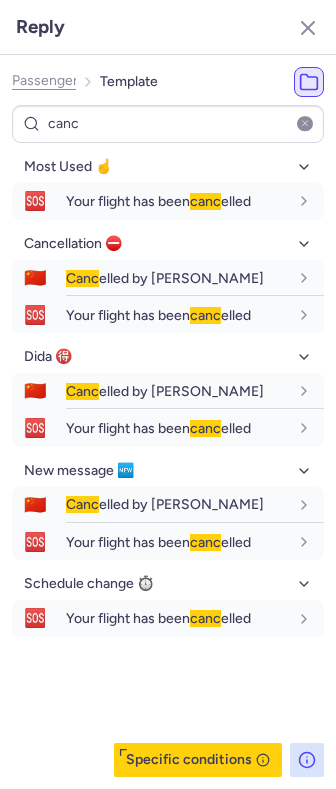 click at bounding box center [305, 124] 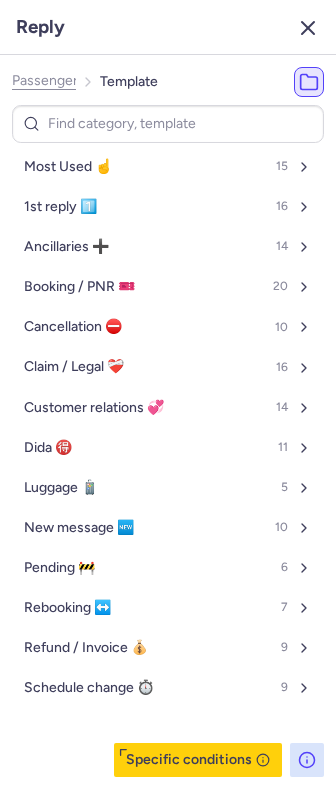 click 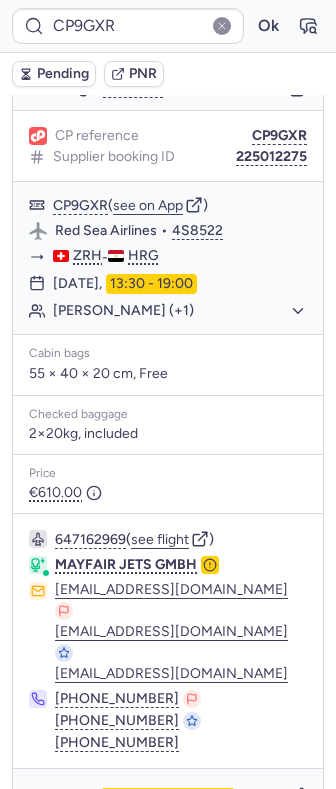 scroll, scrollTop: 242, scrollLeft: 0, axis: vertical 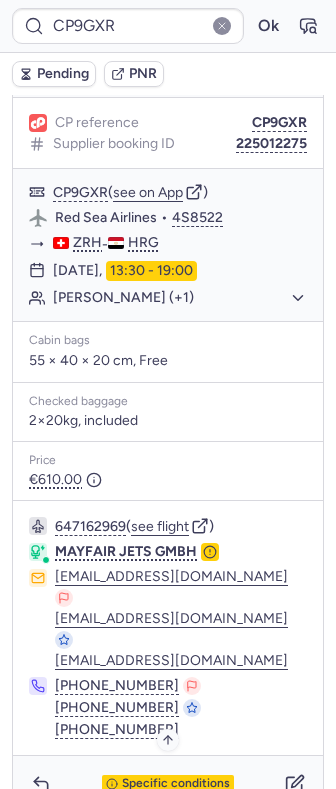 click on "Specific conditions" at bounding box center [176, 784] 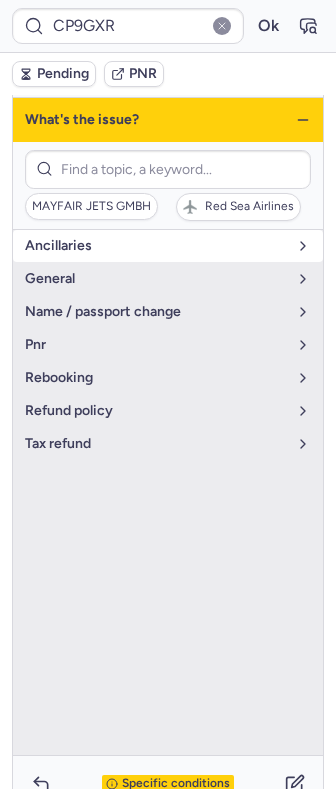 click on "Ancillaries" at bounding box center [156, 246] 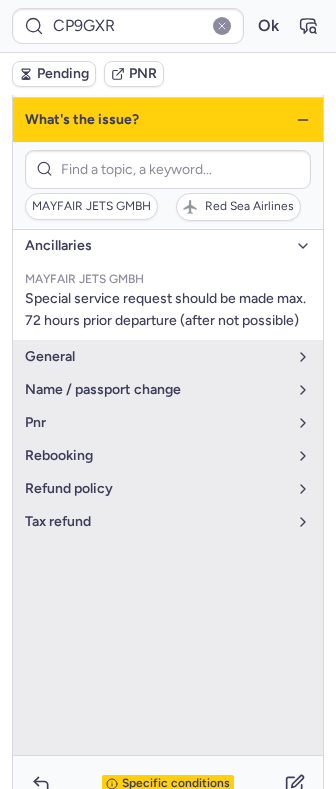 click on "Ancillaries" at bounding box center (156, 246) 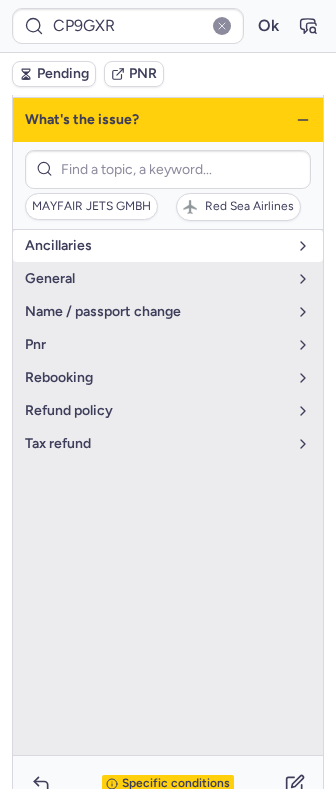 click on "Ancillaries" at bounding box center [156, 246] 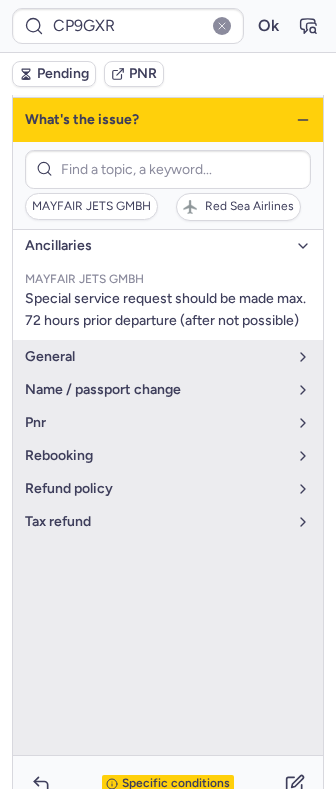 click on "Ancillaries" at bounding box center (156, 246) 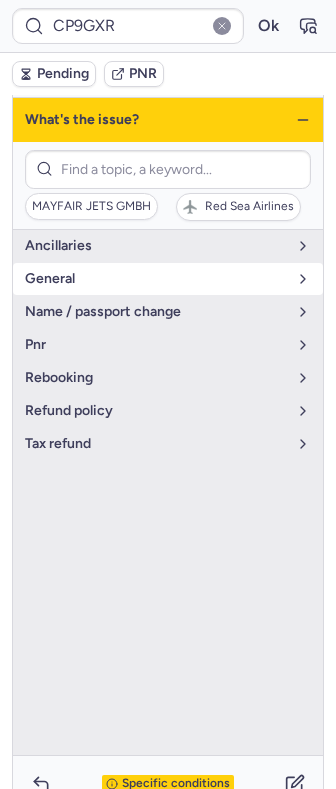 click on "general" at bounding box center (168, 279) 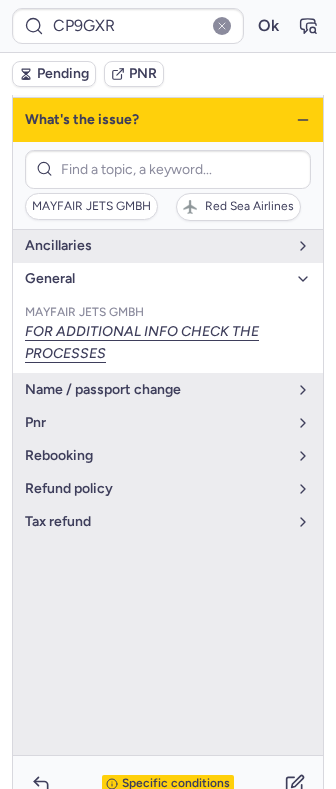 click on "general" at bounding box center [168, 279] 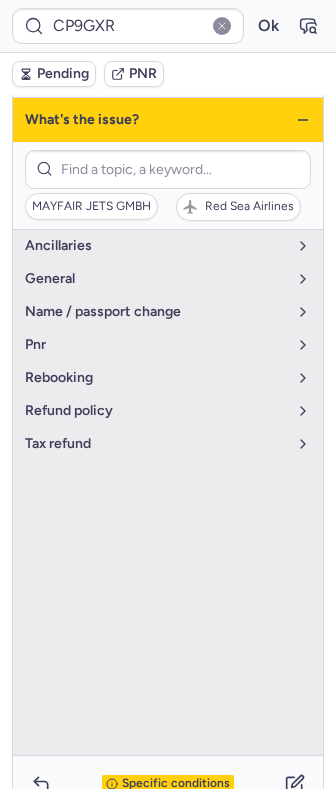 click 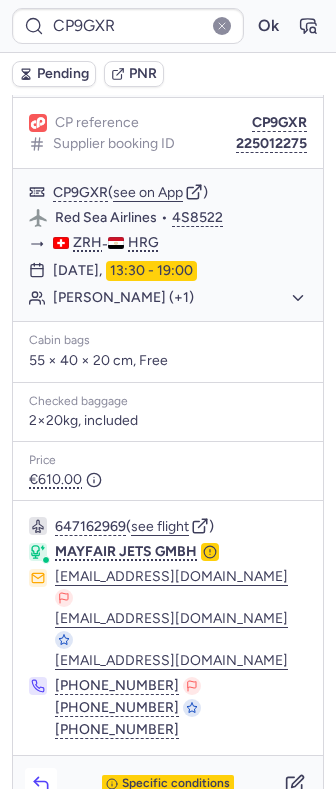 click 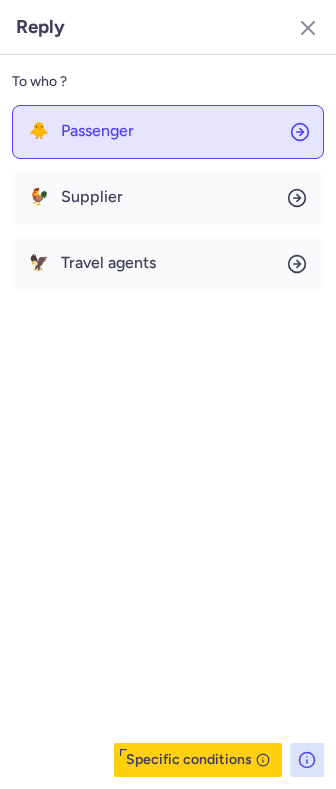 click on "🐥 Passenger" 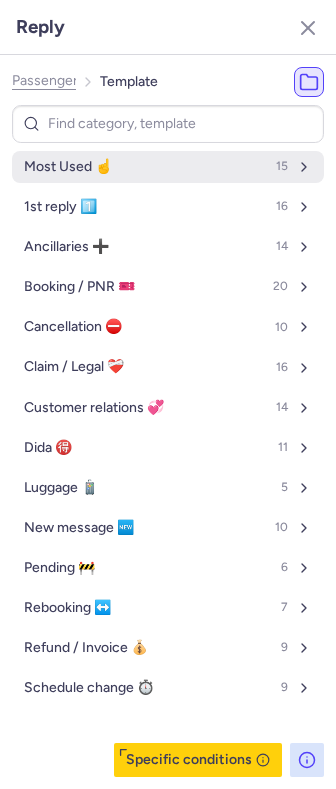 click on "Most Used ☝️ 15" at bounding box center [168, 167] 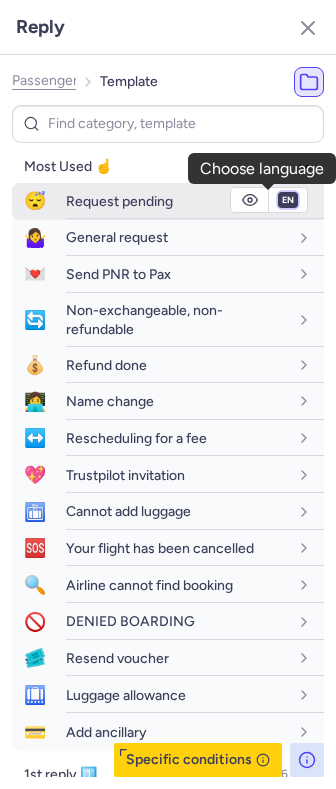 click on "fr en de nl pt es it ru" at bounding box center [288, 200] 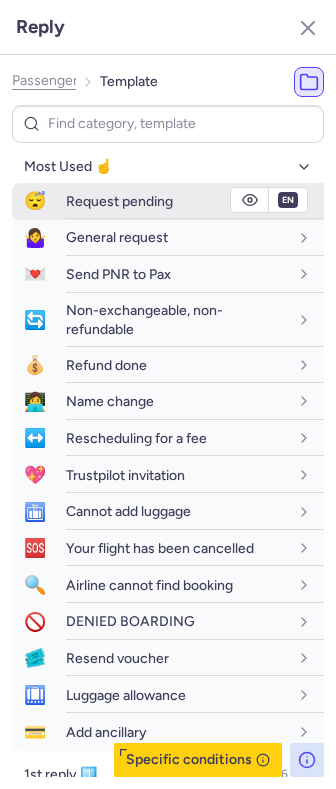 click on "fr en de nl pt es it ru" at bounding box center (288, 200) 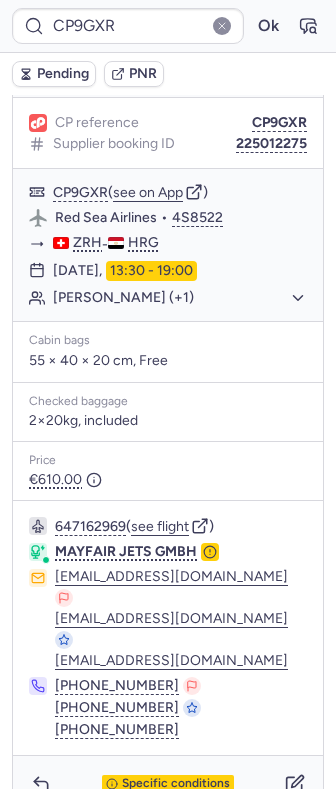 click on "Pending" at bounding box center [63, 74] 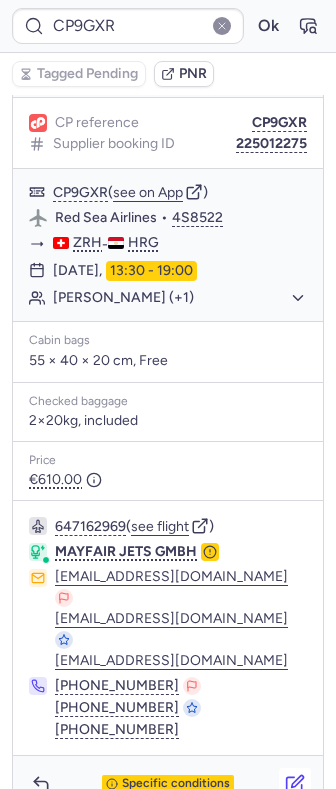 click 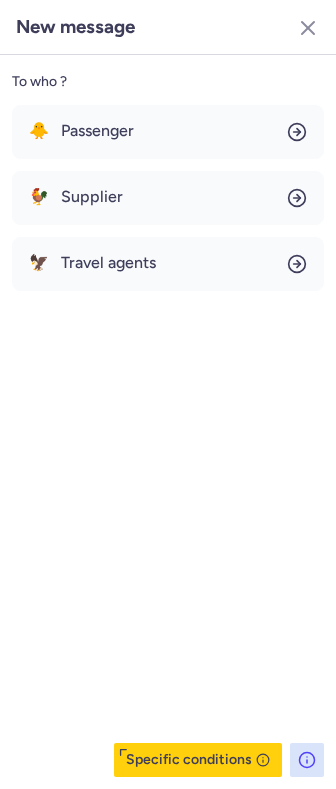 drag, startPoint x: 97, startPoint y: 450, endPoint x: 196, endPoint y: 533, distance: 129.18979 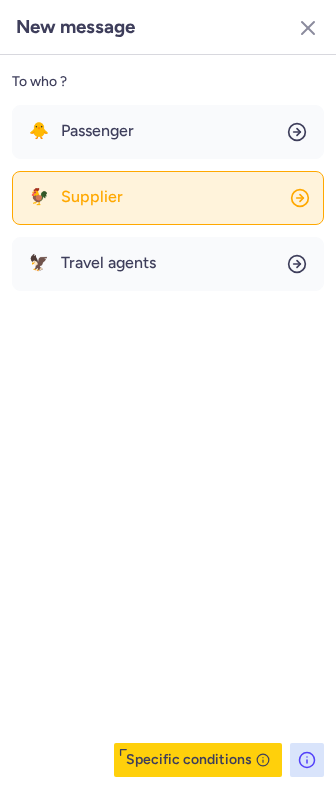 click on "🐓 Supplier" 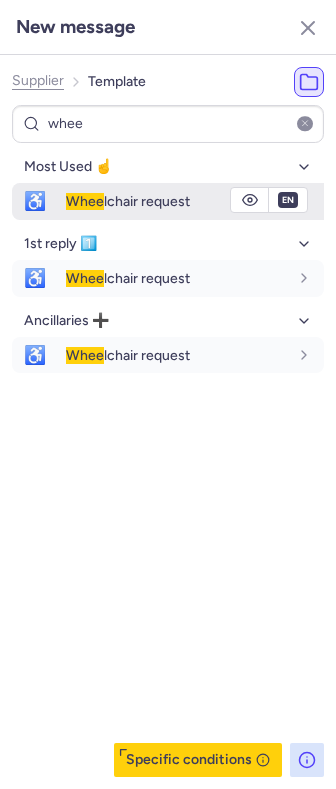 click on "Whee lchair request" at bounding box center (177, 201) 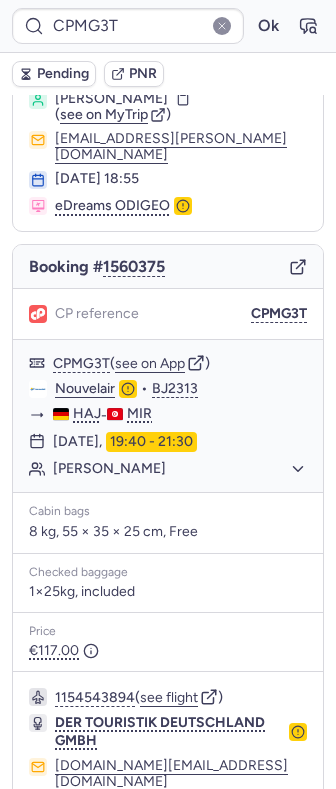 scroll, scrollTop: 198, scrollLeft: 0, axis: vertical 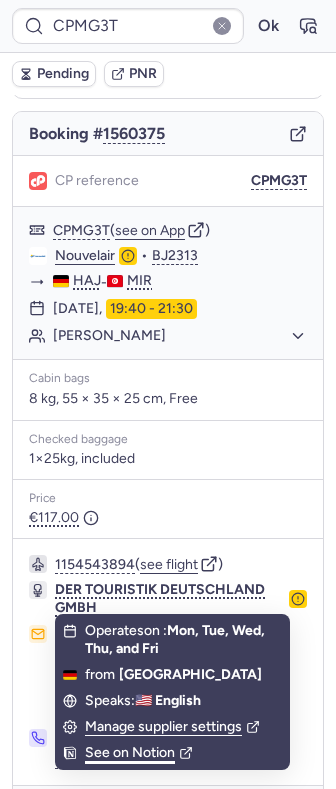 click on "See on Notion" at bounding box center [139, 753] 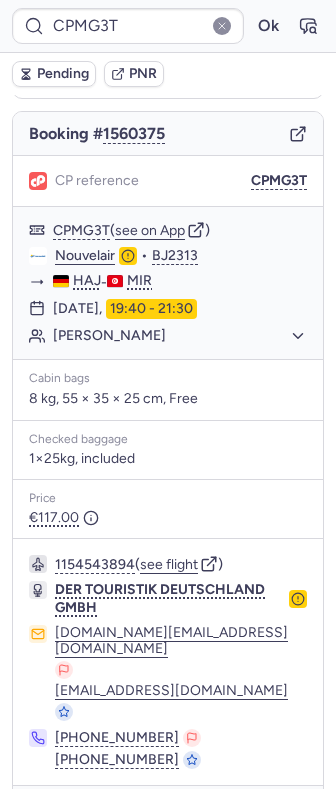 click on "Specific conditions" at bounding box center [176, 814] 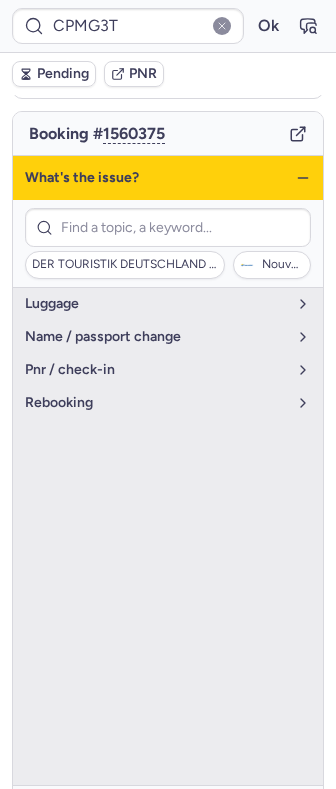 drag, startPoint x: 28, startPoint y: 733, endPoint x: 56, endPoint y: 447, distance: 287.36737 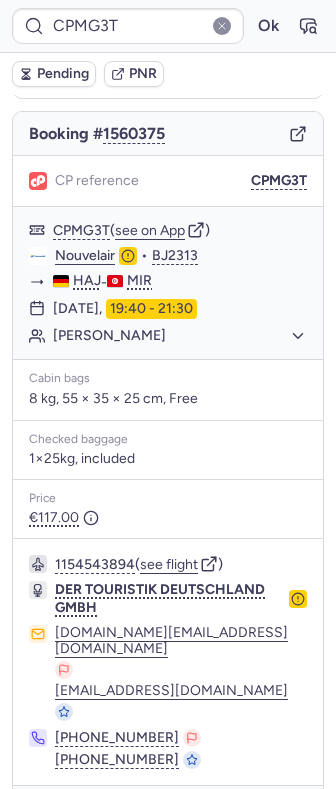 scroll, scrollTop: 0, scrollLeft: 0, axis: both 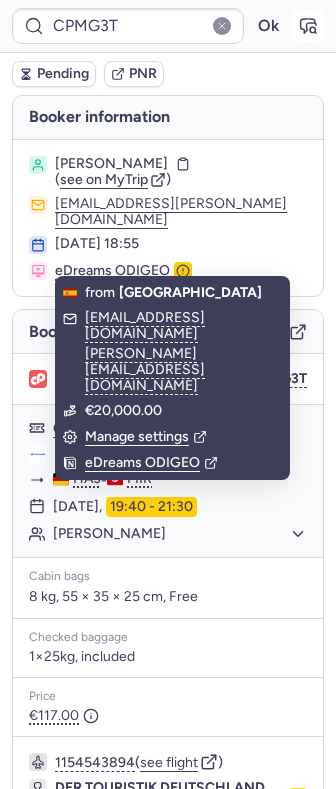 click 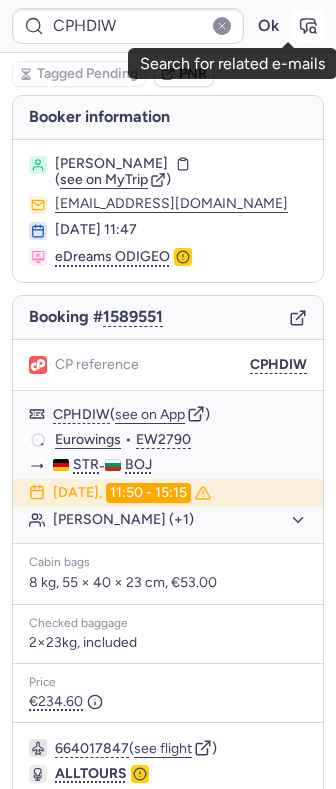 click 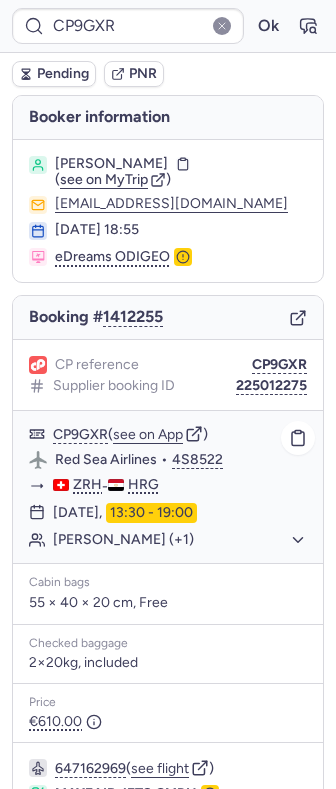 click on "Stefania LERESCHE (+1)" 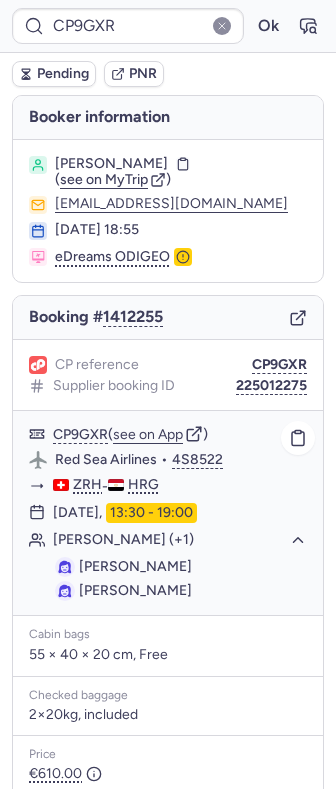 click on "Sandra LERESCHE" at bounding box center [135, 590] 